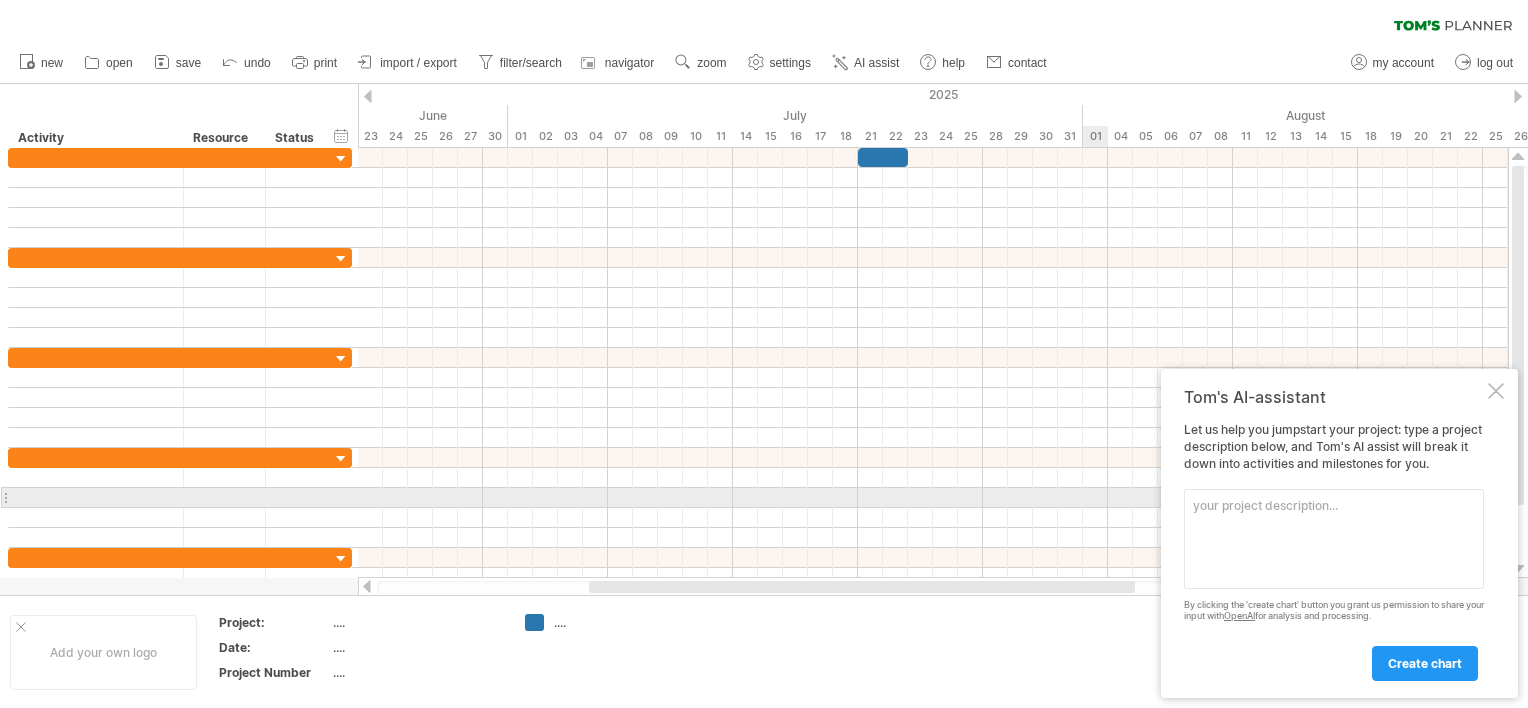 scroll, scrollTop: 0, scrollLeft: 0, axis: both 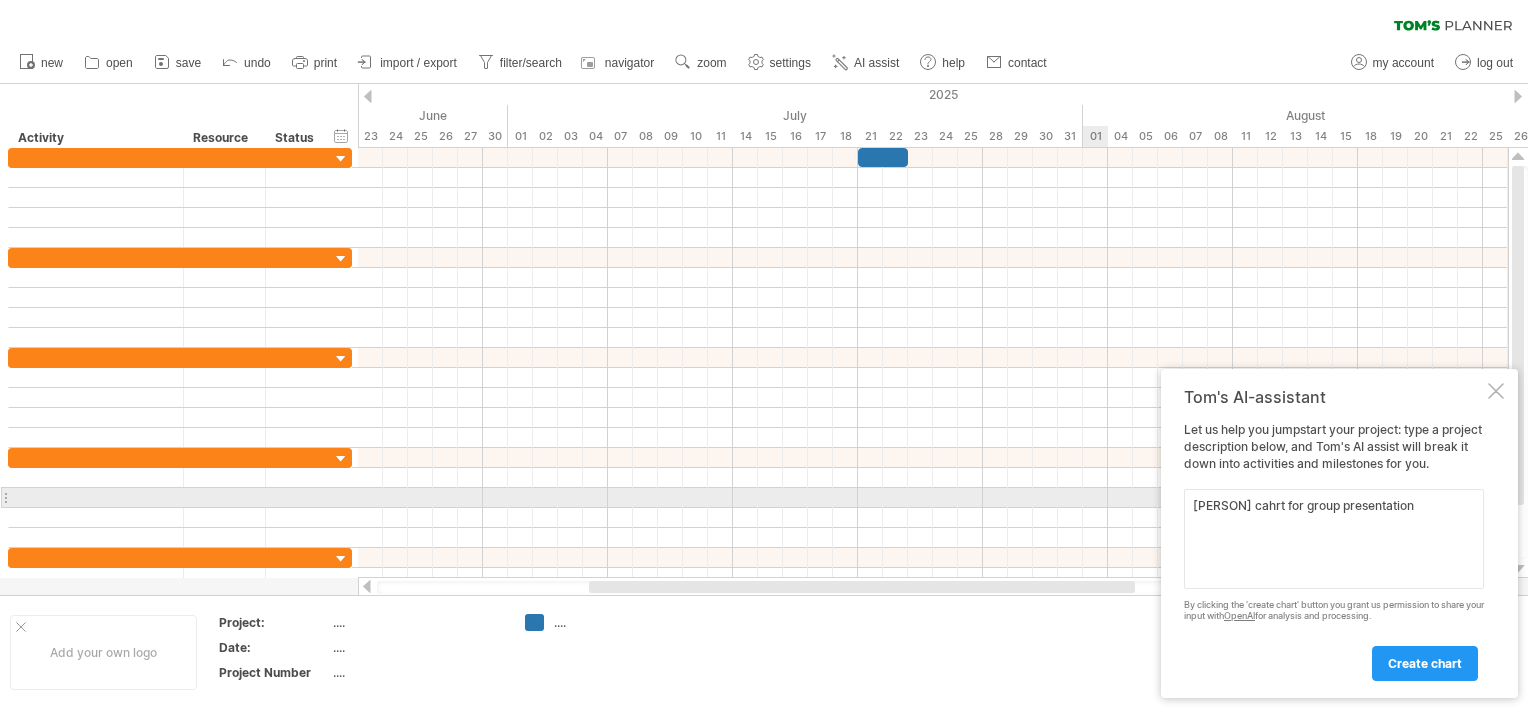 click on "**********" at bounding box center [0, 0] 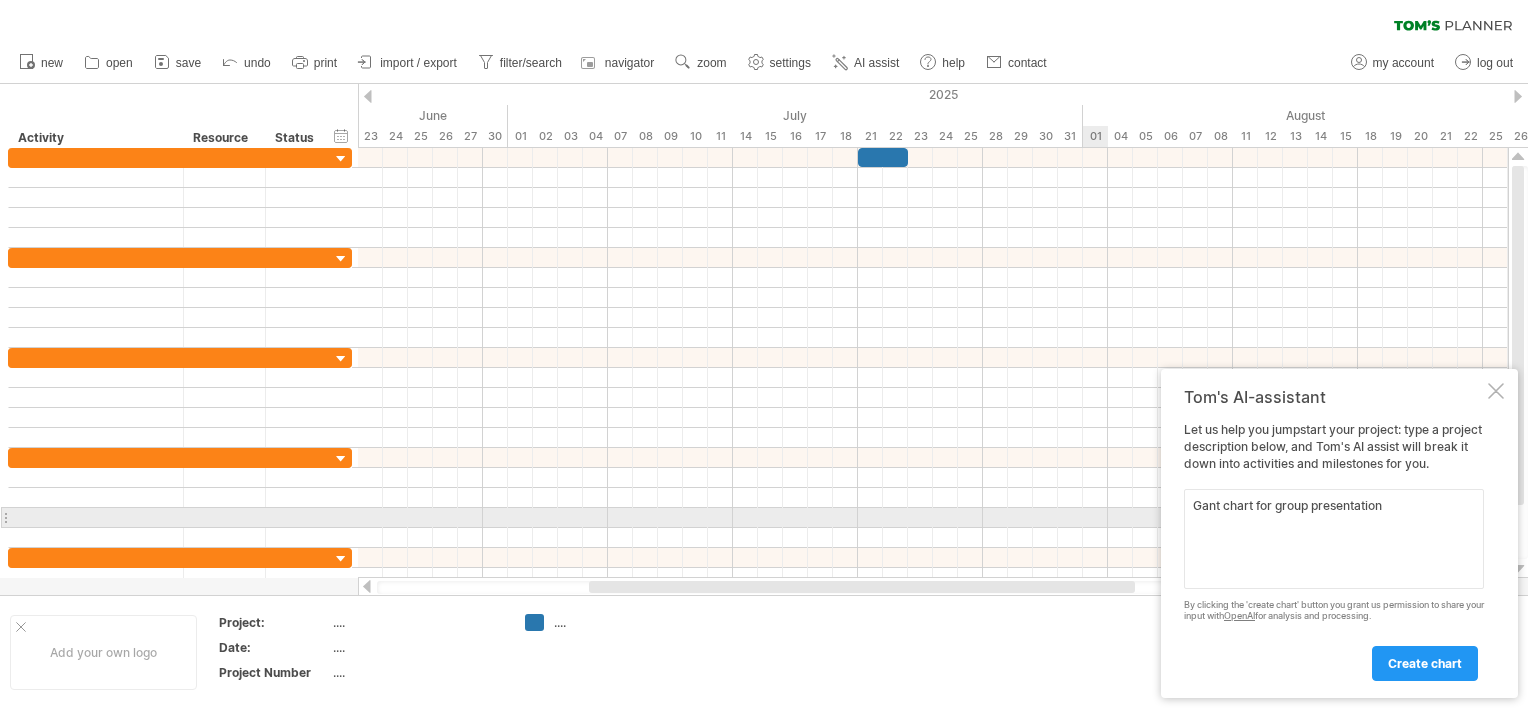 drag, startPoint x: 1221, startPoint y: 510, endPoint x: 1194, endPoint y: 510, distance: 27 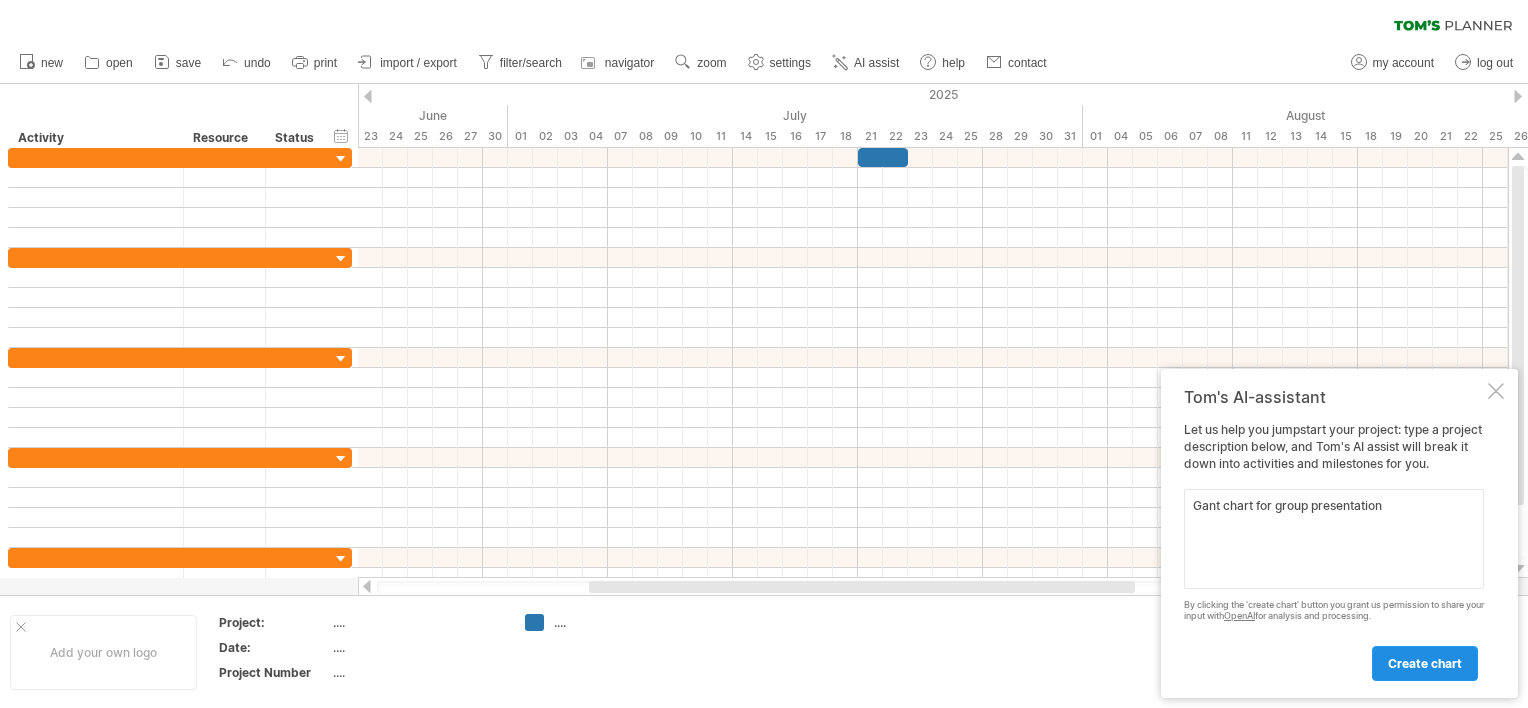type on "Gant chart for group presentation" 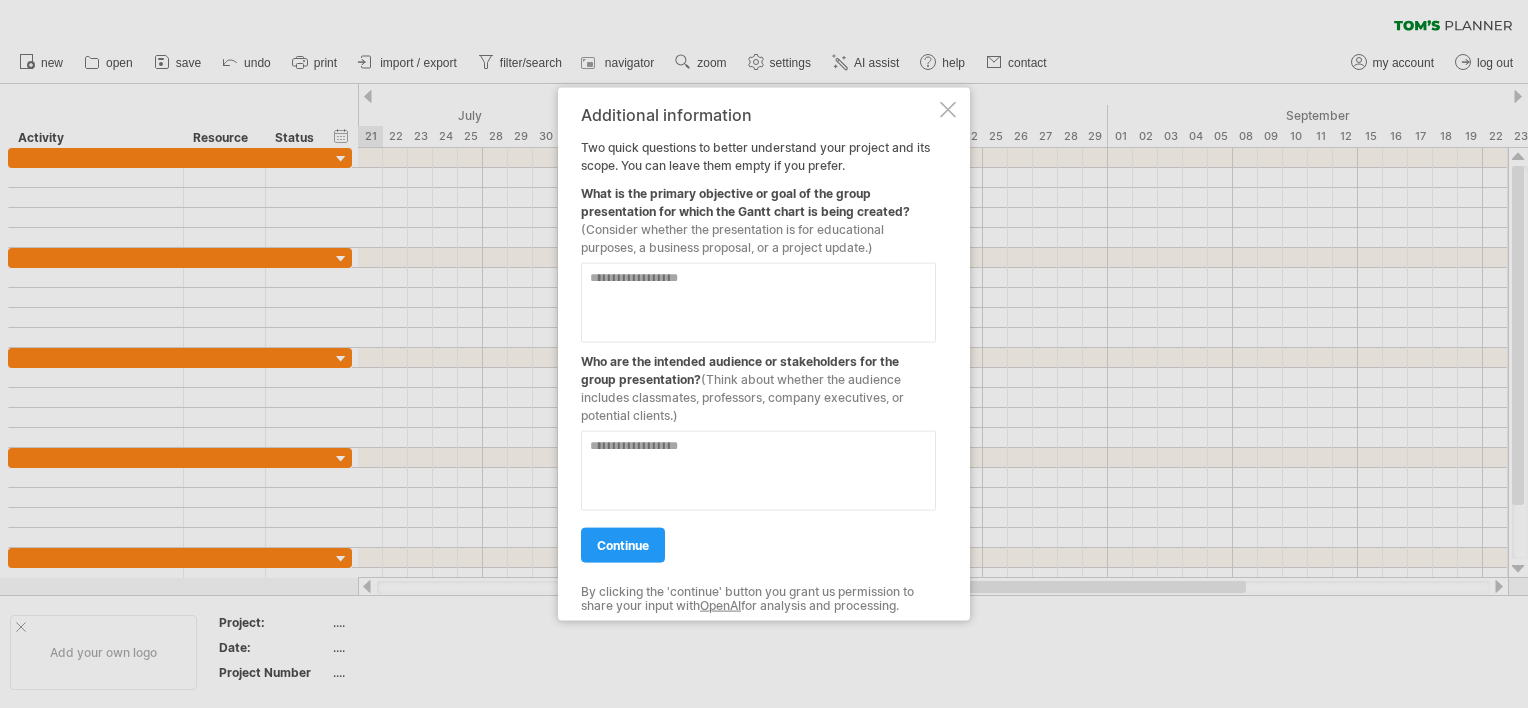 click at bounding box center (758, 303) 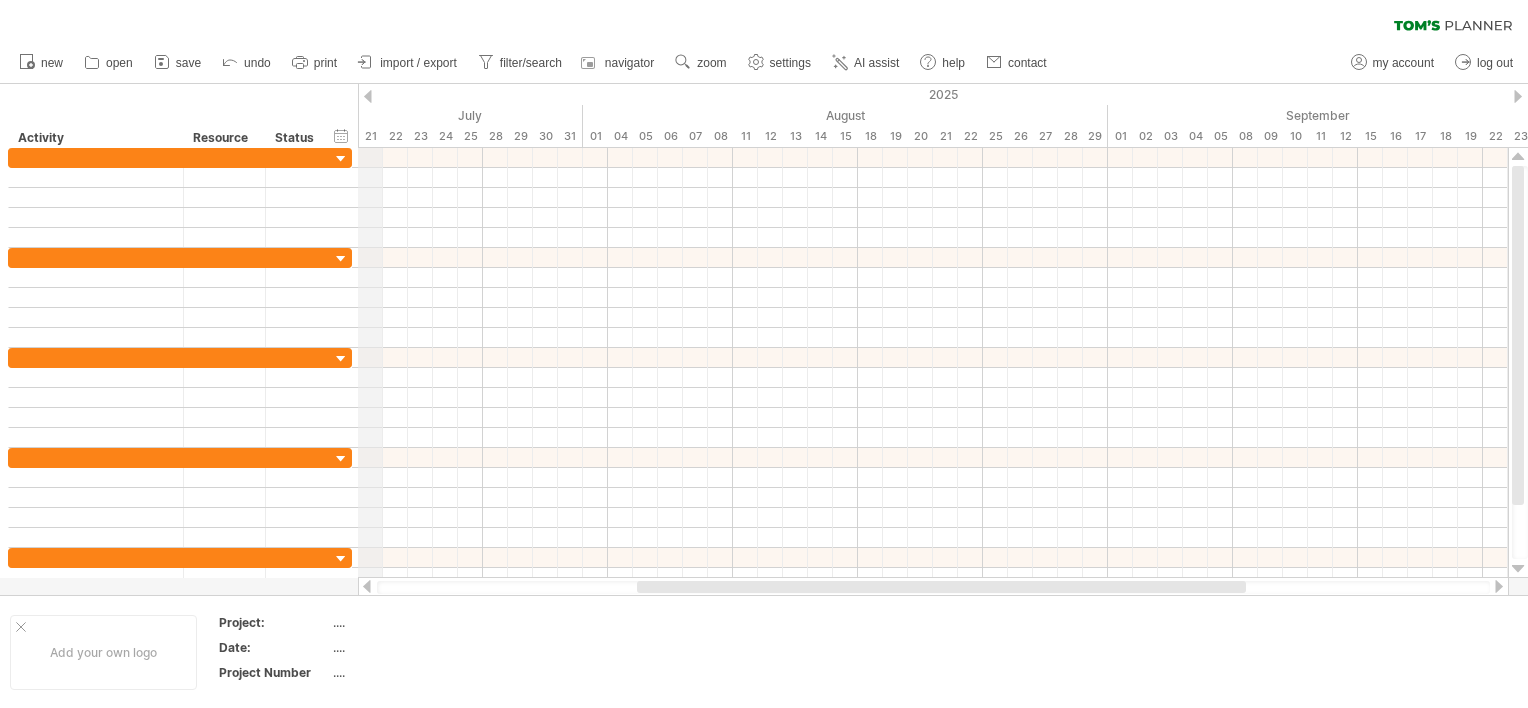 click on "2025" at bounding box center (1058, 94) 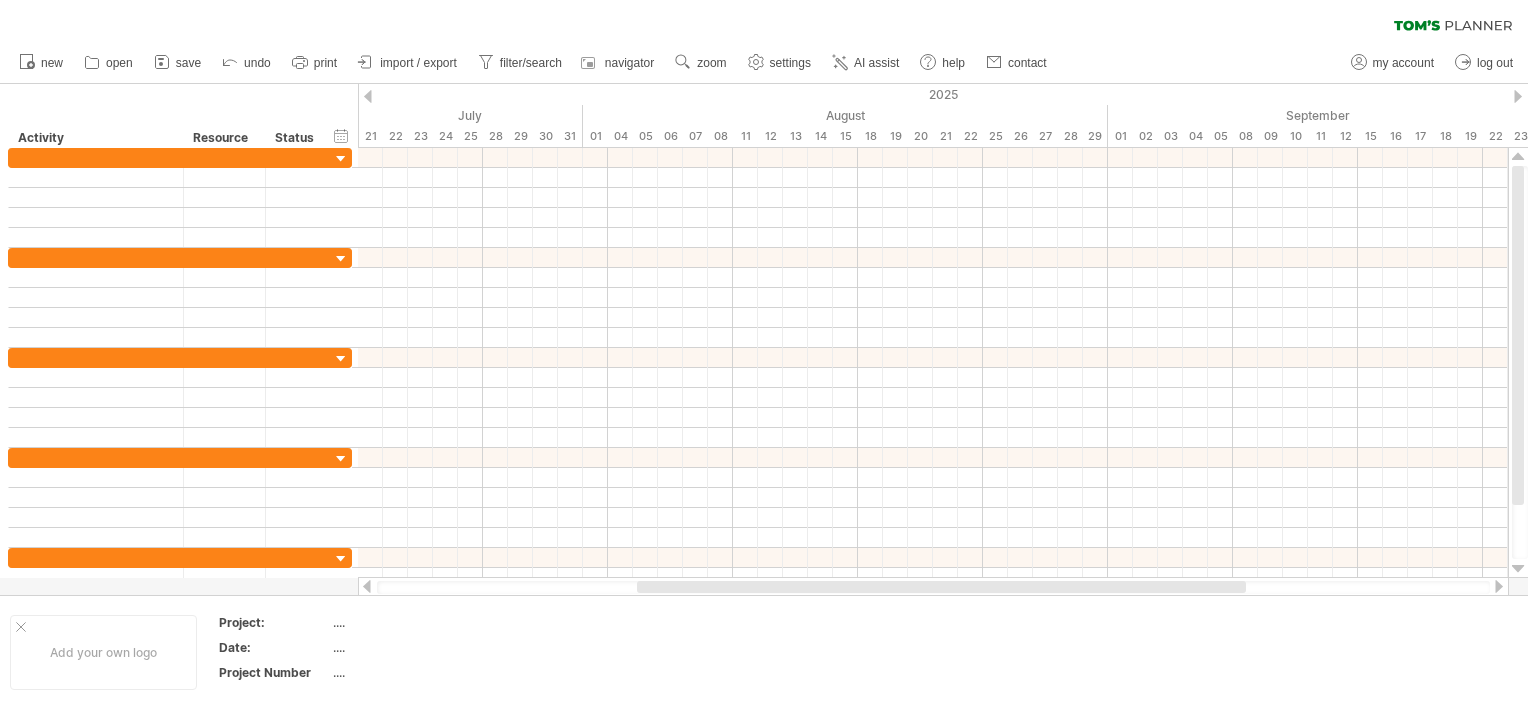 click at bounding box center [368, 96] 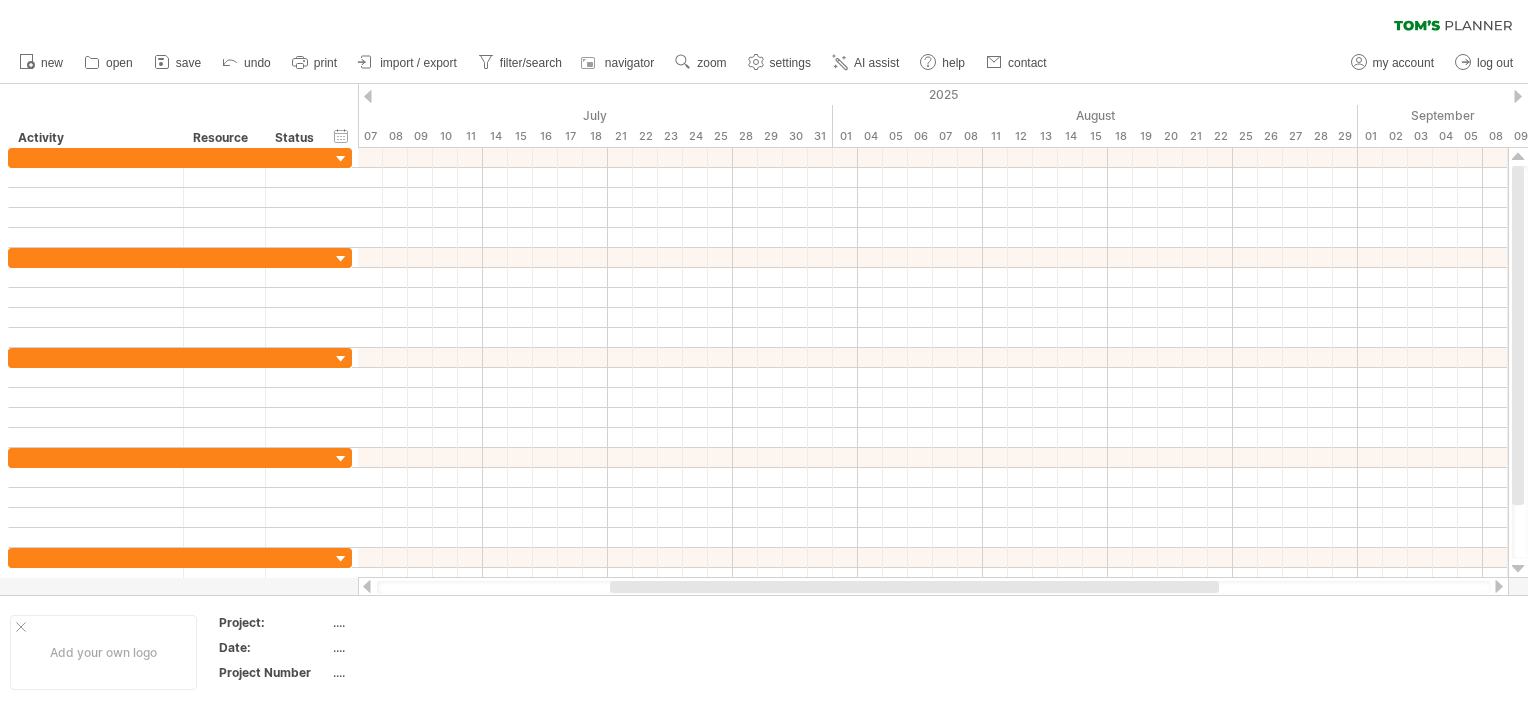 click at bounding box center [368, 96] 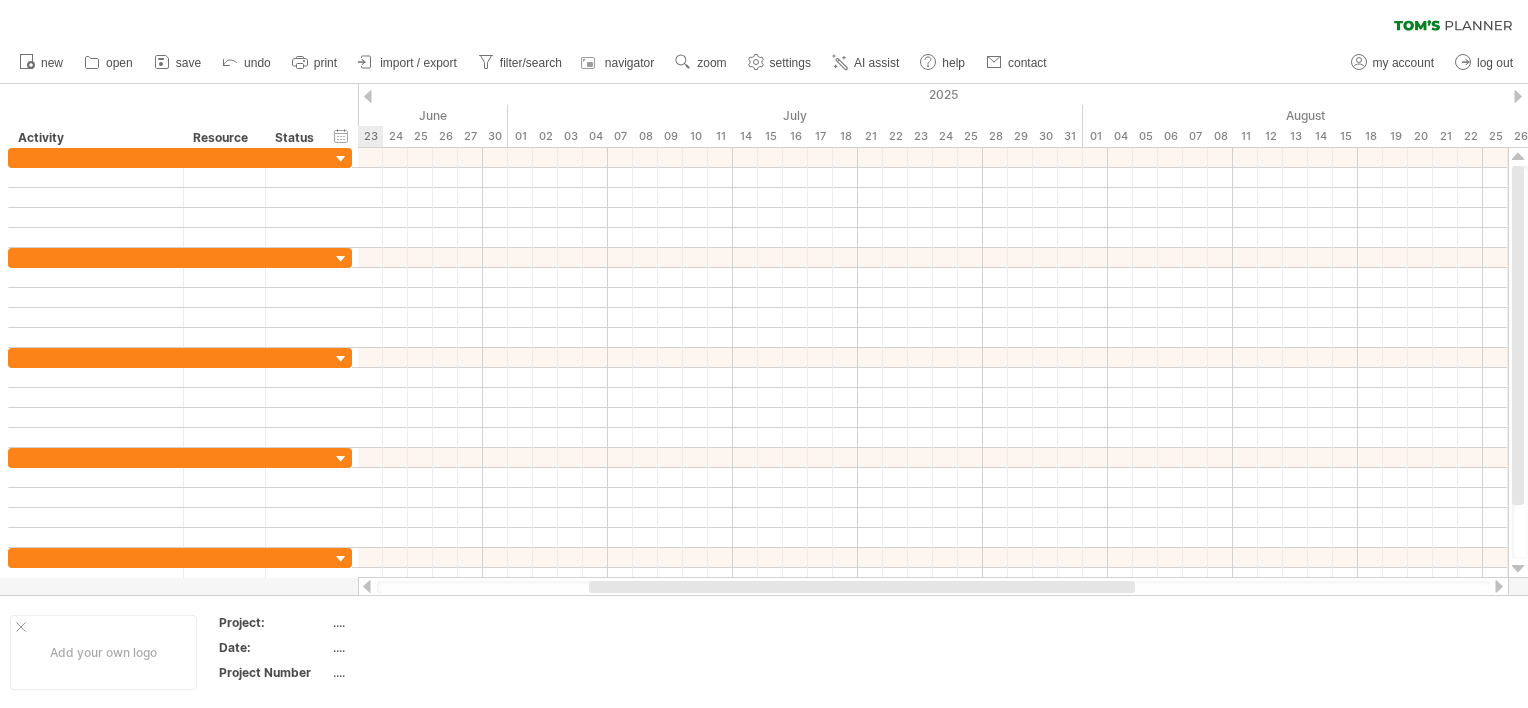 click at bounding box center (368, 96) 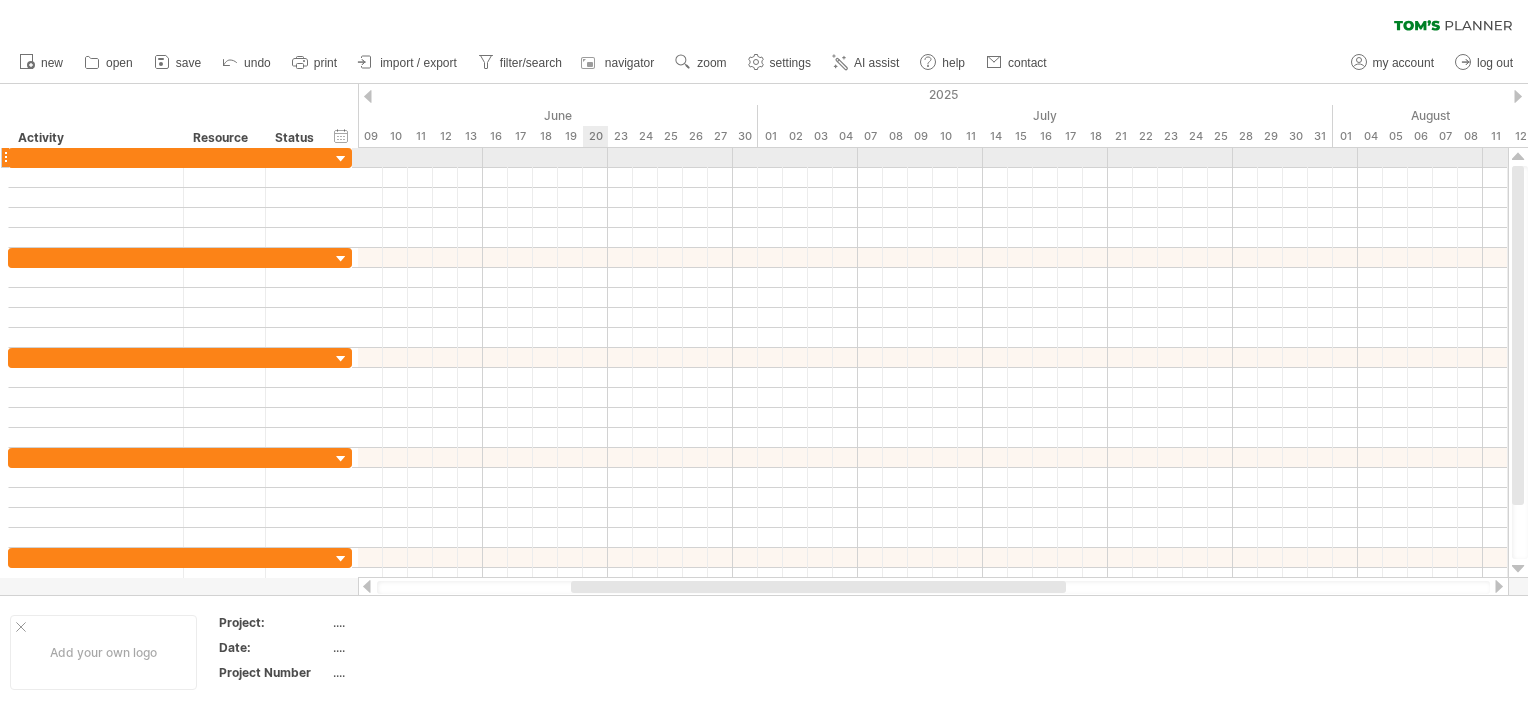 click at bounding box center (933, 158) 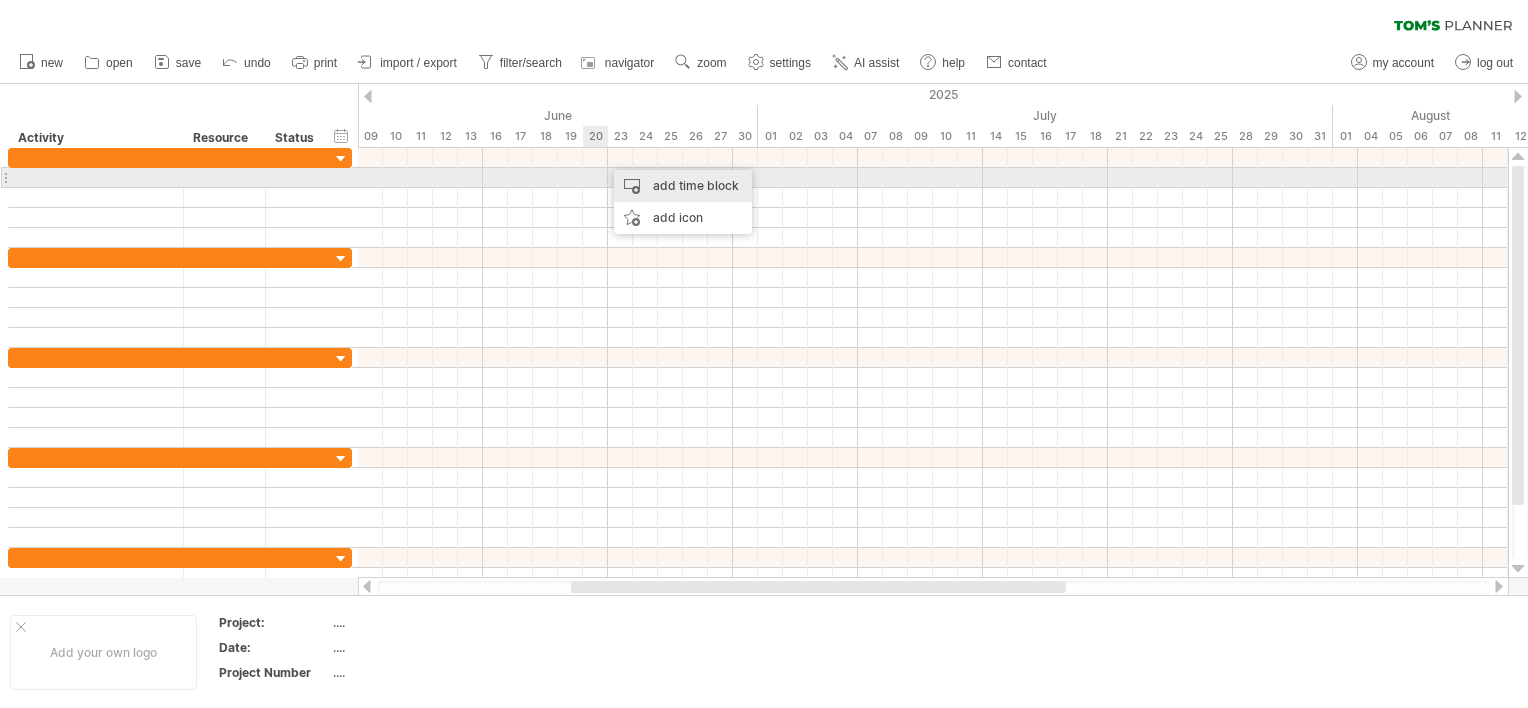 click on "add time block" at bounding box center (683, 186) 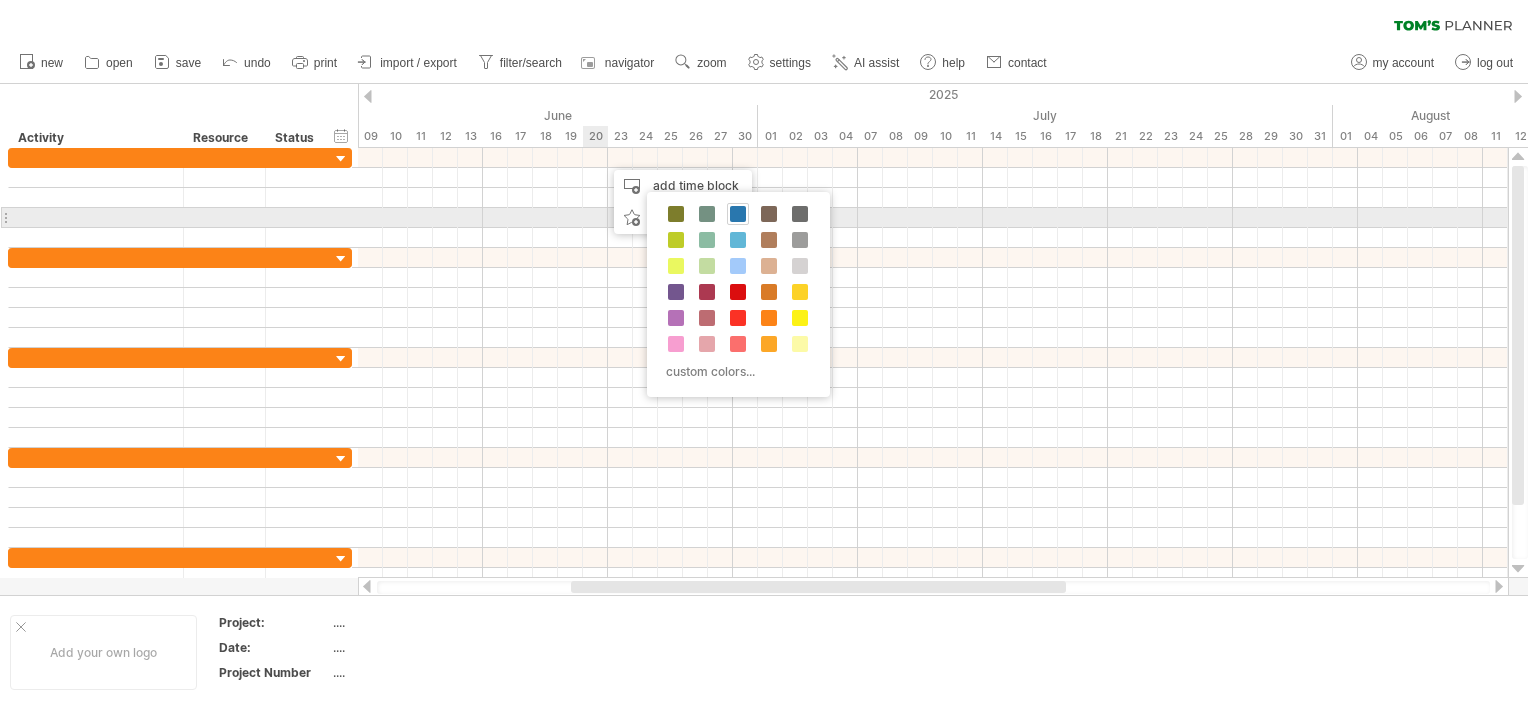 click at bounding box center [738, 214] 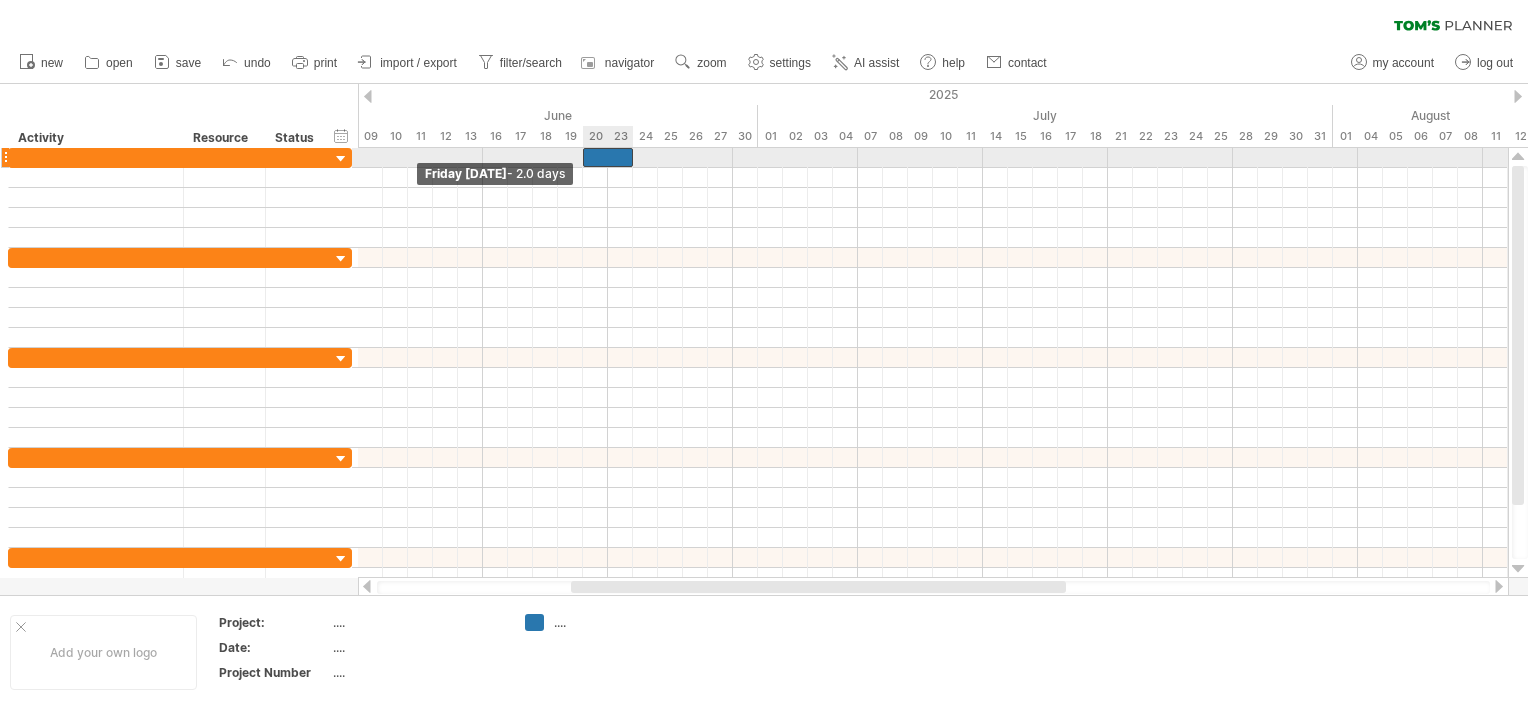 drag, startPoint x: 606, startPoint y: 156, endPoint x: 585, endPoint y: 150, distance: 21.84033 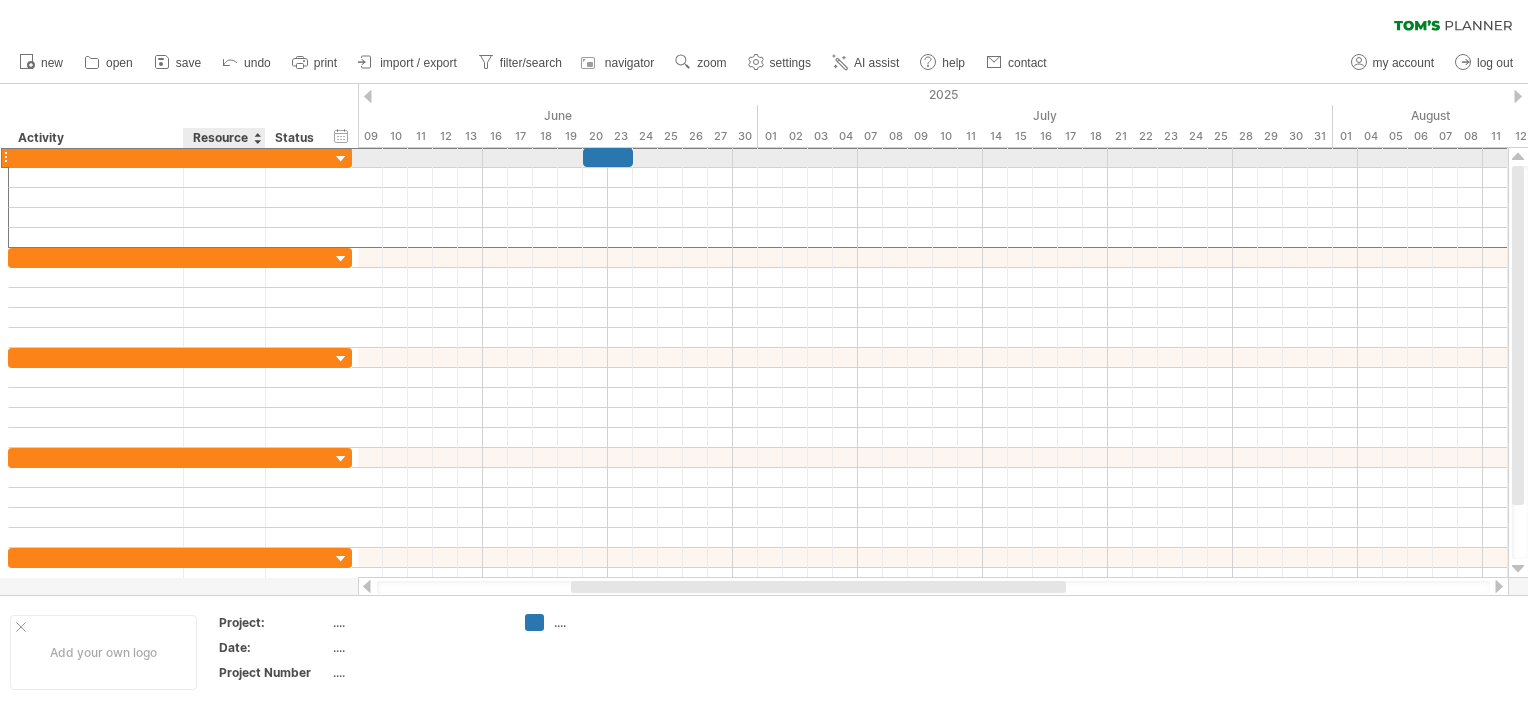 click at bounding box center (224, 157) 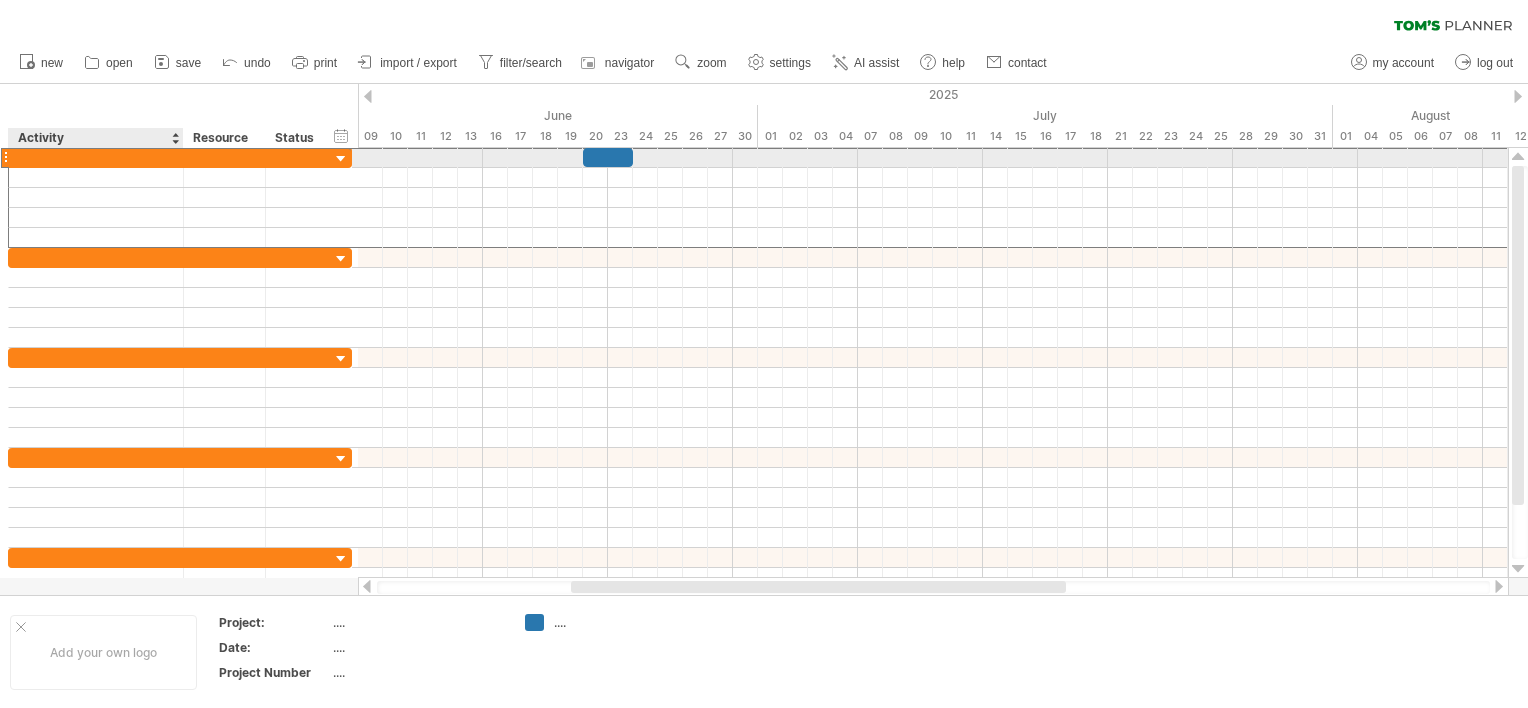 click at bounding box center (96, 157) 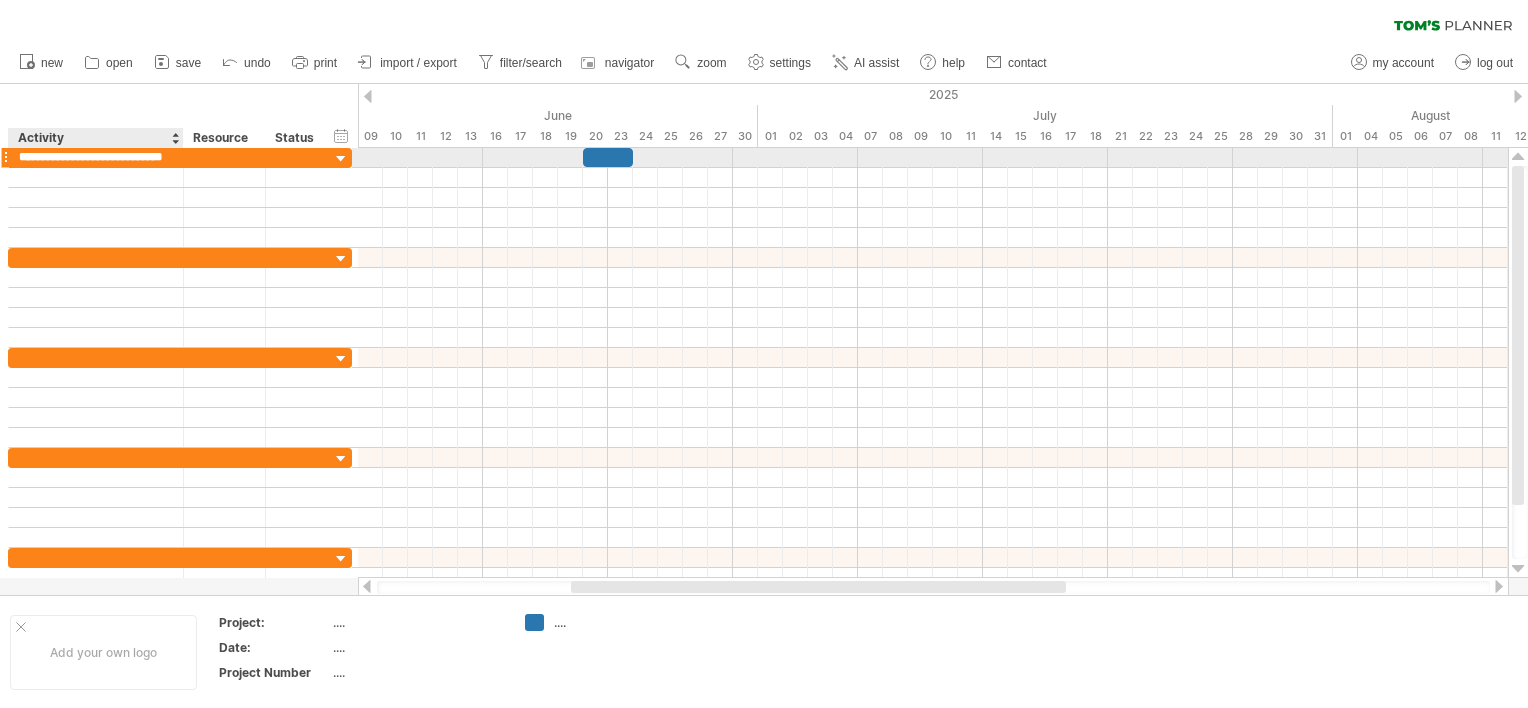 scroll, scrollTop: 0, scrollLeft: 21, axis: horizontal 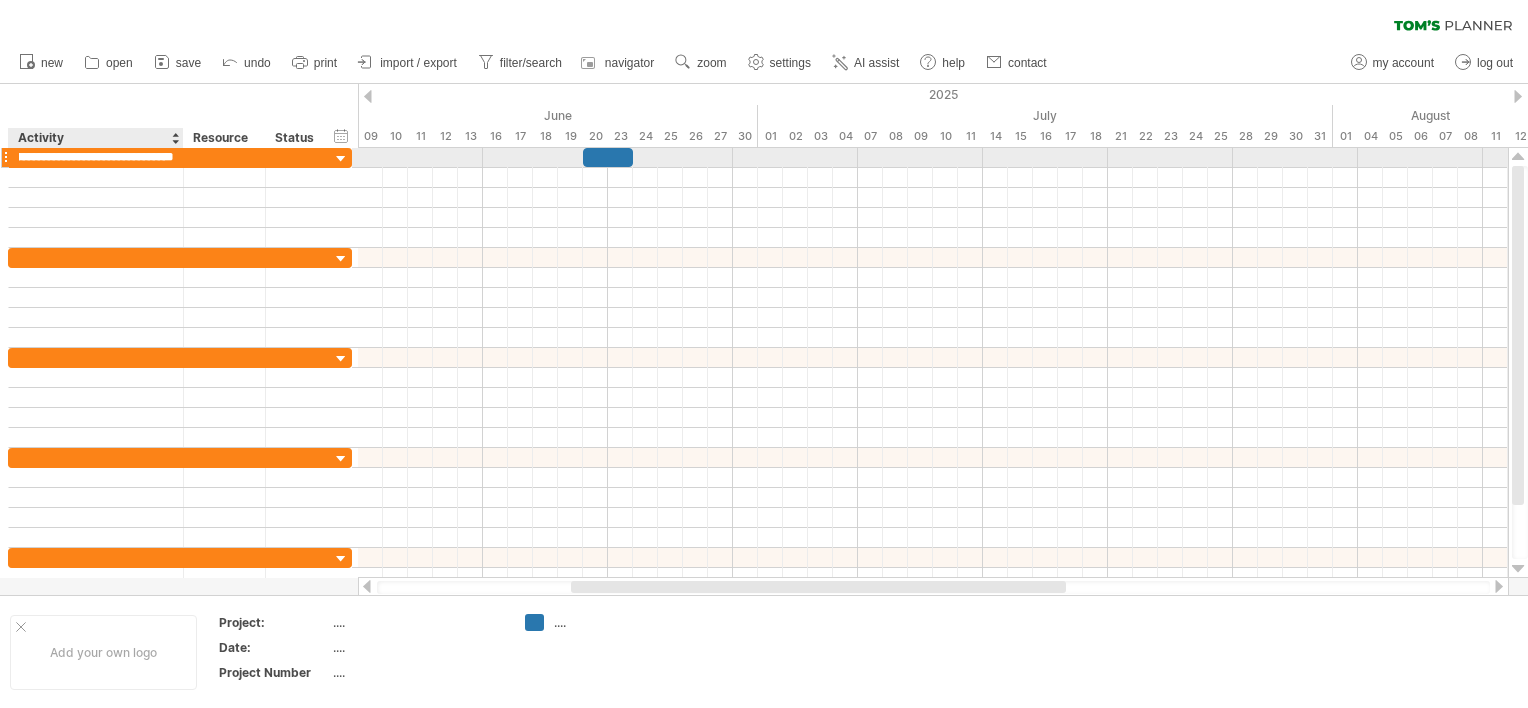 type on "**********" 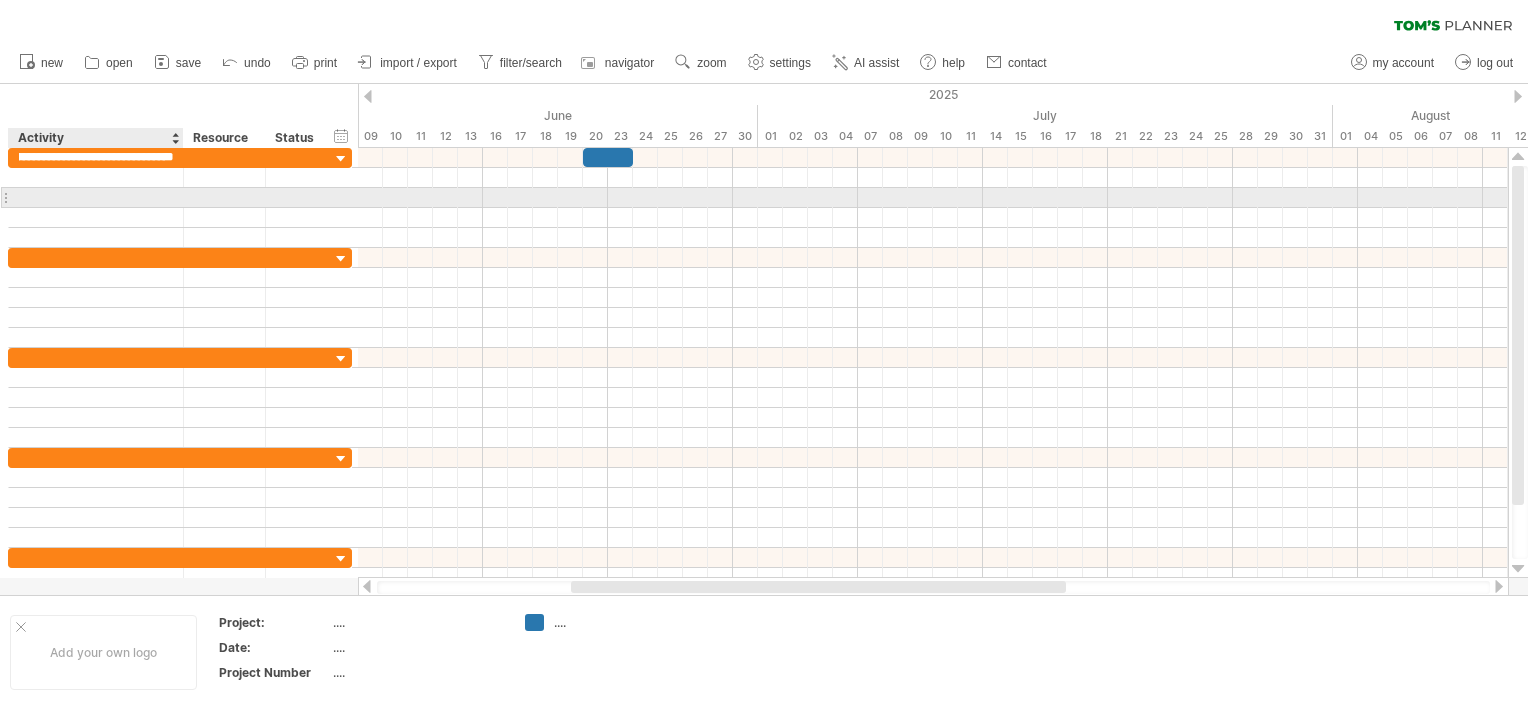 scroll, scrollTop: 0, scrollLeft: 0, axis: both 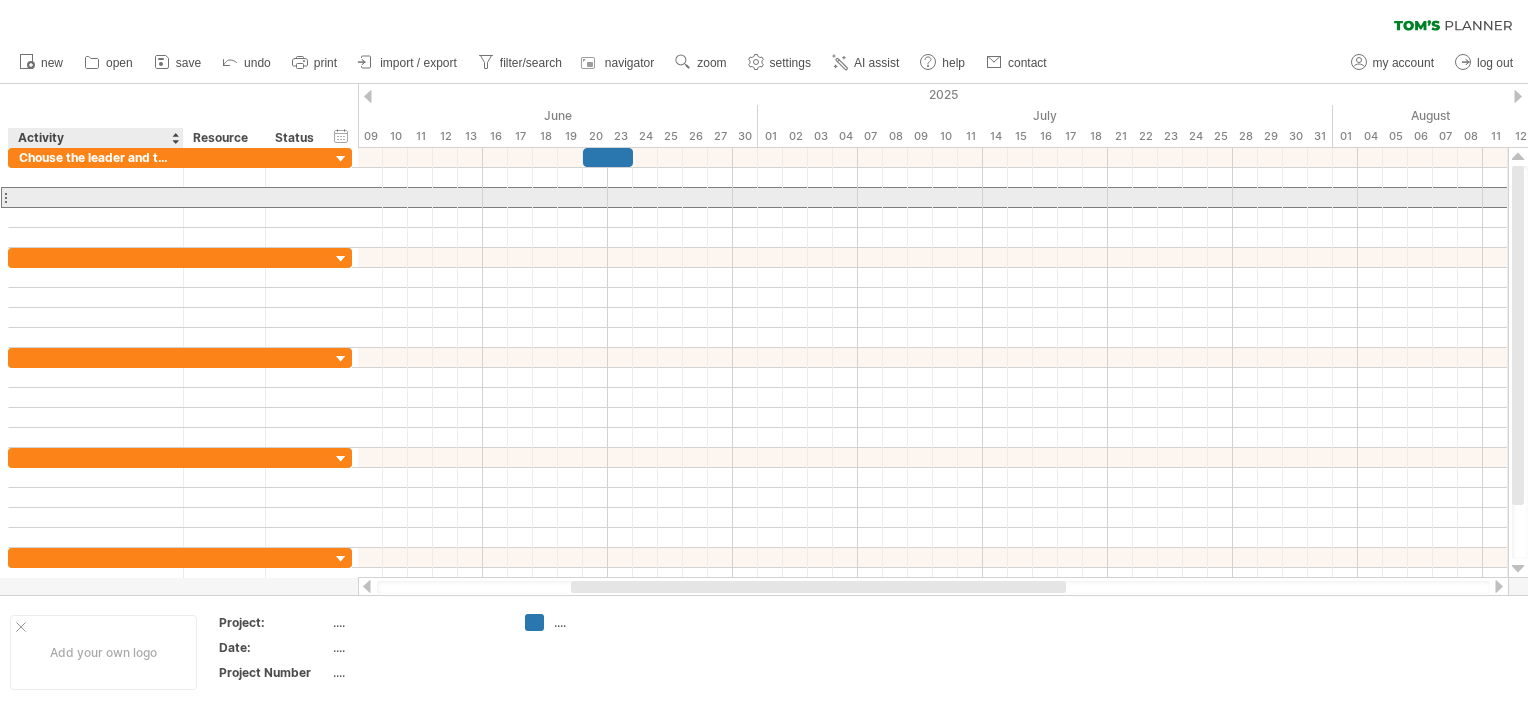 click at bounding box center (96, 197) 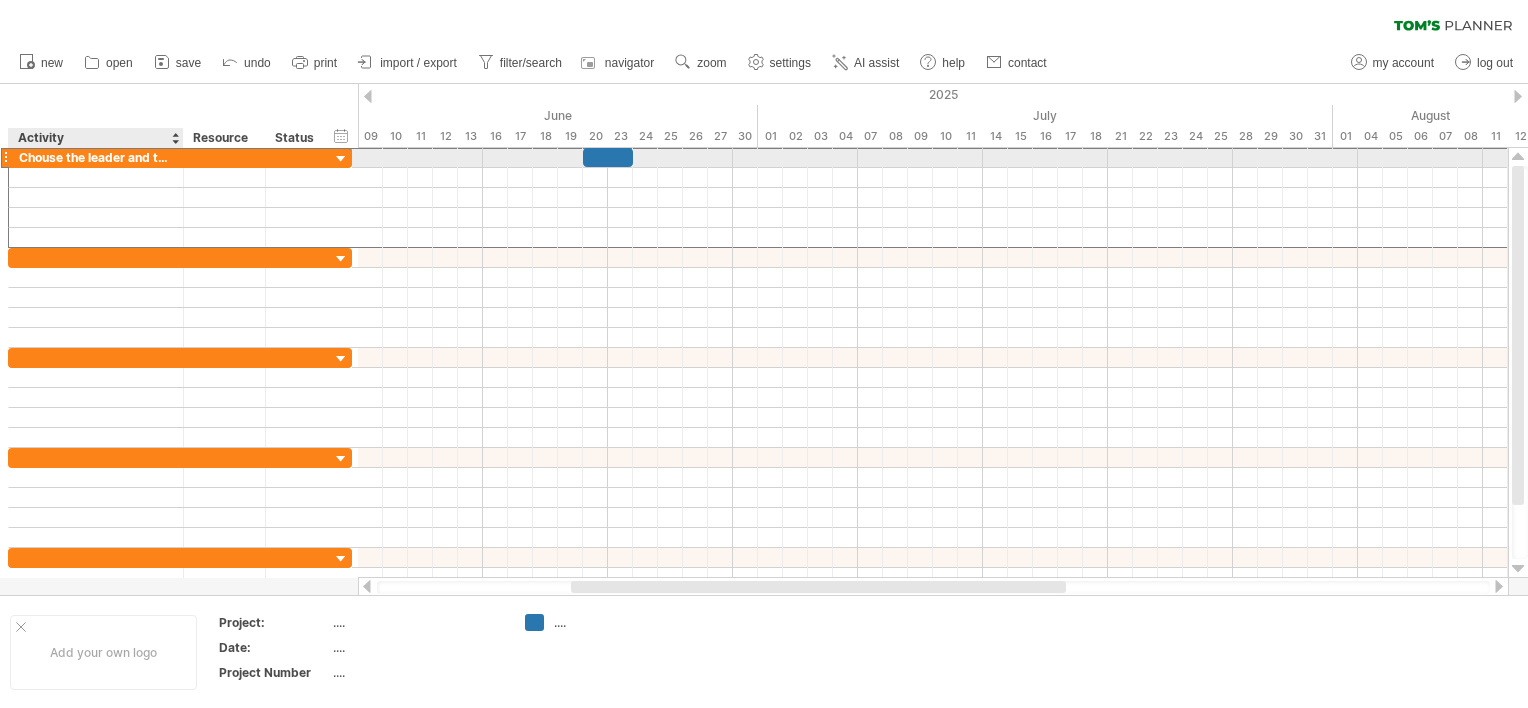 click on "**********" at bounding box center (96, 157) 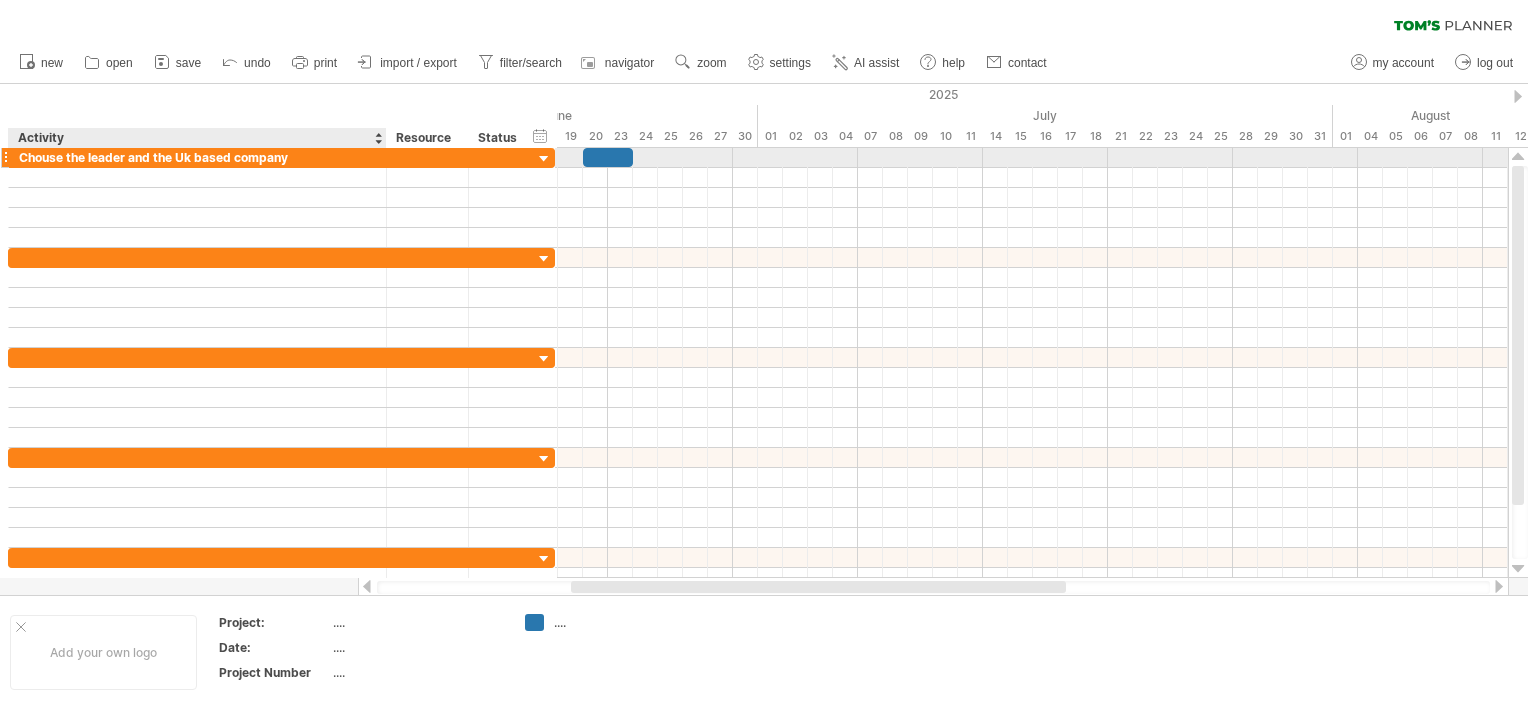 drag, startPoint x: 180, startPoint y: 151, endPoint x: 383, endPoint y: 155, distance: 203.0394 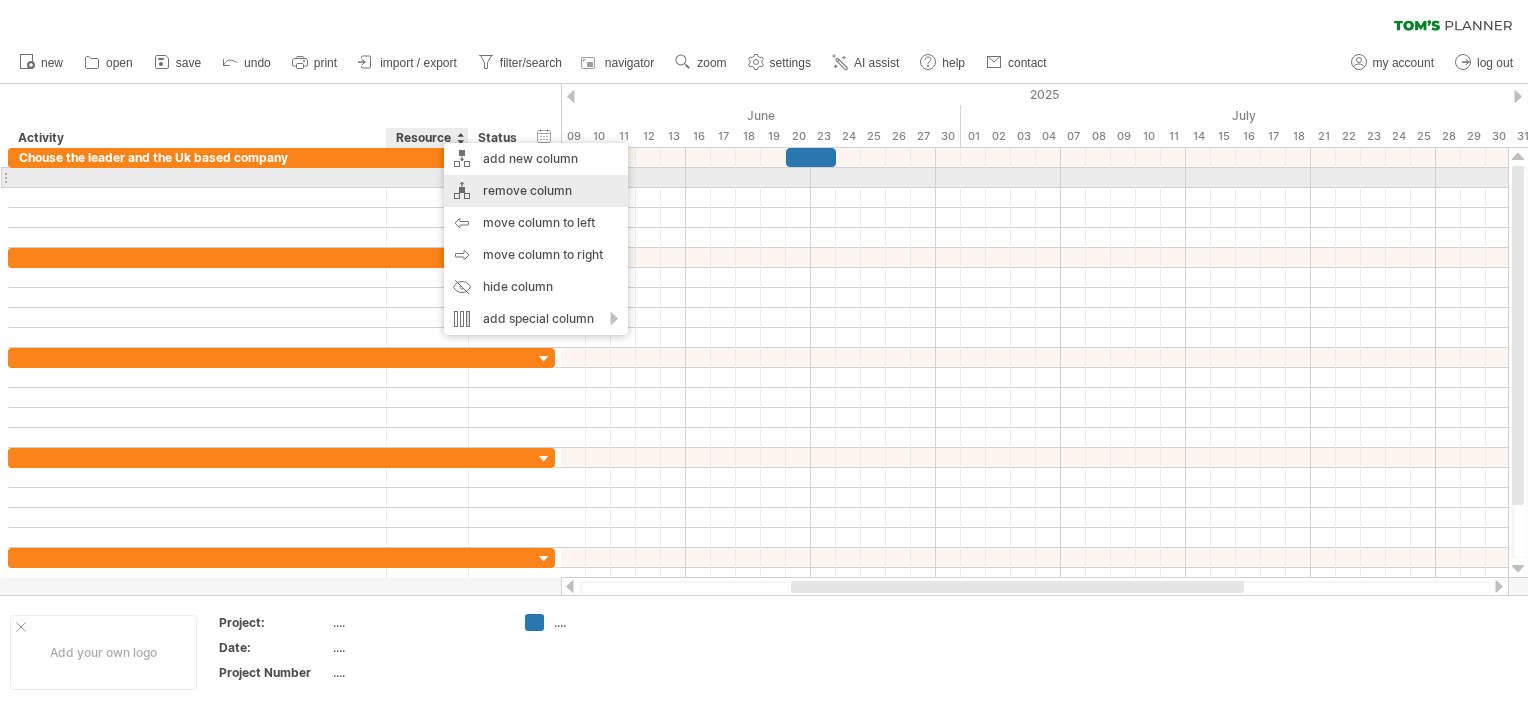 click on "remove column" at bounding box center (536, 191) 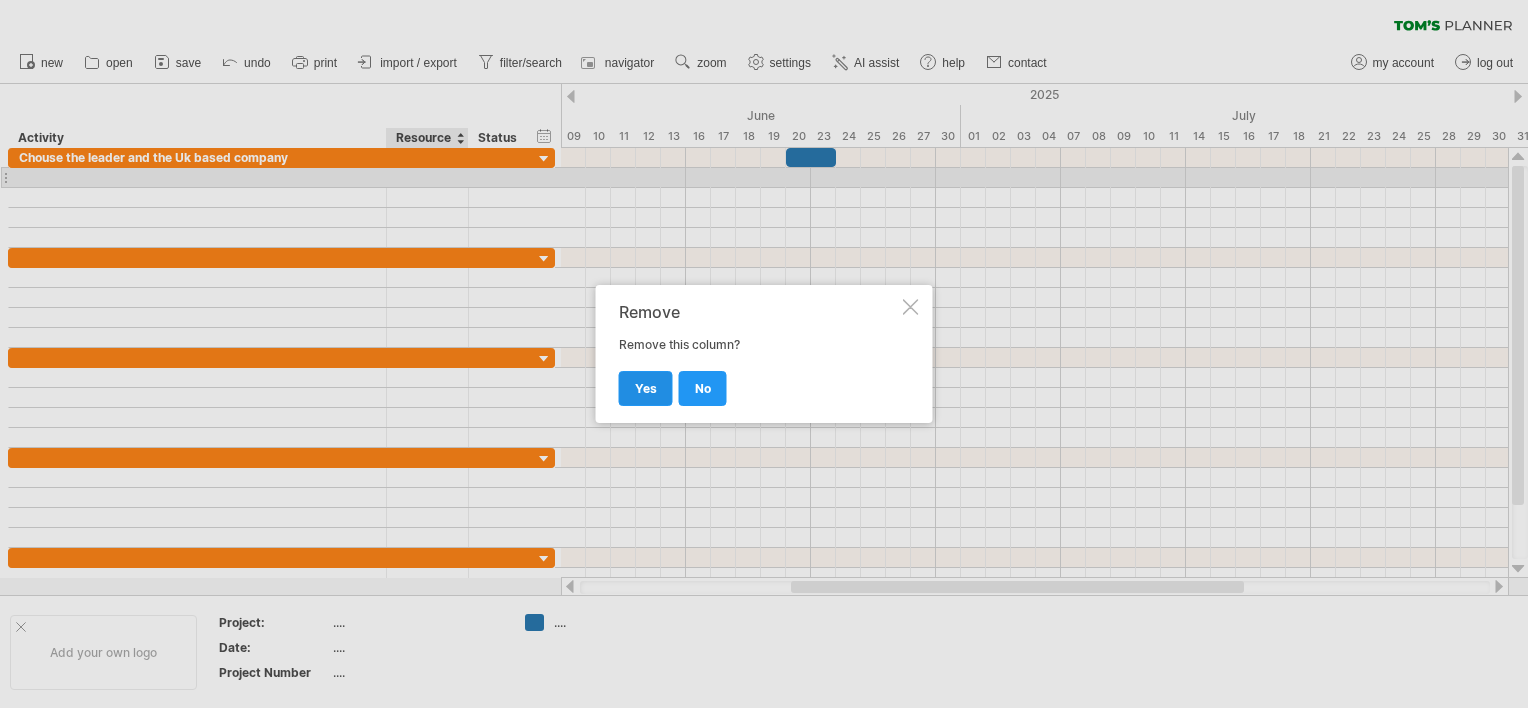 click on "yes" at bounding box center [646, 388] 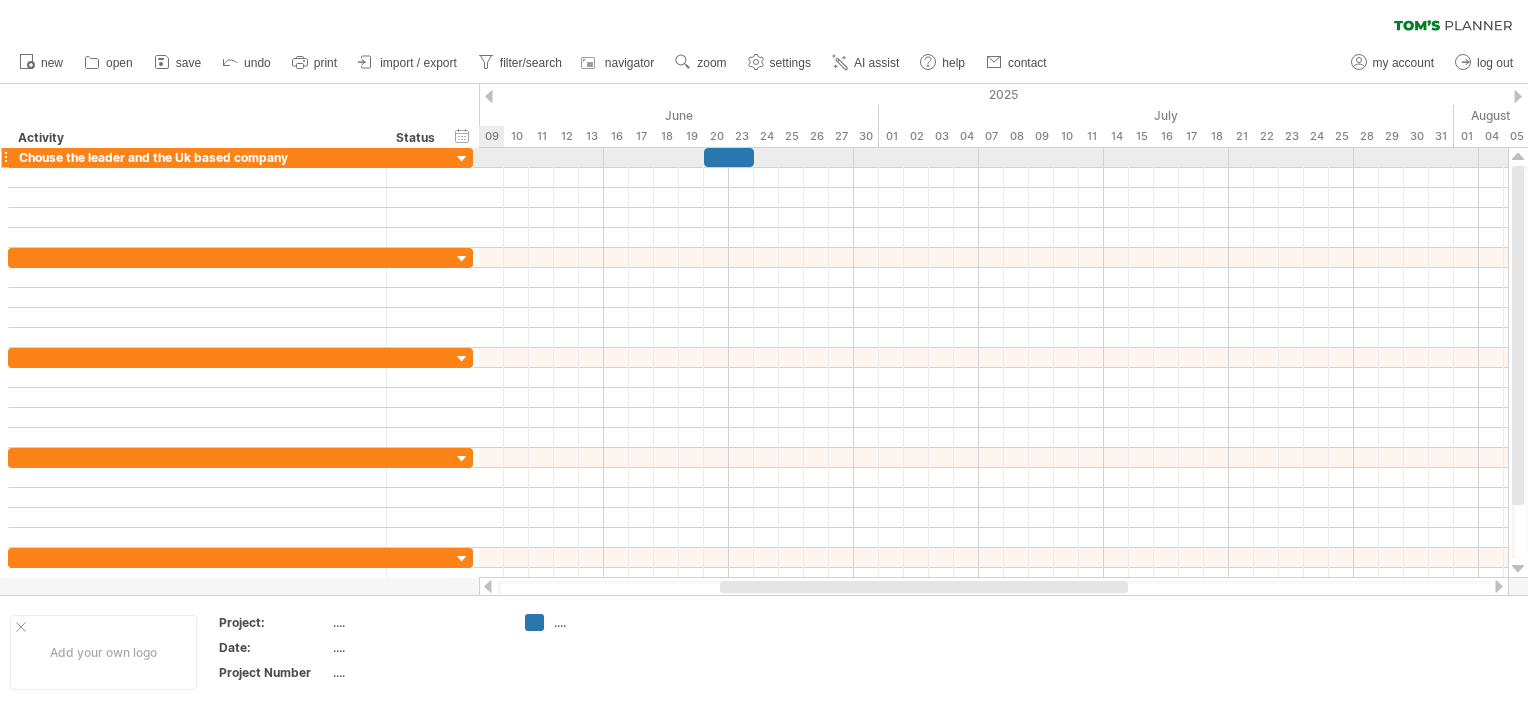 click at bounding box center (462, 159) 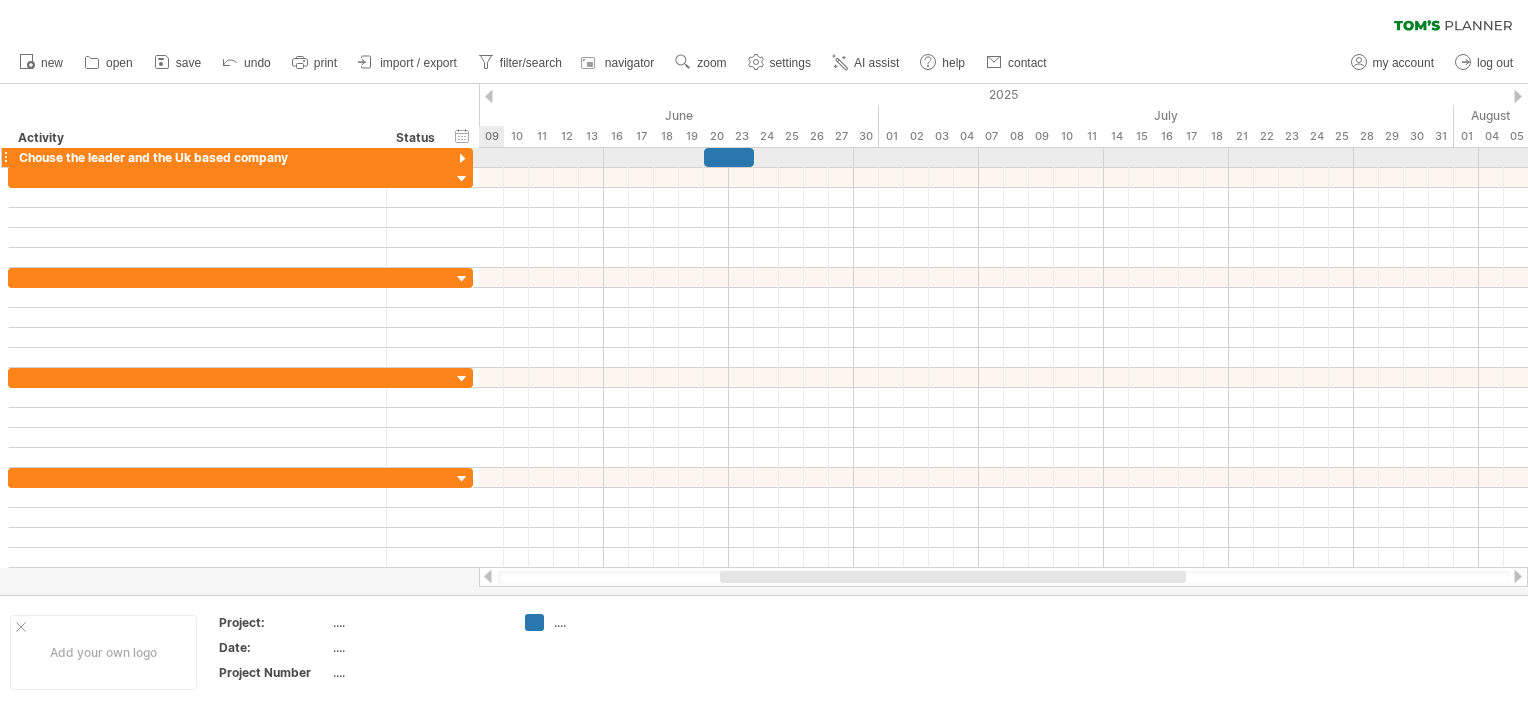 click at bounding box center (462, 159) 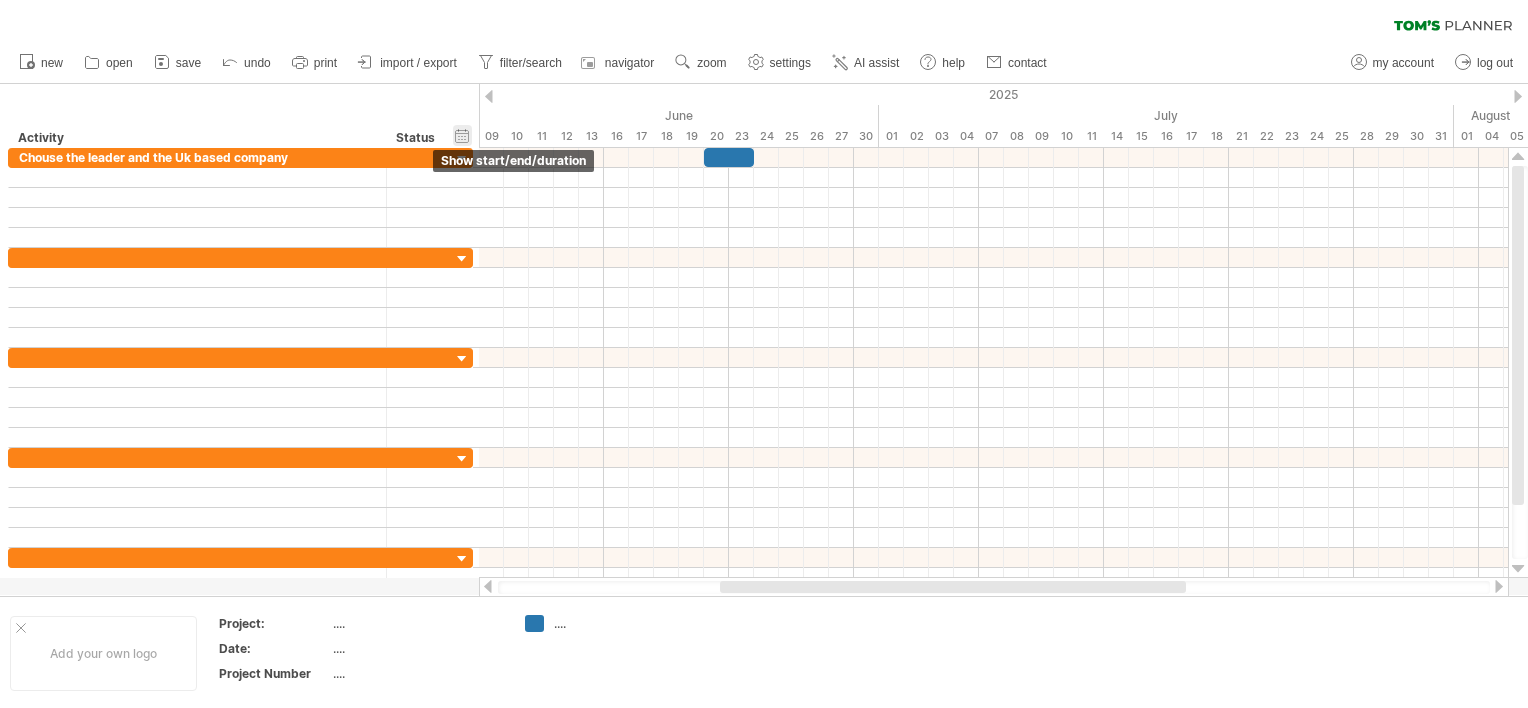 click on "hide start/end/duration show start/end/duration" at bounding box center [462, 135] 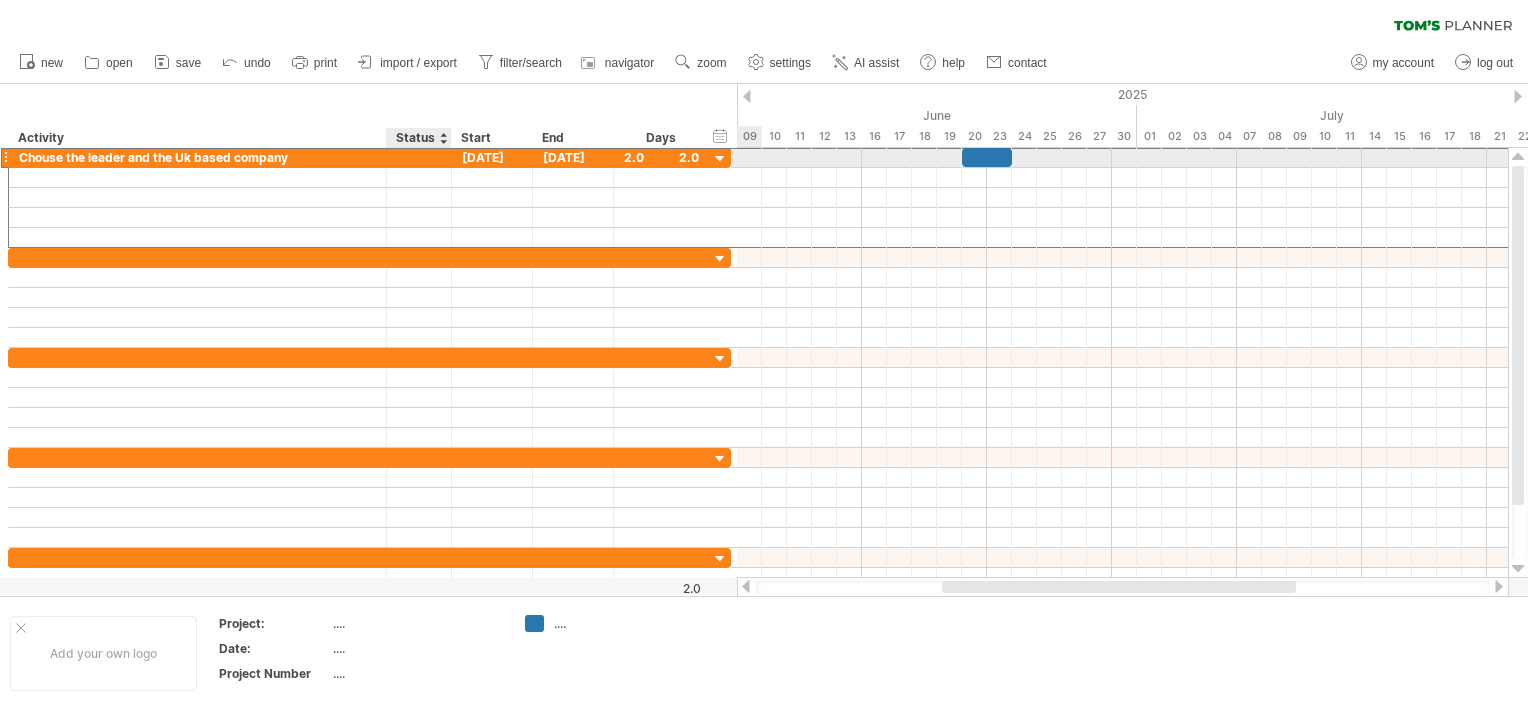 click at bounding box center (419, 157) 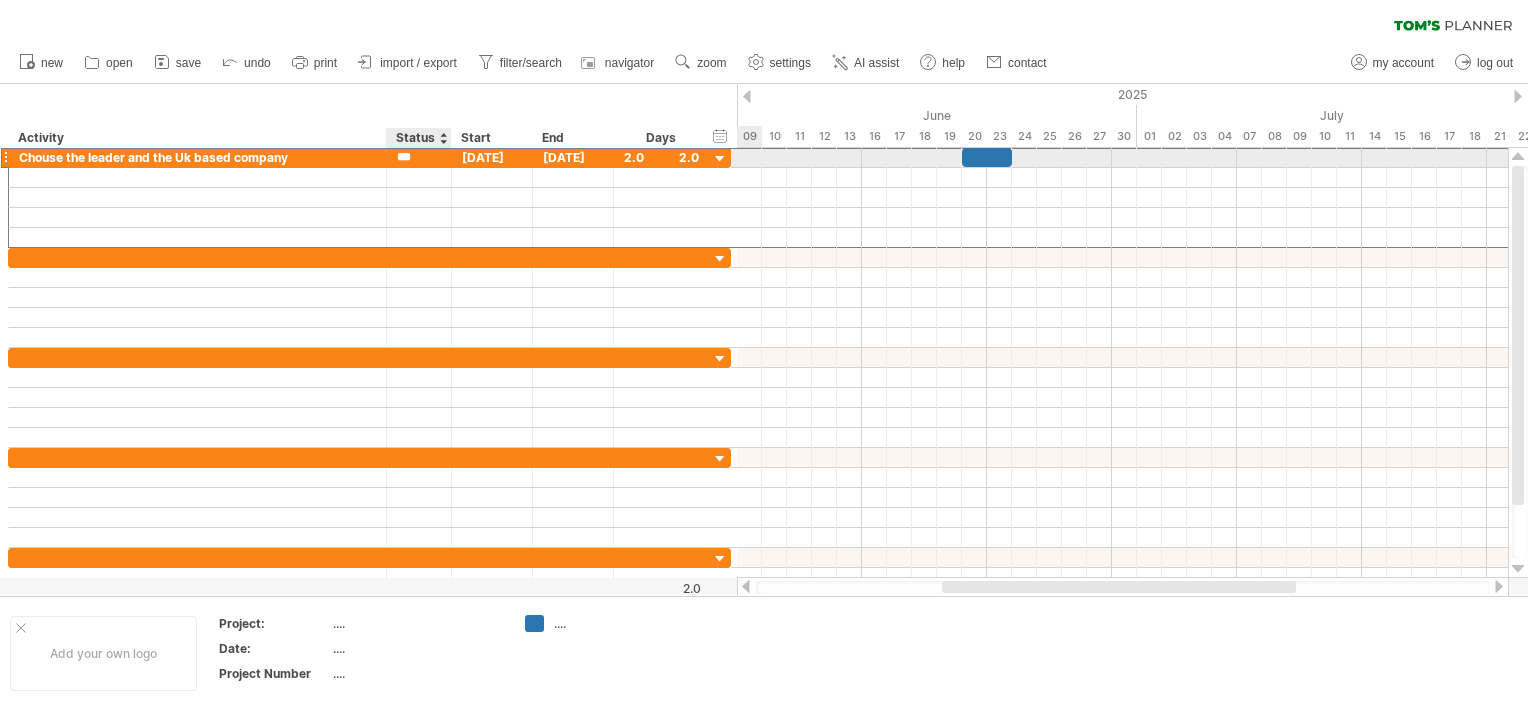 type on "****" 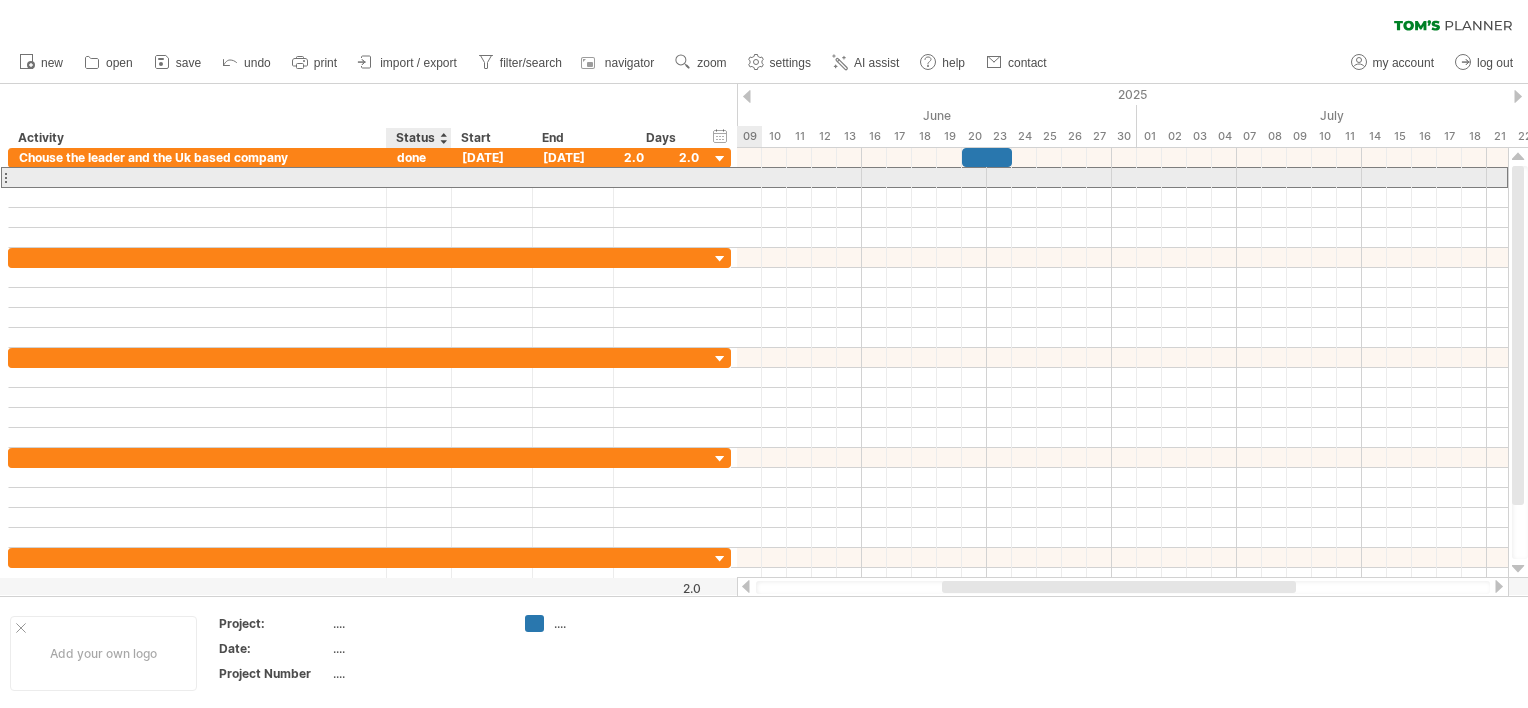 click at bounding box center (419, 177) 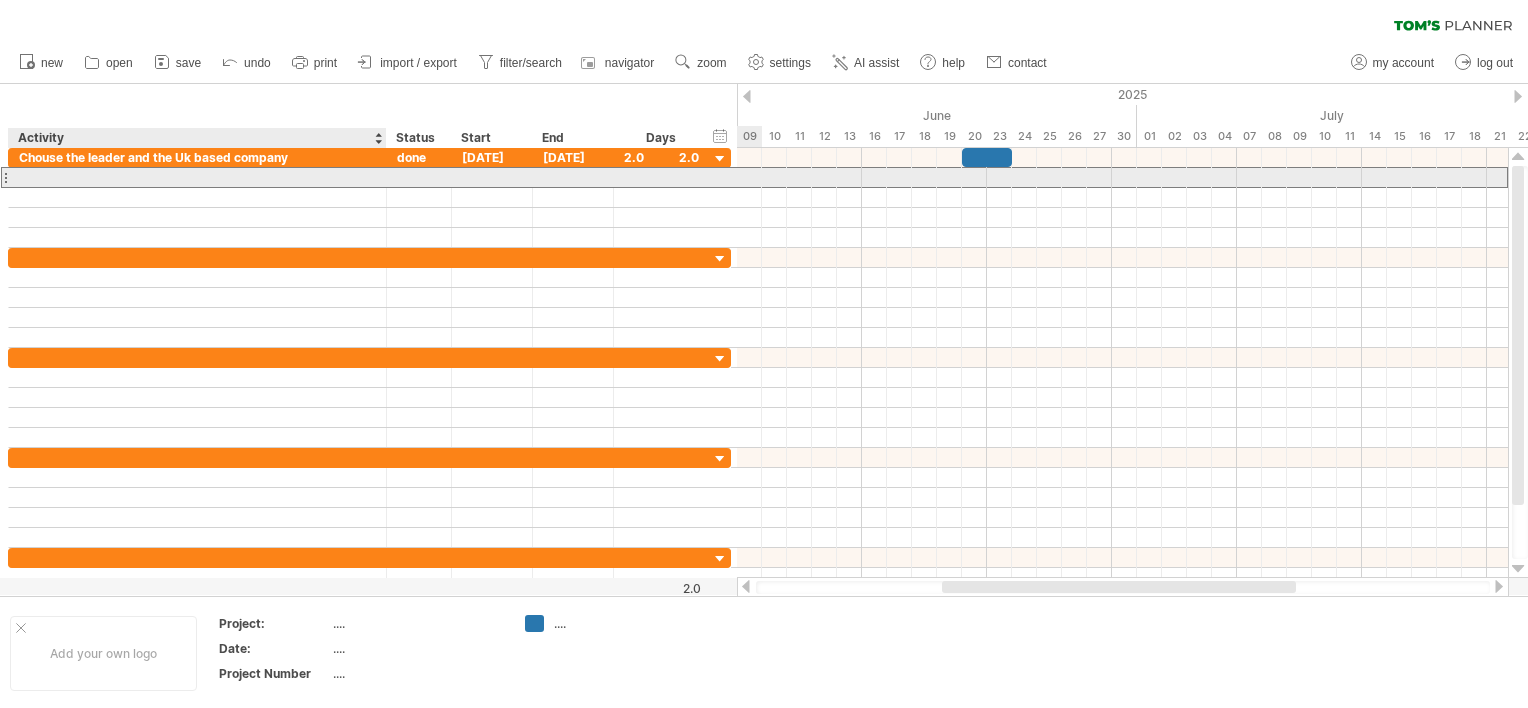 click at bounding box center [197, 177] 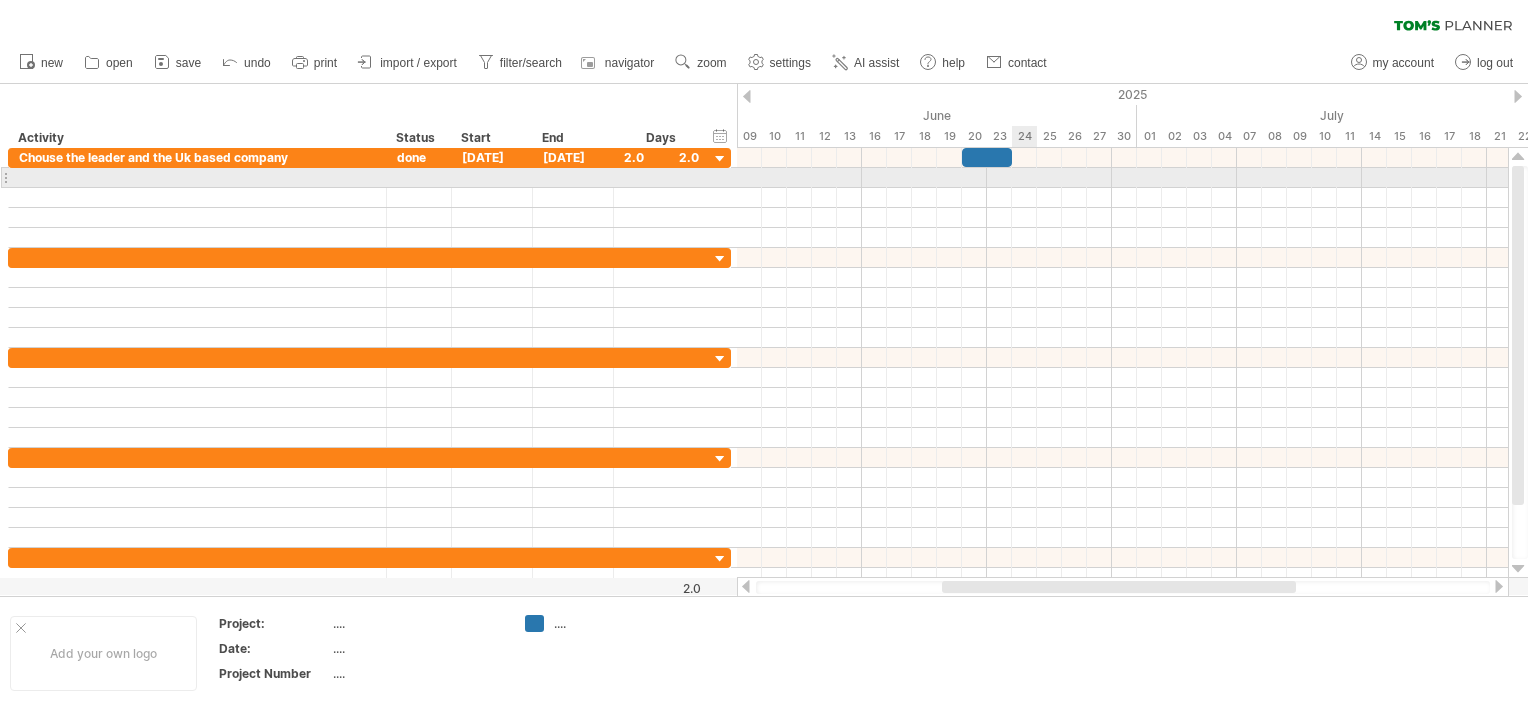 click at bounding box center (1122, 178) 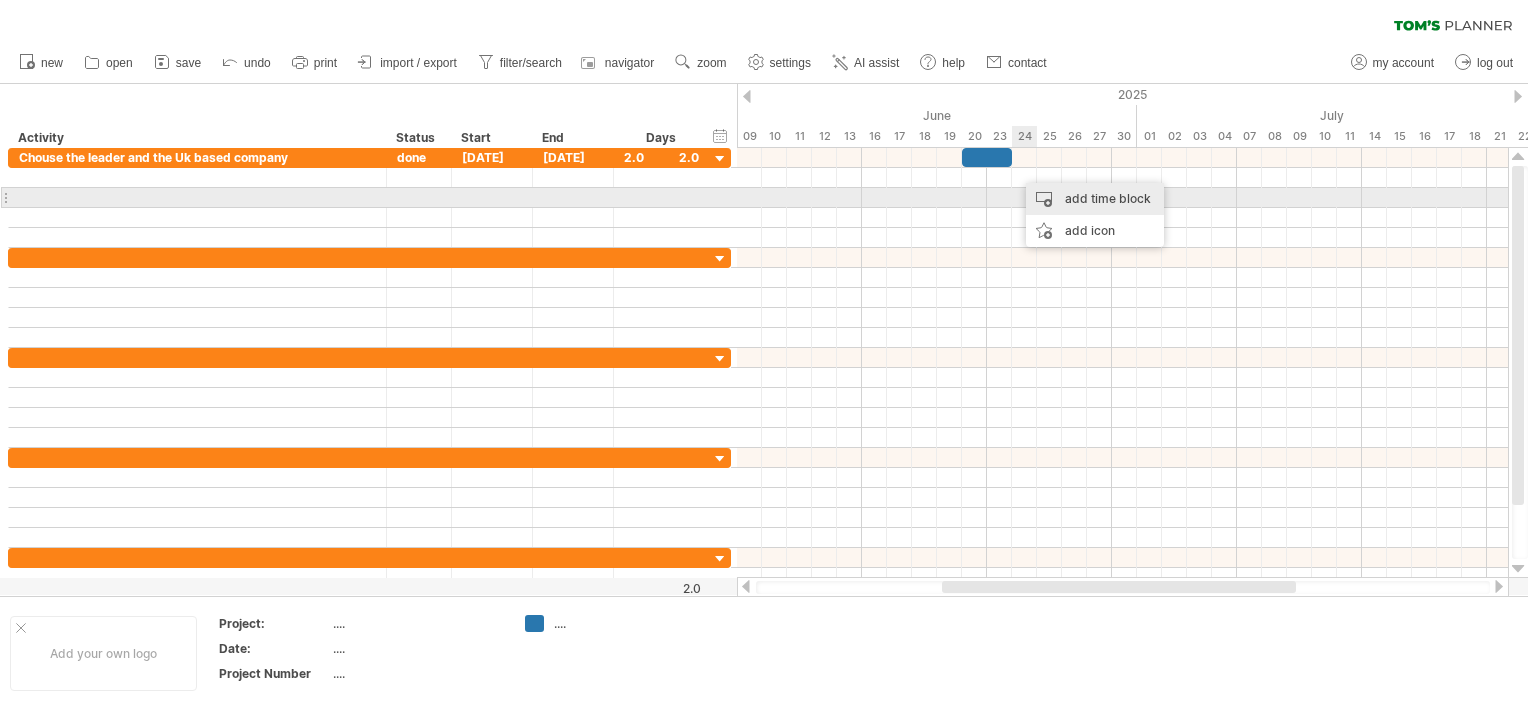 click on "add time block" at bounding box center (1095, 199) 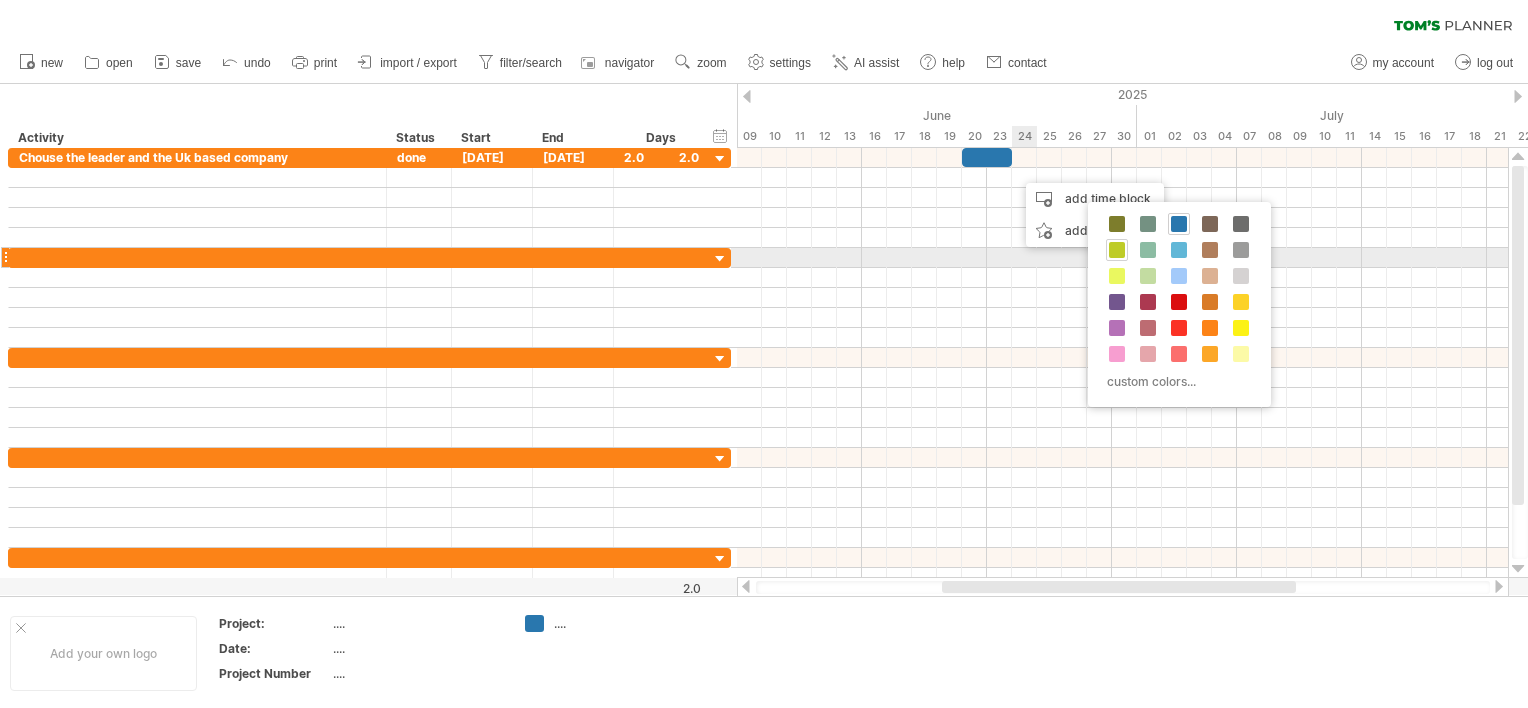 click at bounding box center (1117, 250) 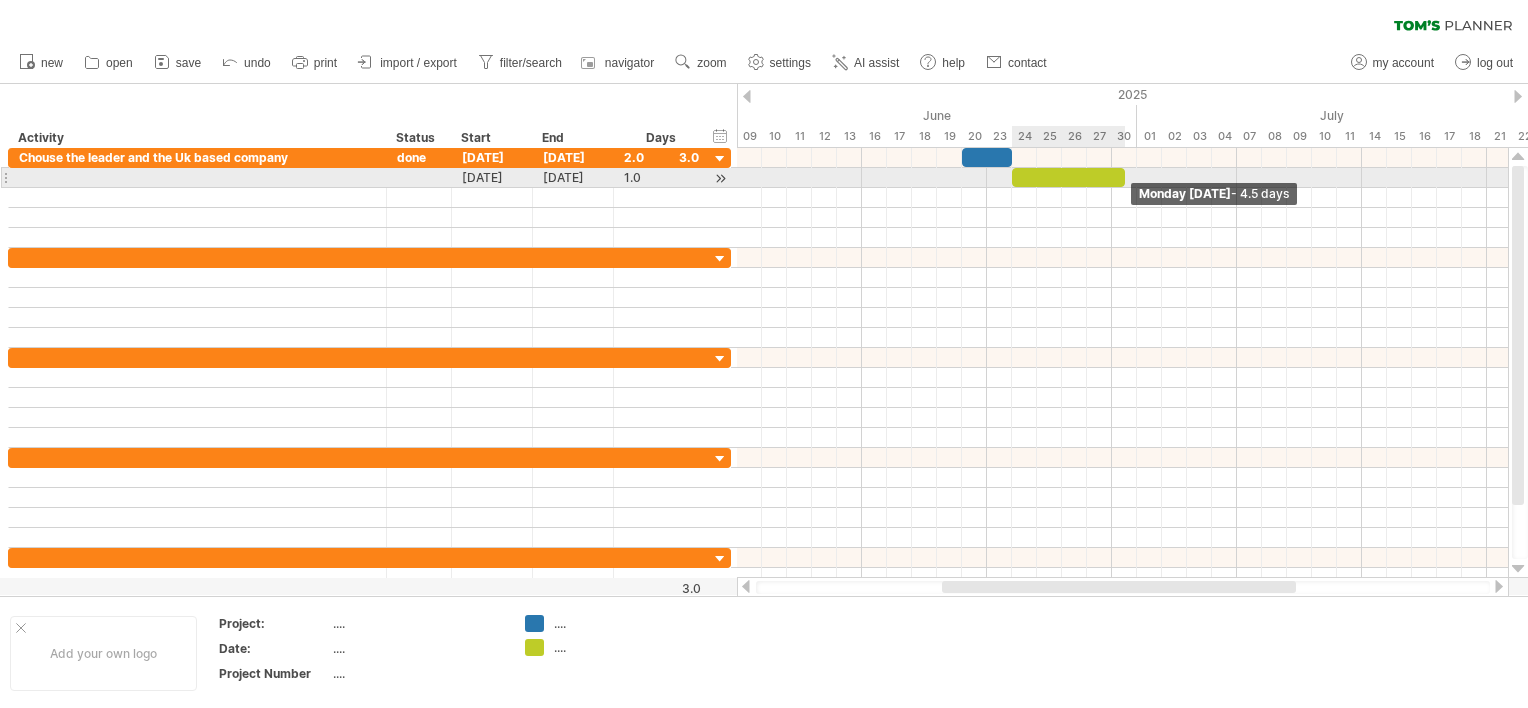 drag, startPoint x: 1032, startPoint y: 175, endPoint x: 1123, endPoint y: 171, distance: 91.08787 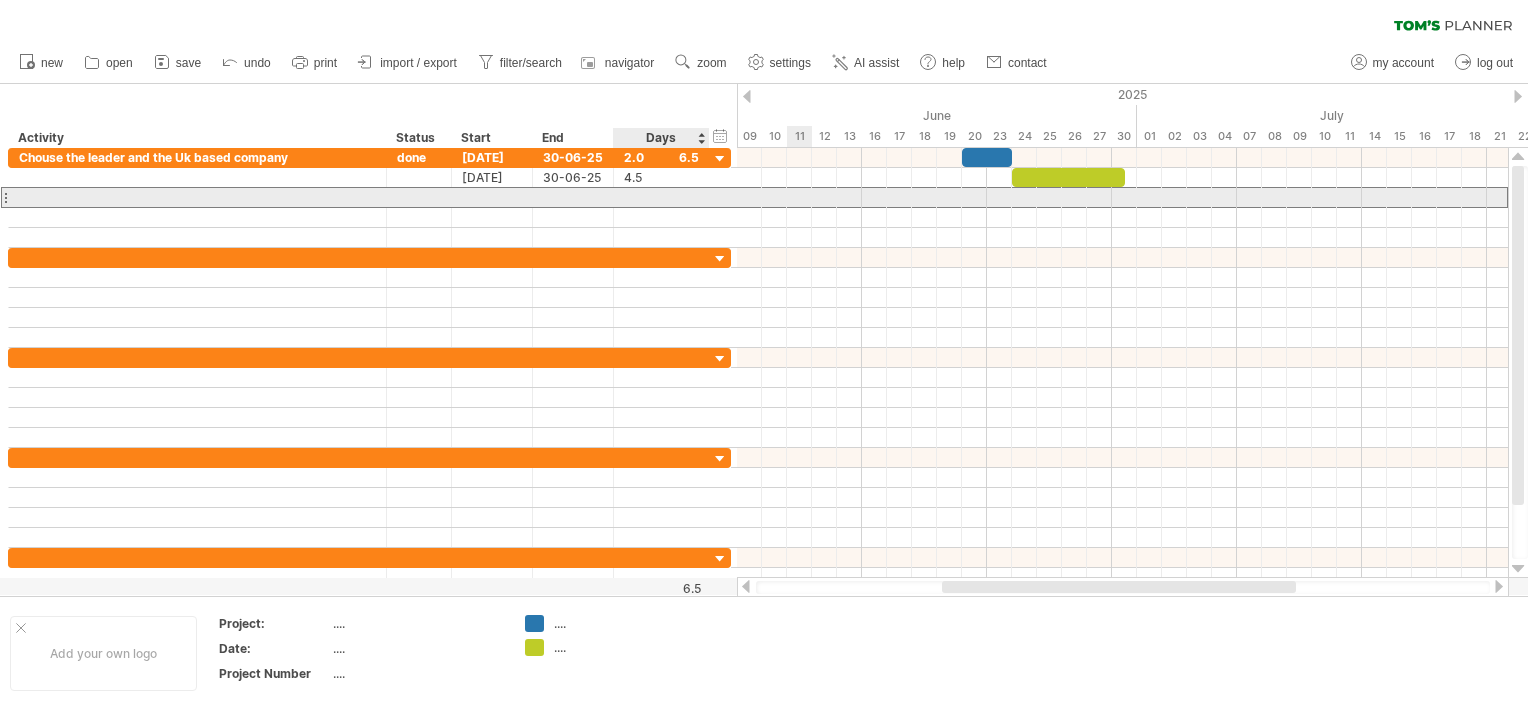 click at bounding box center [661, 197] 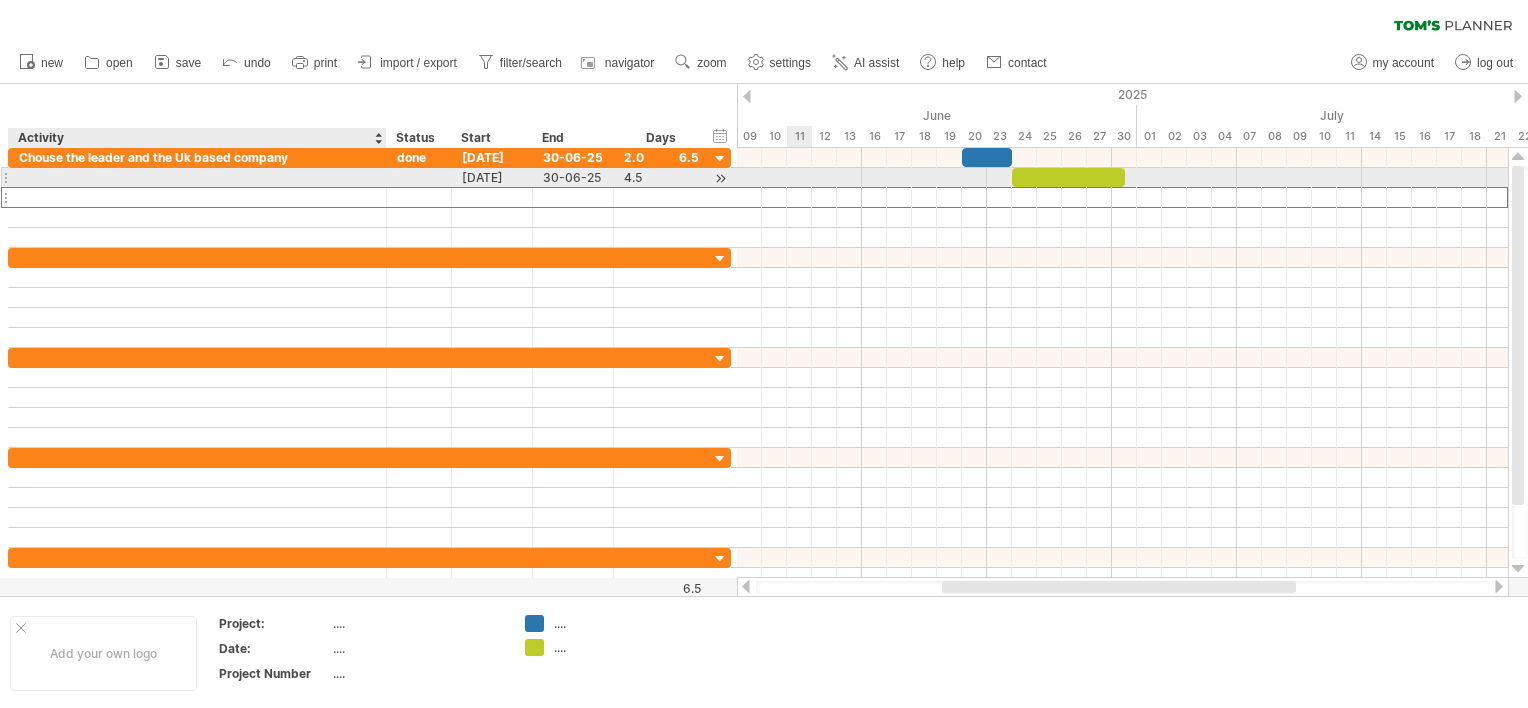 scroll, scrollTop: 0, scrollLeft: 0, axis: both 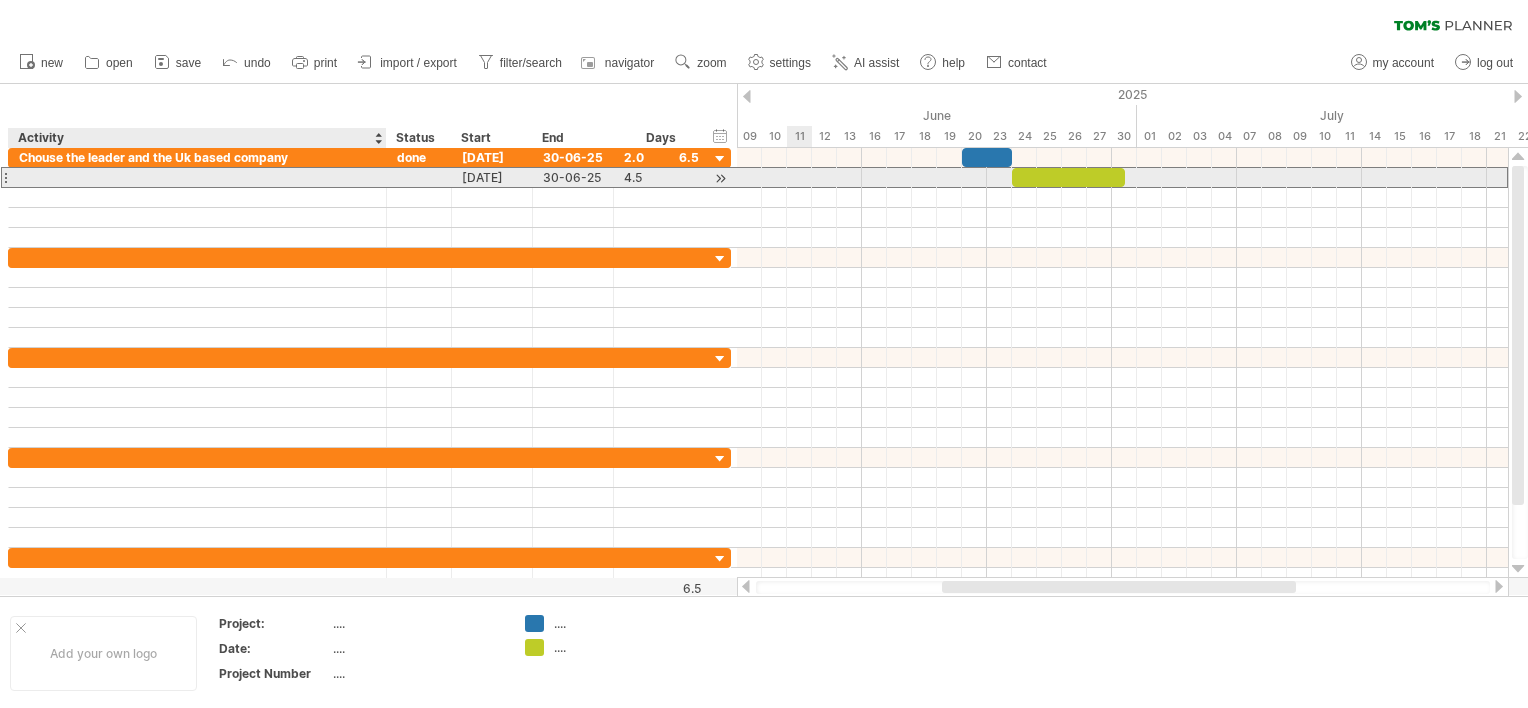 click at bounding box center [197, 177] 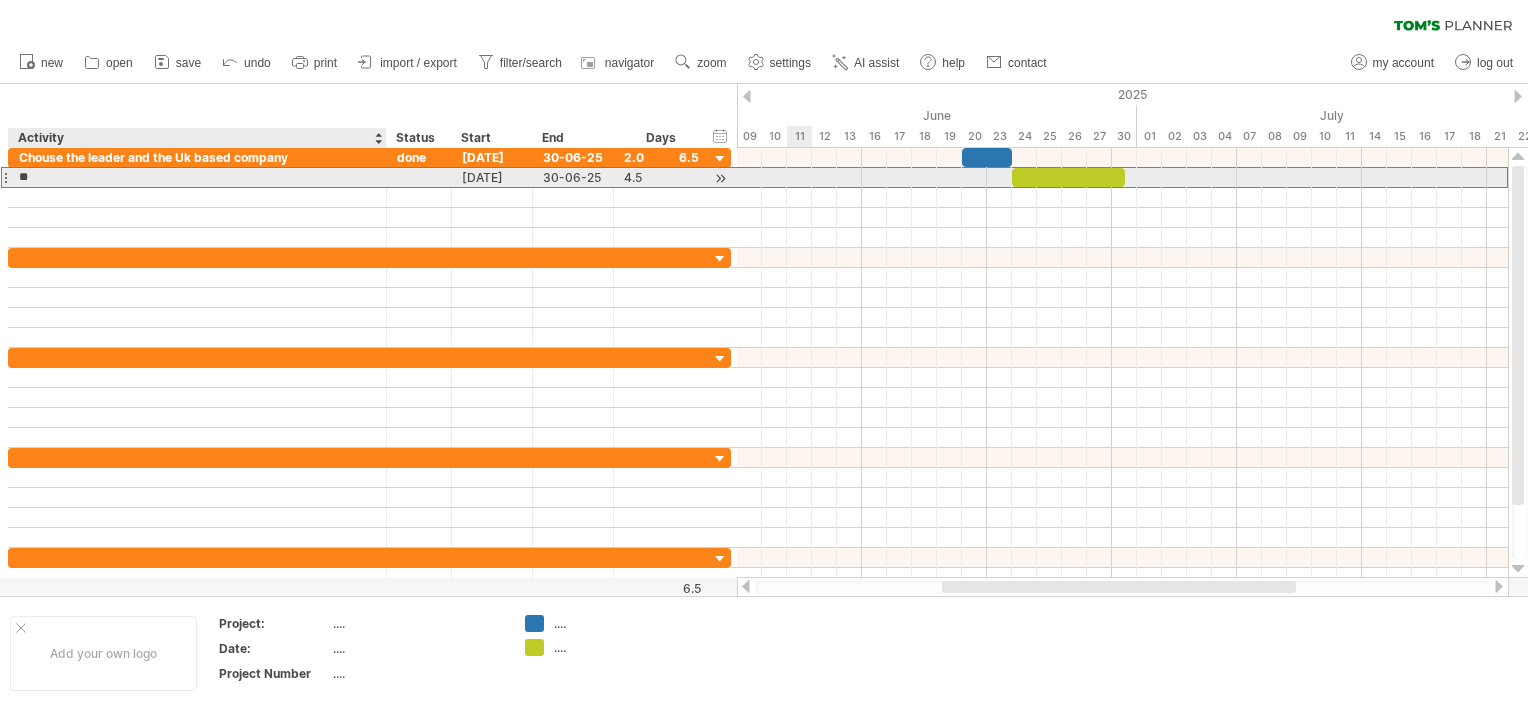 type on "***" 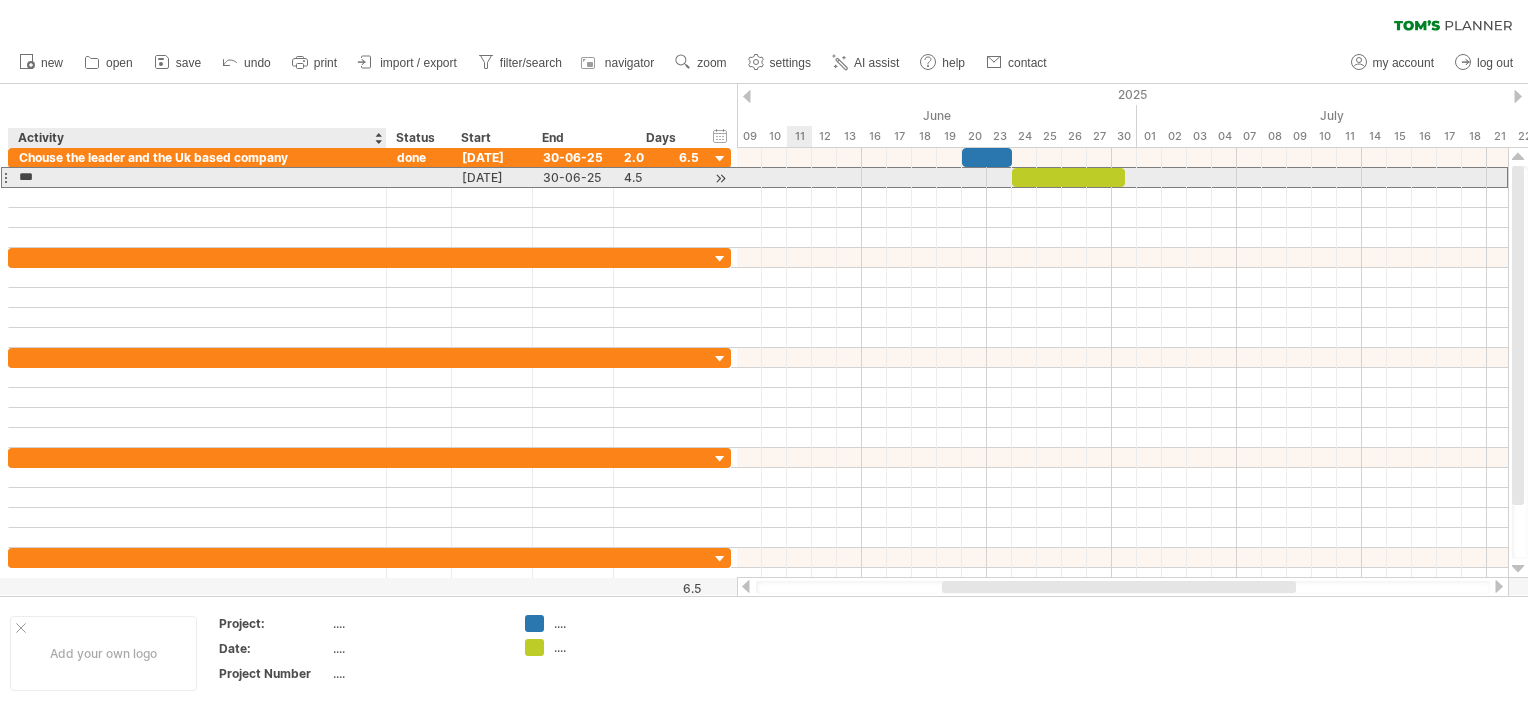 drag, startPoint x: 48, startPoint y: 172, endPoint x: 19, endPoint y: 171, distance: 29.017237 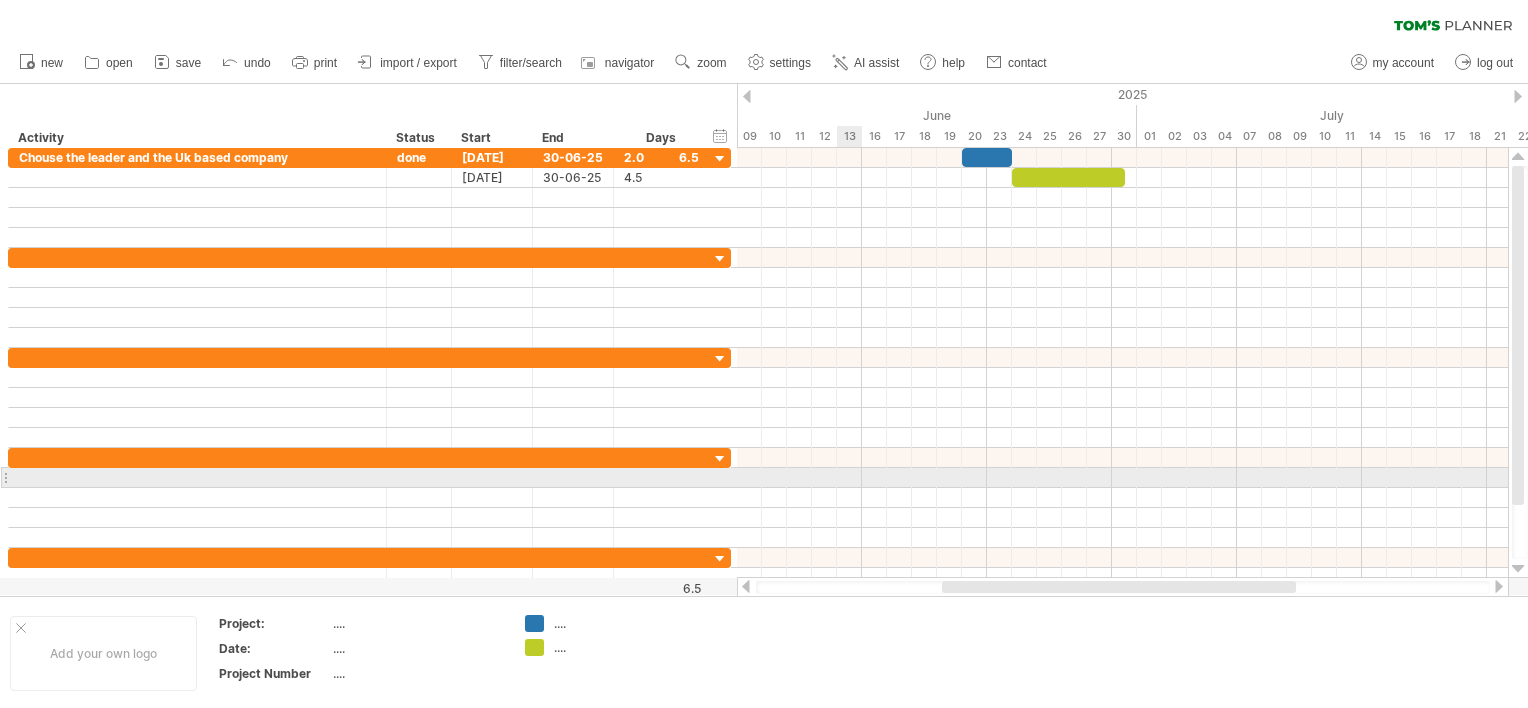click at bounding box center [1122, 498] 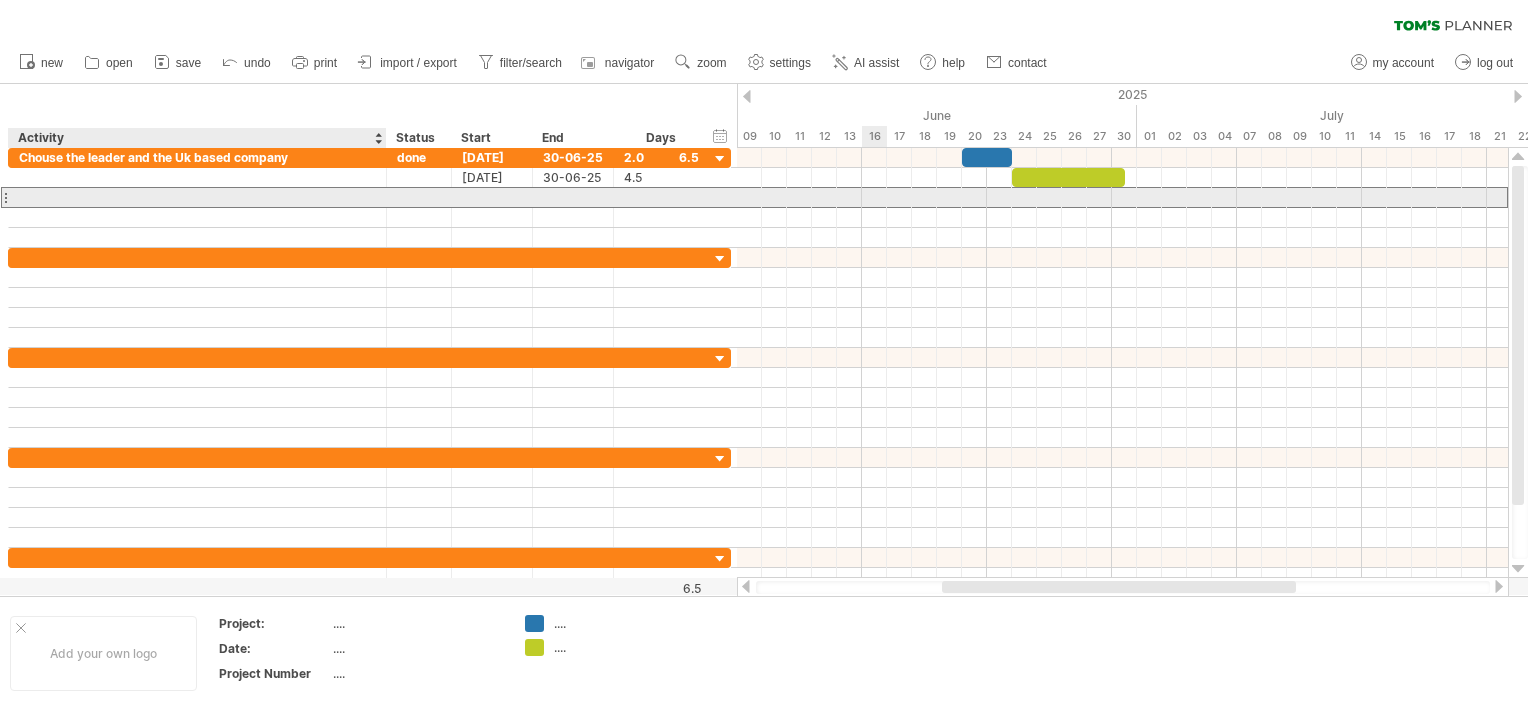 click at bounding box center [197, 197] 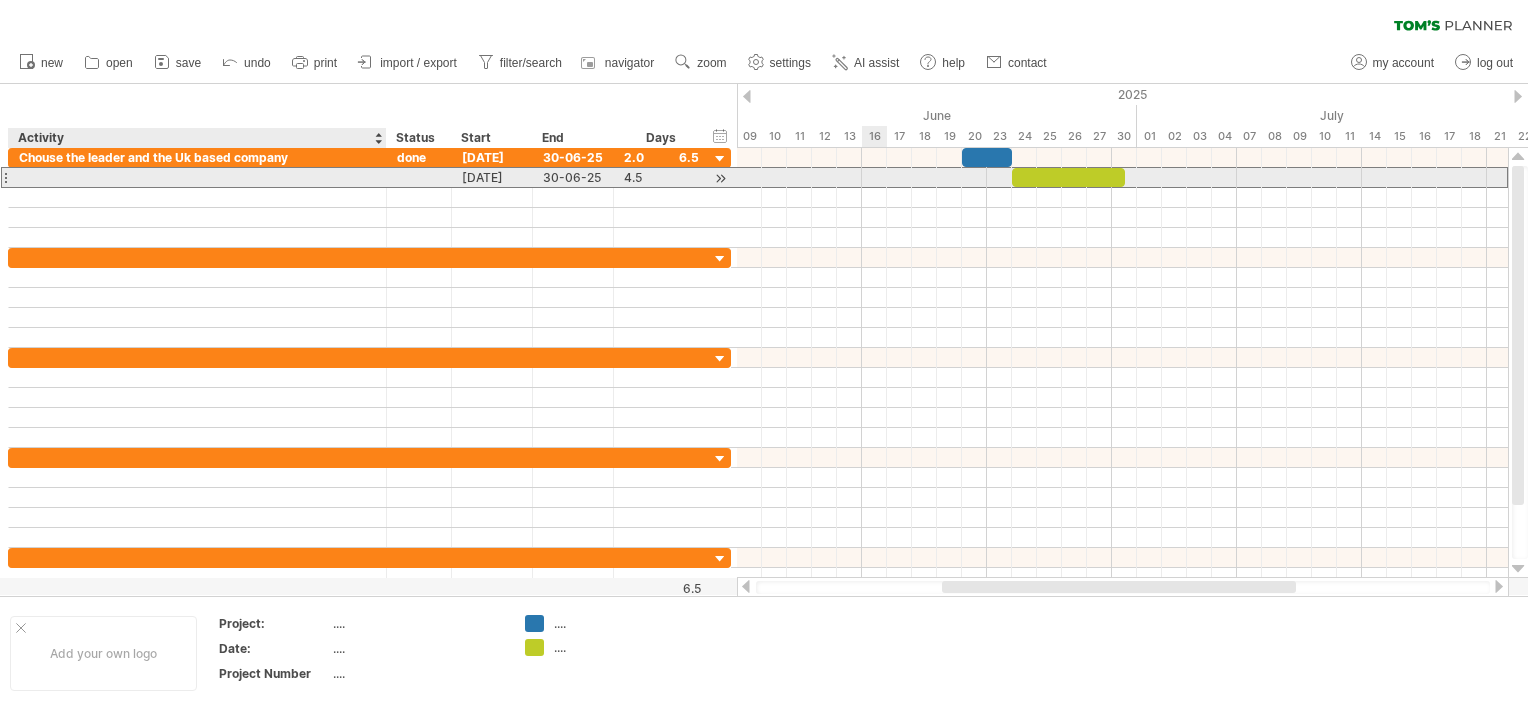 click at bounding box center (197, 177) 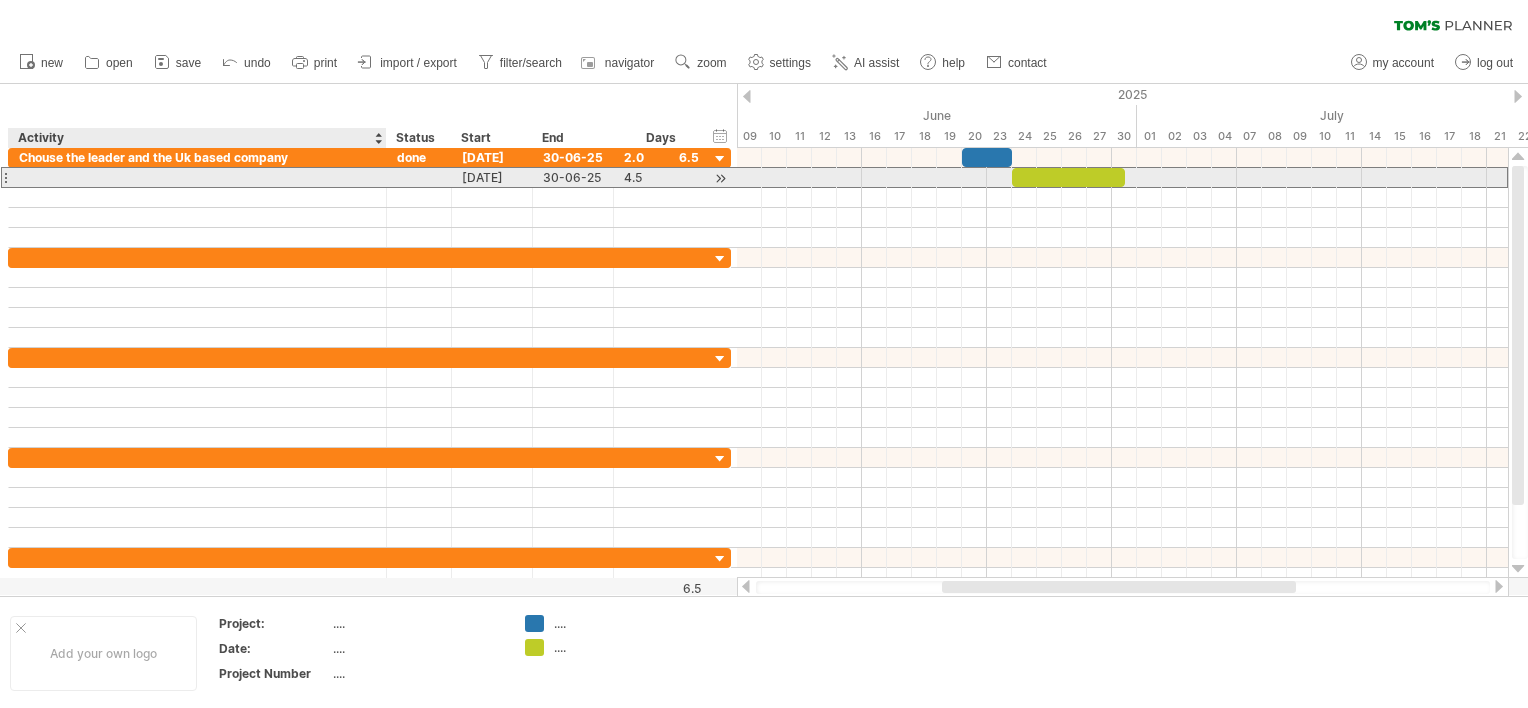 click at bounding box center (197, 177) 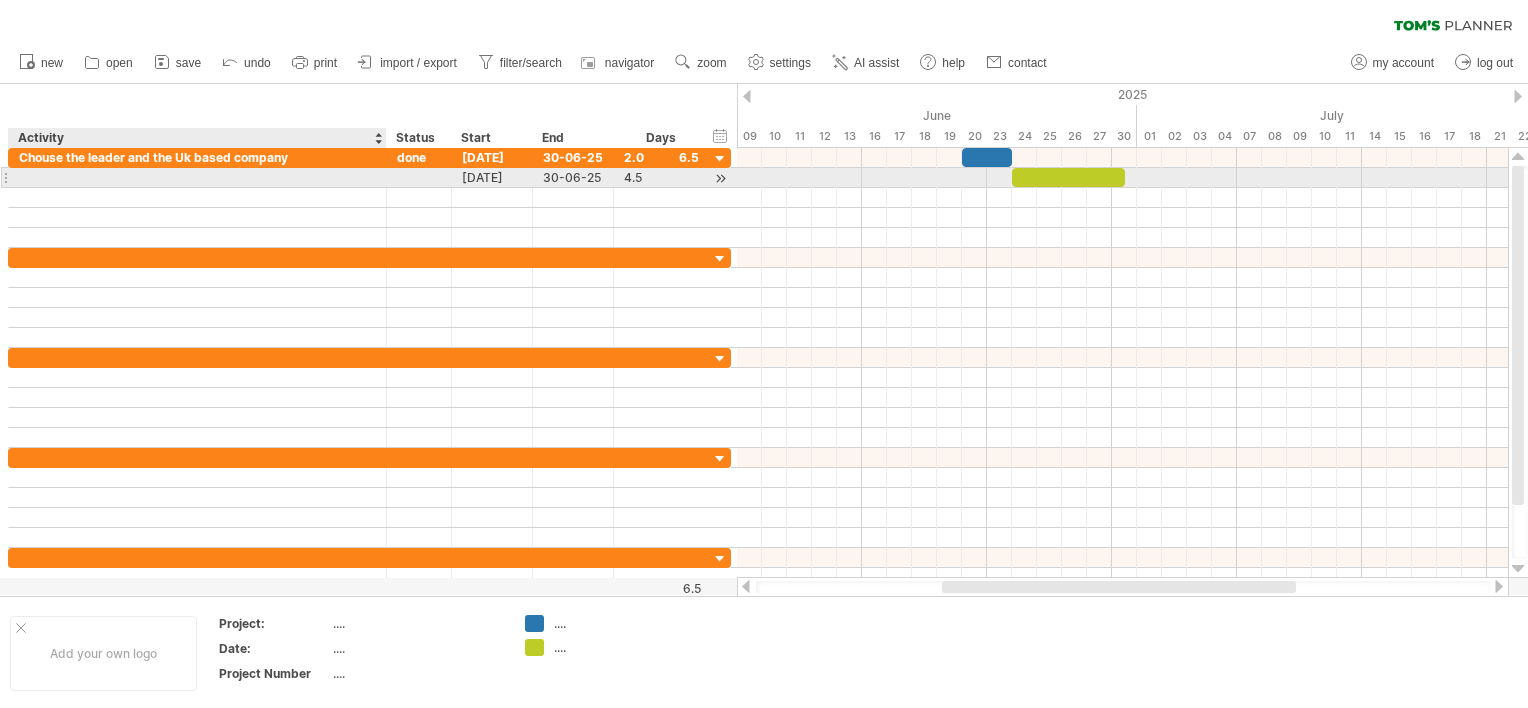click at bounding box center [197, 177] 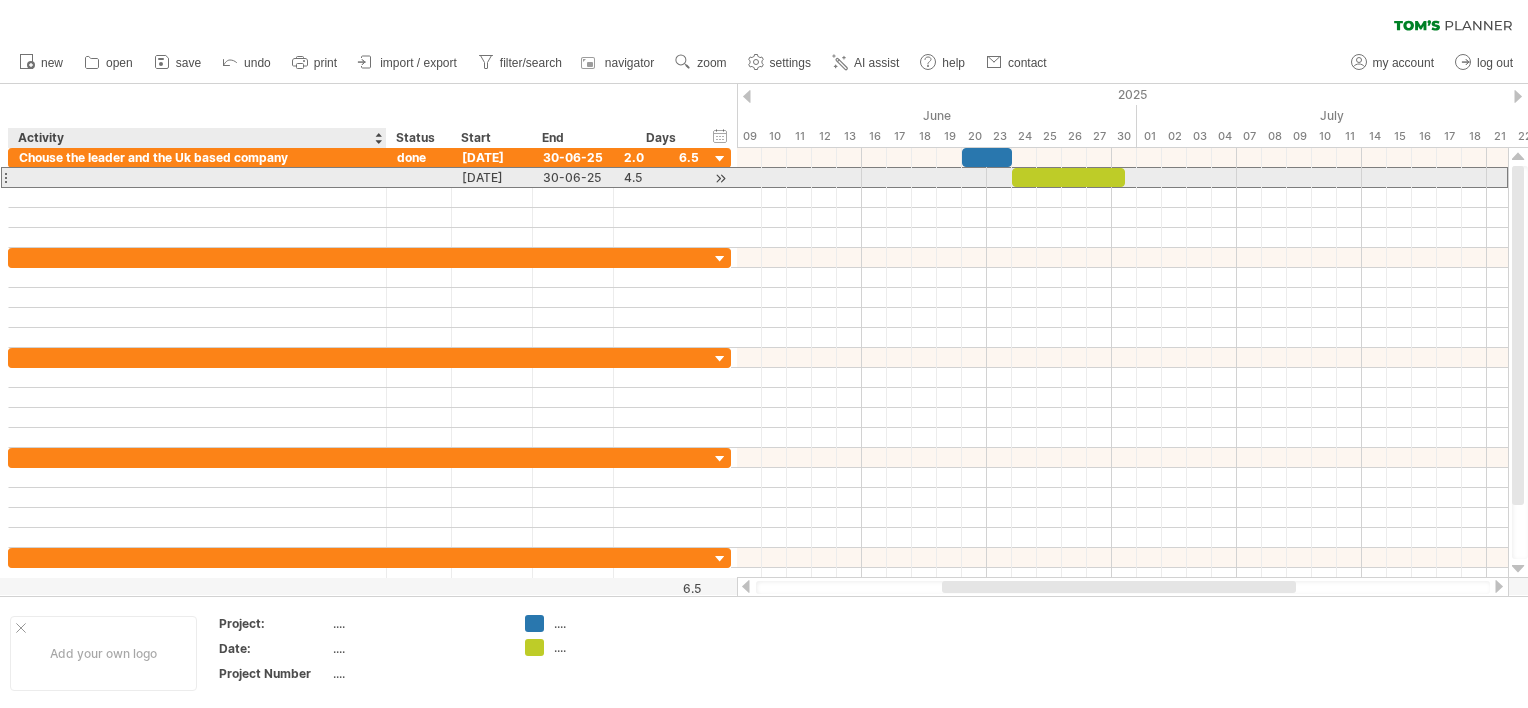 click at bounding box center (197, 177) 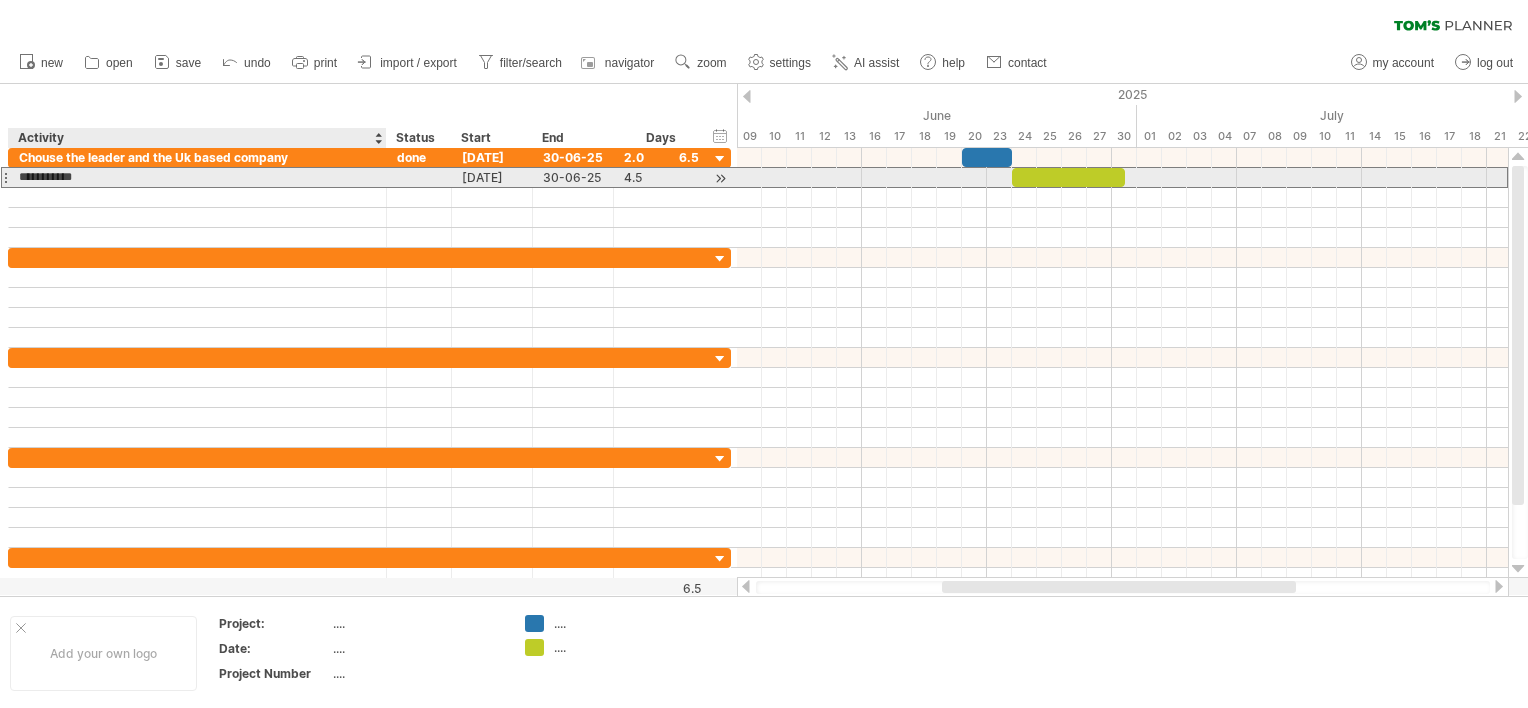 click on "**********" at bounding box center (197, 177) 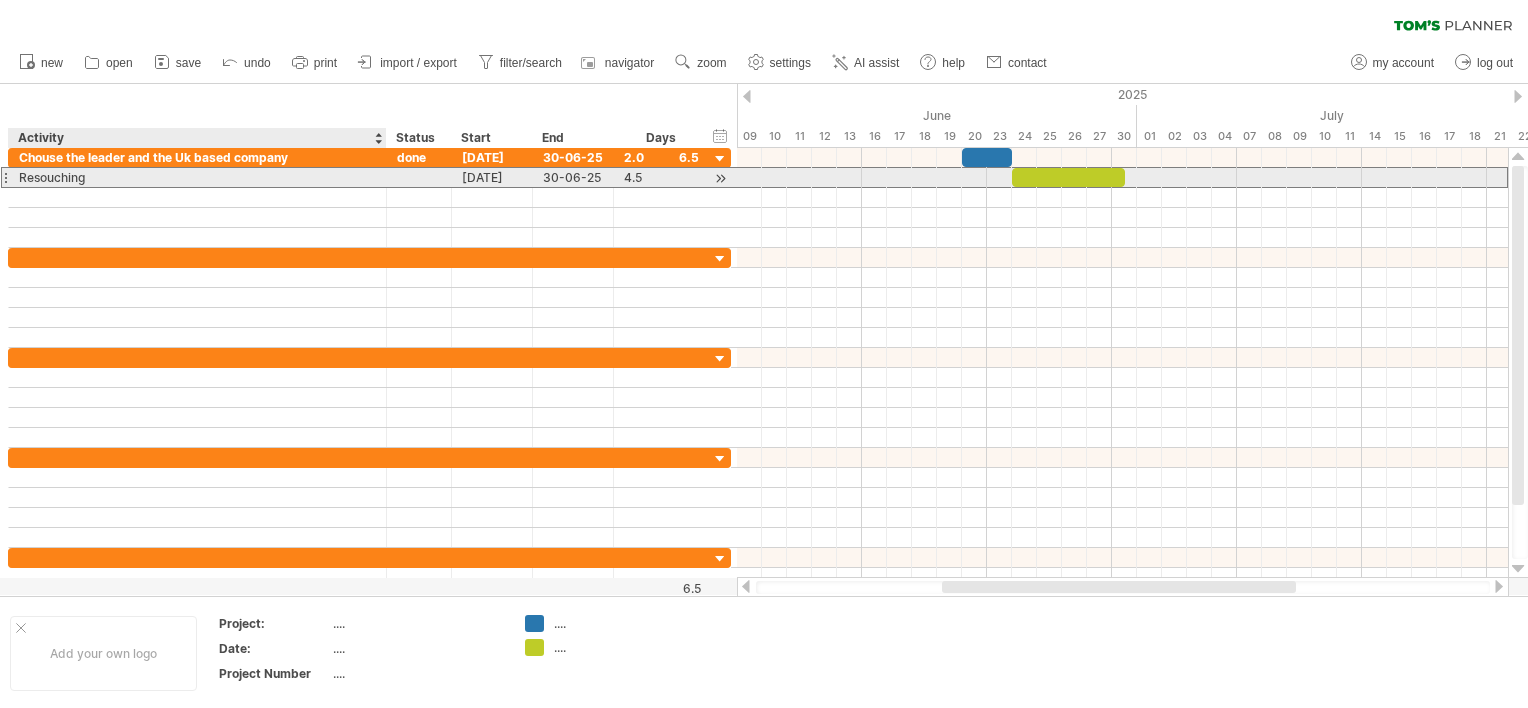 click on "Resouching" at bounding box center (197, 177) 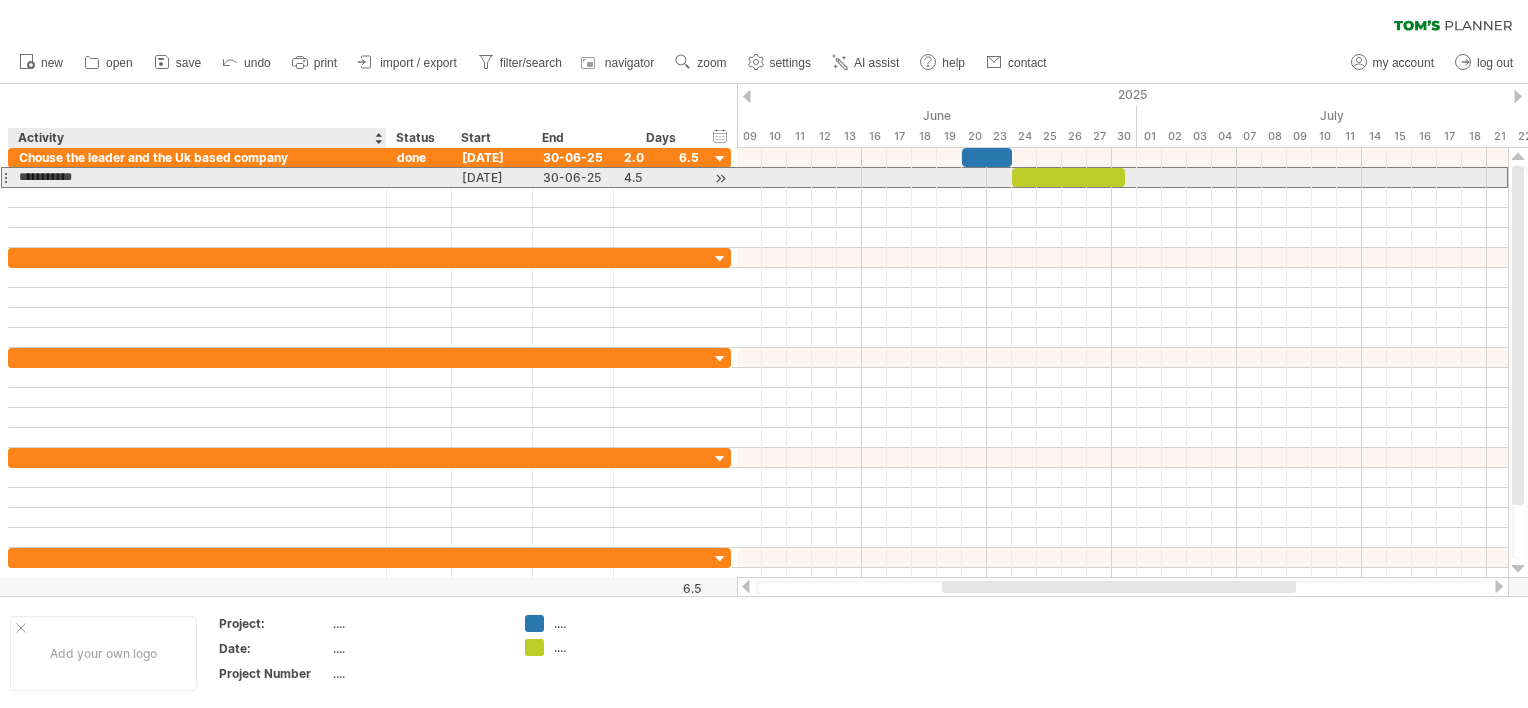 click on "**********" at bounding box center (197, 177) 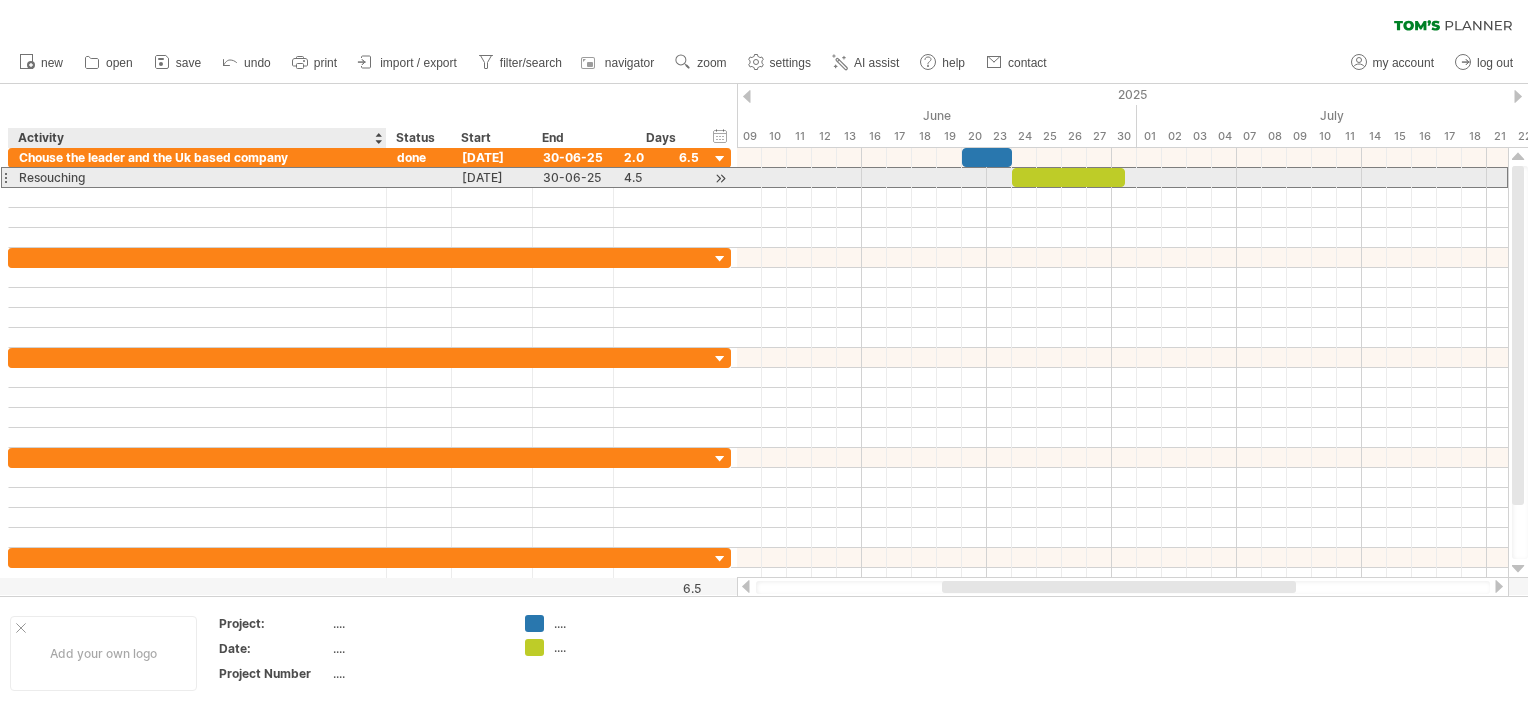 click on "Resouching" at bounding box center [197, 177] 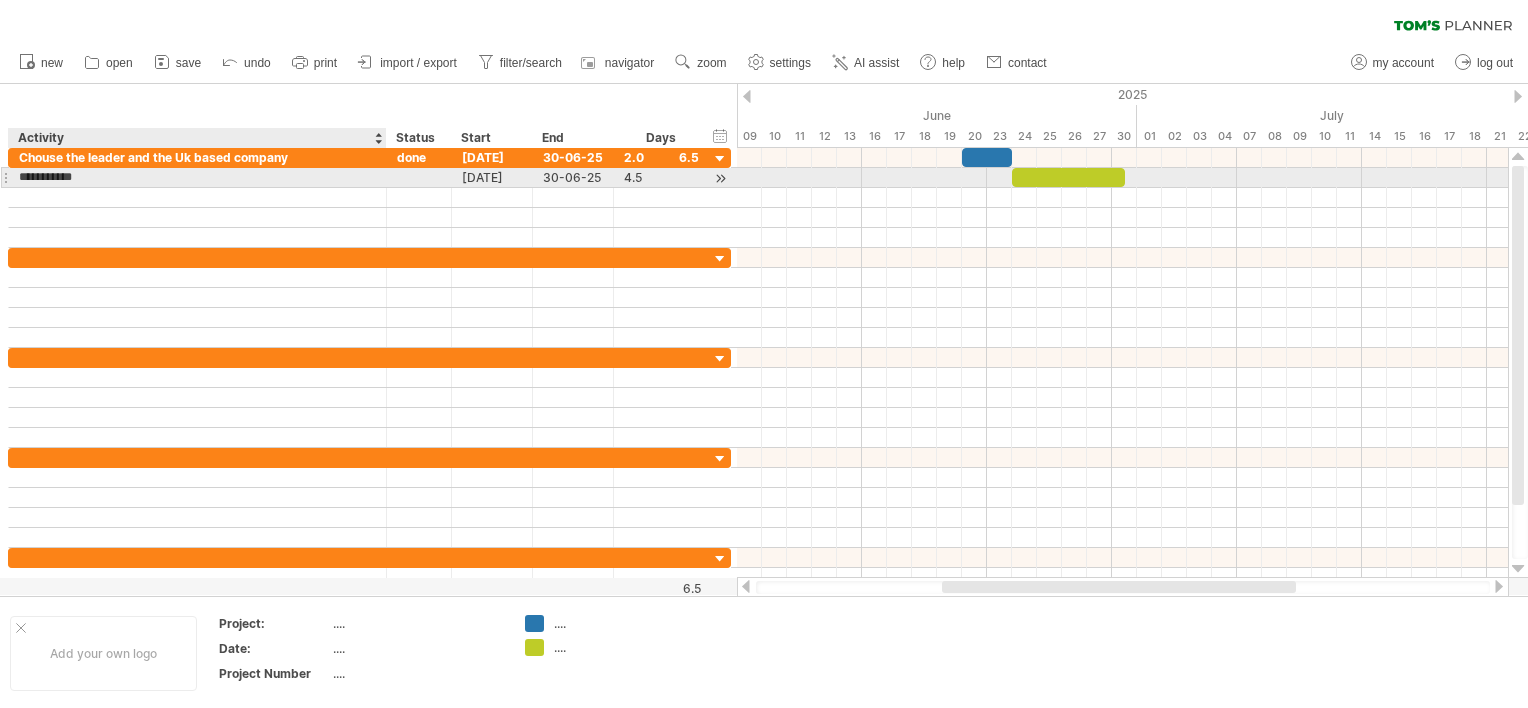 click on "**********" at bounding box center [197, 177] 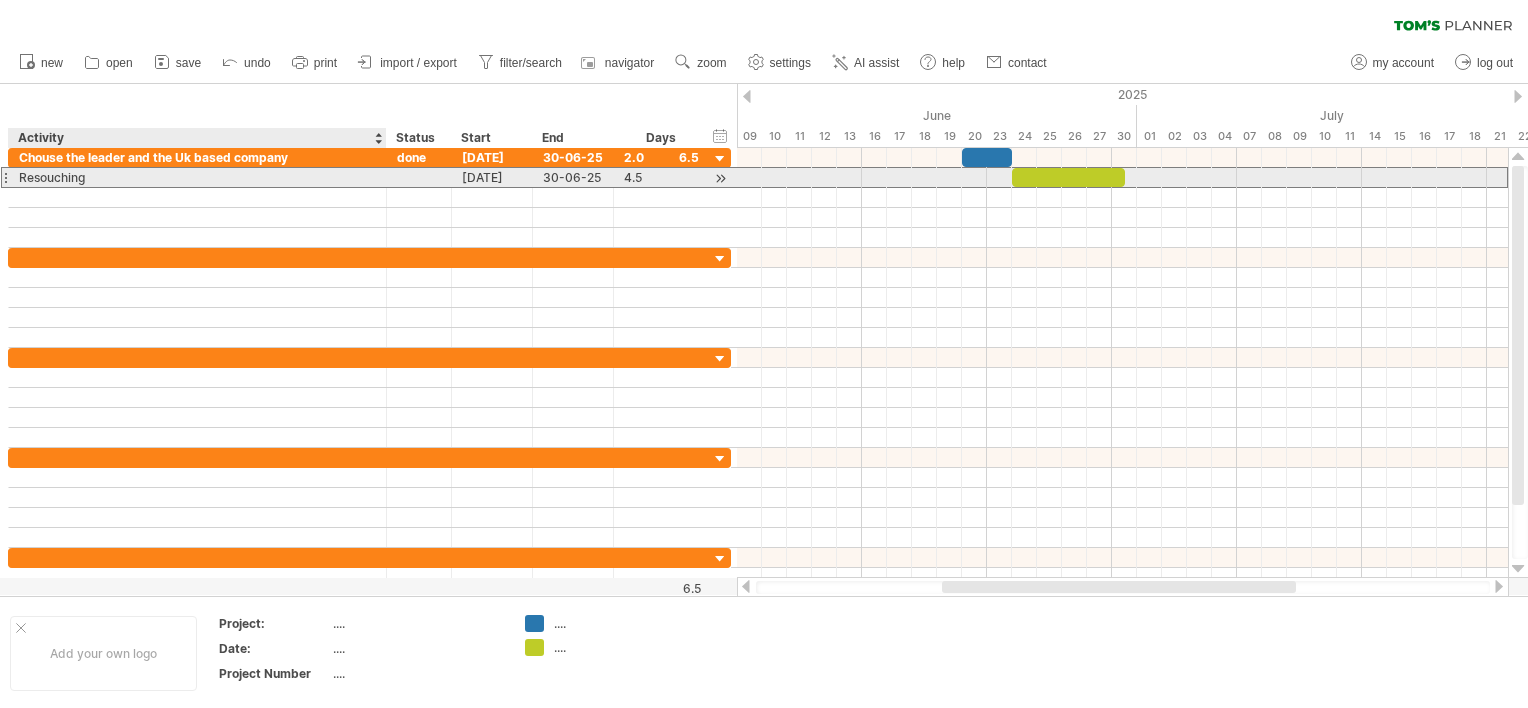 click on "Resouching" at bounding box center (197, 177) 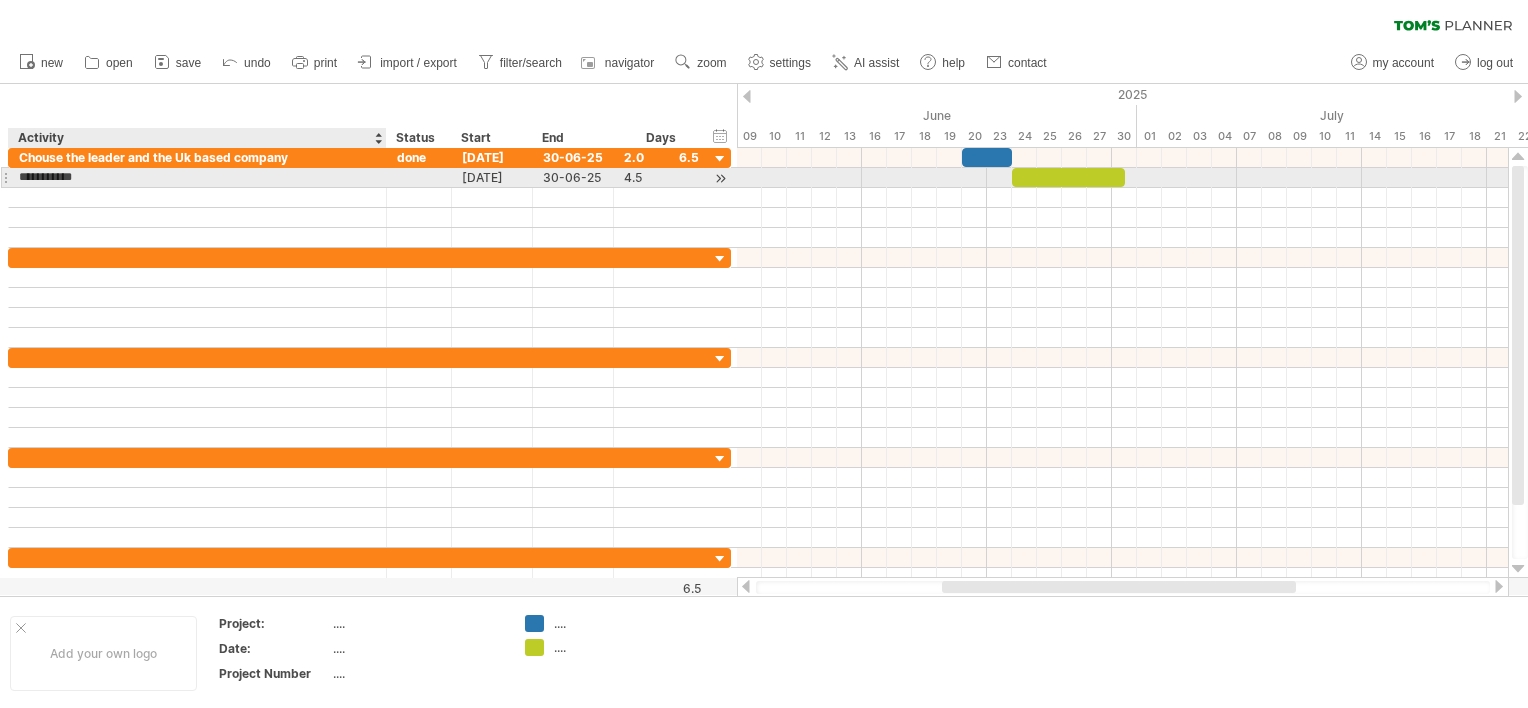 click on "**********" at bounding box center [197, 177] 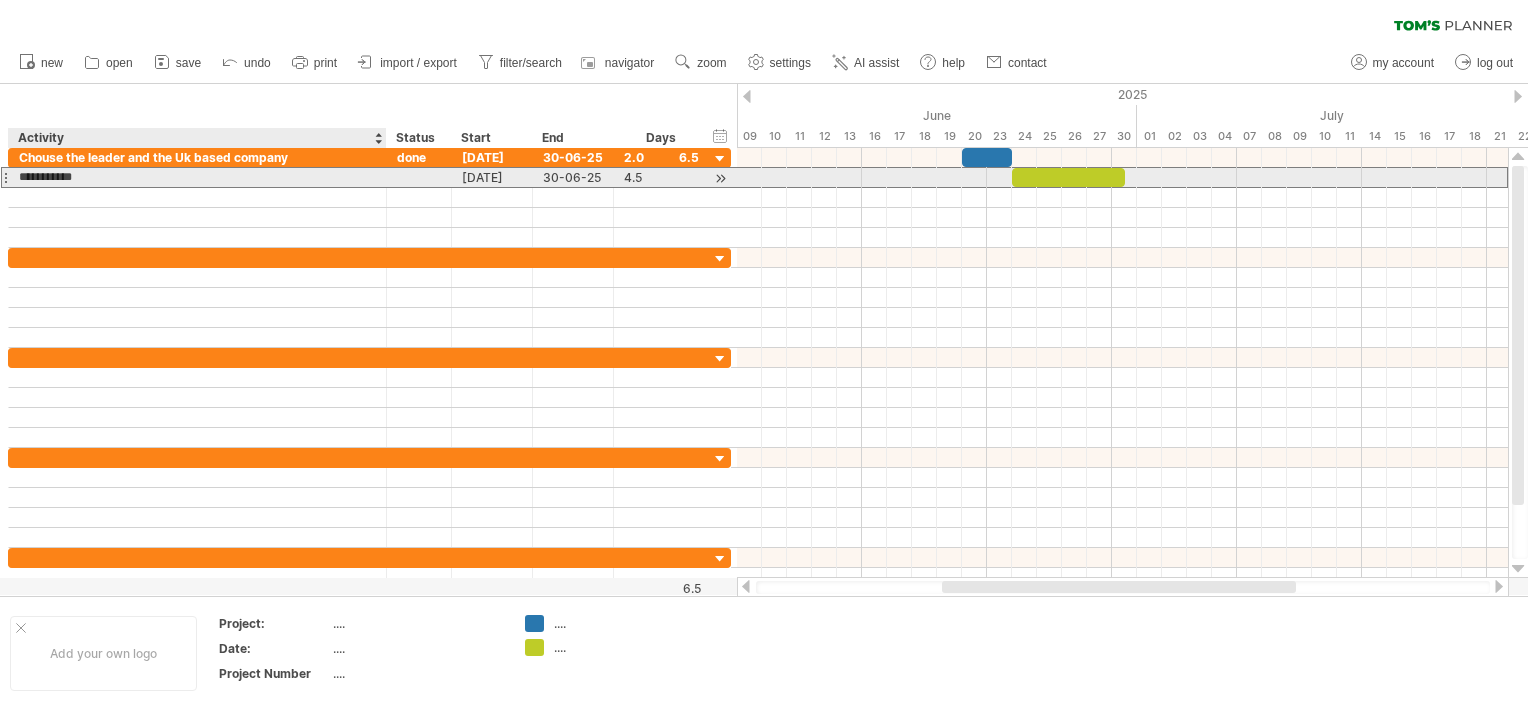 click on "**********" at bounding box center (197, 177) 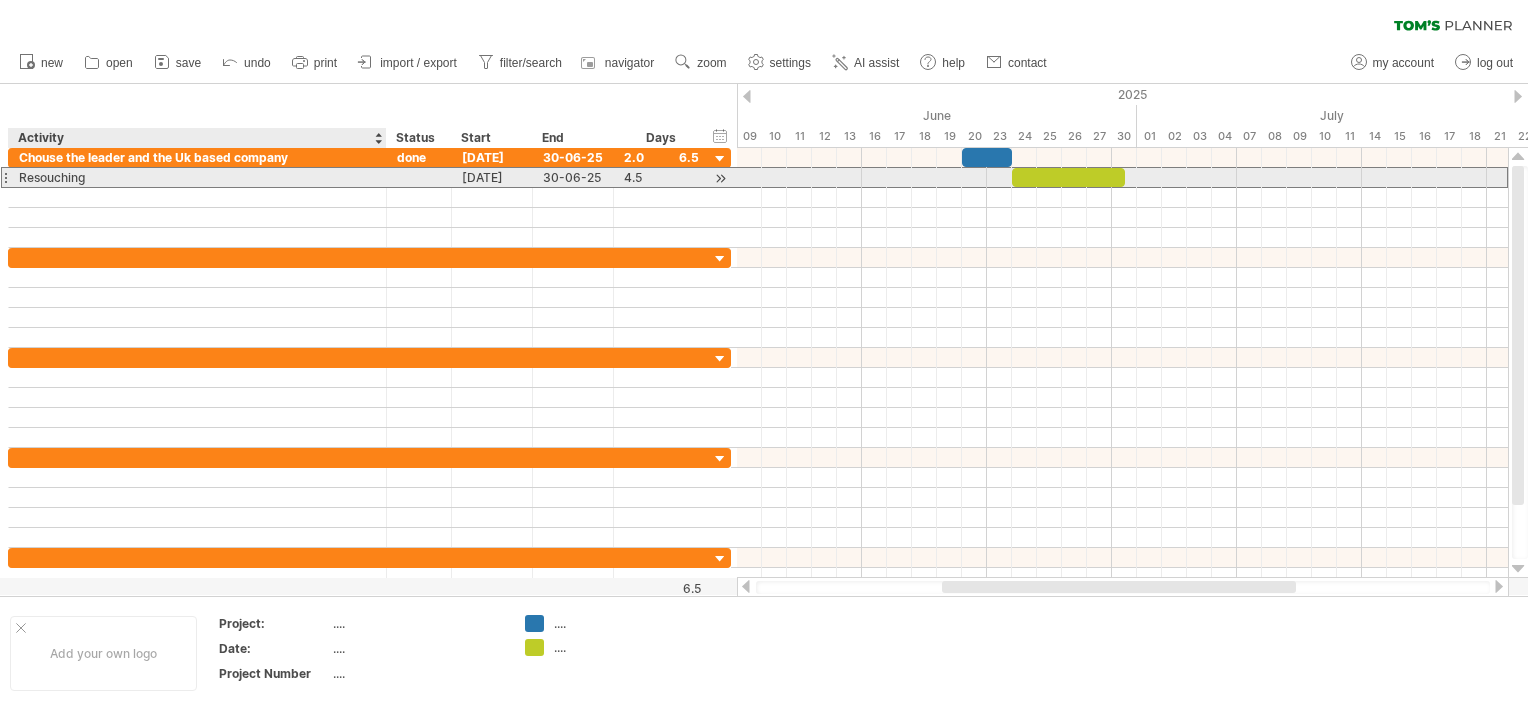 click on "Resouching" at bounding box center [197, 177] 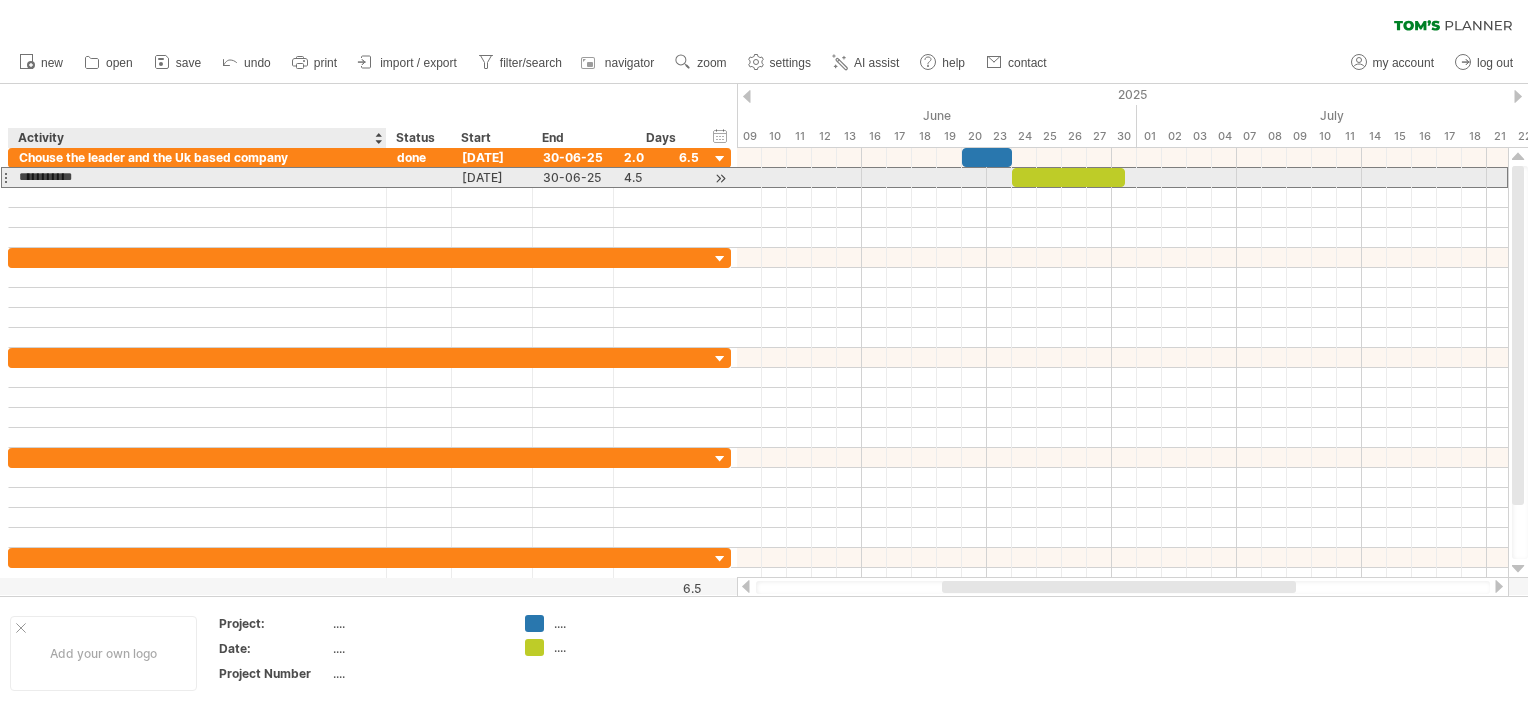 click on "**********" at bounding box center [197, 177] 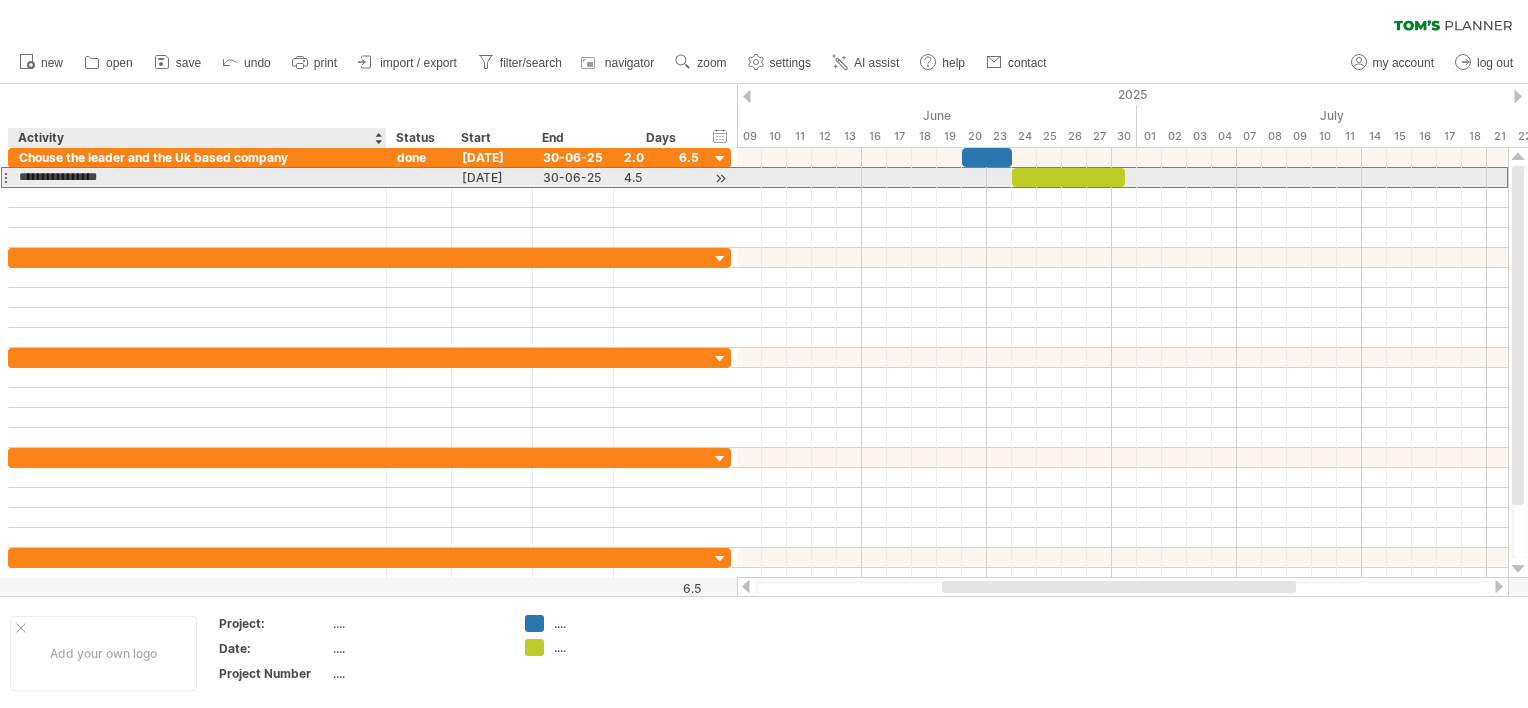 click on "**********" at bounding box center [197, 177] 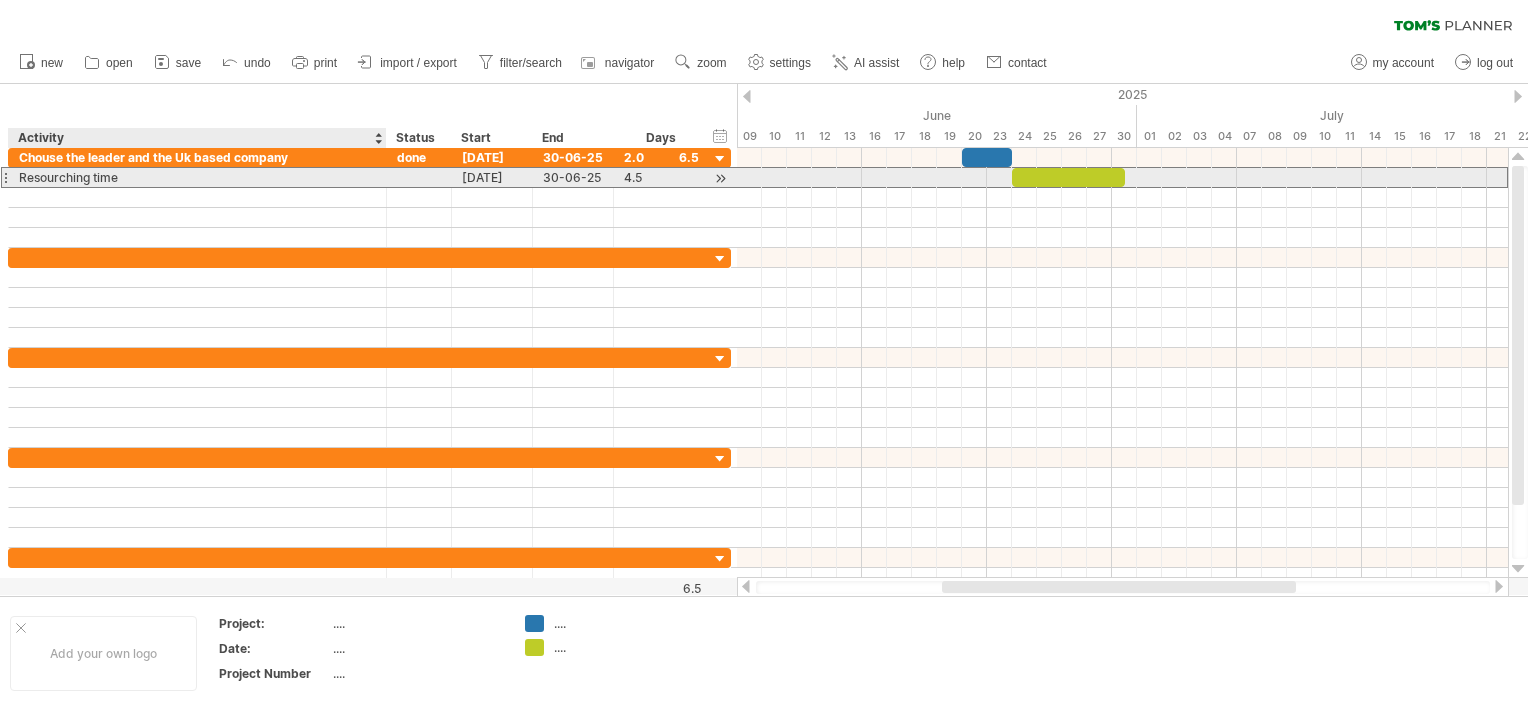 click on "Resourching time" at bounding box center [197, 177] 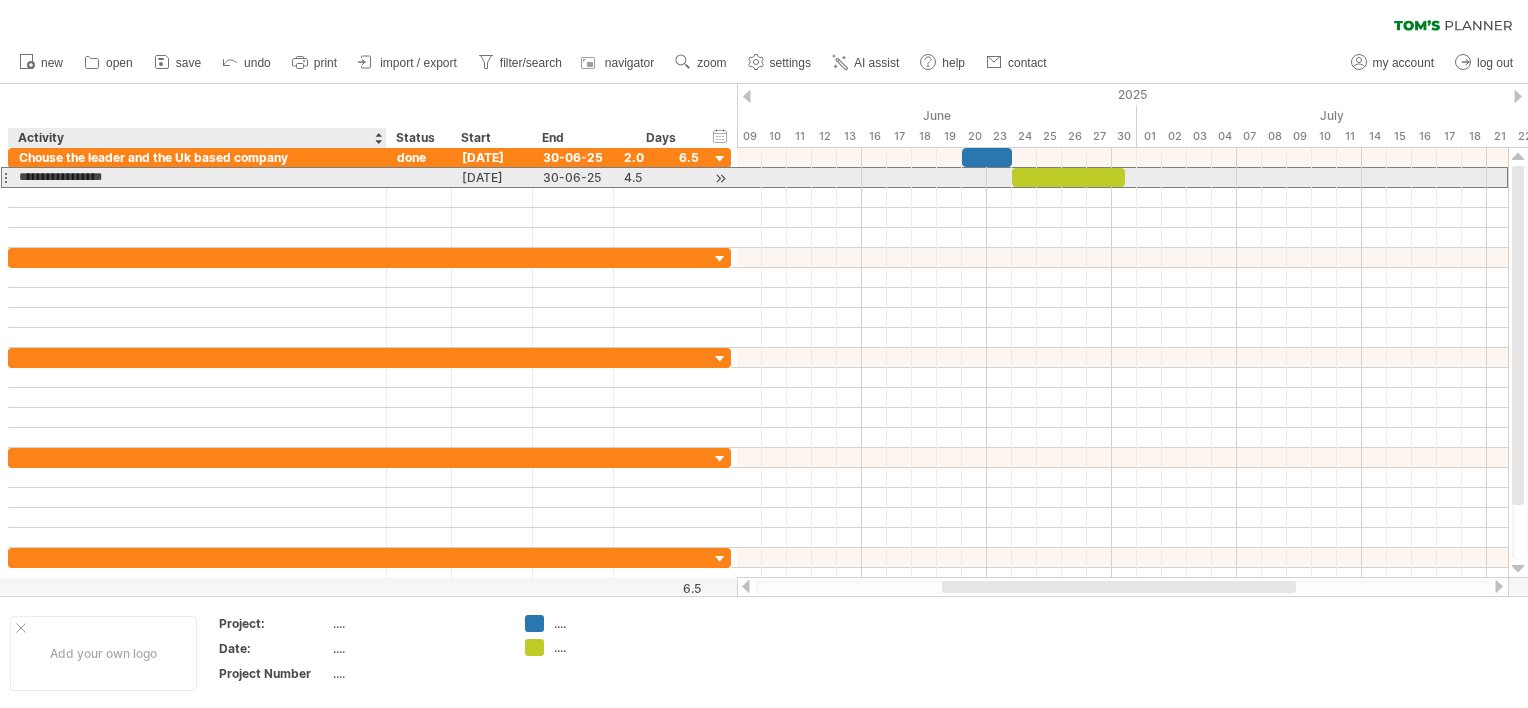 click on "**********" at bounding box center (197, 177) 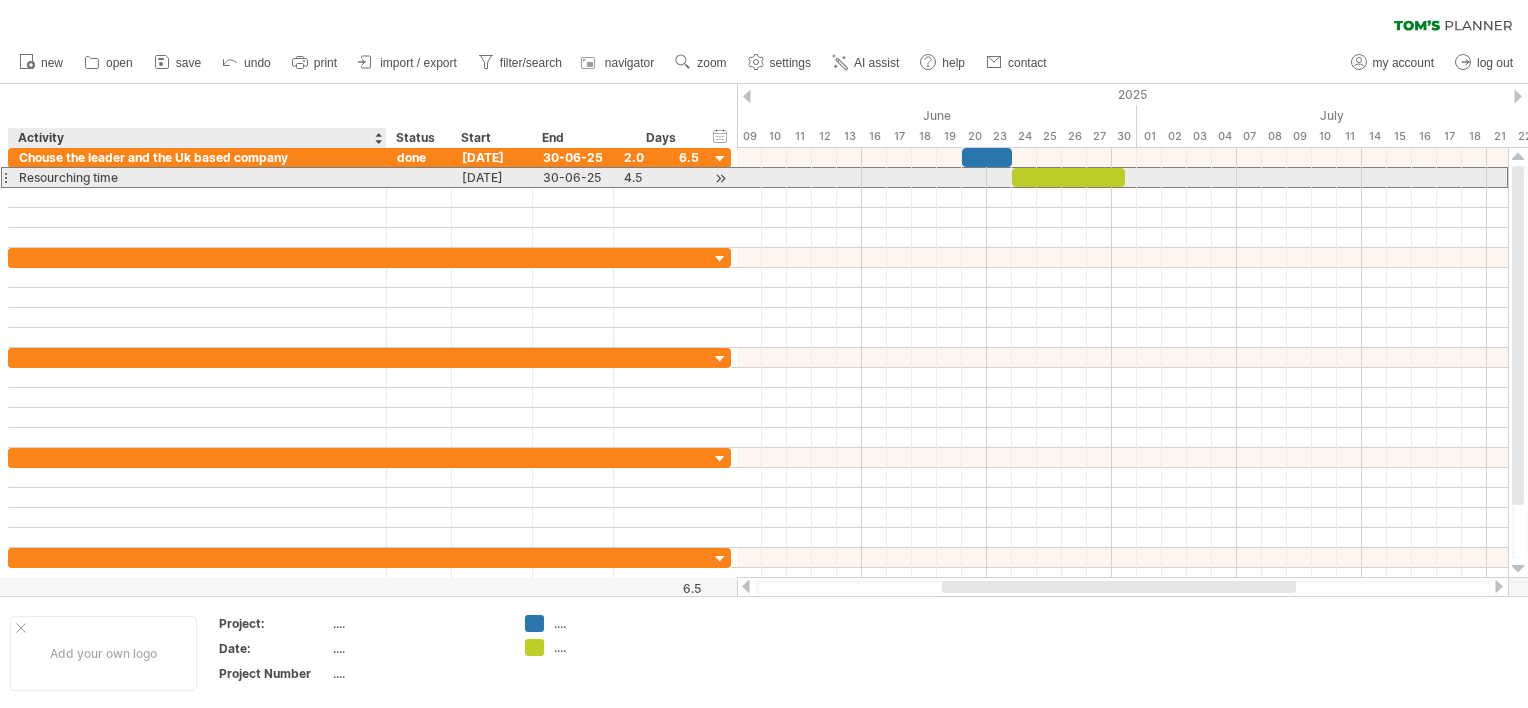 click on "Resourching time" at bounding box center (197, 177) 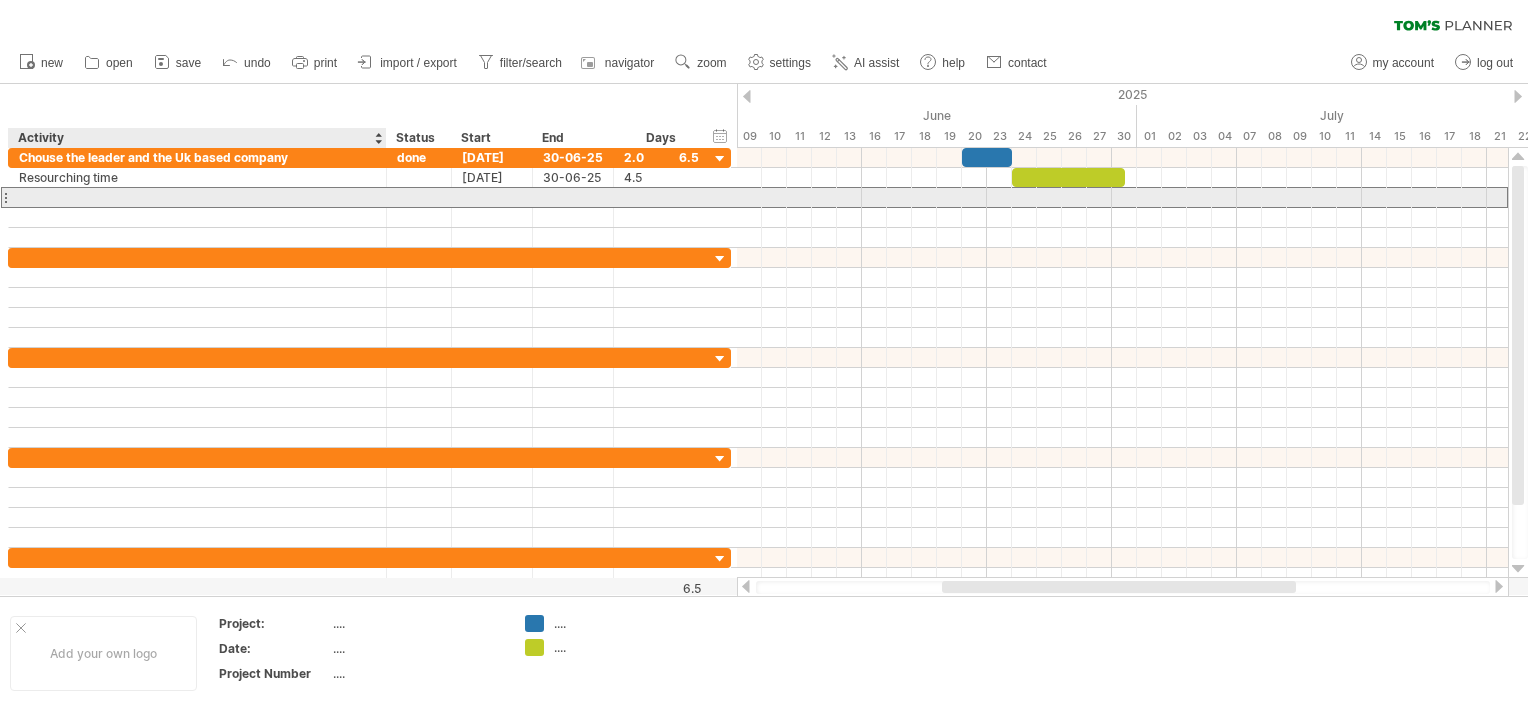 click at bounding box center [197, 197] 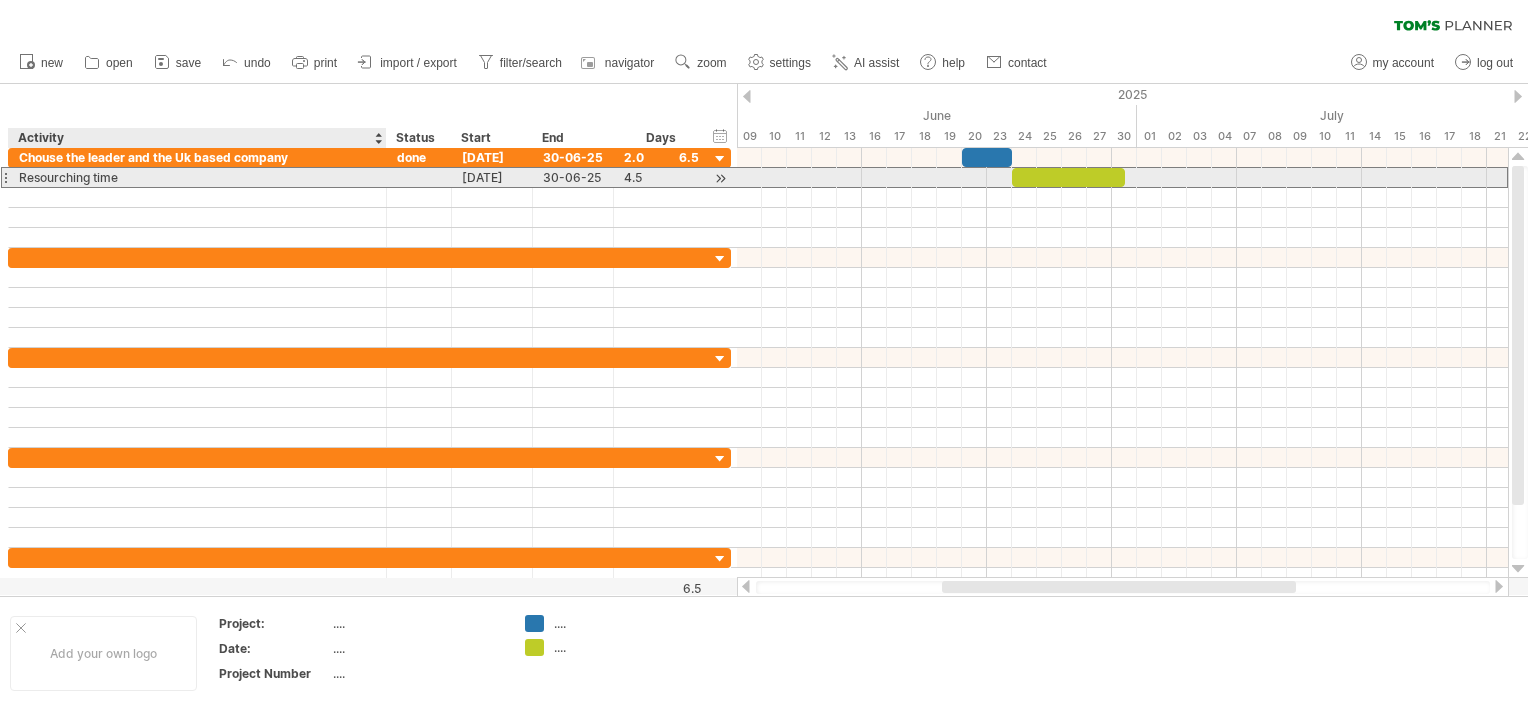 click on "Resourching time" at bounding box center [197, 177] 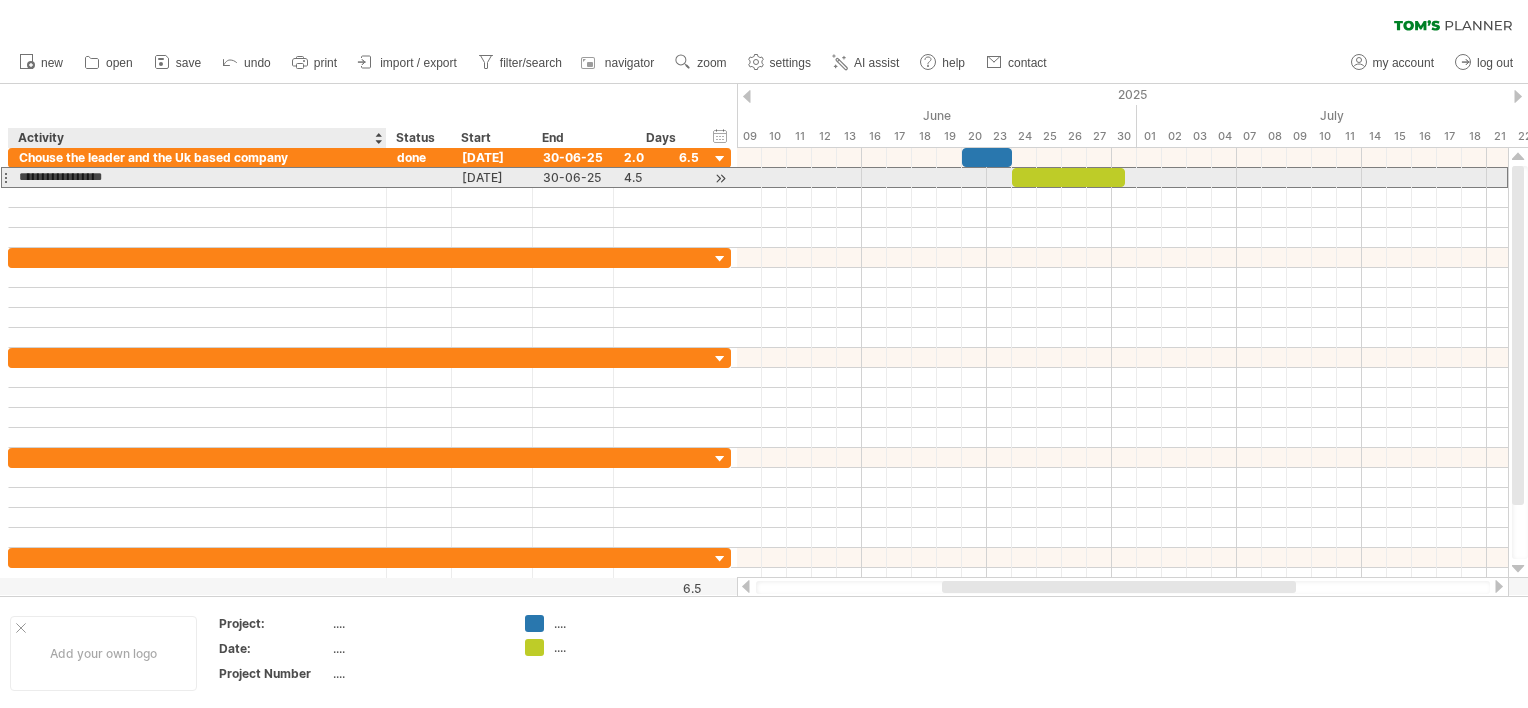 click on "**********" at bounding box center (197, 177) 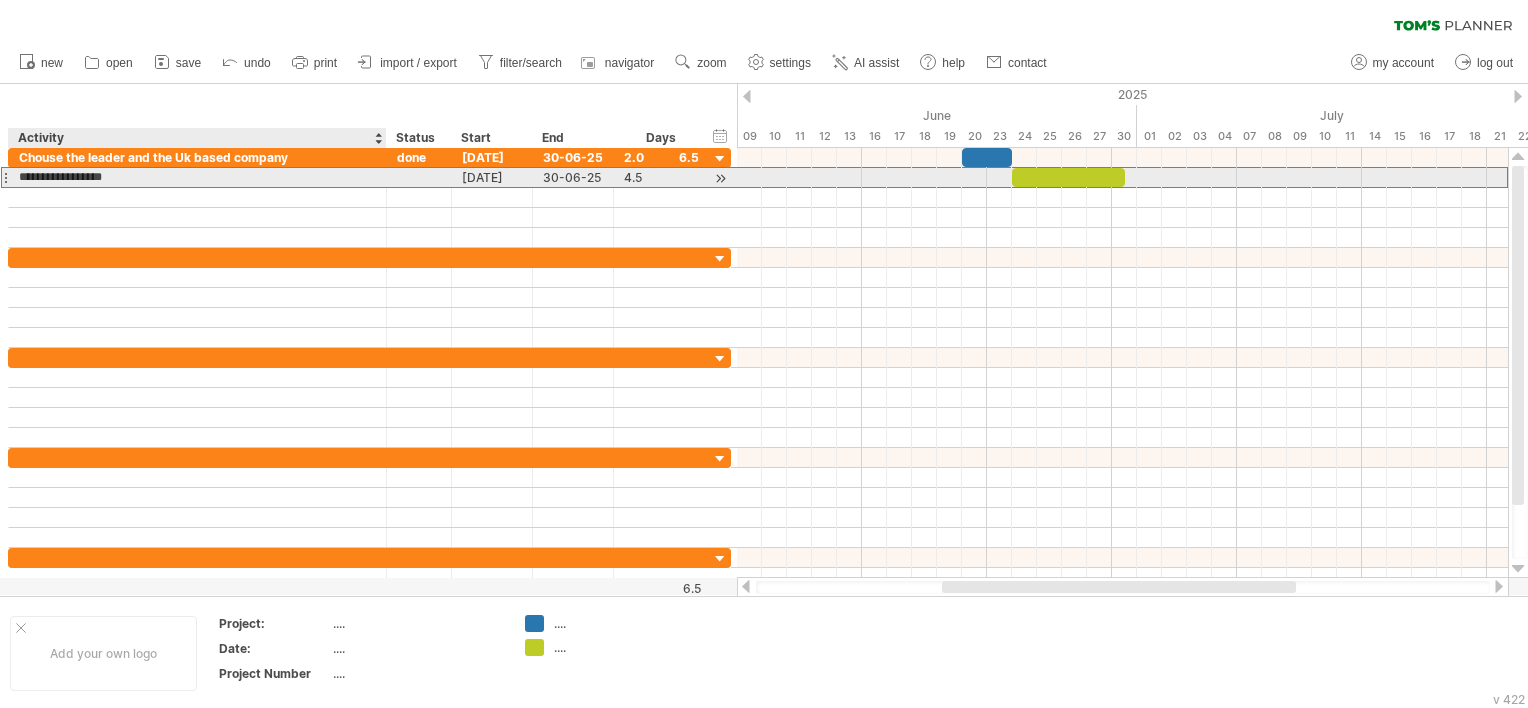 paste on "***" 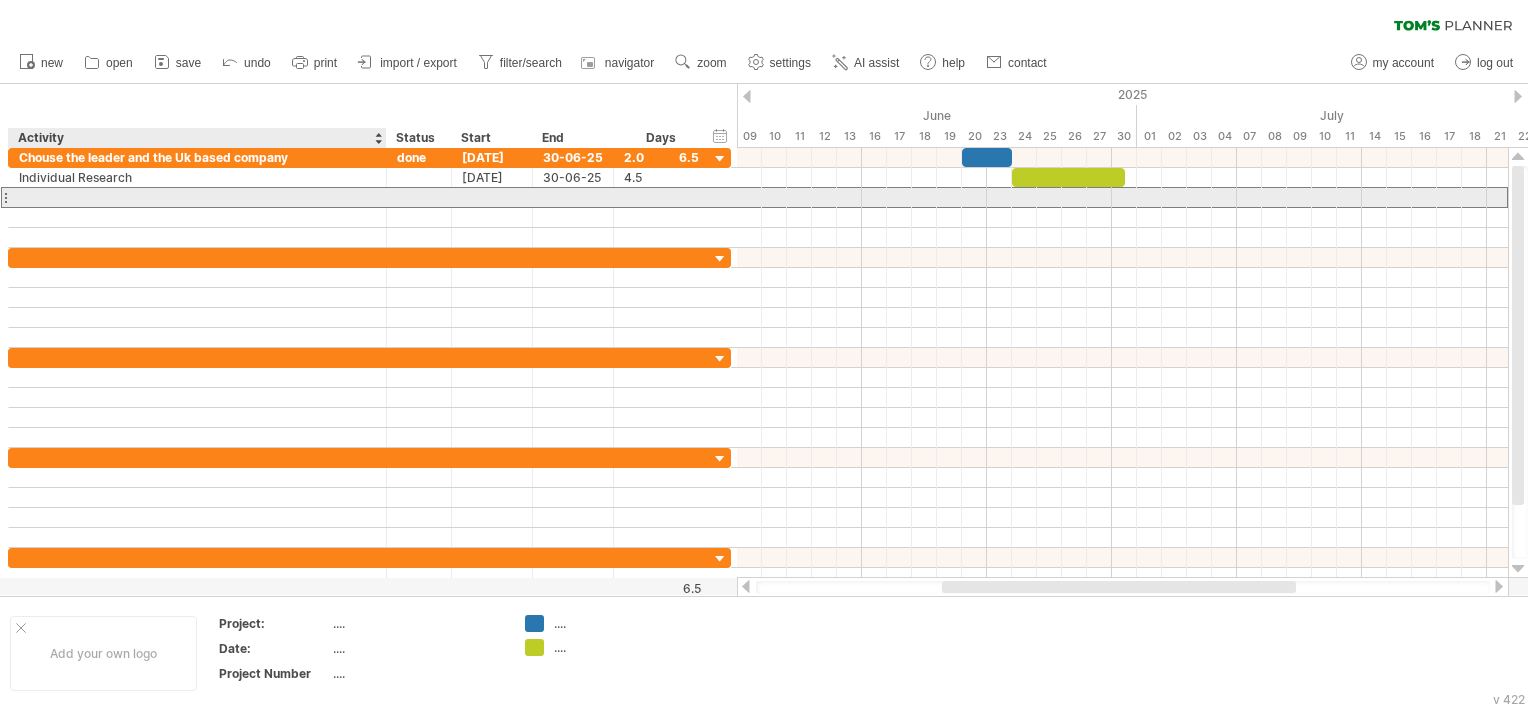 click at bounding box center (197, 197) 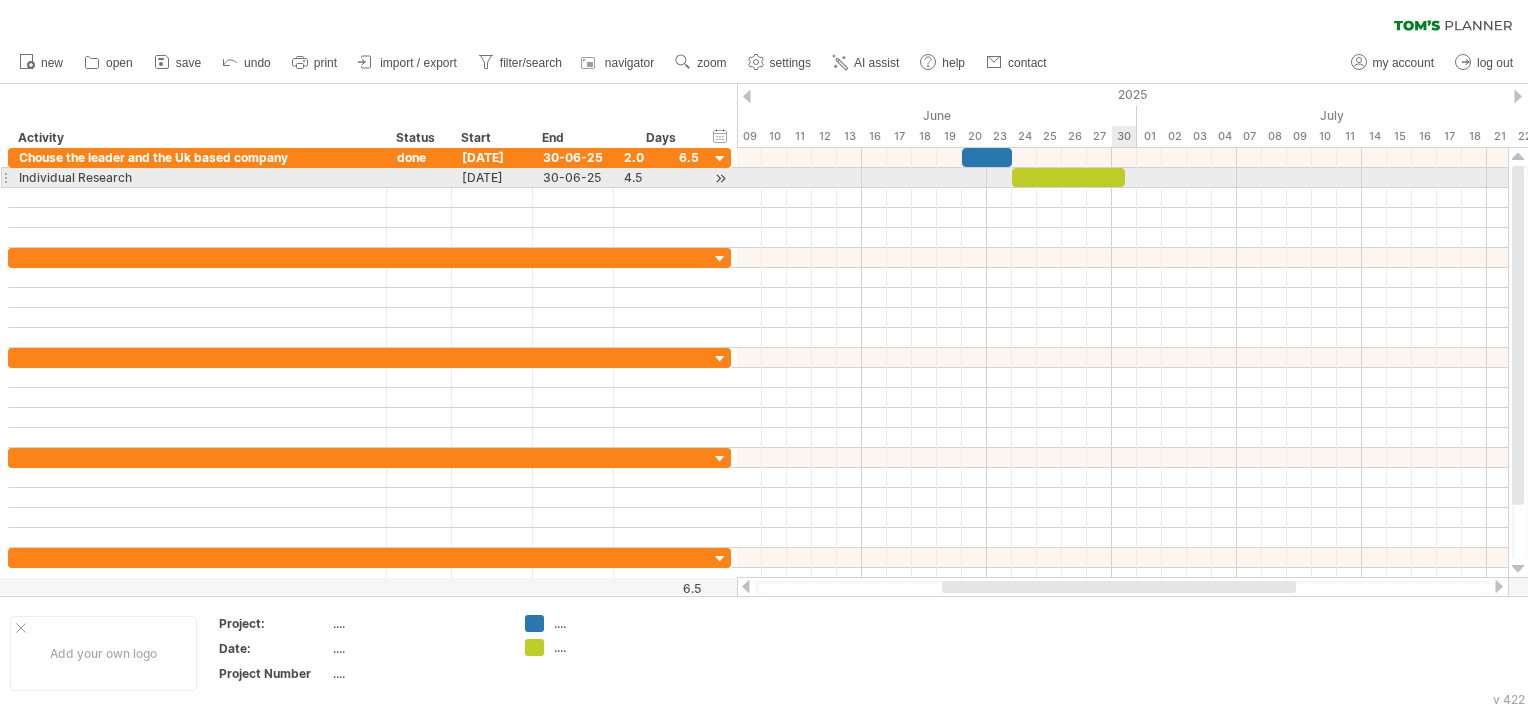 click at bounding box center [1122, 198] 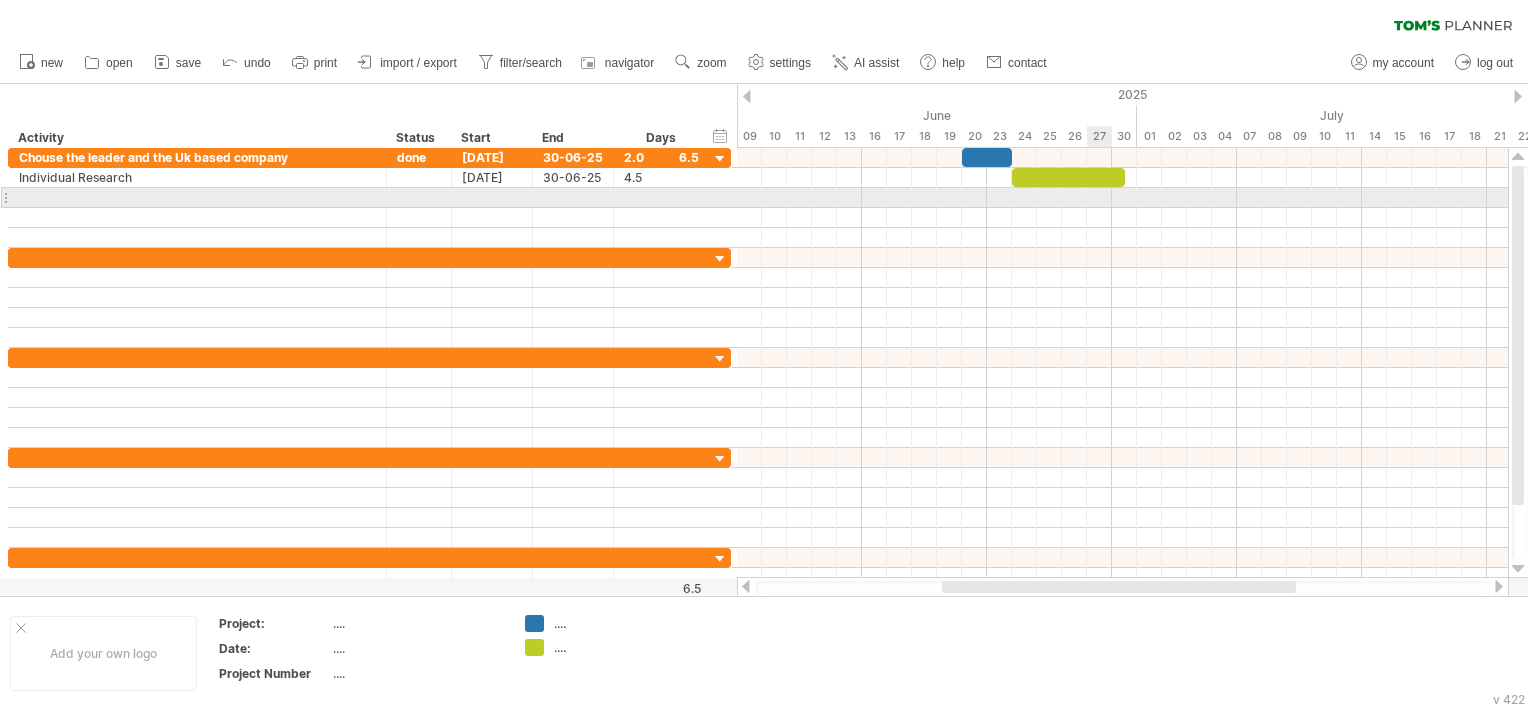 click at bounding box center [1122, 198] 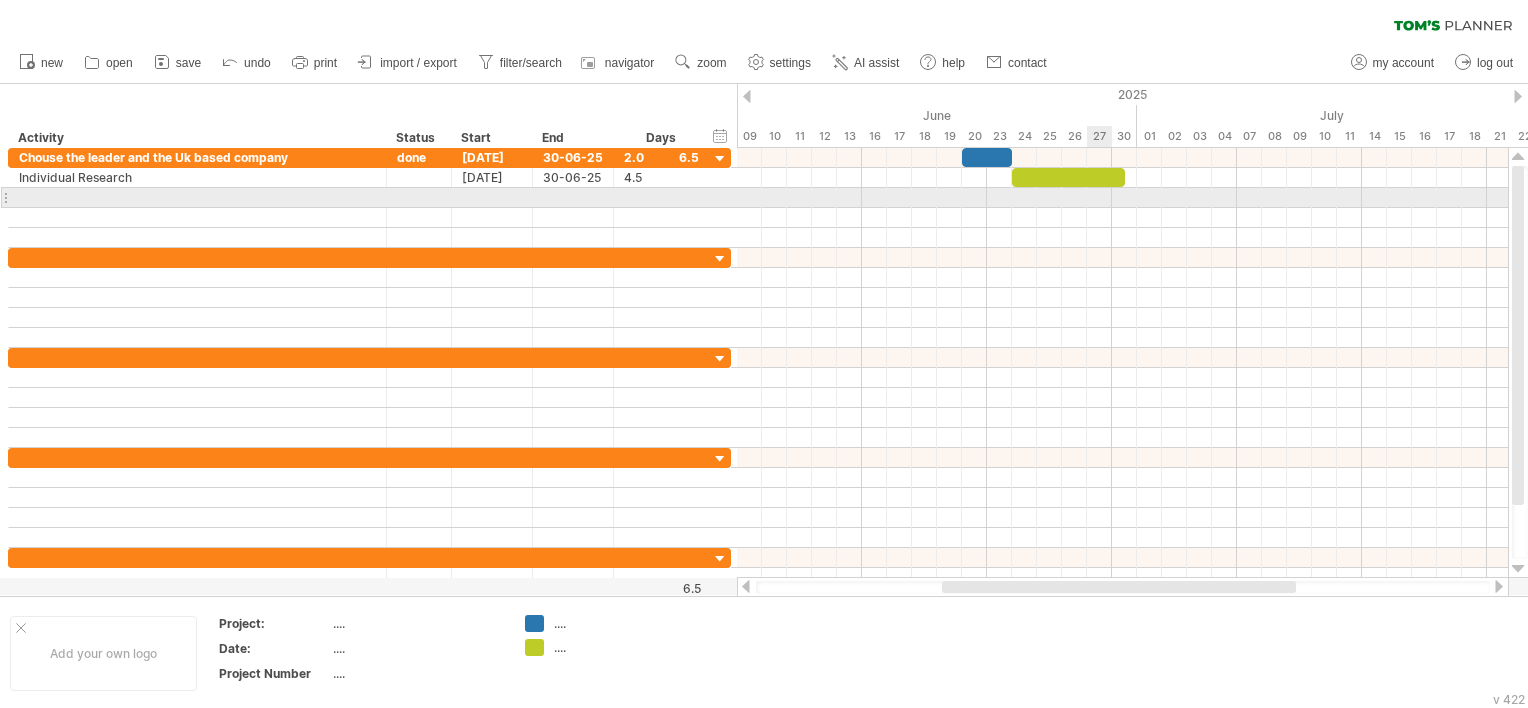 click at bounding box center (1122, 198) 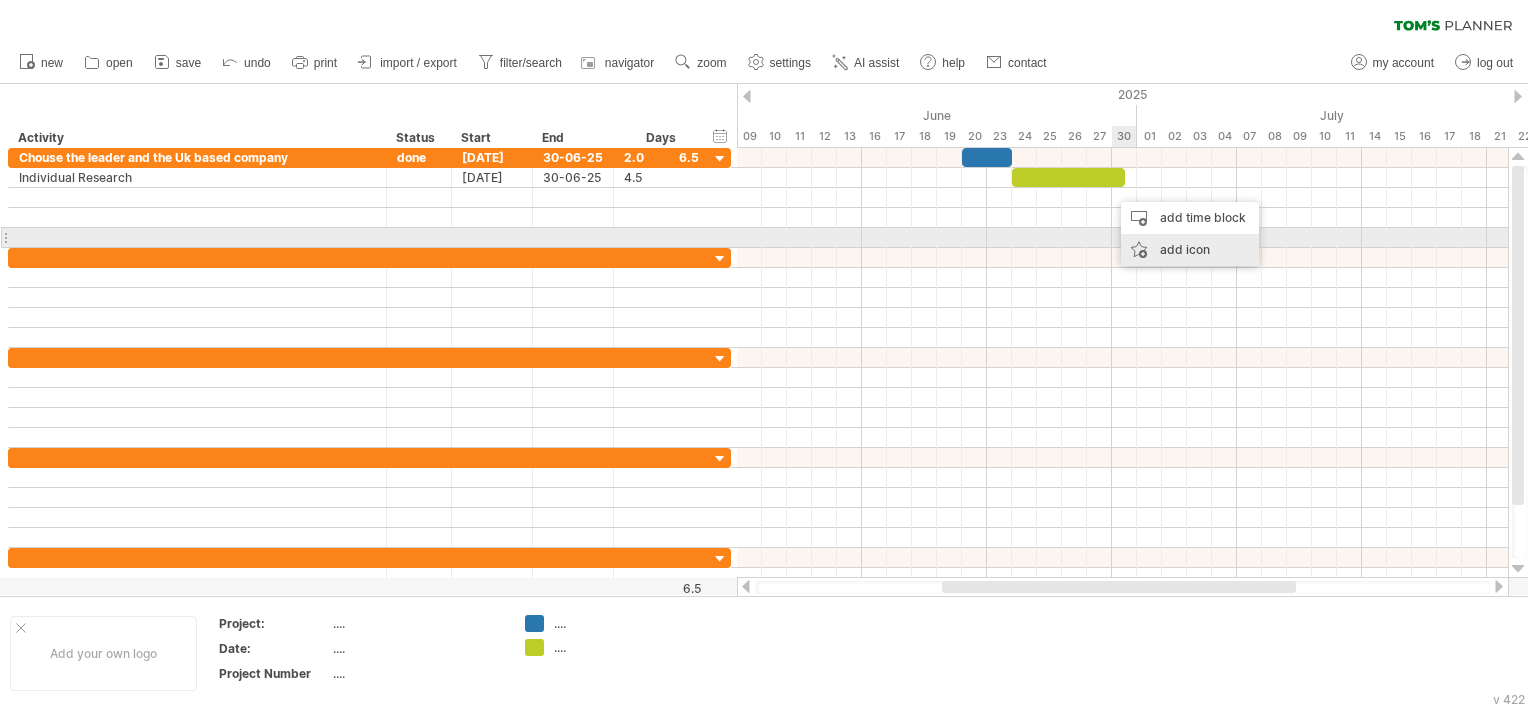 click on "add icon" at bounding box center [1190, 250] 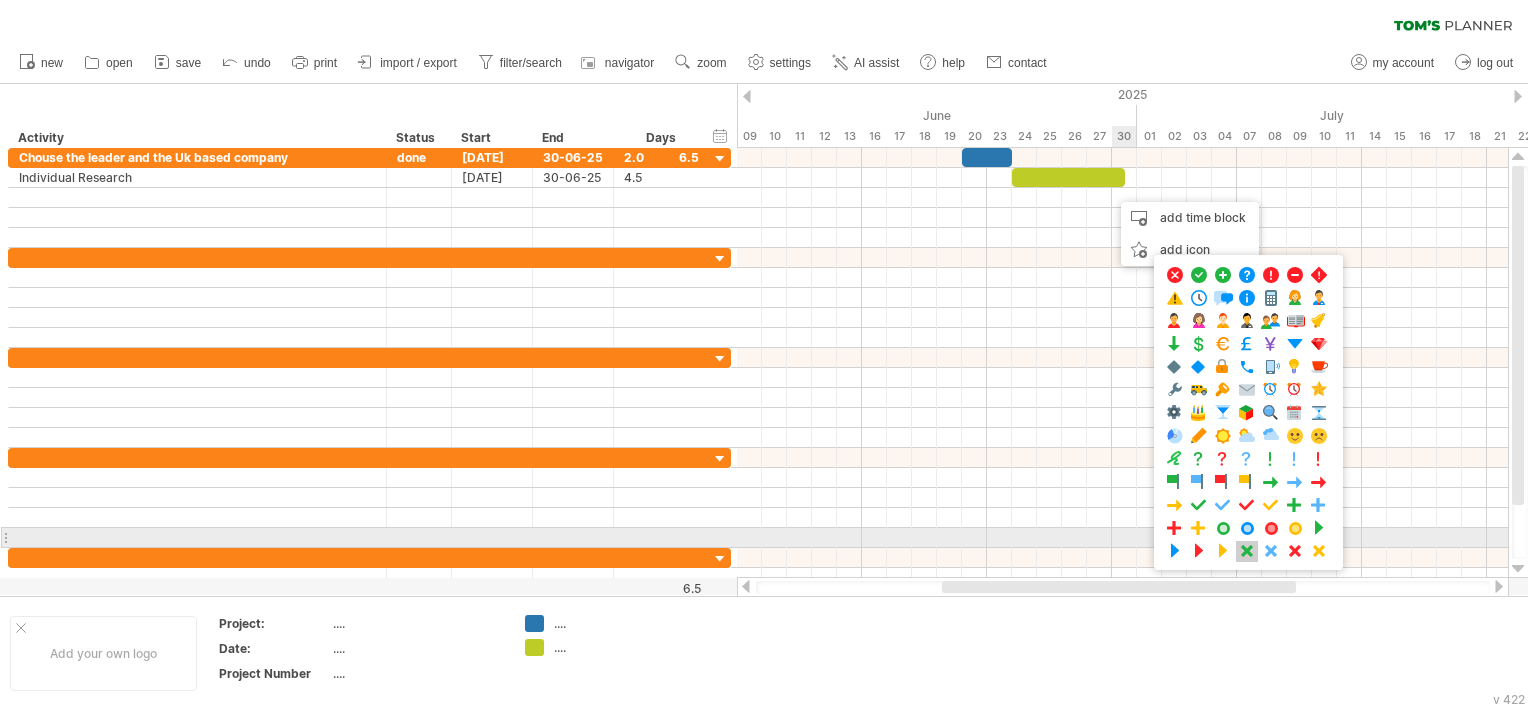 click at bounding box center (1247, 551) 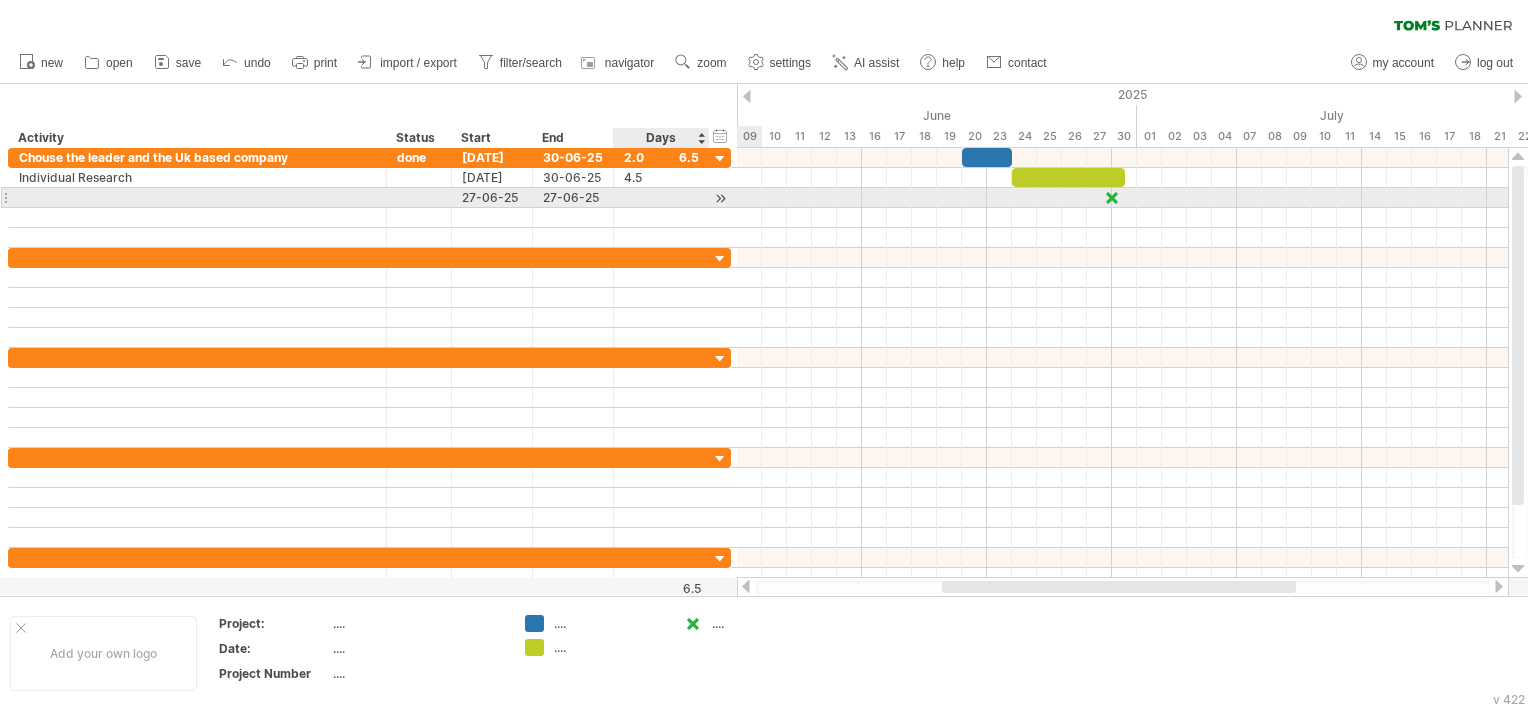 click at bounding box center [720, 198] 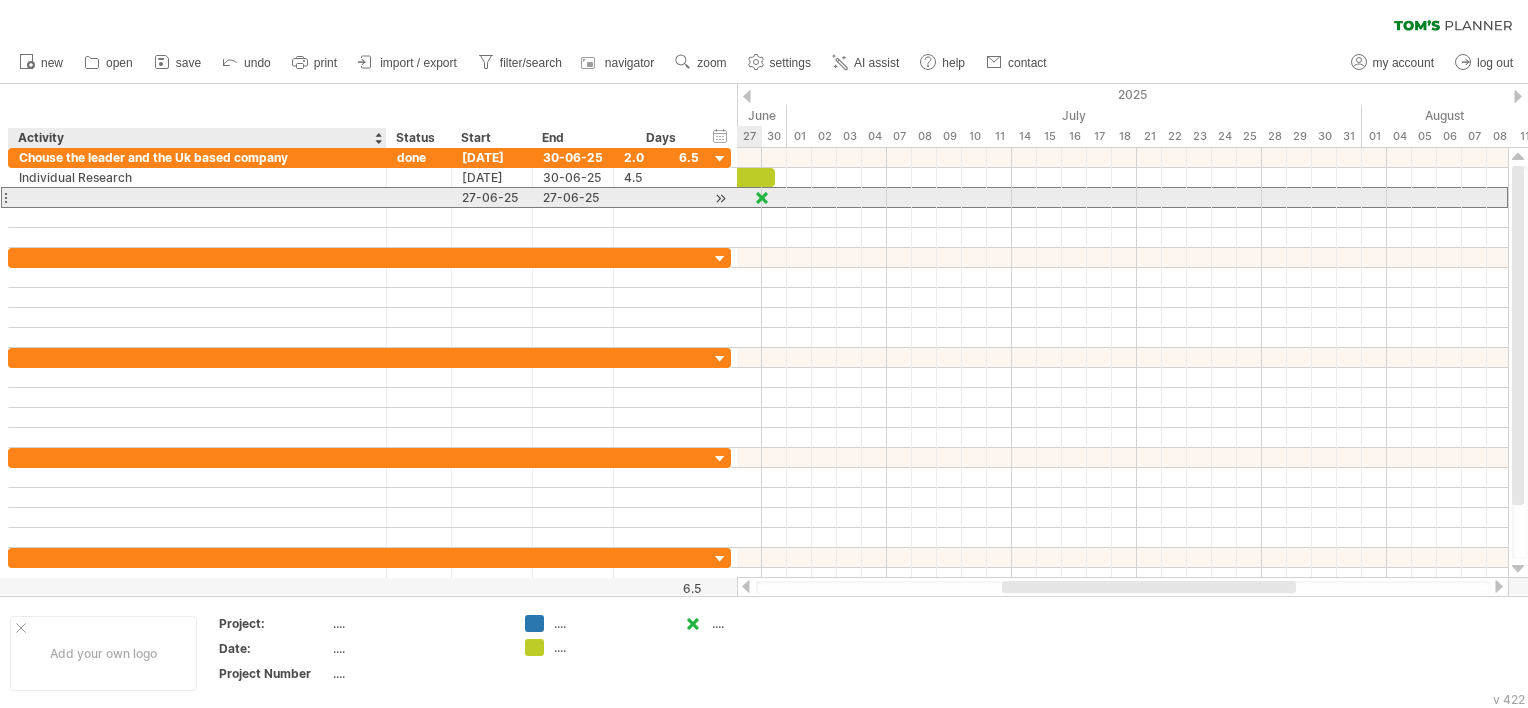 click at bounding box center (197, 197) 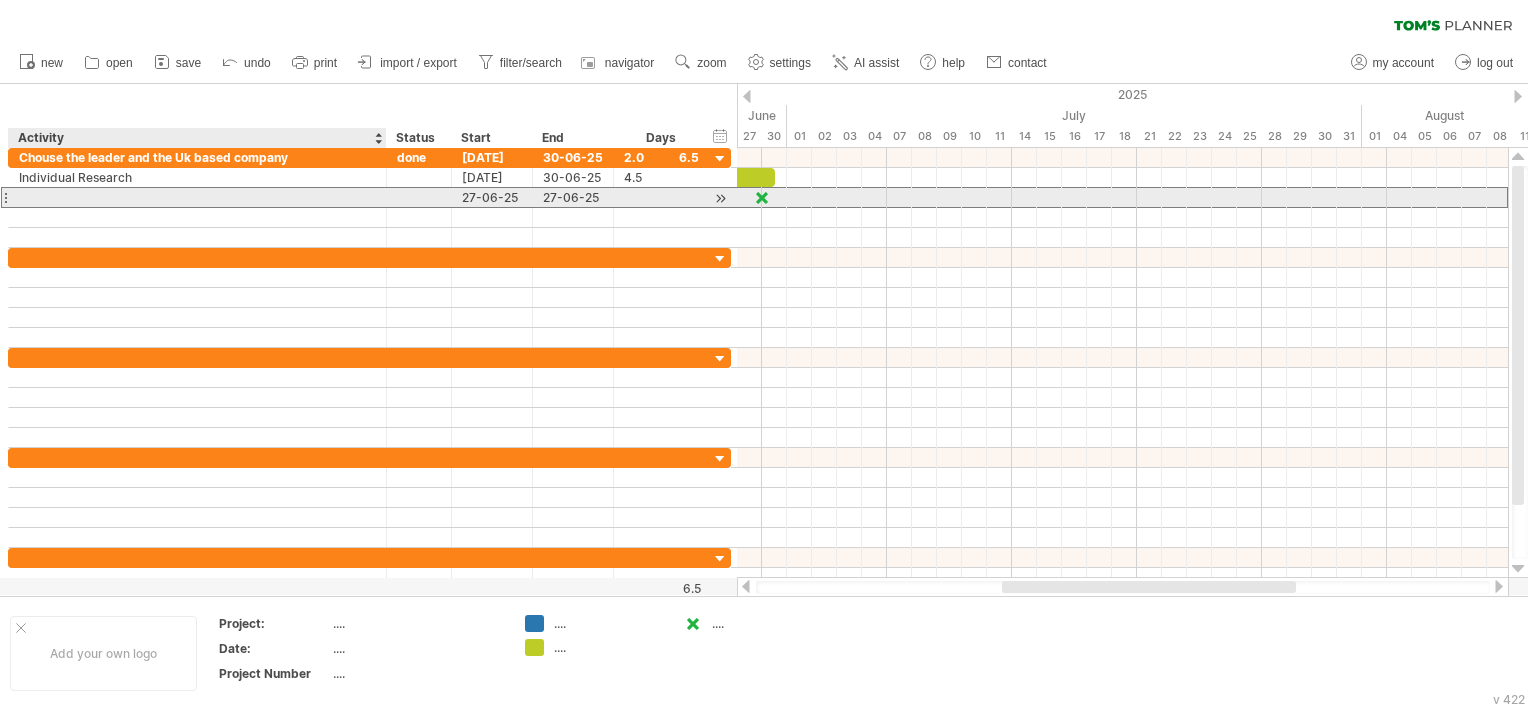 click at bounding box center [197, 197] 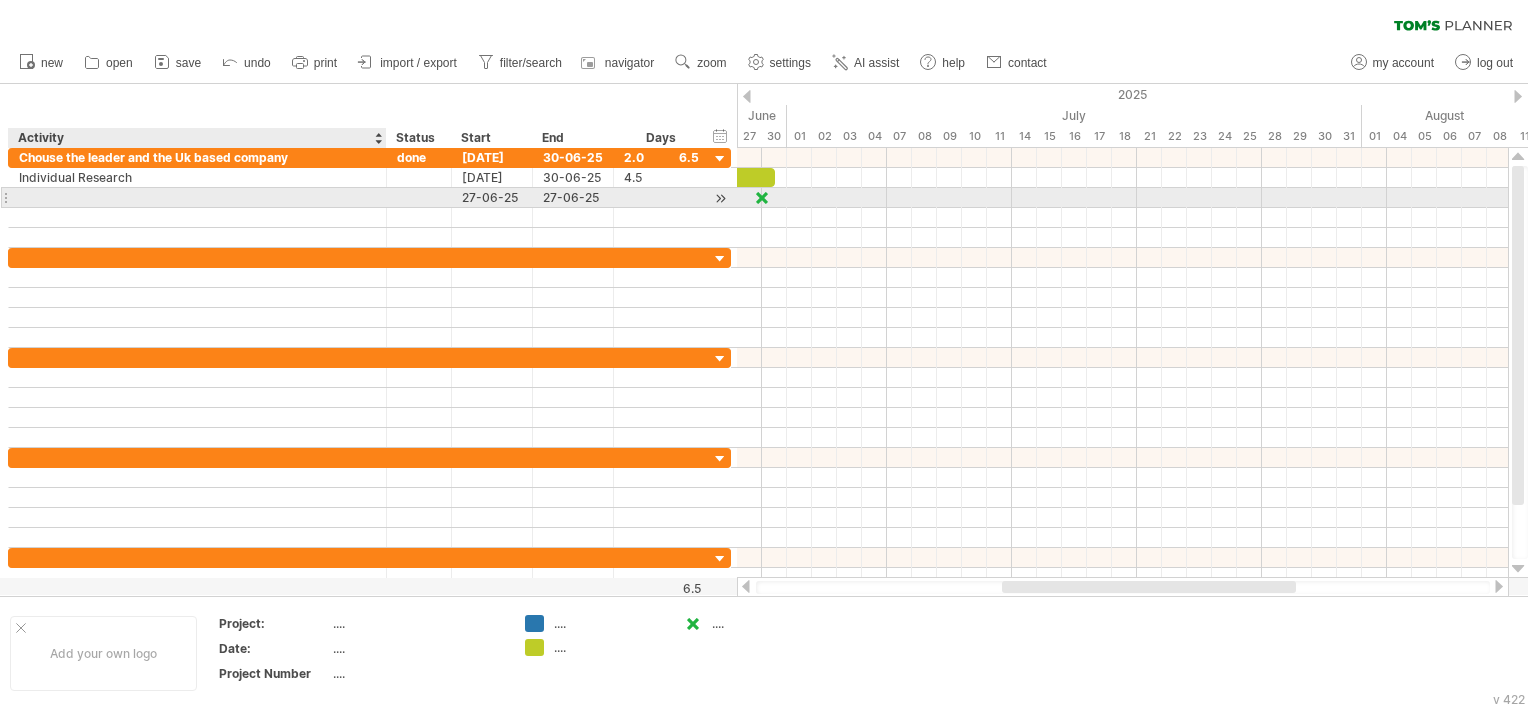 paste on "**********" 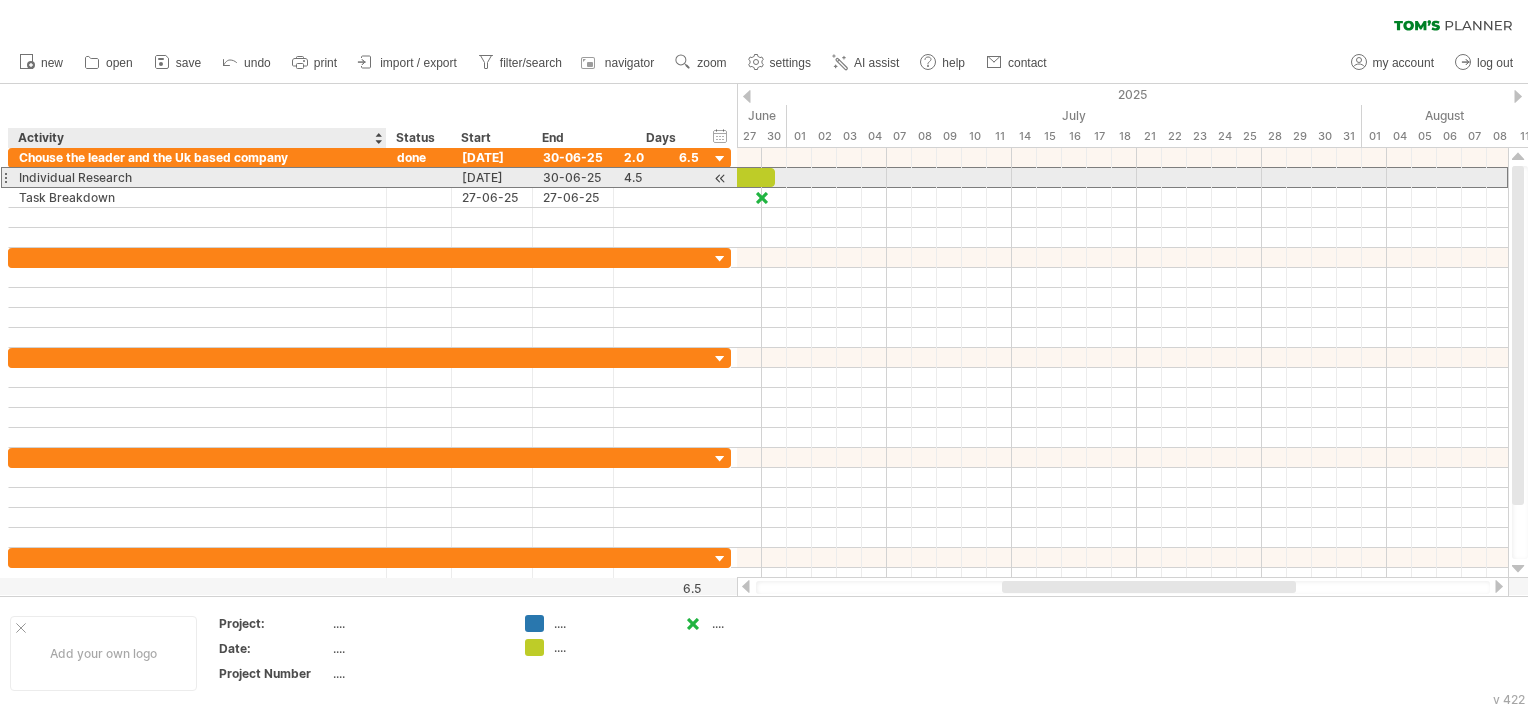 click on "Individual Research" at bounding box center [197, 177] 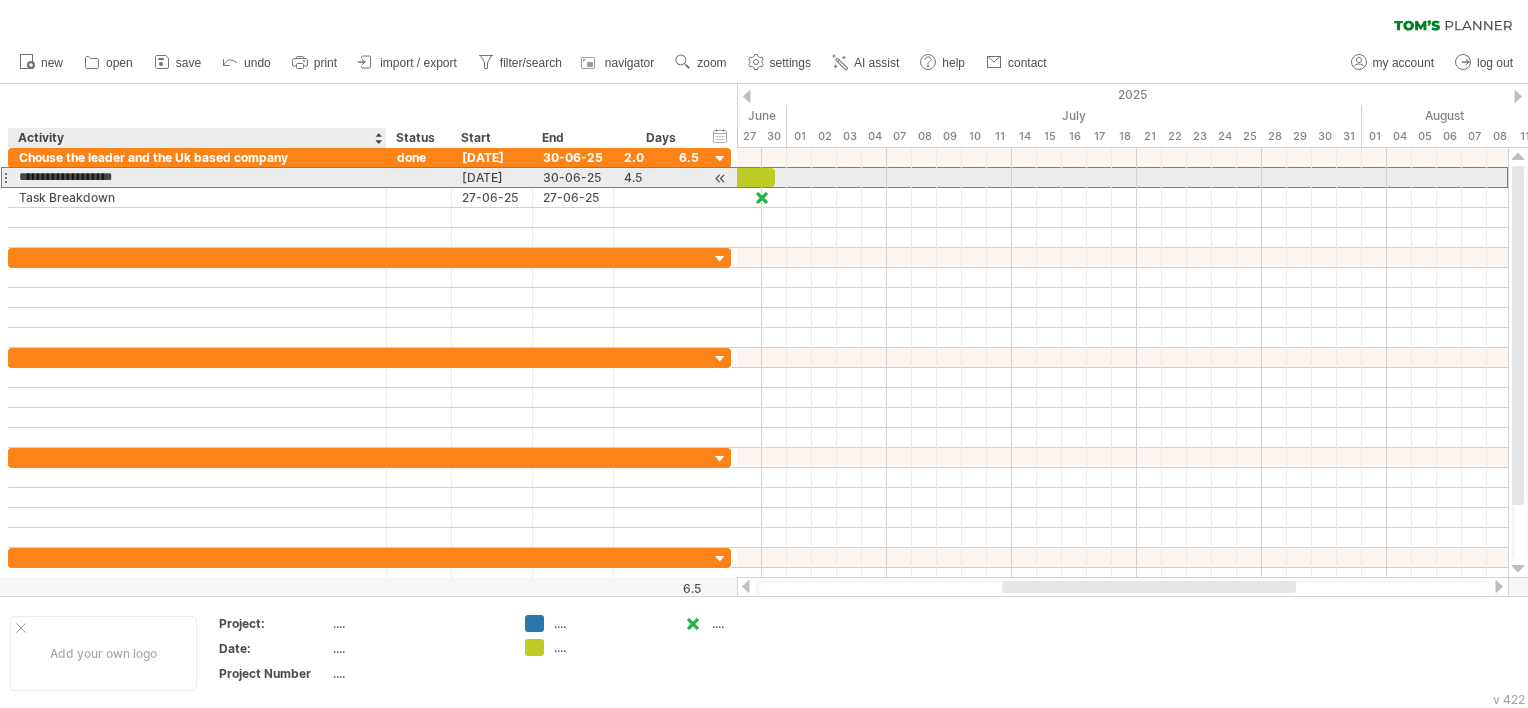 click on "**********" at bounding box center (197, 177) 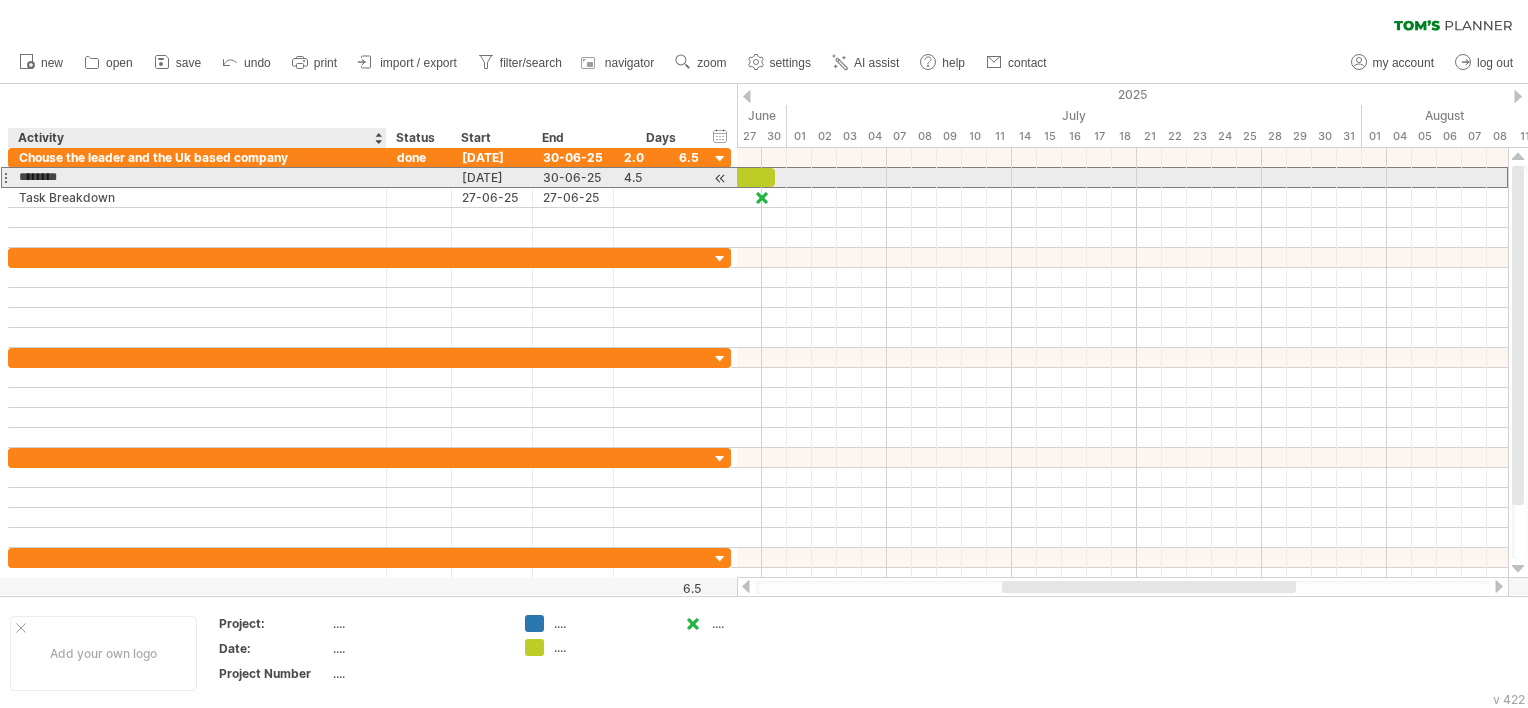 click on "********" at bounding box center (197, 177) 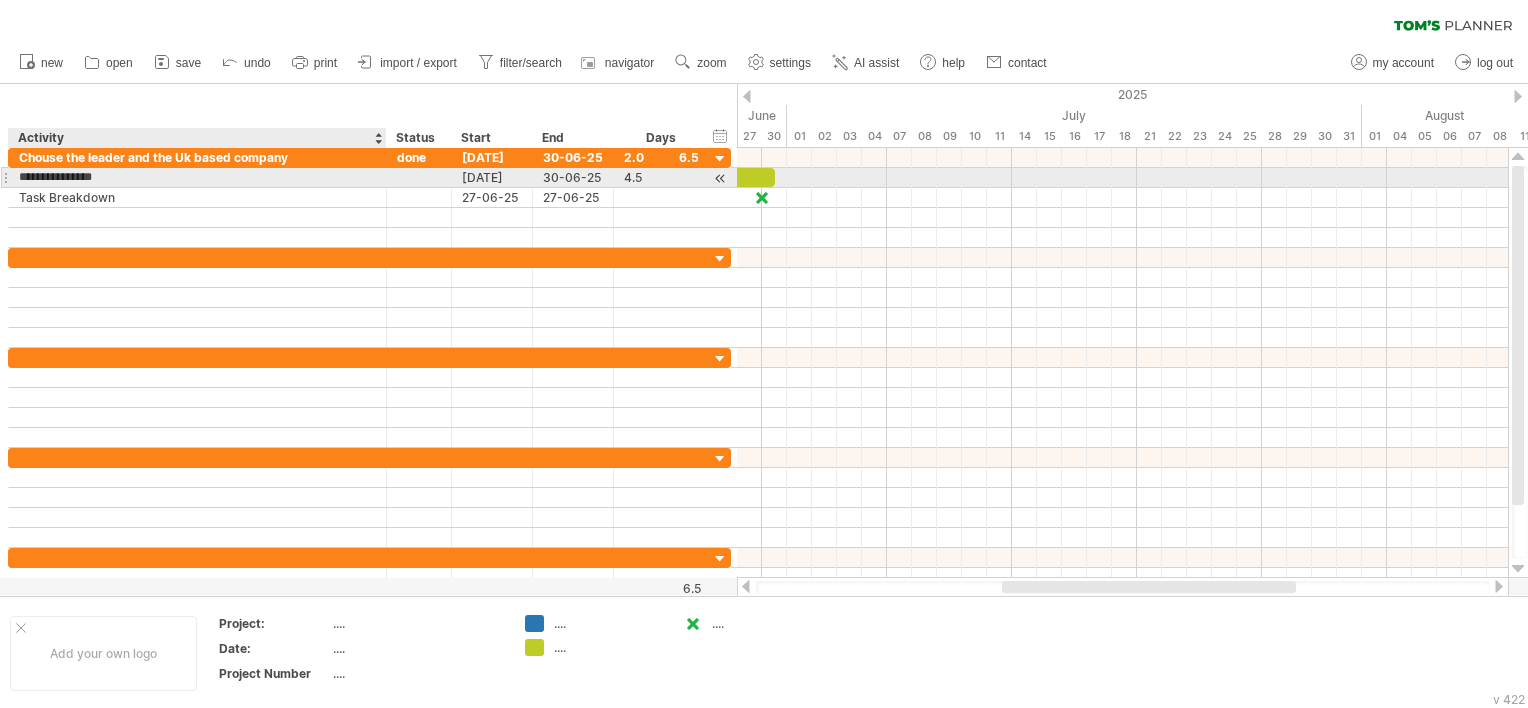 type on "**********" 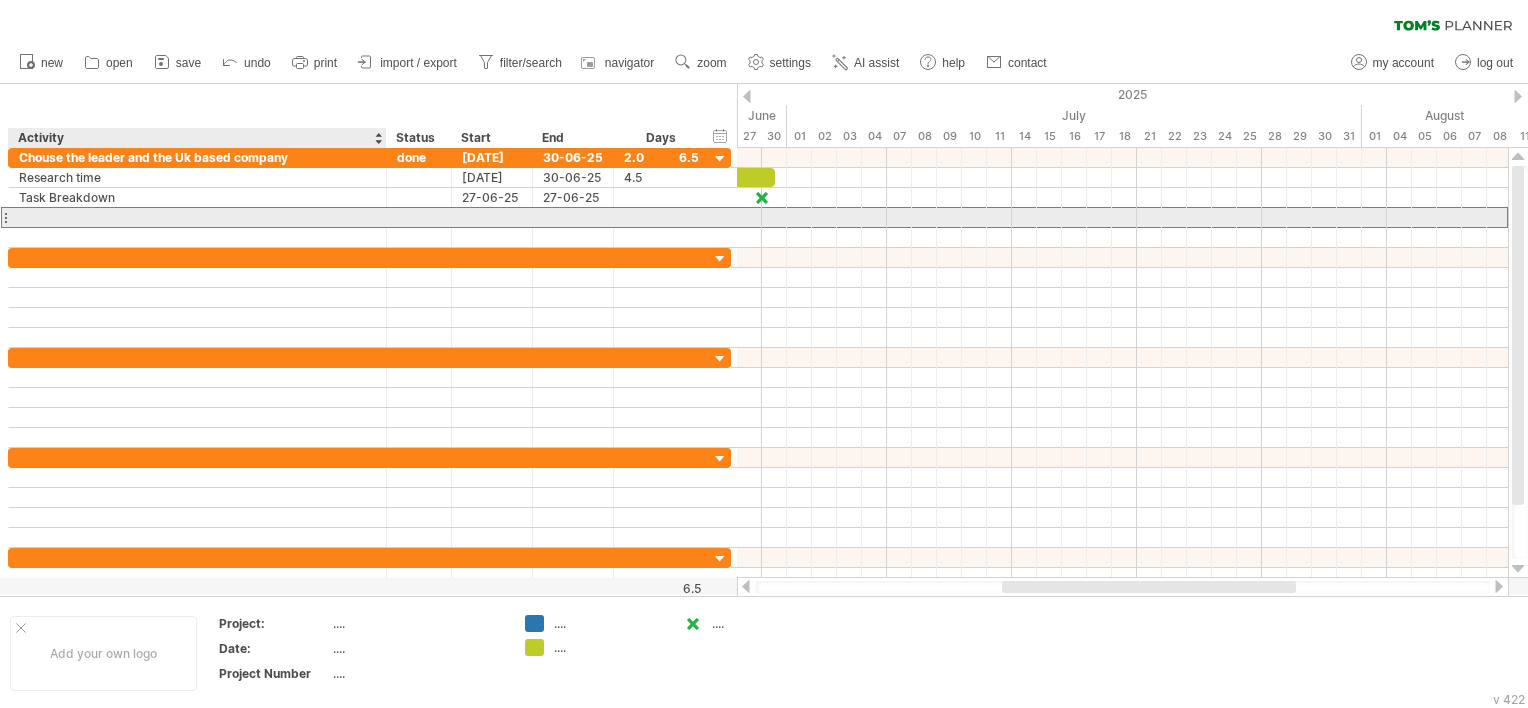 click at bounding box center (197, 217) 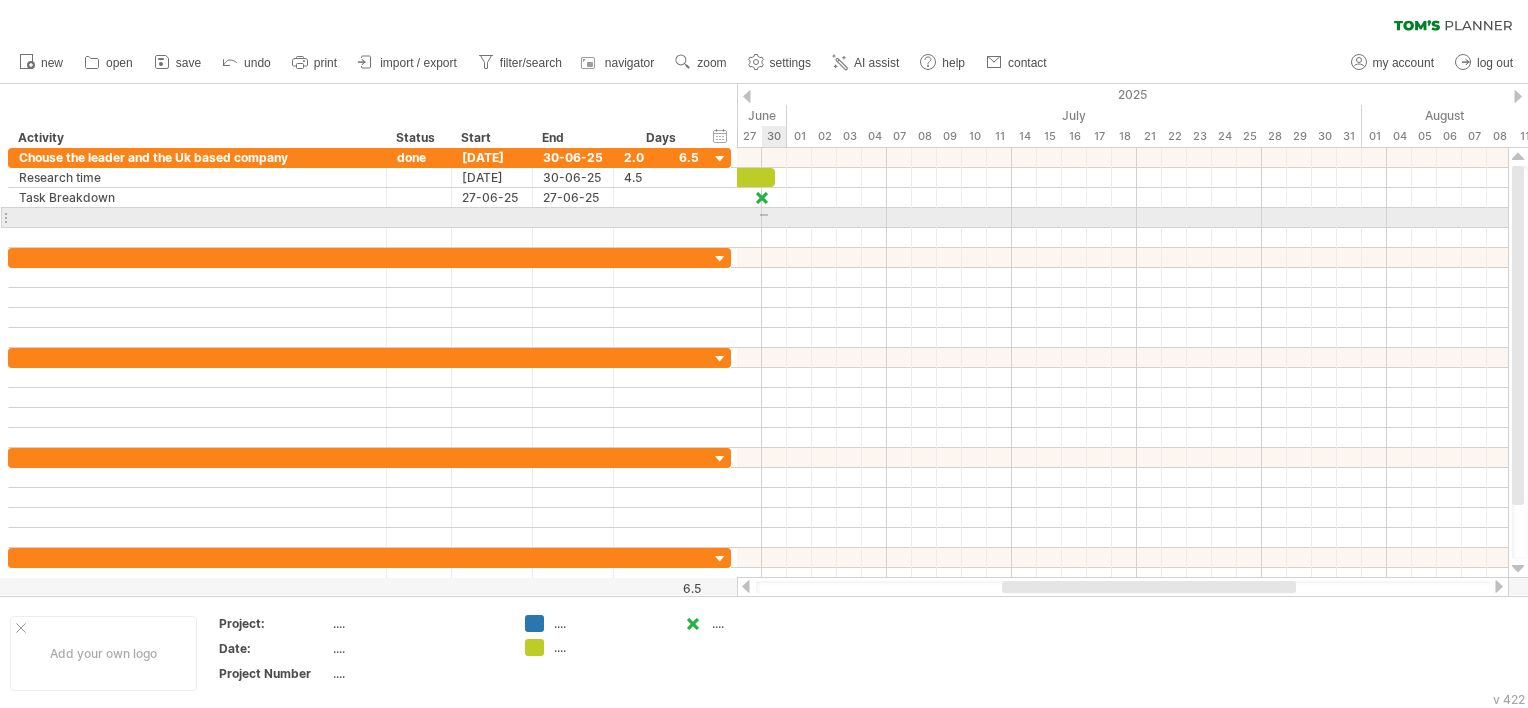 click at bounding box center (1122, 218) 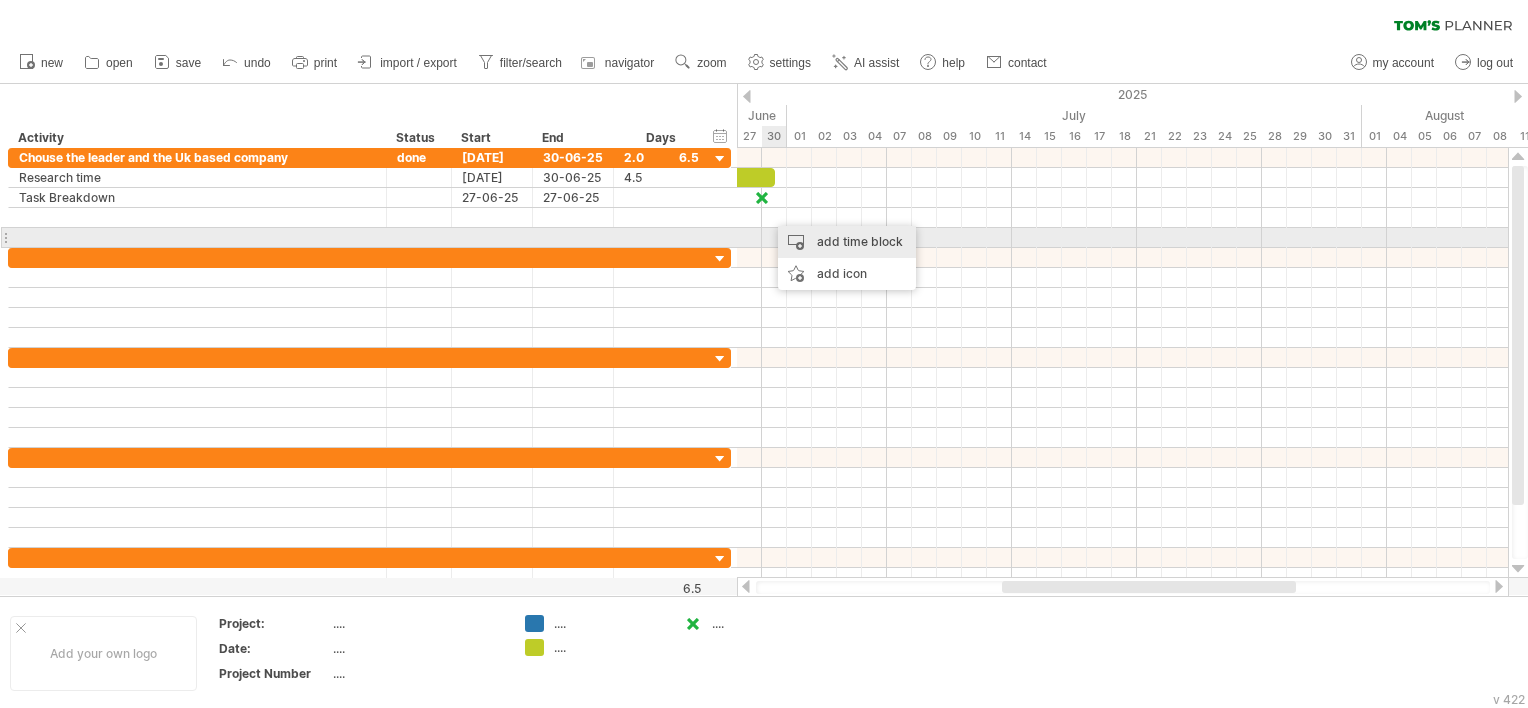 click on "add time block" at bounding box center (847, 242) 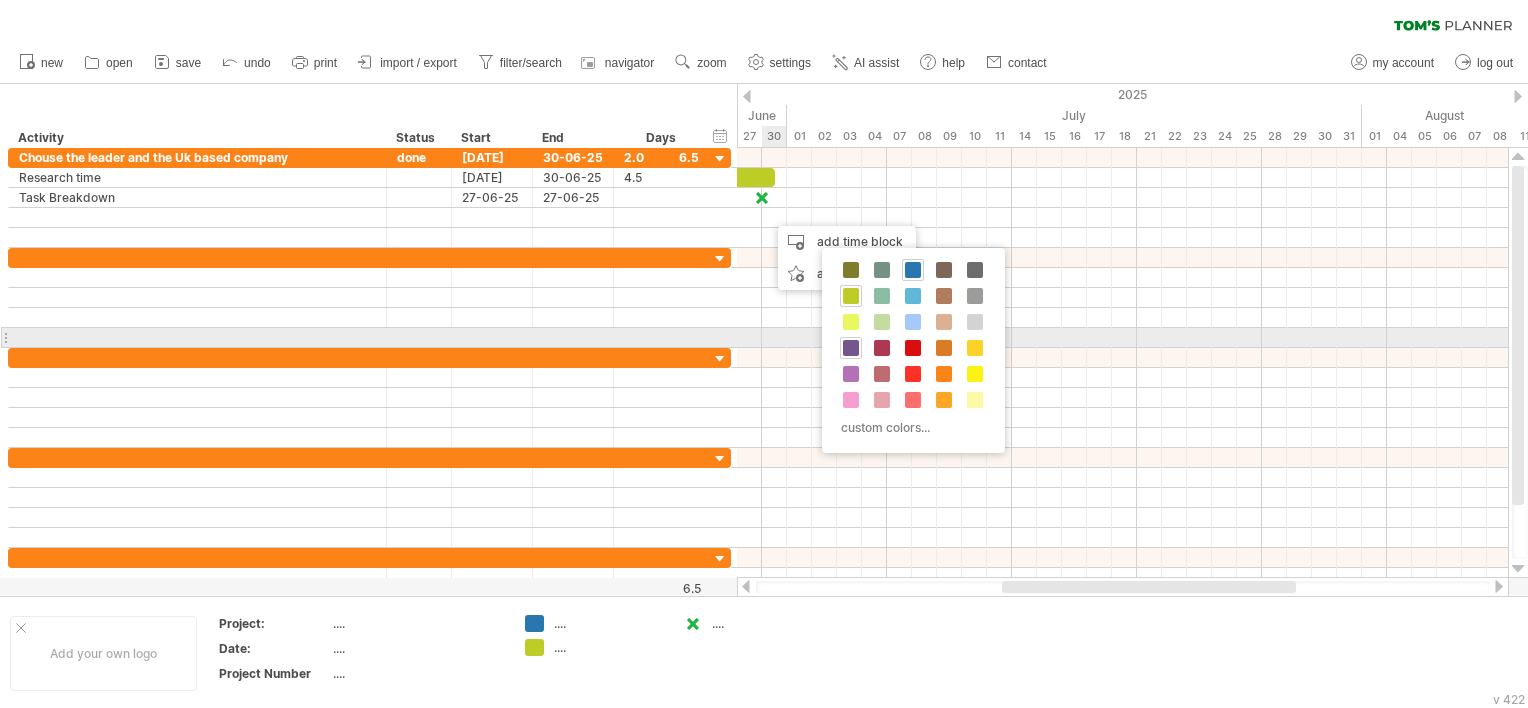click at bounding box center [851, 348] 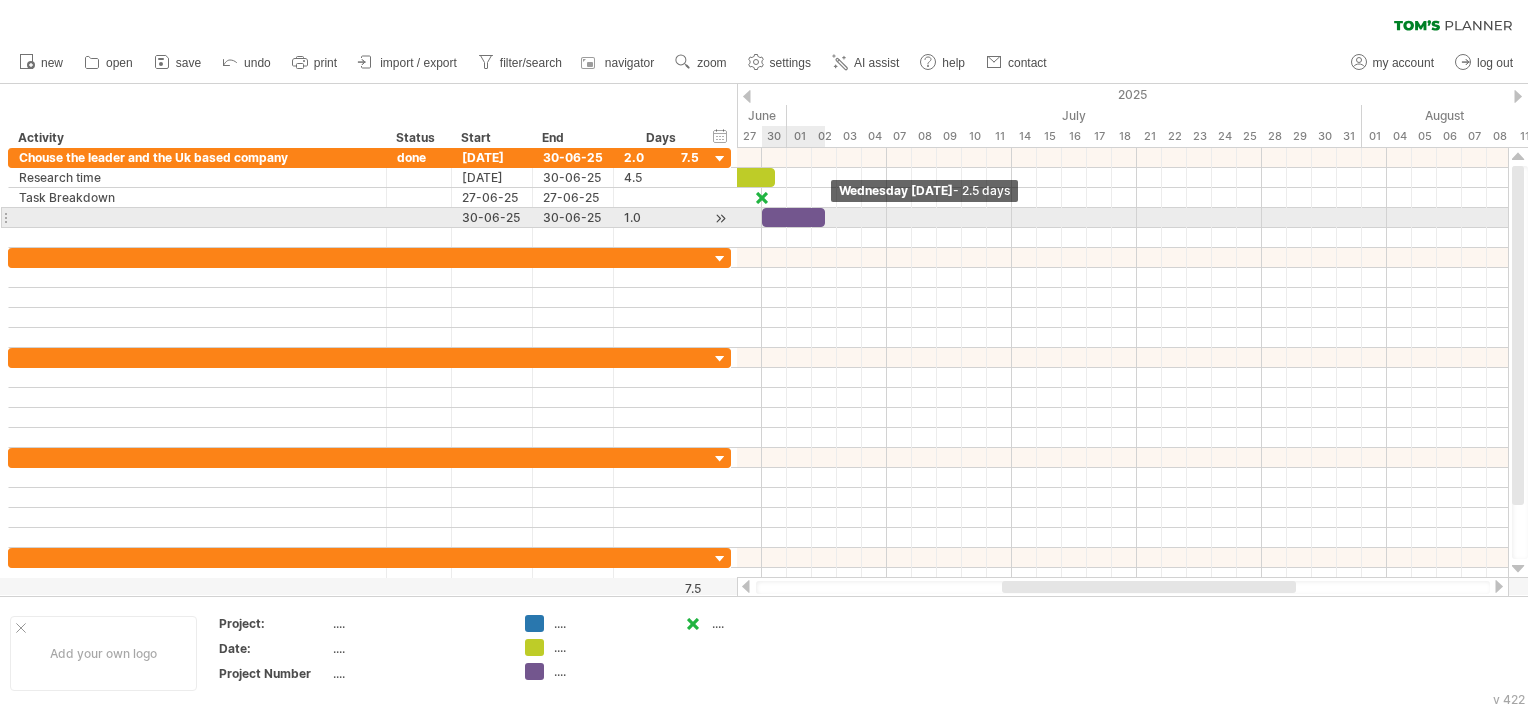drag, startPoint x: 787, startPoint y: 216, endPoint x: 821, endPoint y: 216, distance: 34 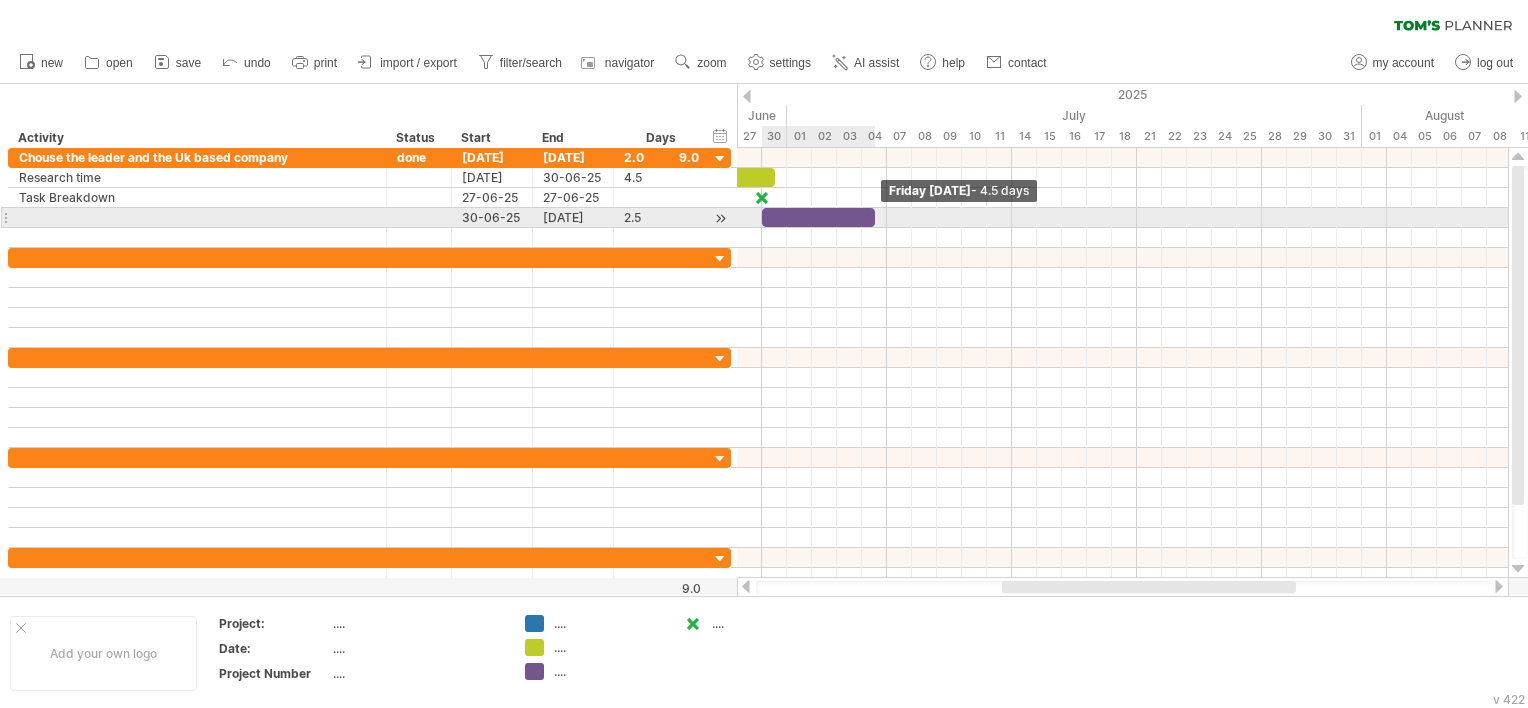 drag, startPoint x: 823, startPoint y: 219, endPoint x: 869, endPoint y: 220, distance: 46.010868 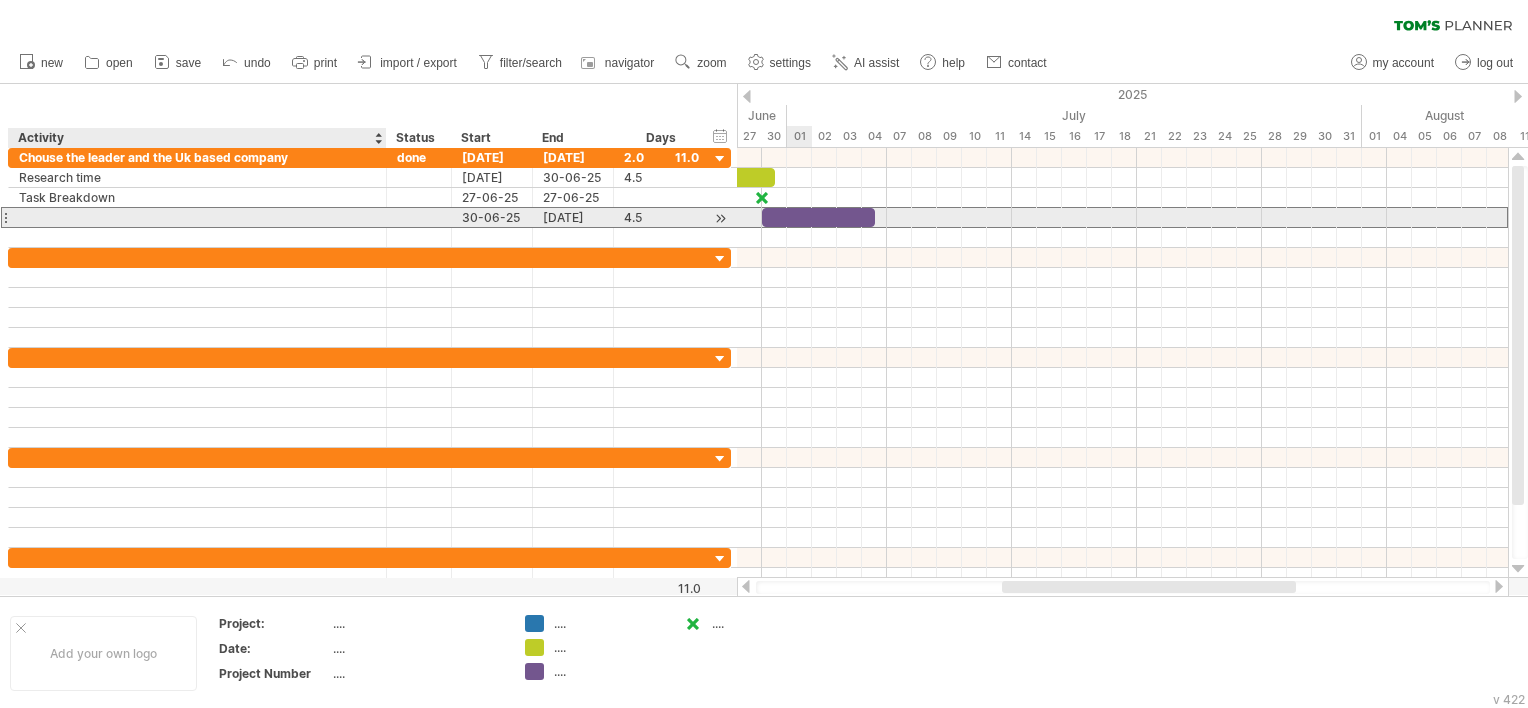 click at bounding box center [197, 217] 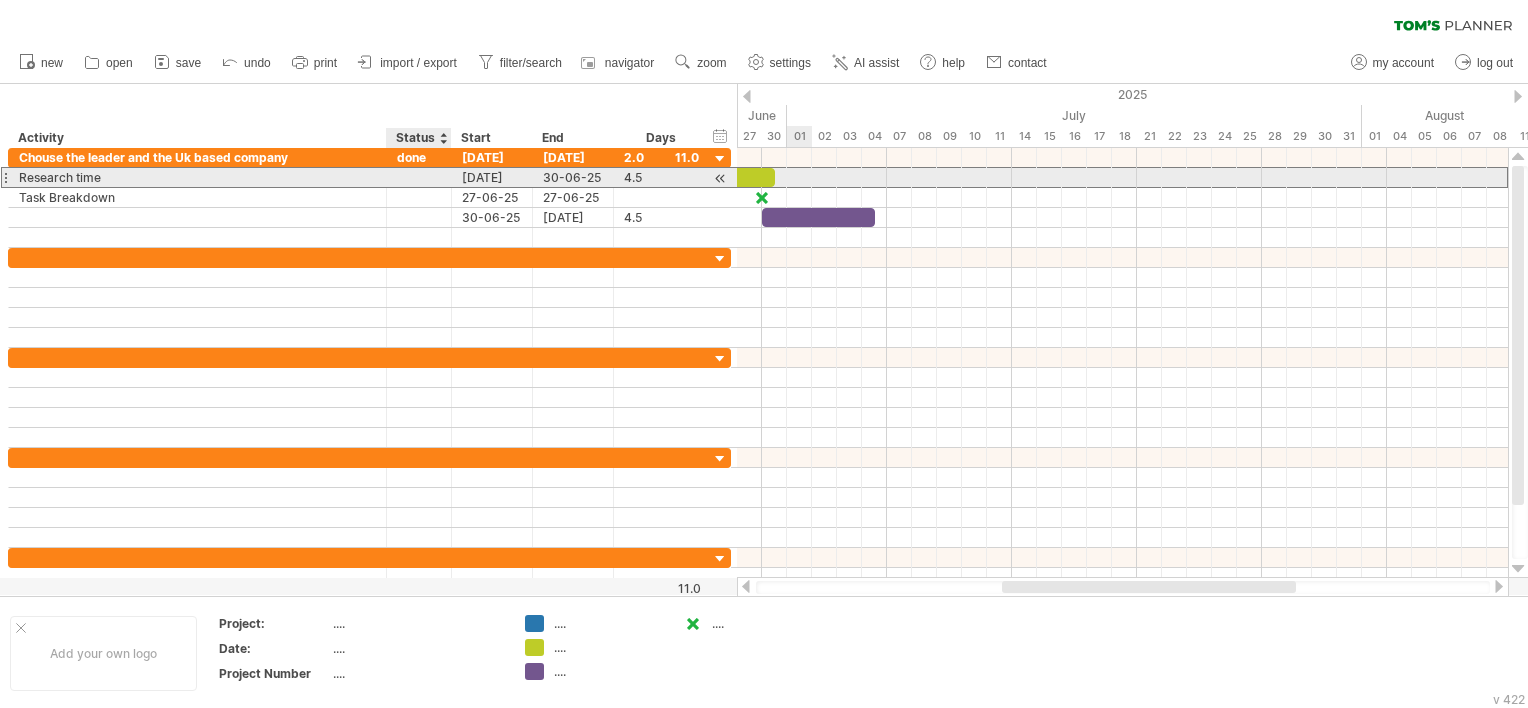 click at bounding box center [419, 177] 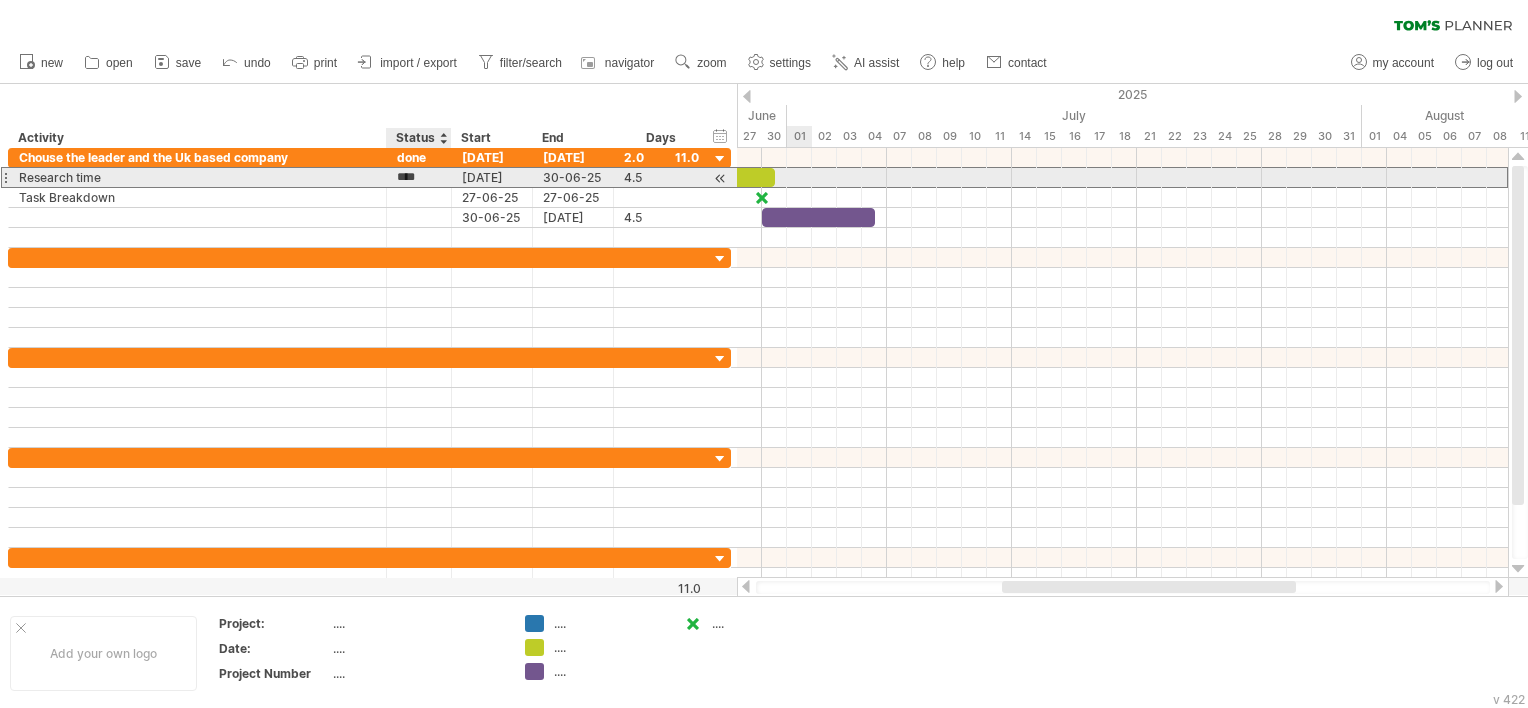 type on "****" 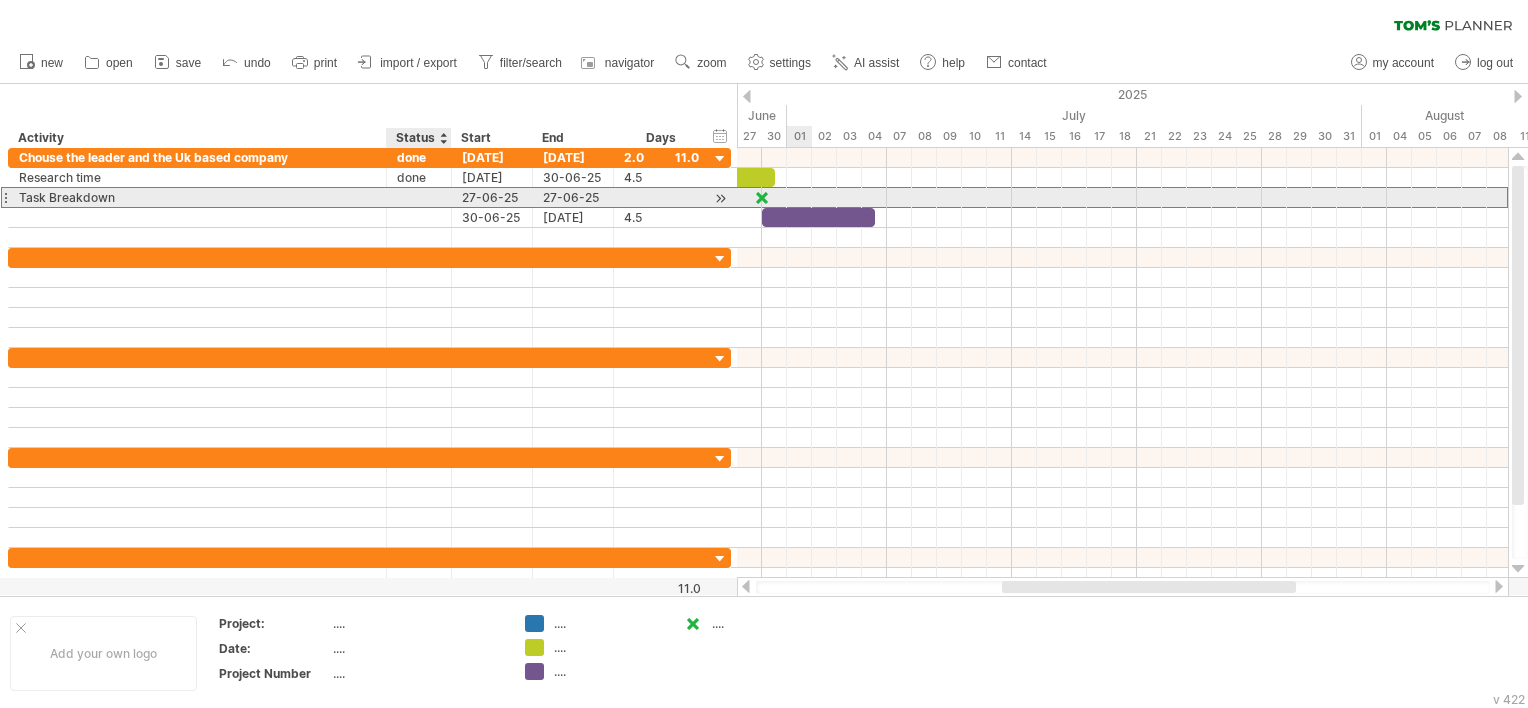 click at bounding box center [419, 197] 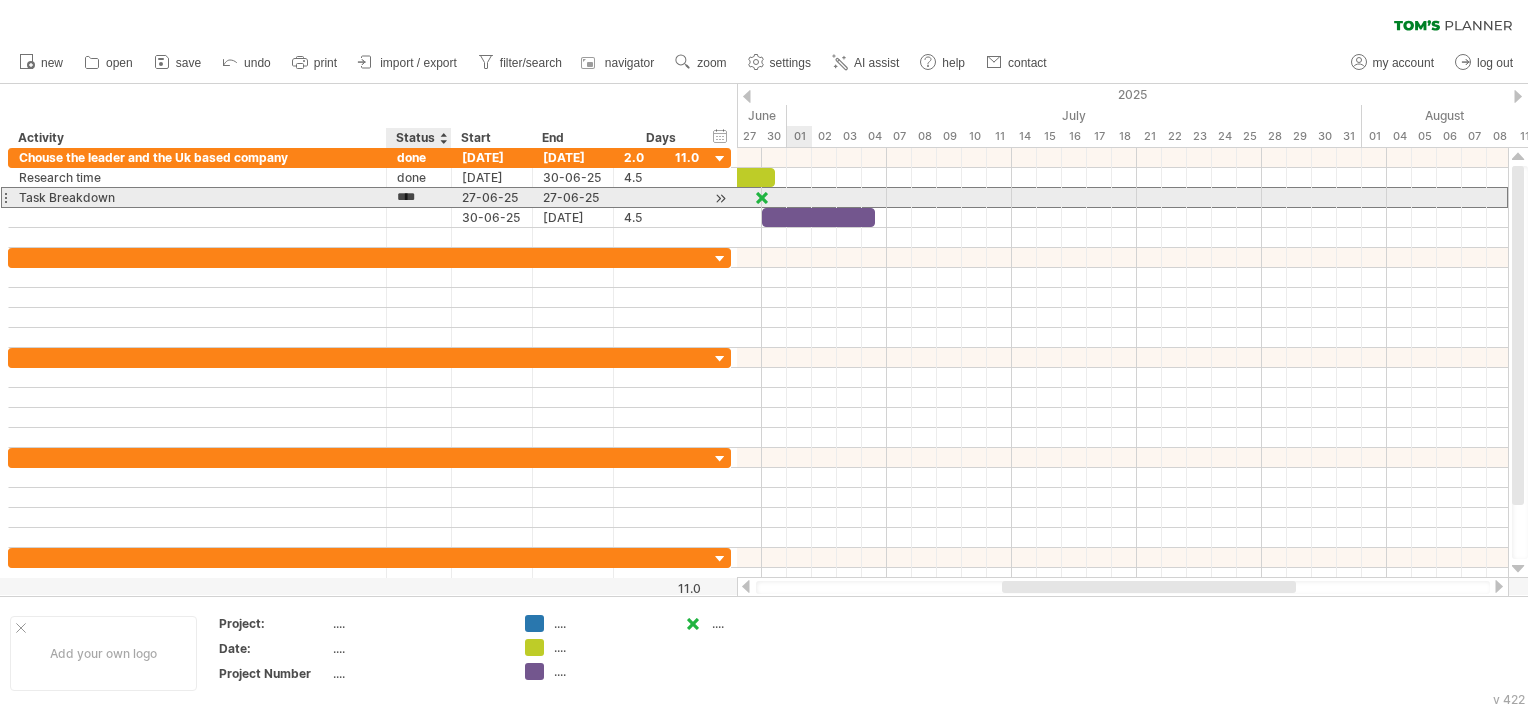 type on "****" 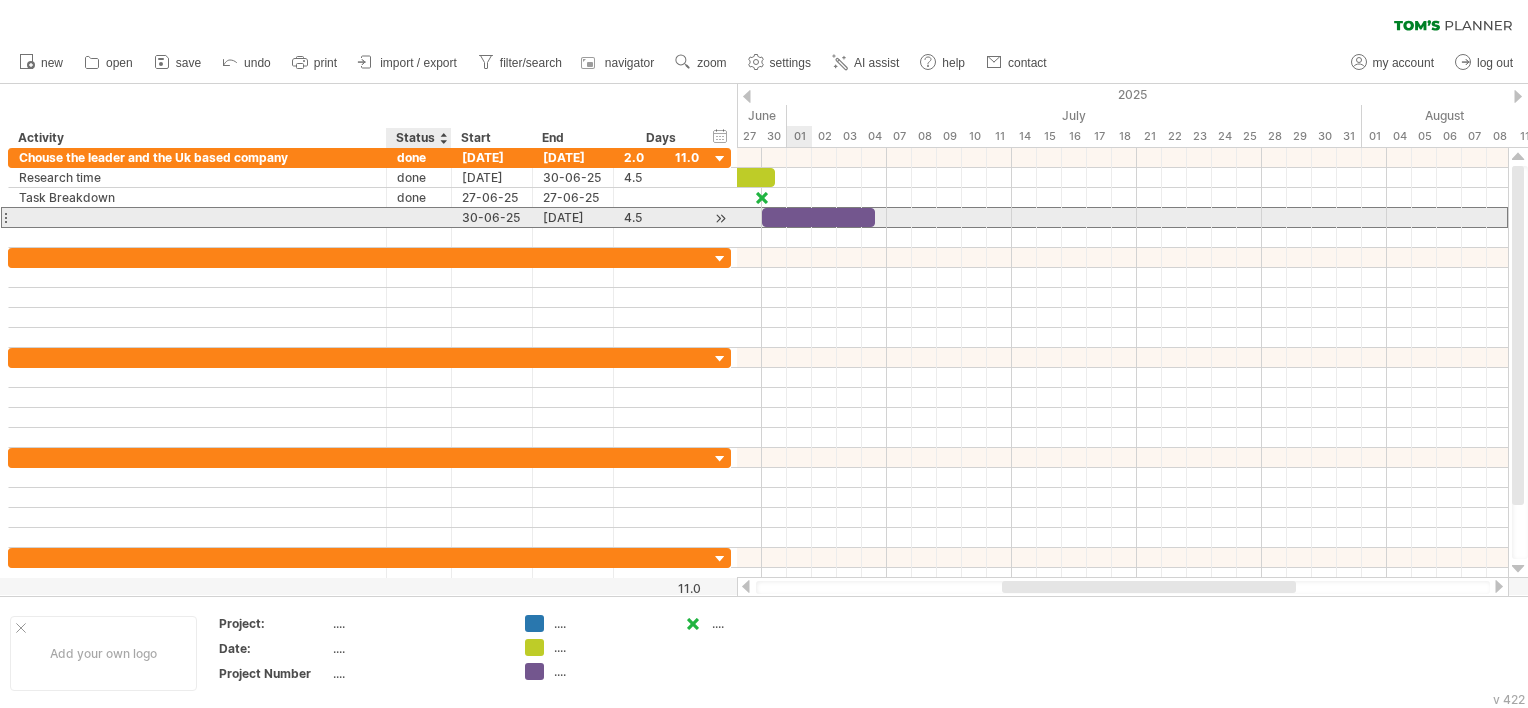 click at bounding box center (419, 217) 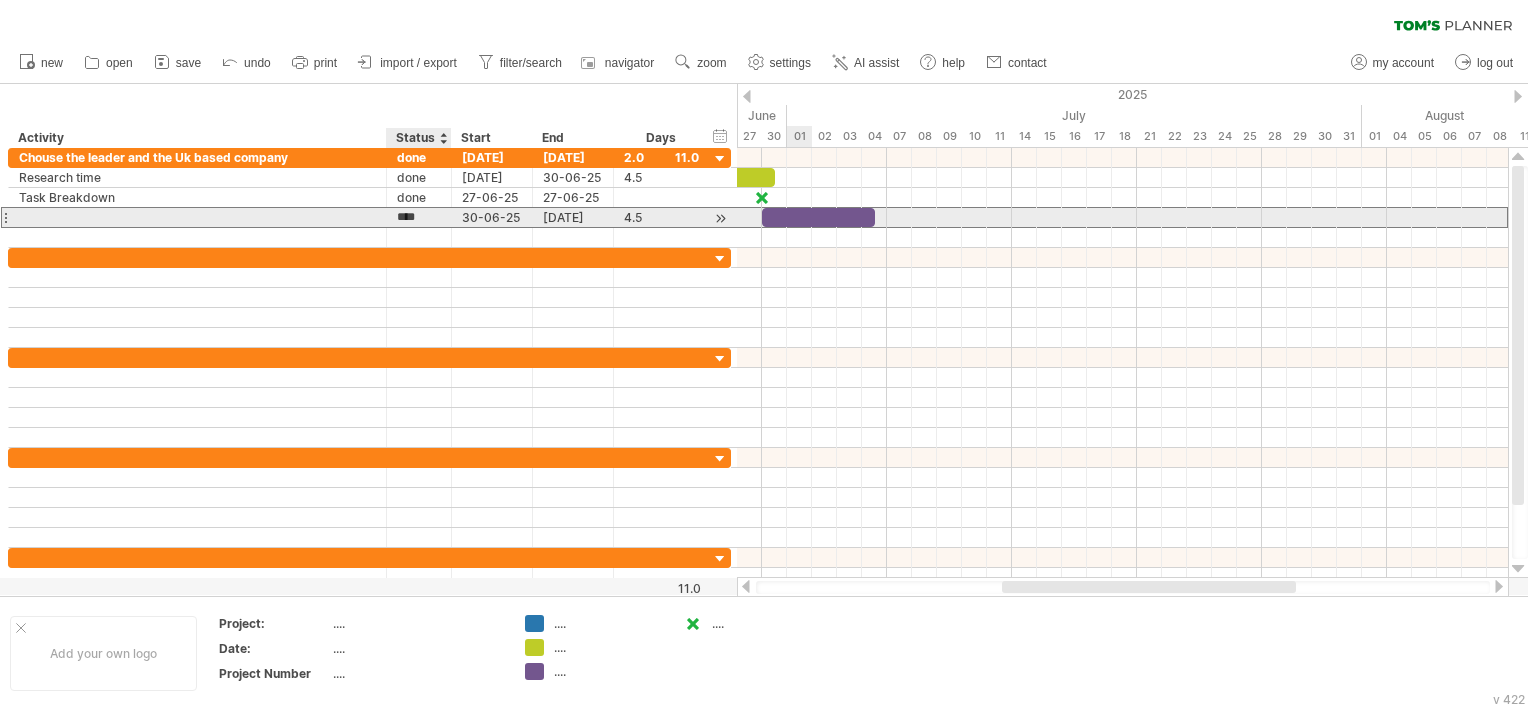 type on "****" 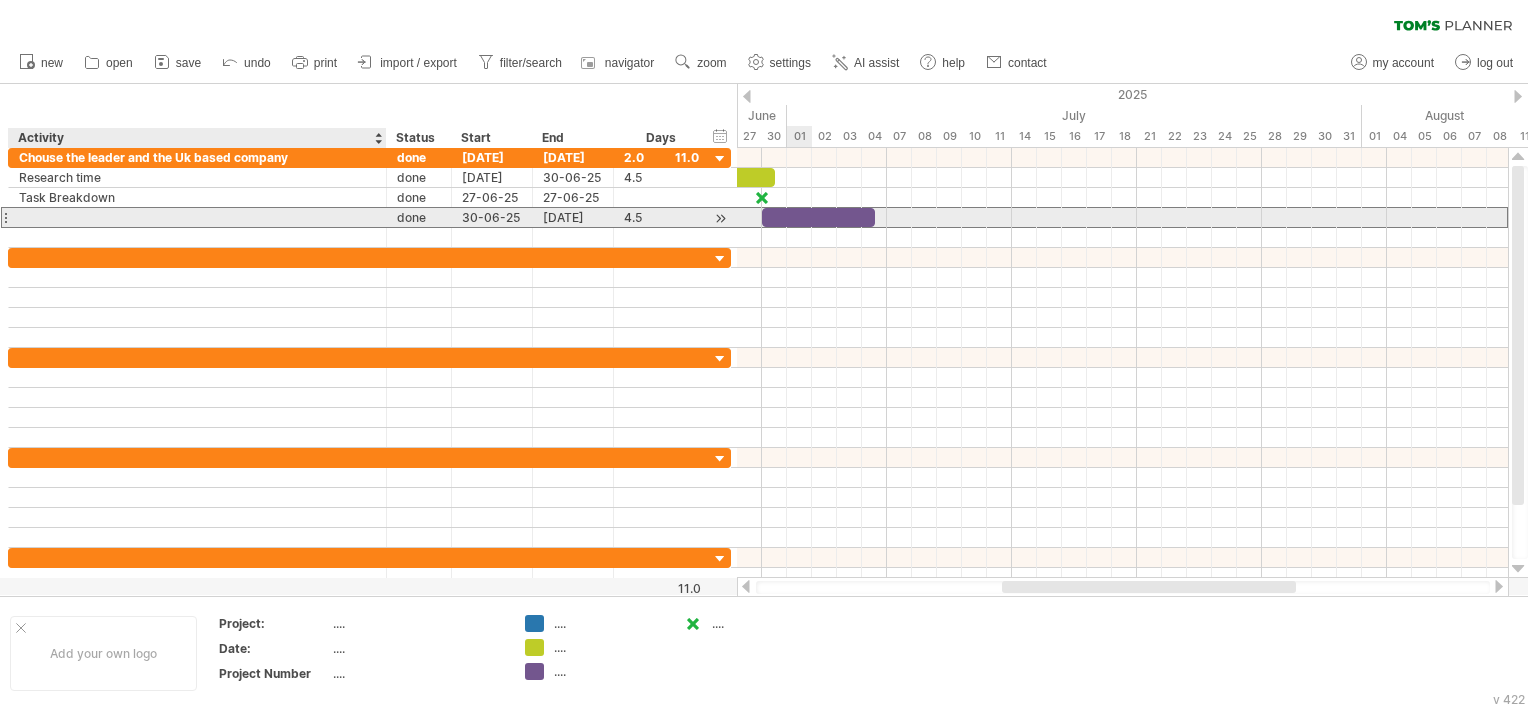 click at bounding box center [197, 217] 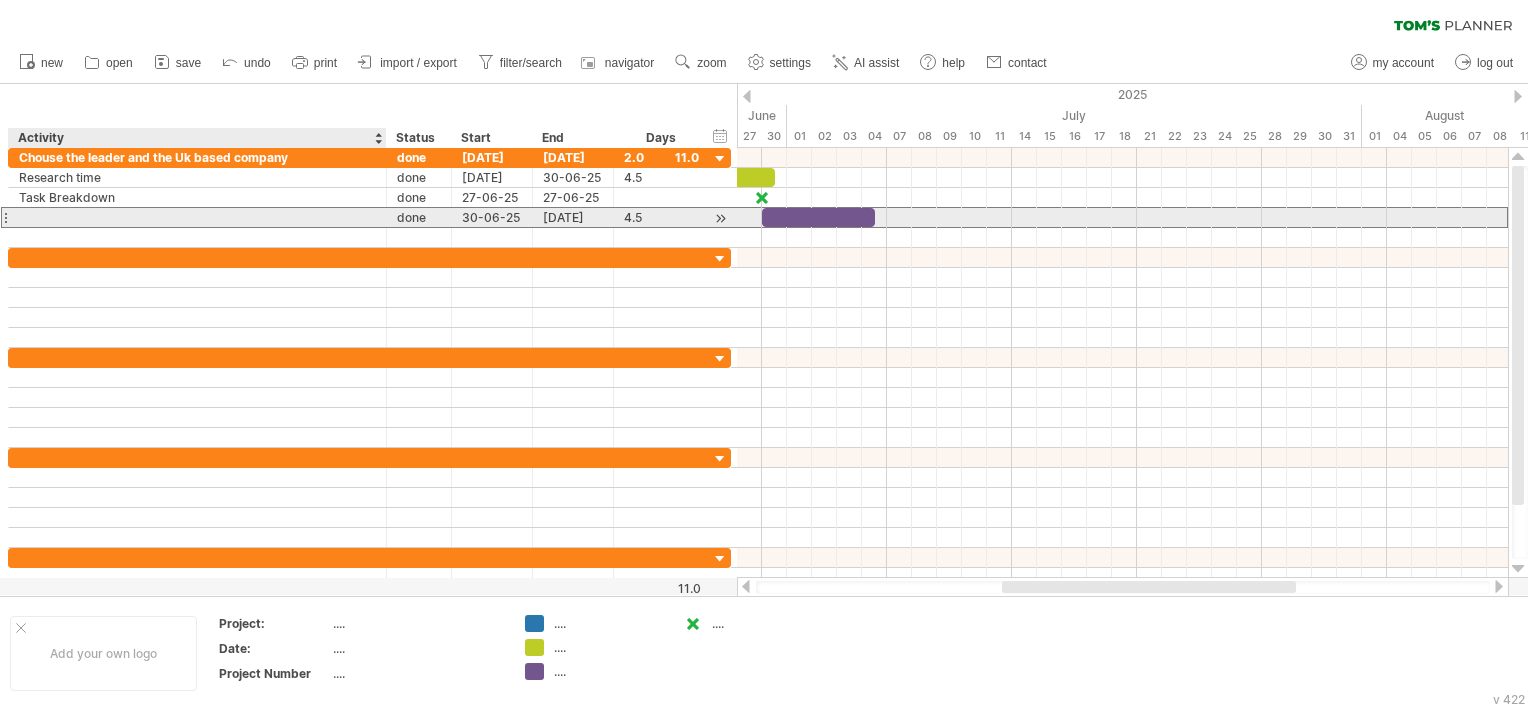 click at bounding box center (197, 217) 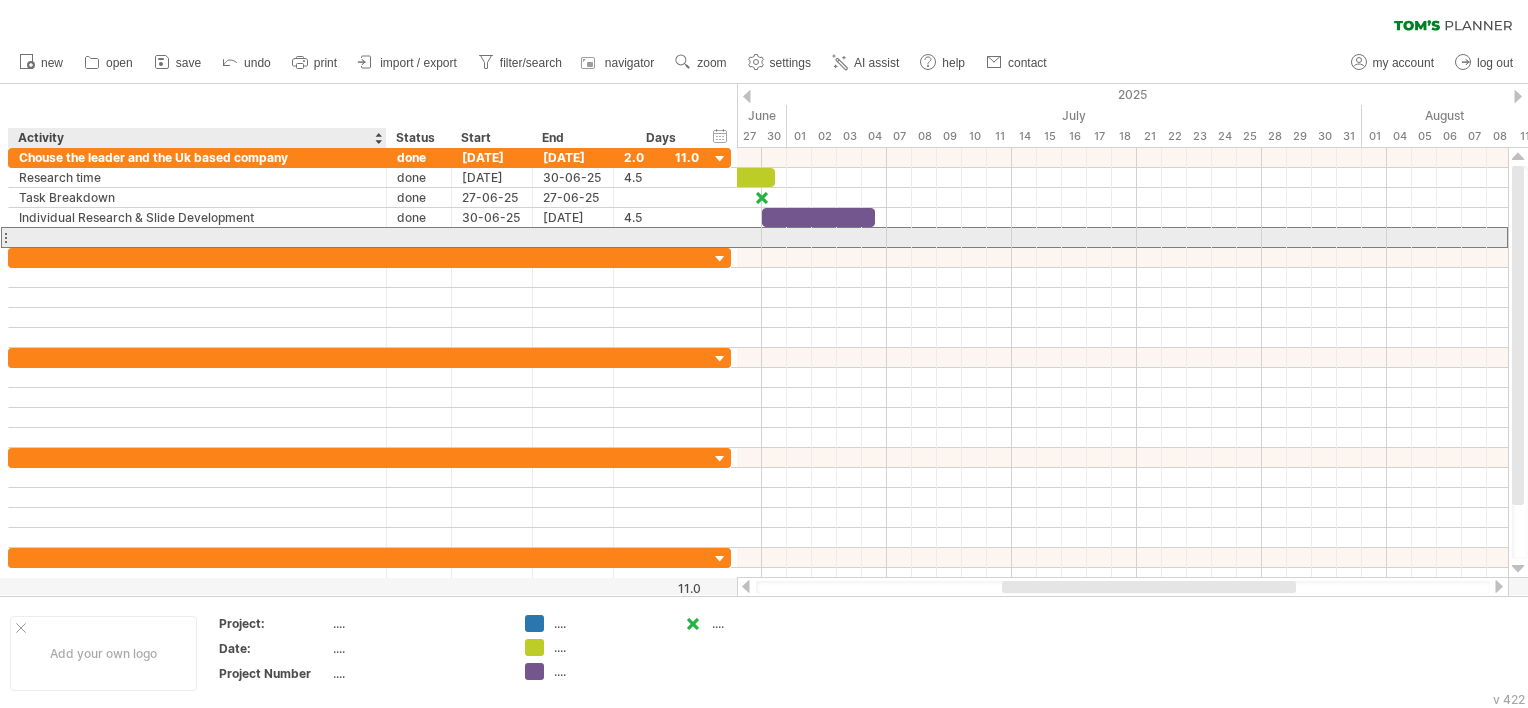 click at bounding box center (197, 237) 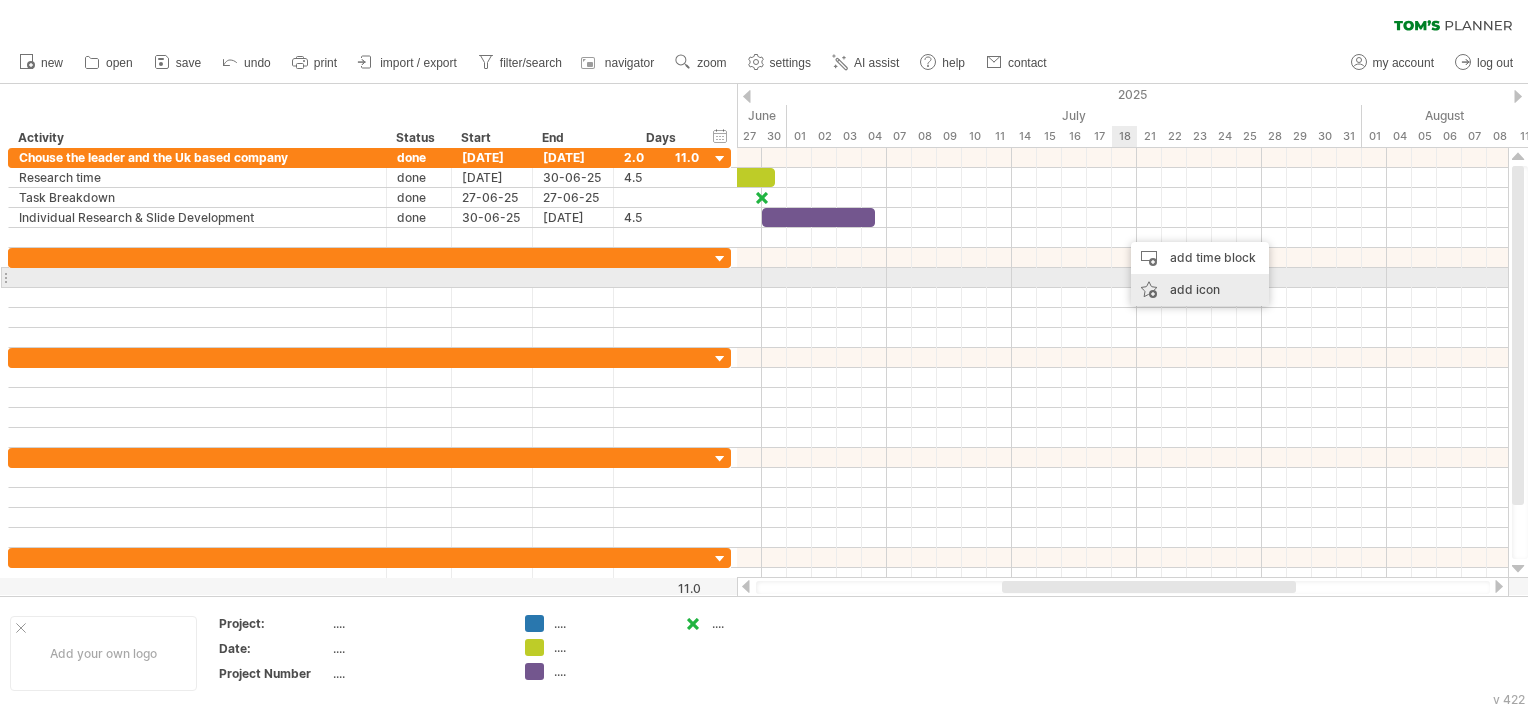 click on "add icon" at bounding box center [1200, 290] 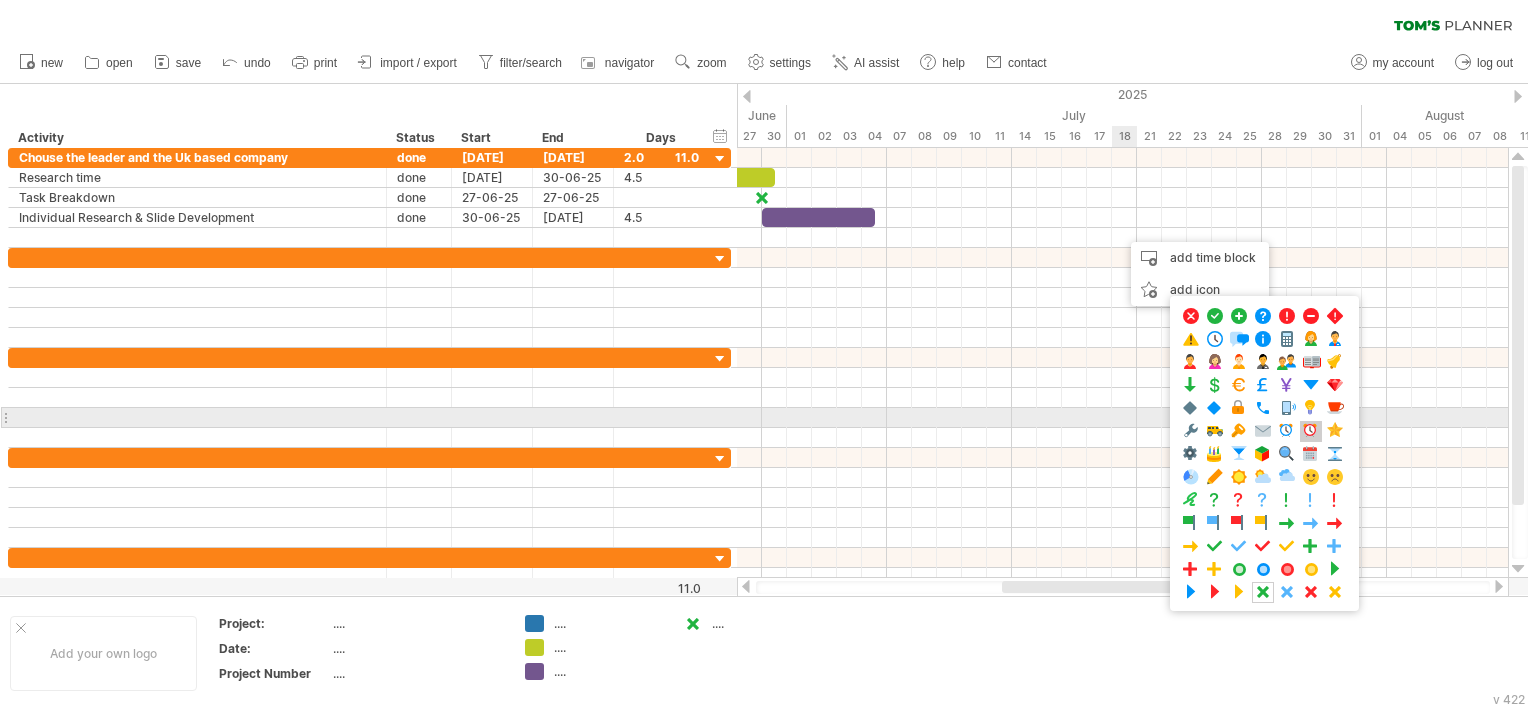 click at bounding box center (1311, 431) 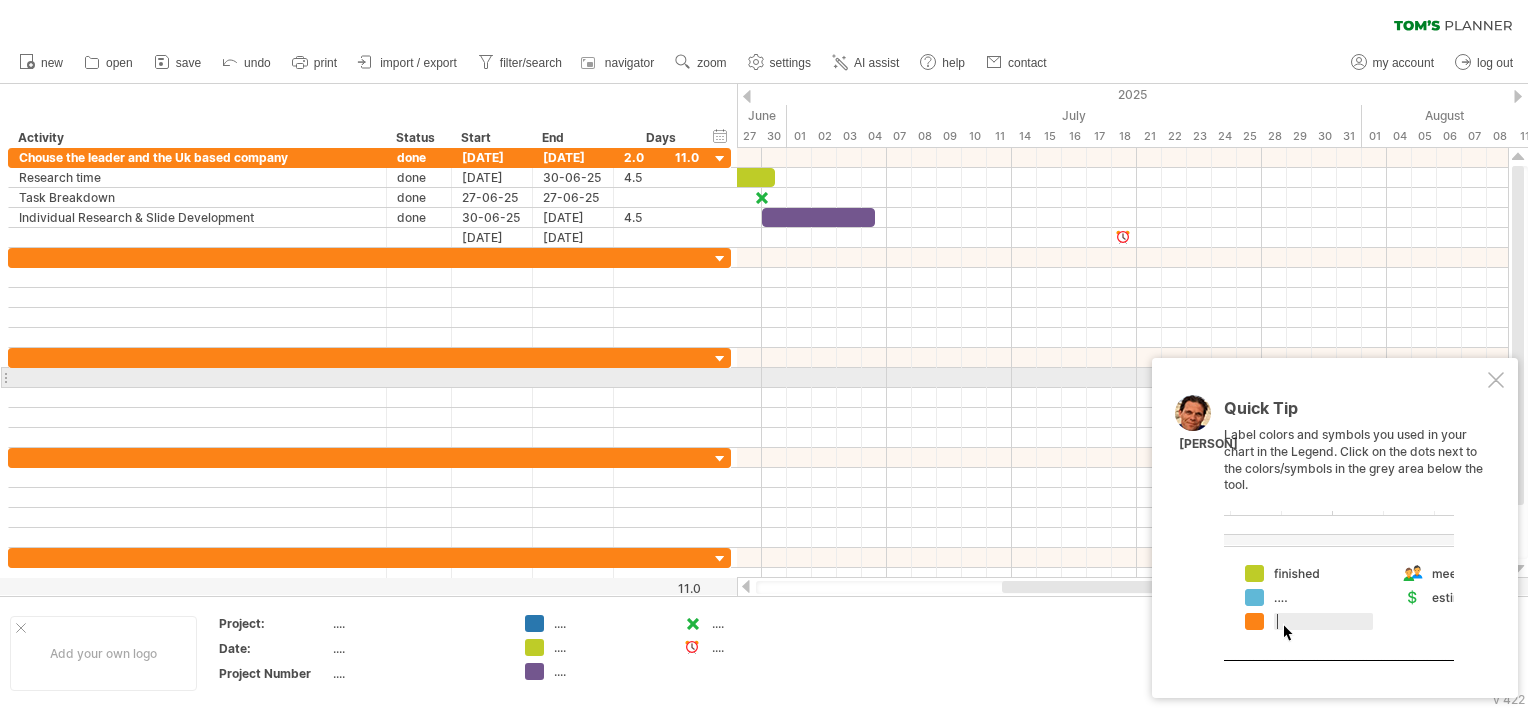 click at bounding box center [1496, 380] 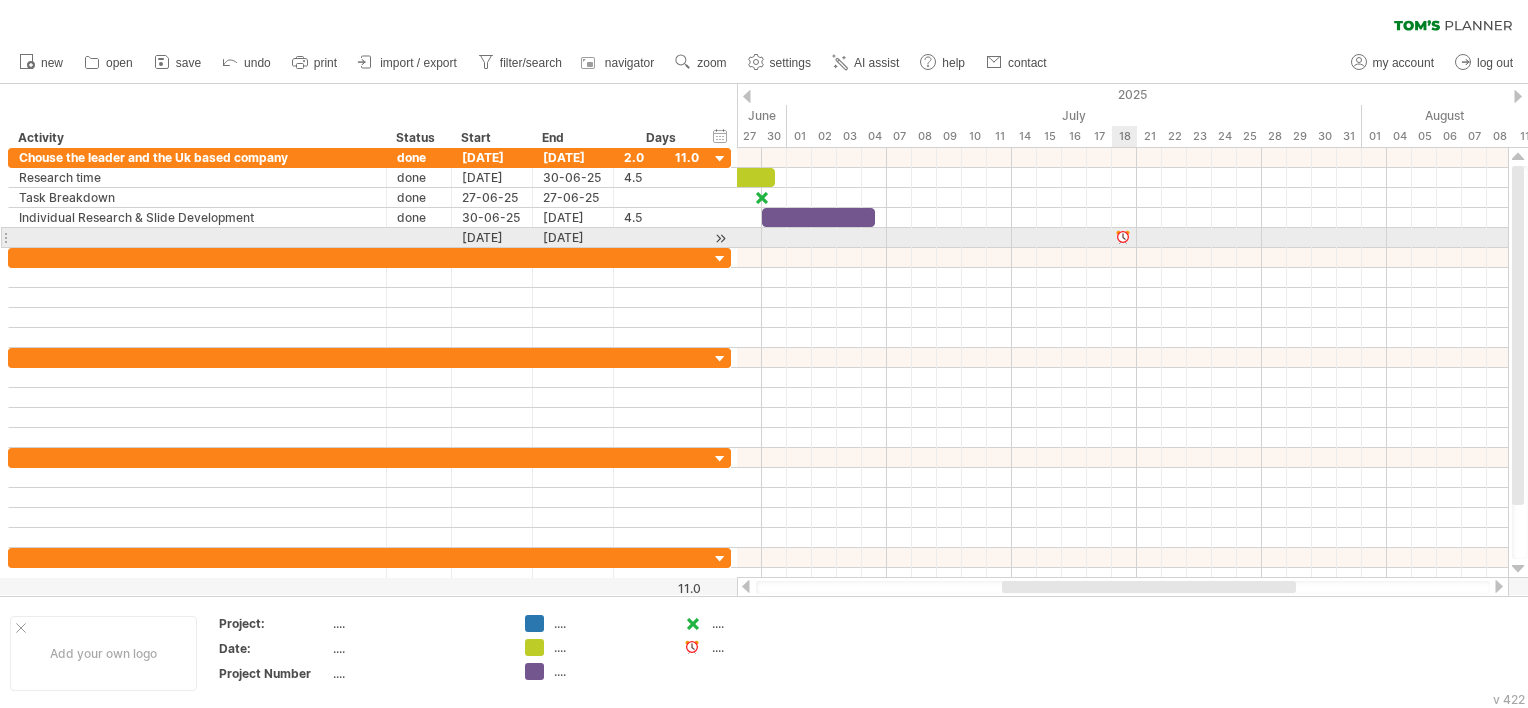 click at bounding box center [1124, 237] 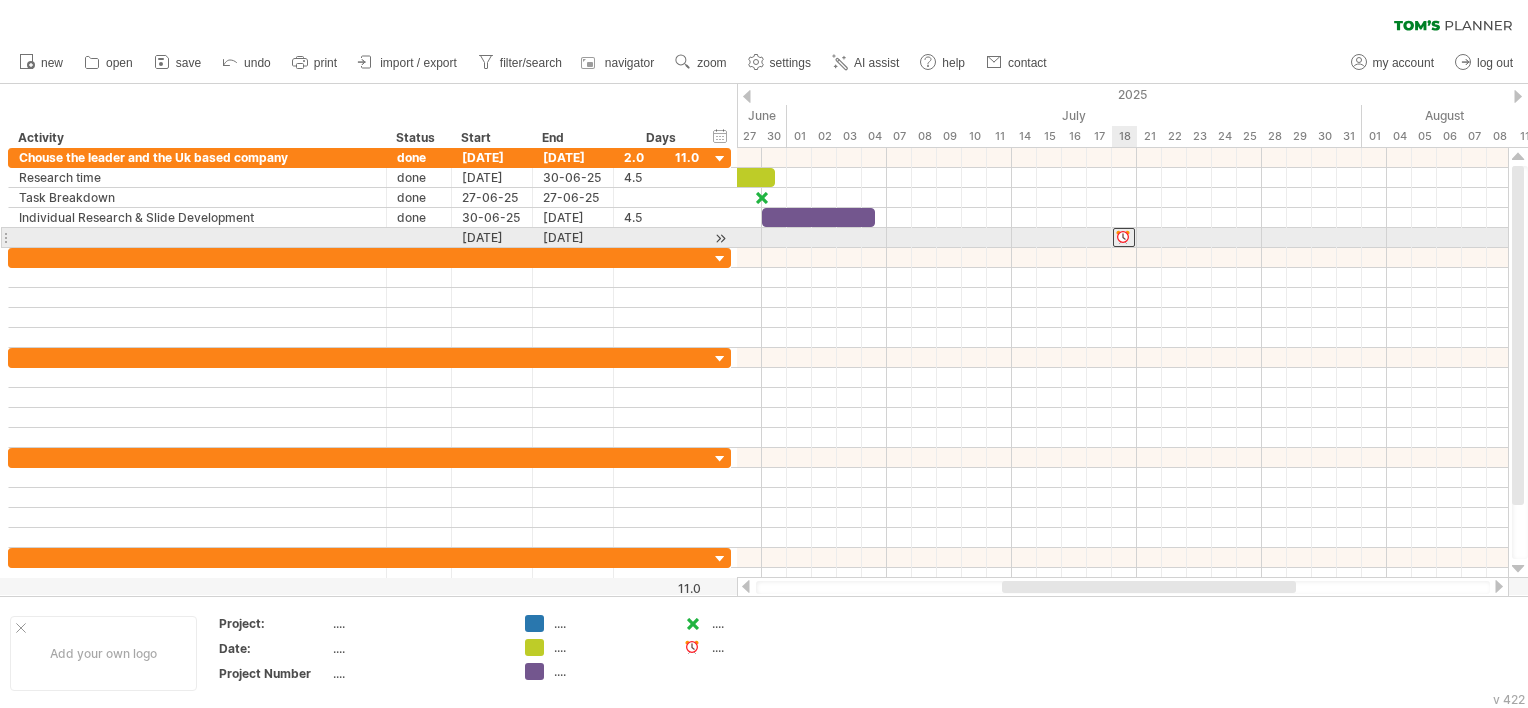 click at bounding box center [1124, 237] 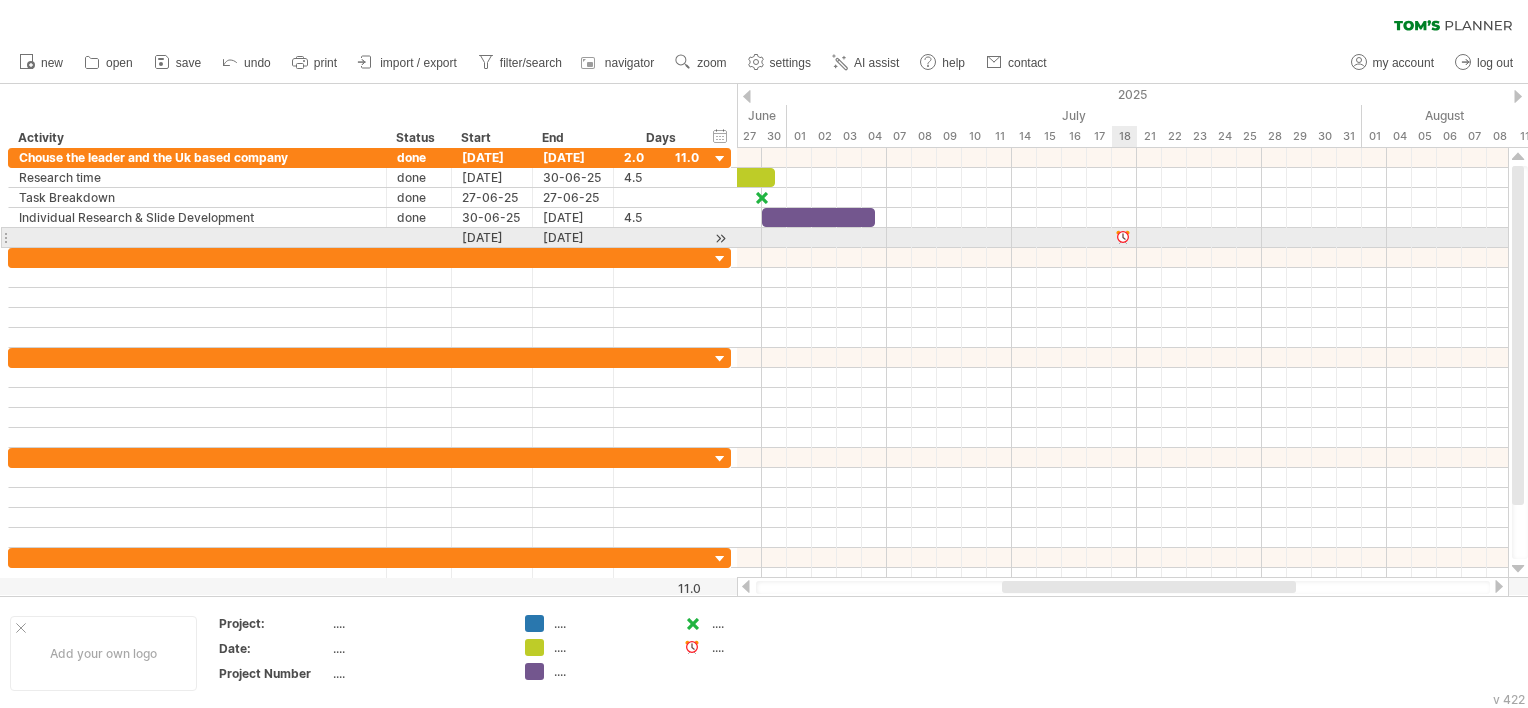 click at bounding box center (1124, 237) 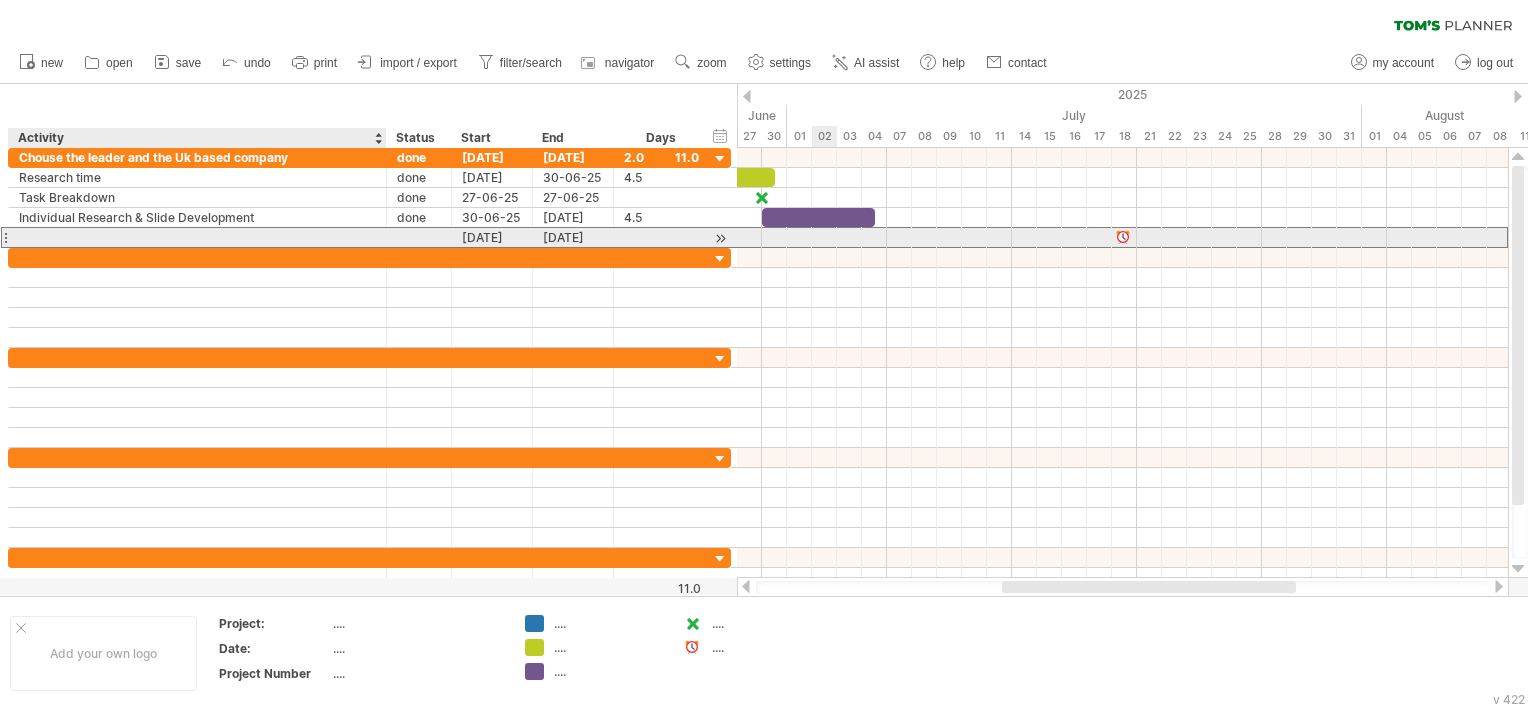click at bounding box center [197, 237] 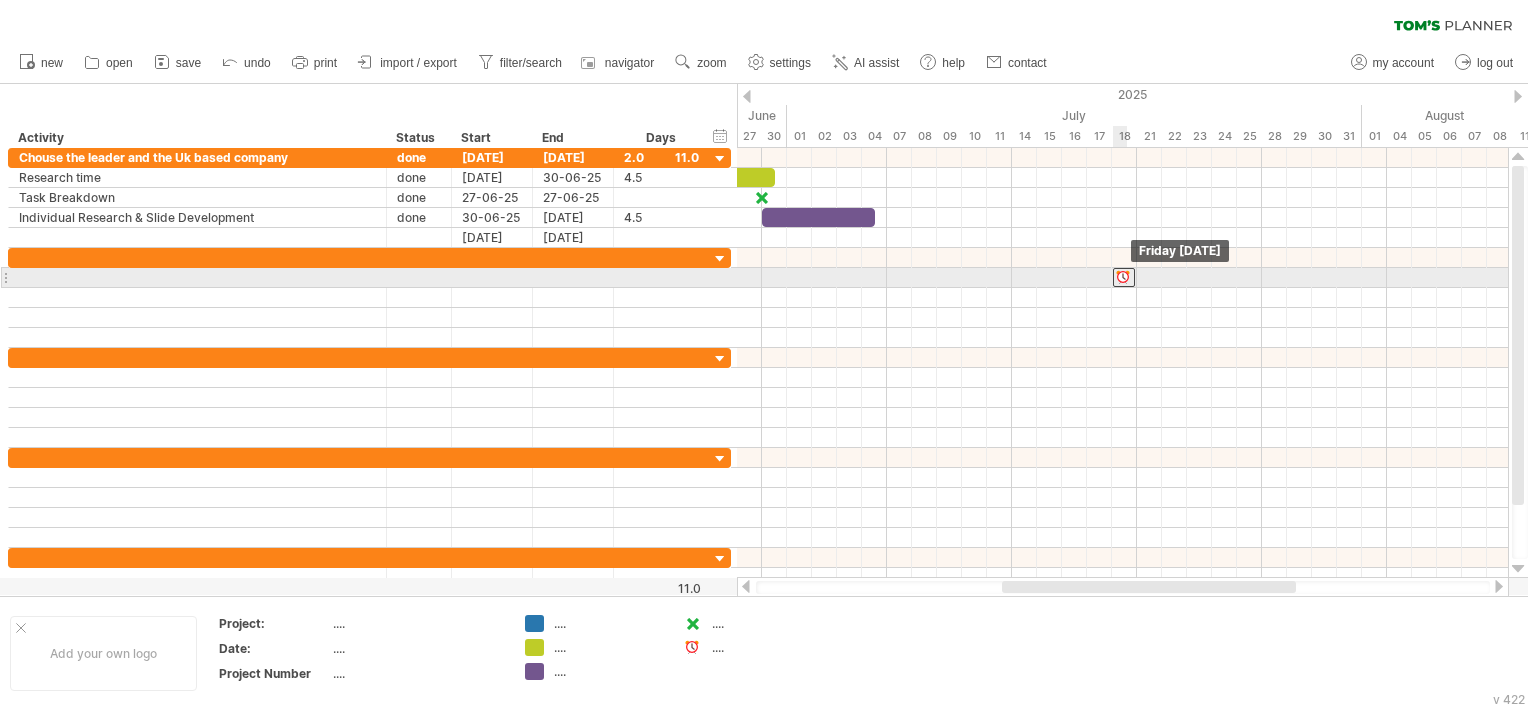 drag, startPoint x: 1124, startPoint y: 239, endPoint x: 1120, endPoint y: 276, distance: 37.215588 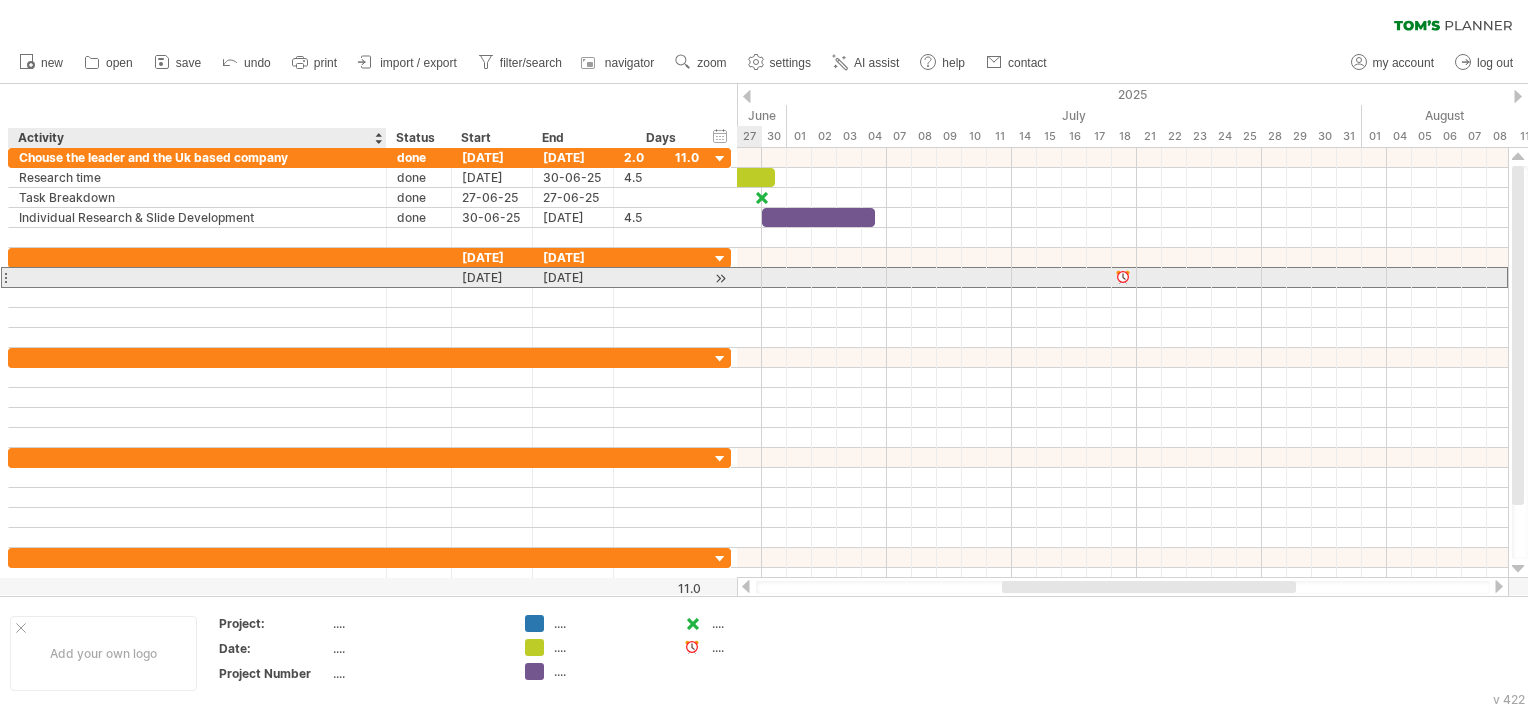 click at bounding box center [197, 277] 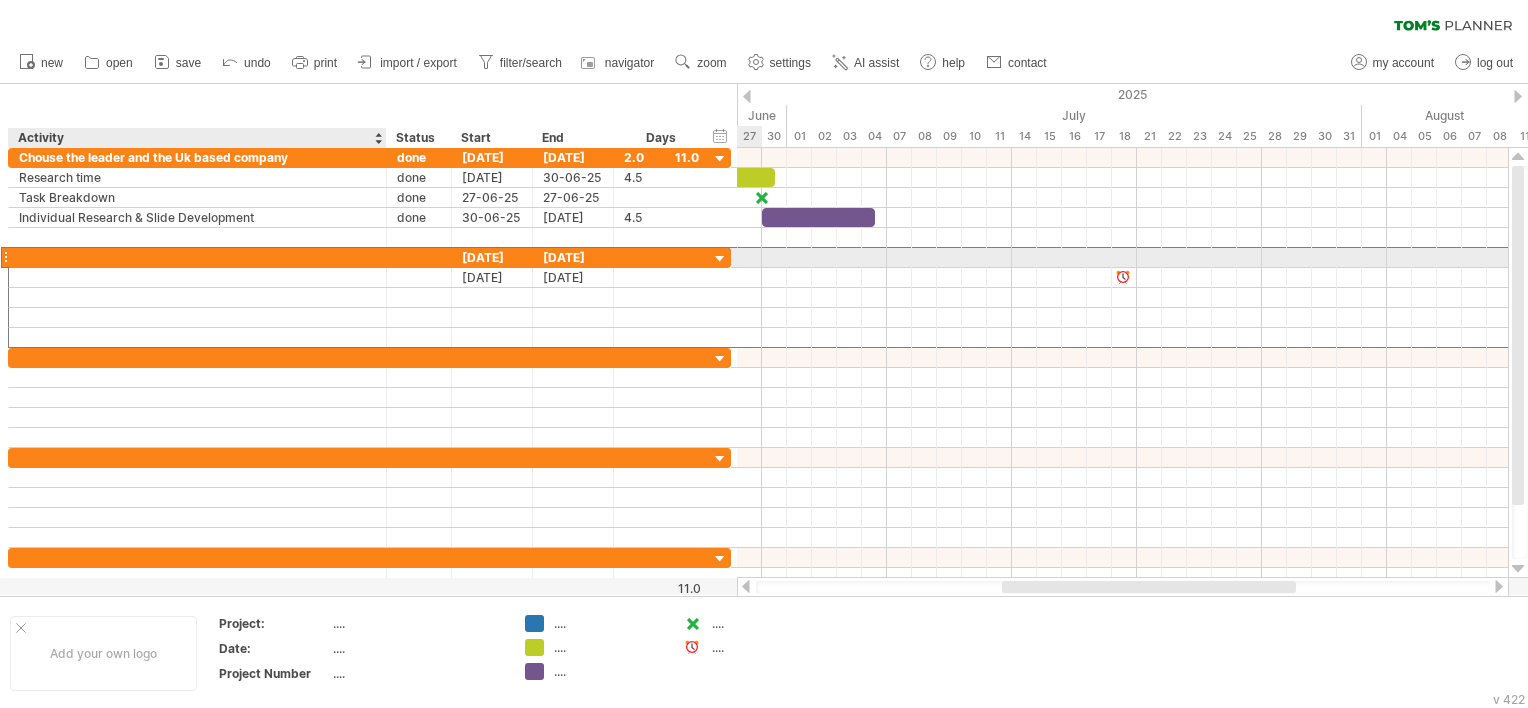 click at bounding box center [197, 257] 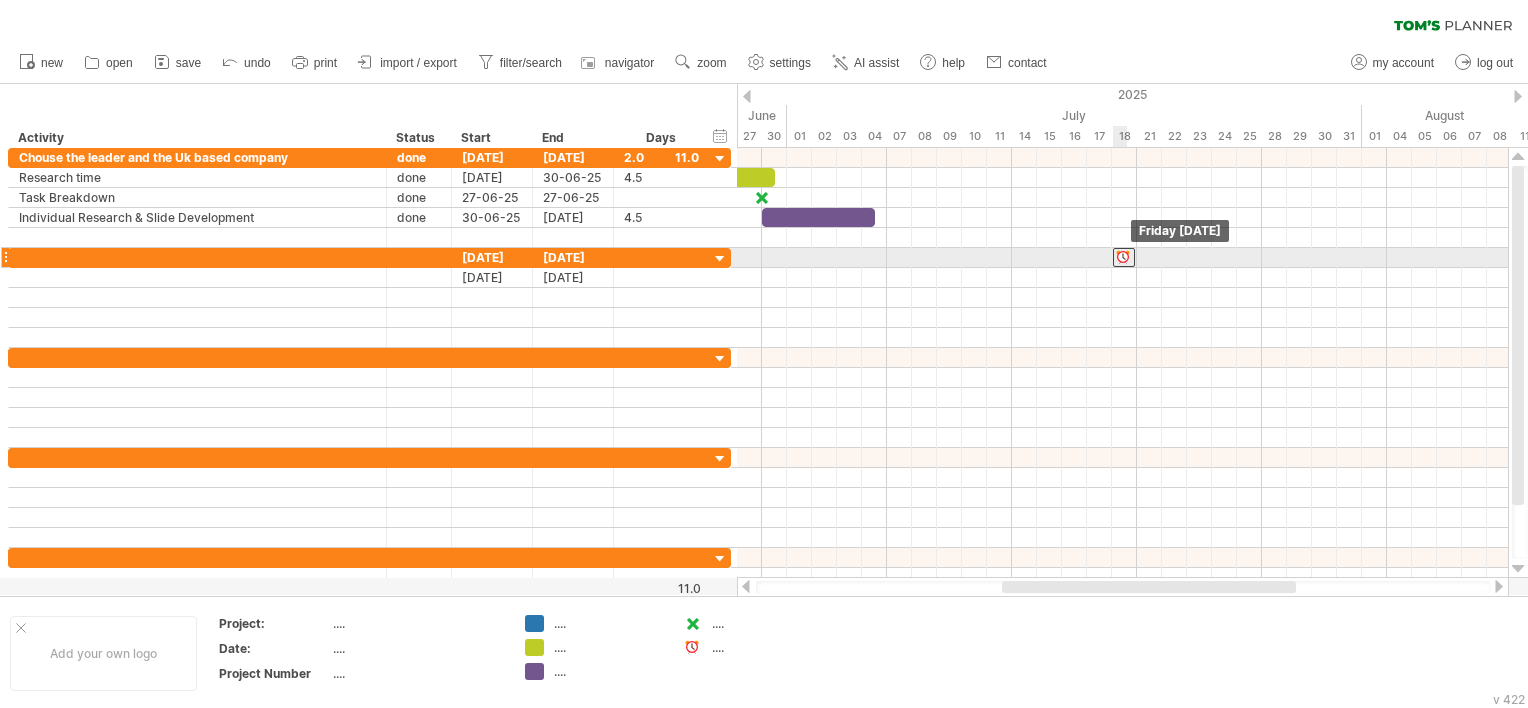 drag, startPoint x: 1128, startPoint y: 278, endPoint x: 1125, endPoint y: 264, distance: 14.3178215 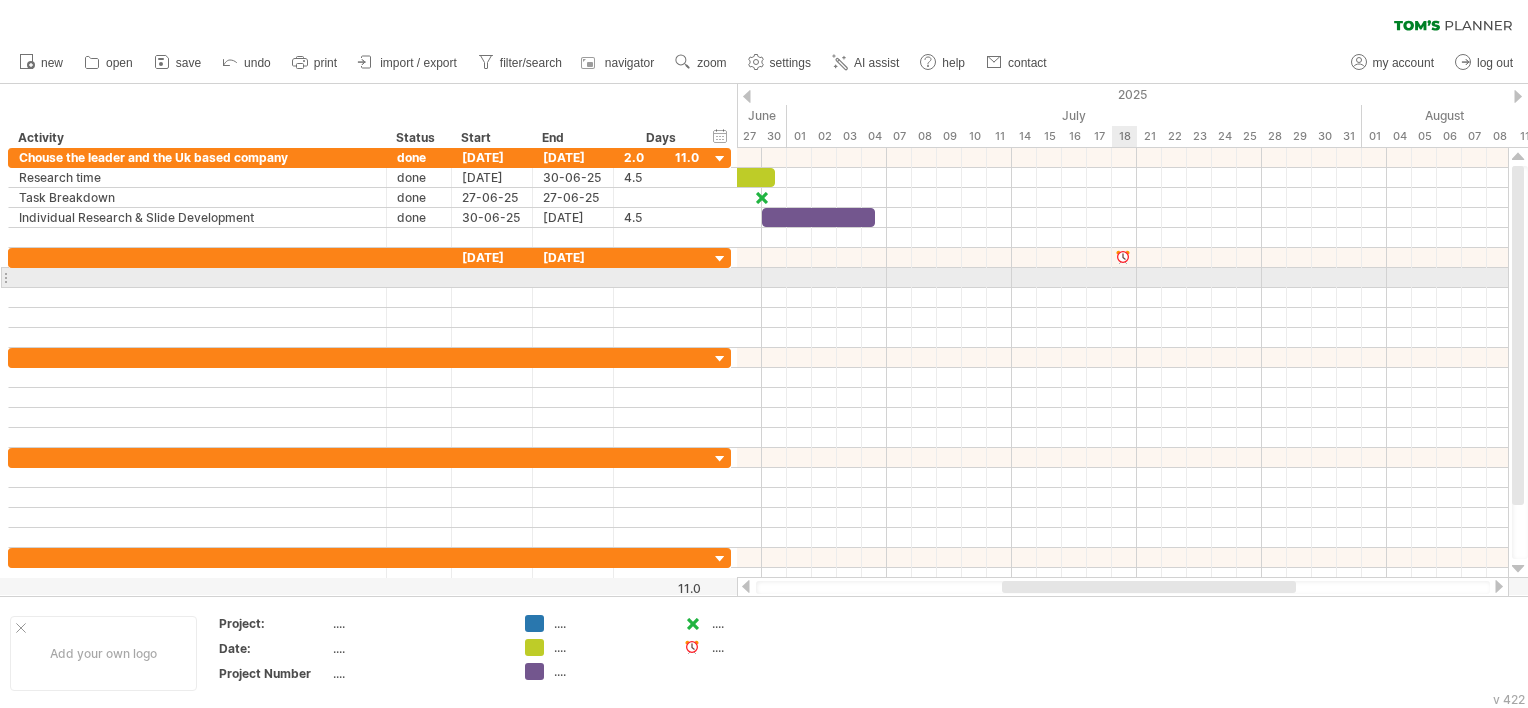 click at bounding box center (1122, 278) 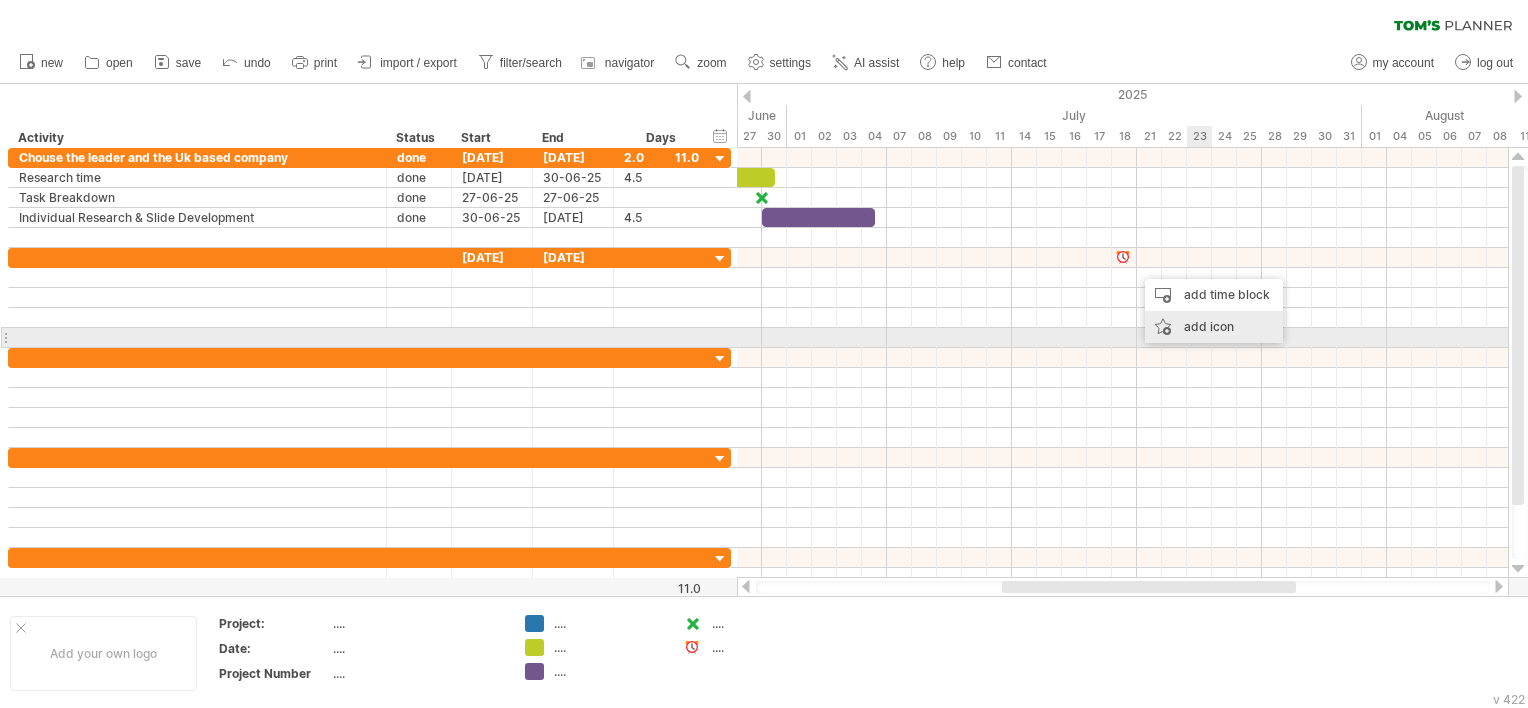 click on "add icon" at bounding box center [1214, 327] 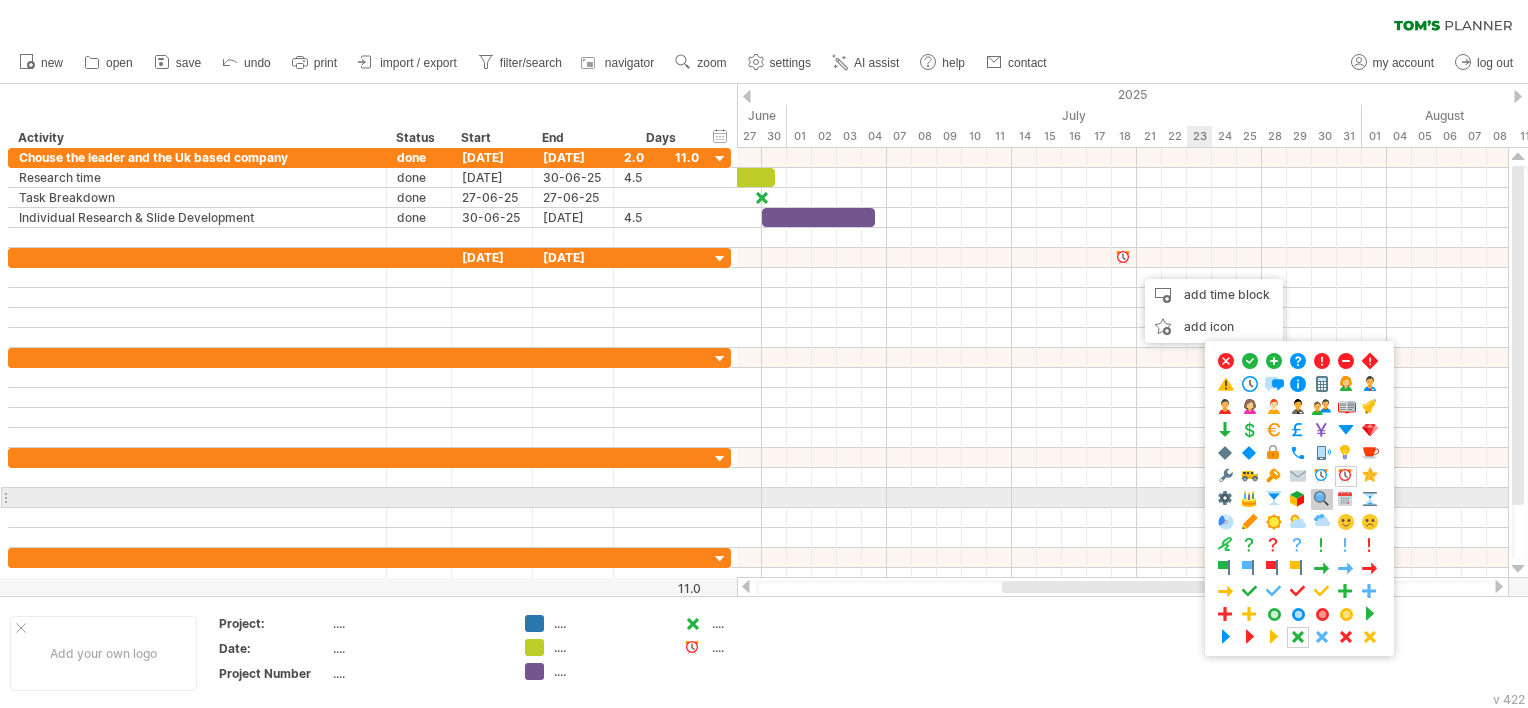 click at bounding box center [1322, 499] 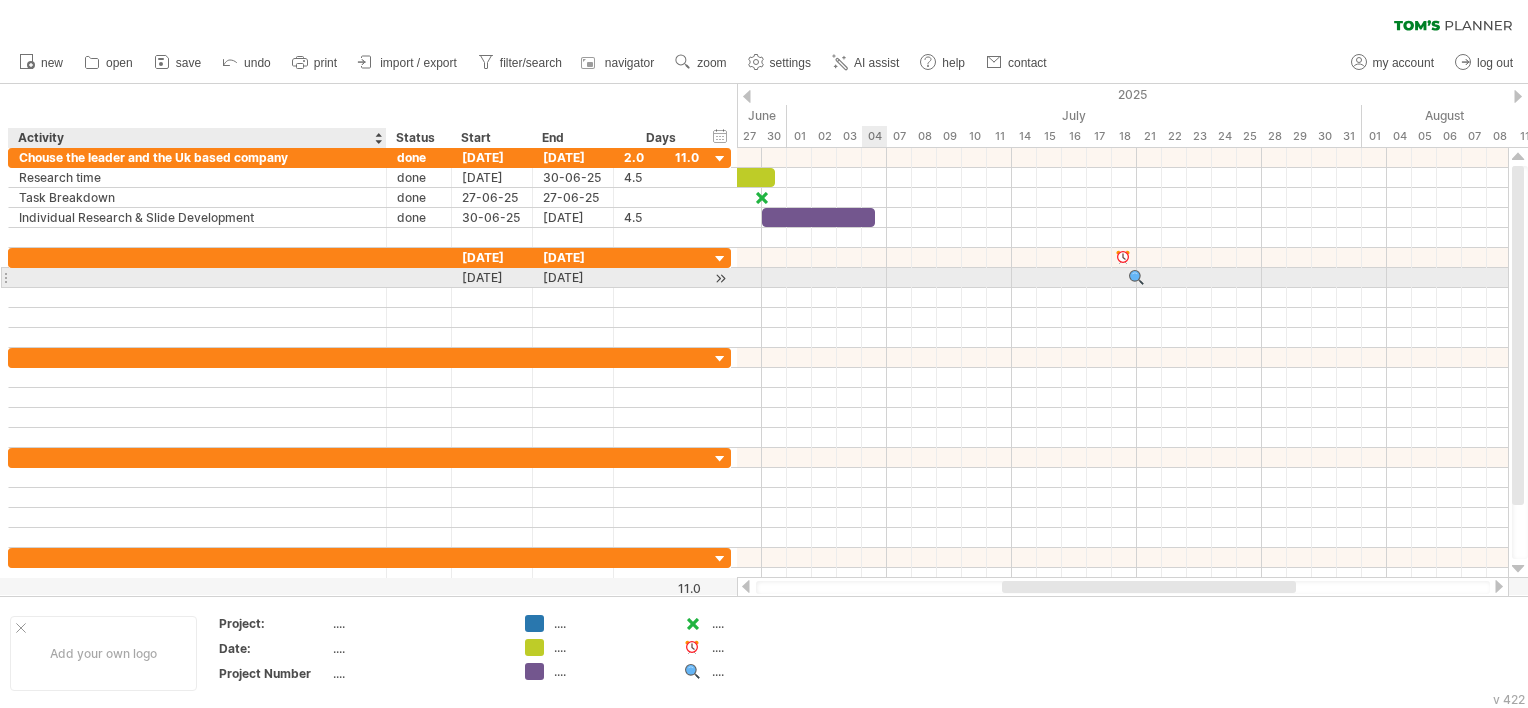 click at bounding box center [197, 277] 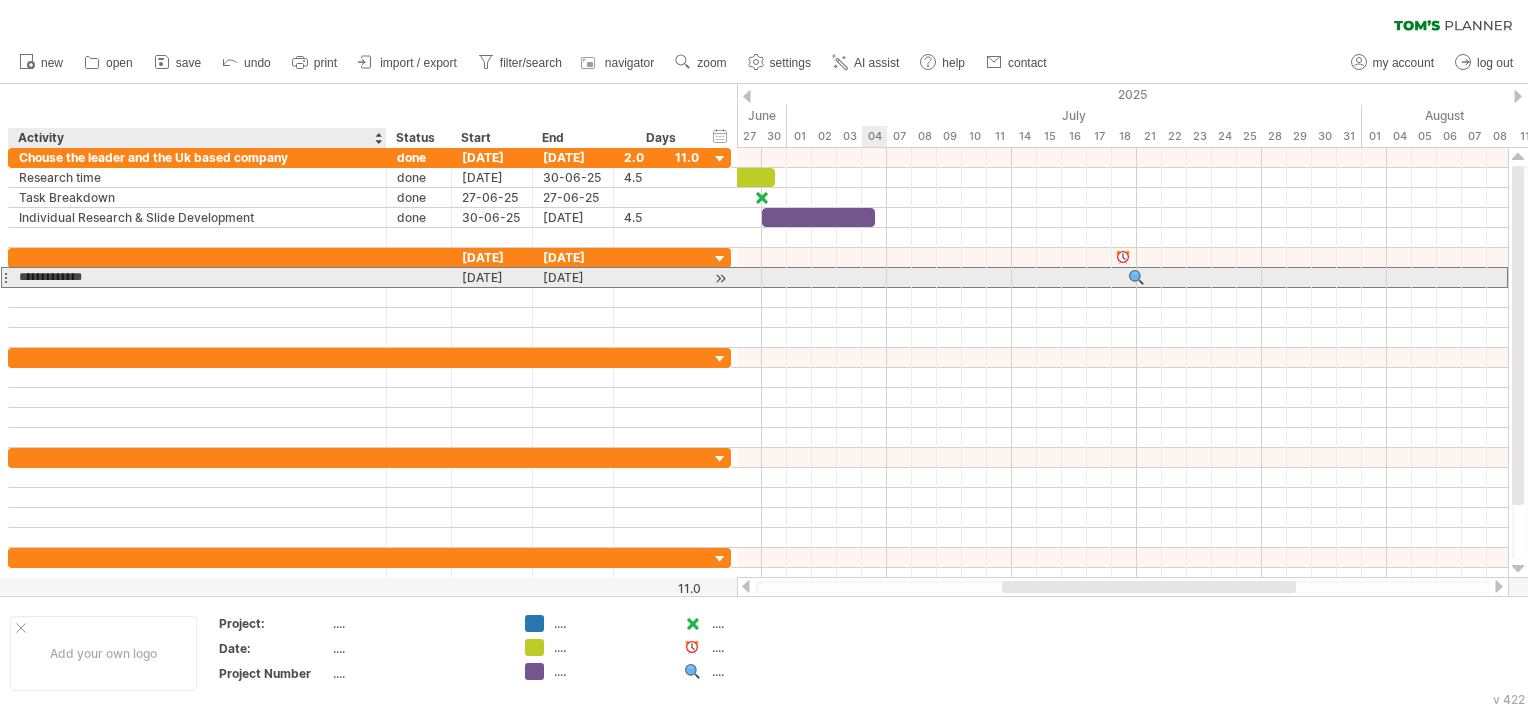 type on "**********" 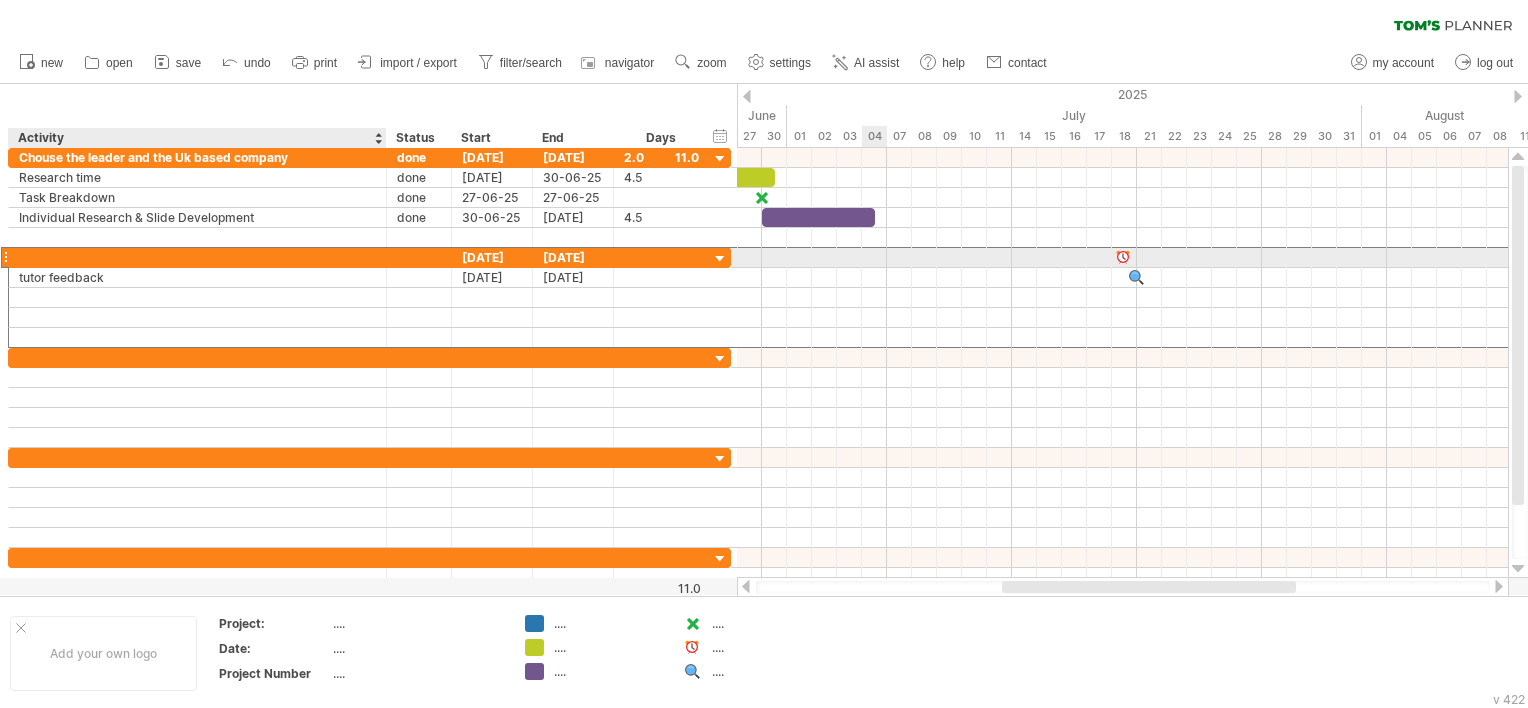 click at bounding box center (197, 257) 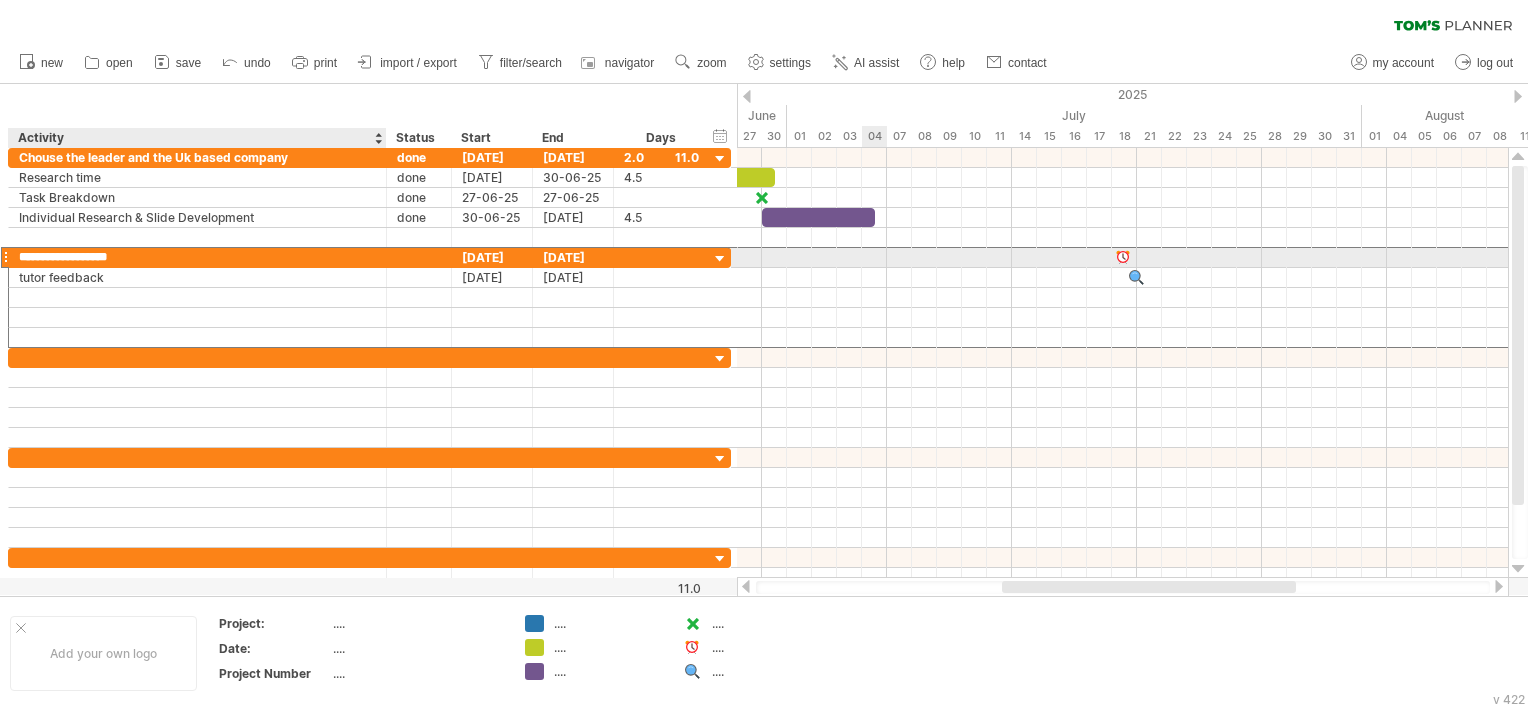 type on "**********" 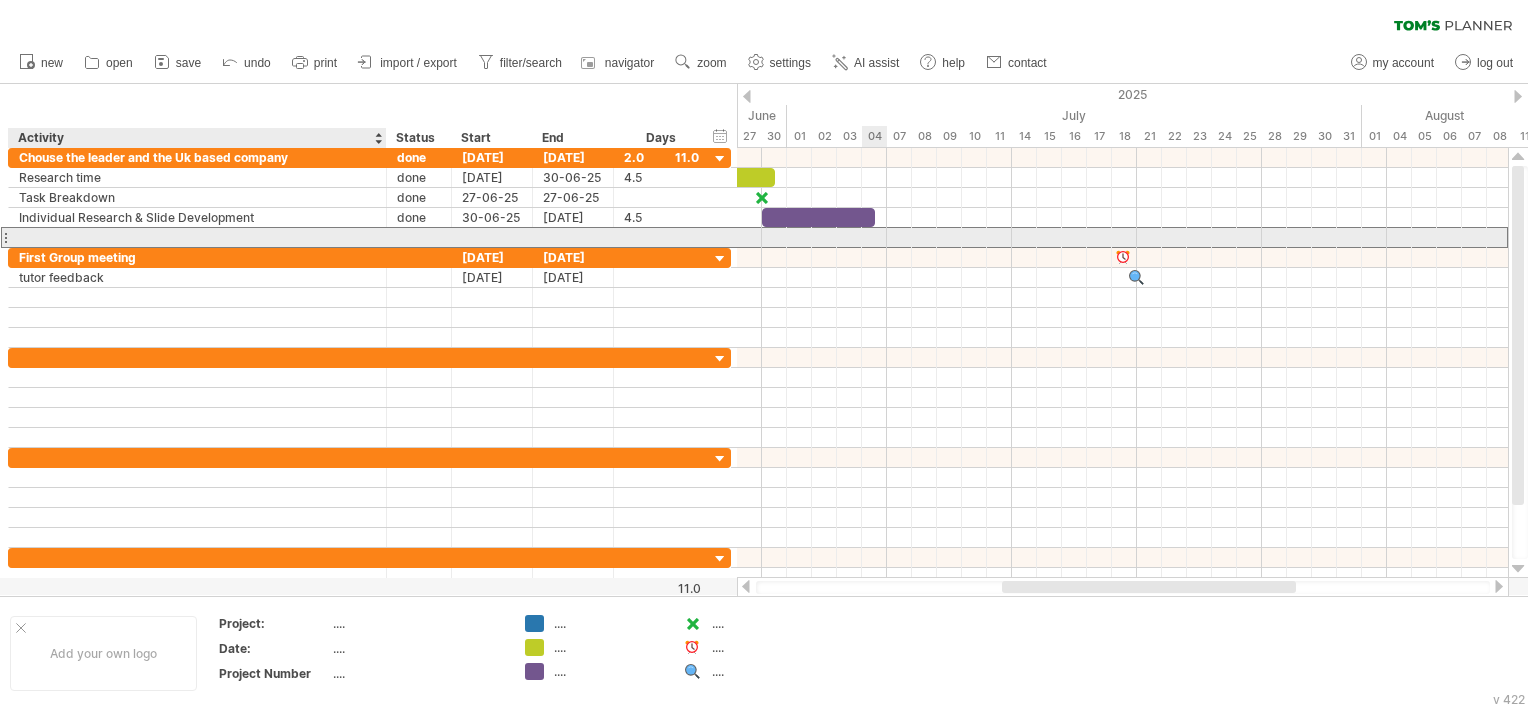 click at bounding box center (197, 237) 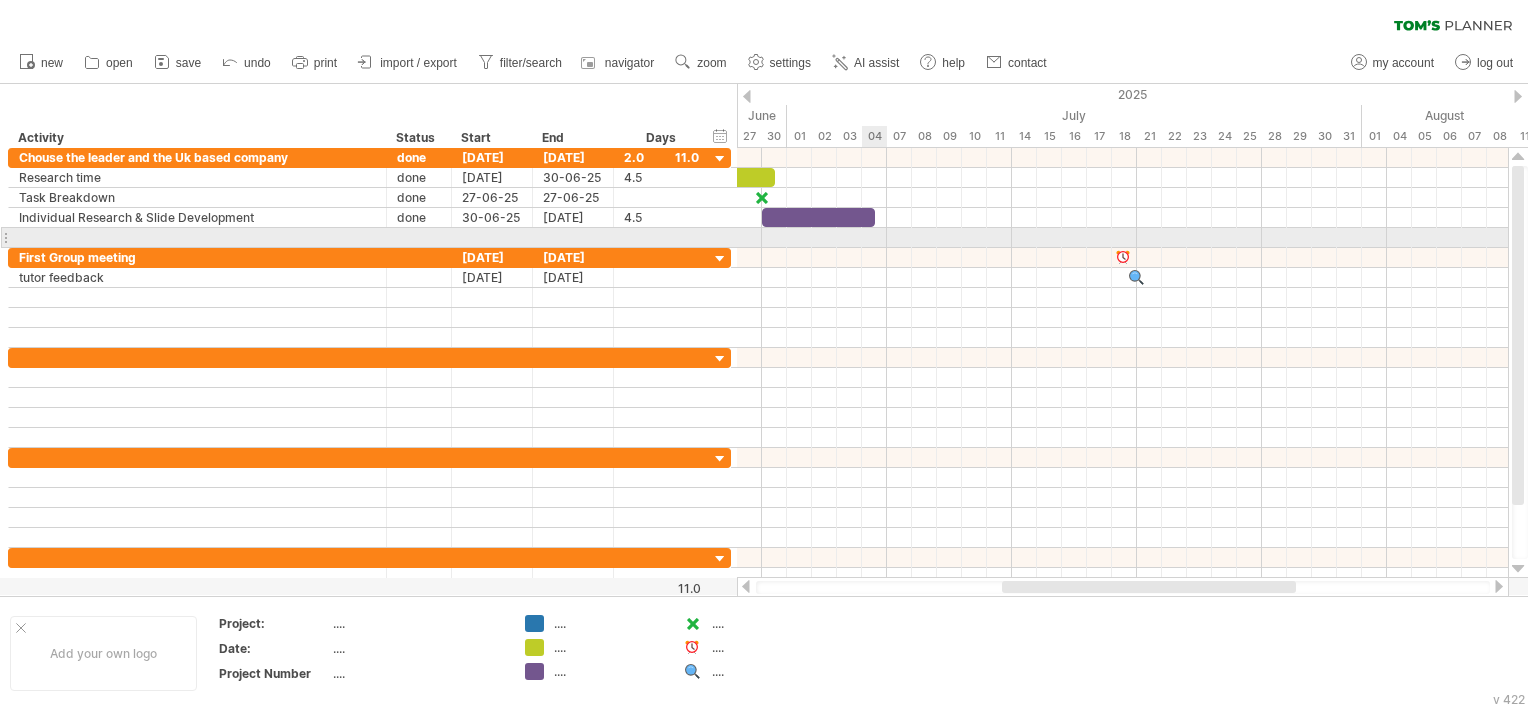 click at bounding box center (1122, 238) 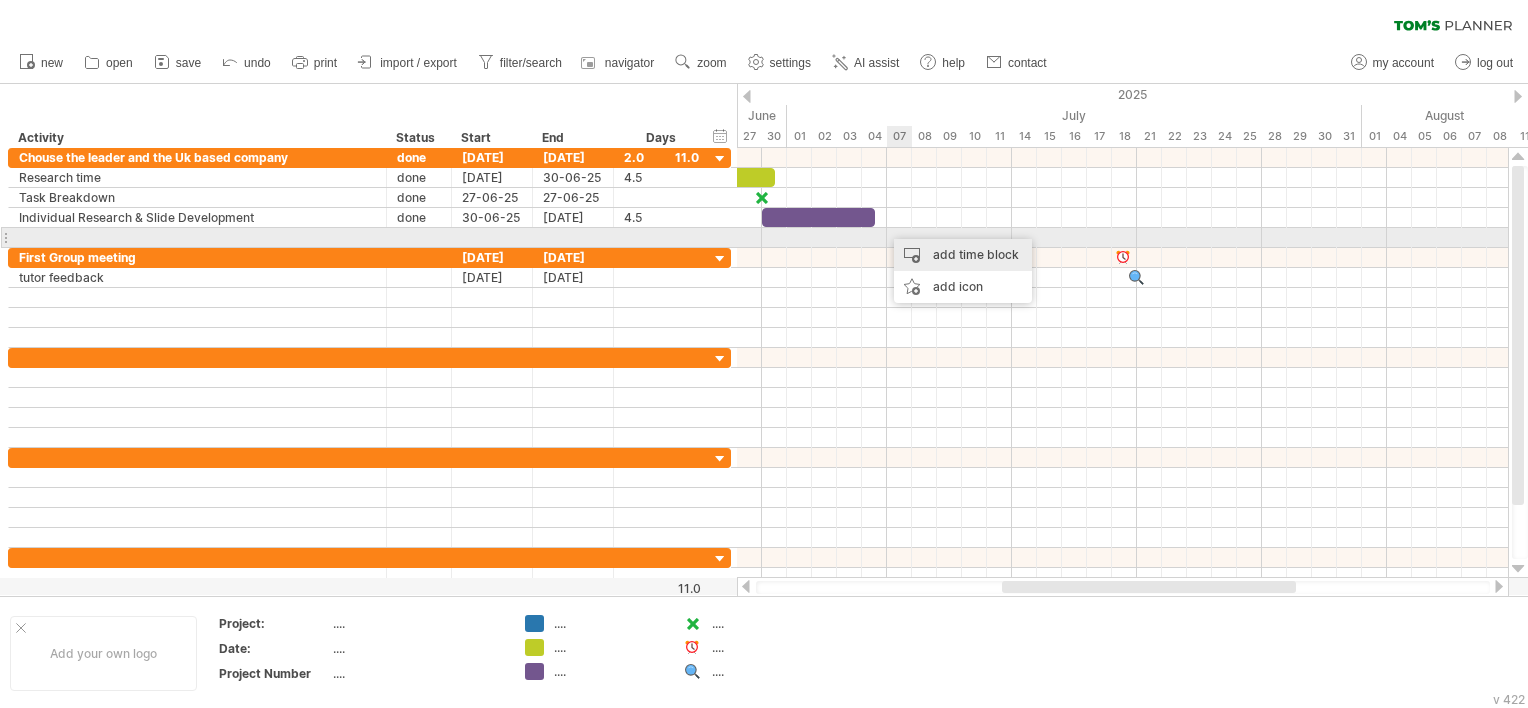 click on "add time block" at bounding box center [963, 255] 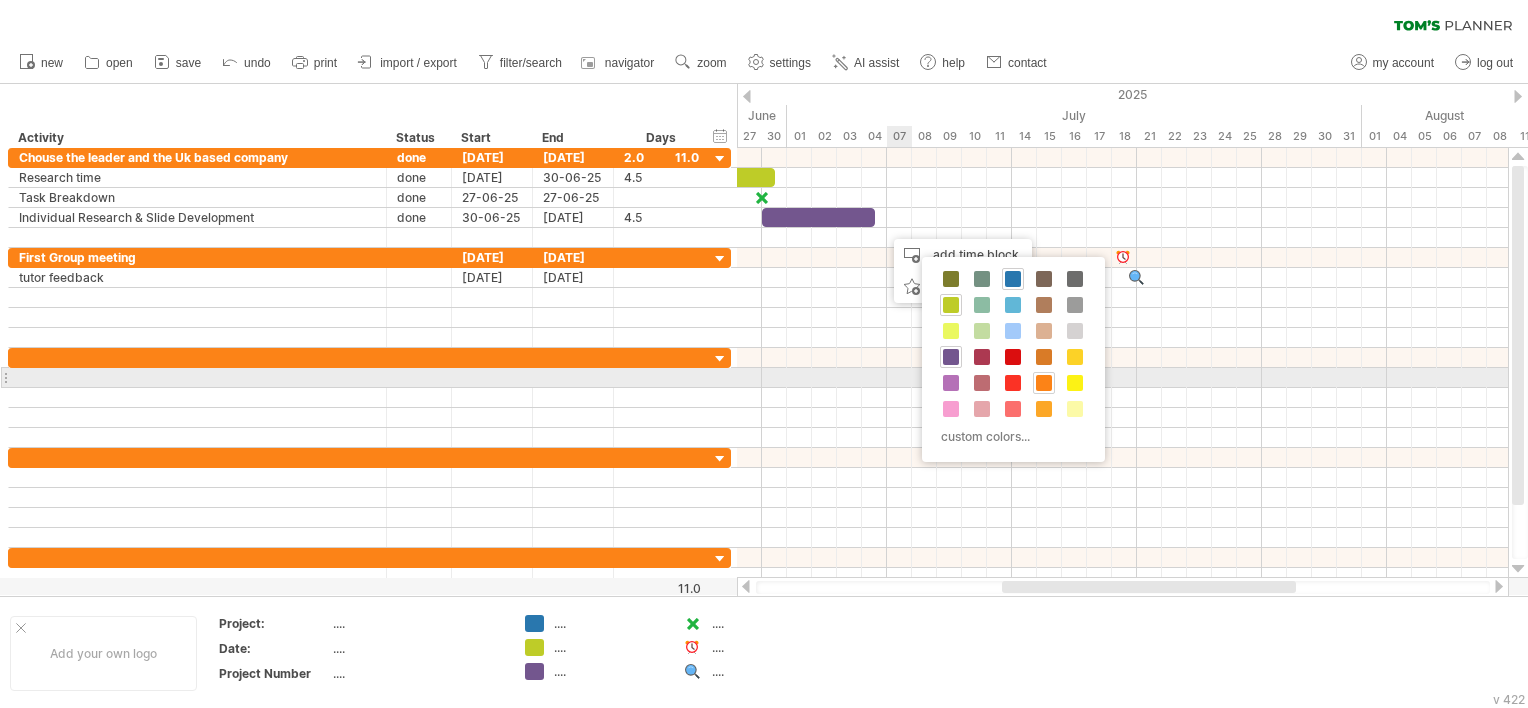 click at bounding box center [1044, 383] 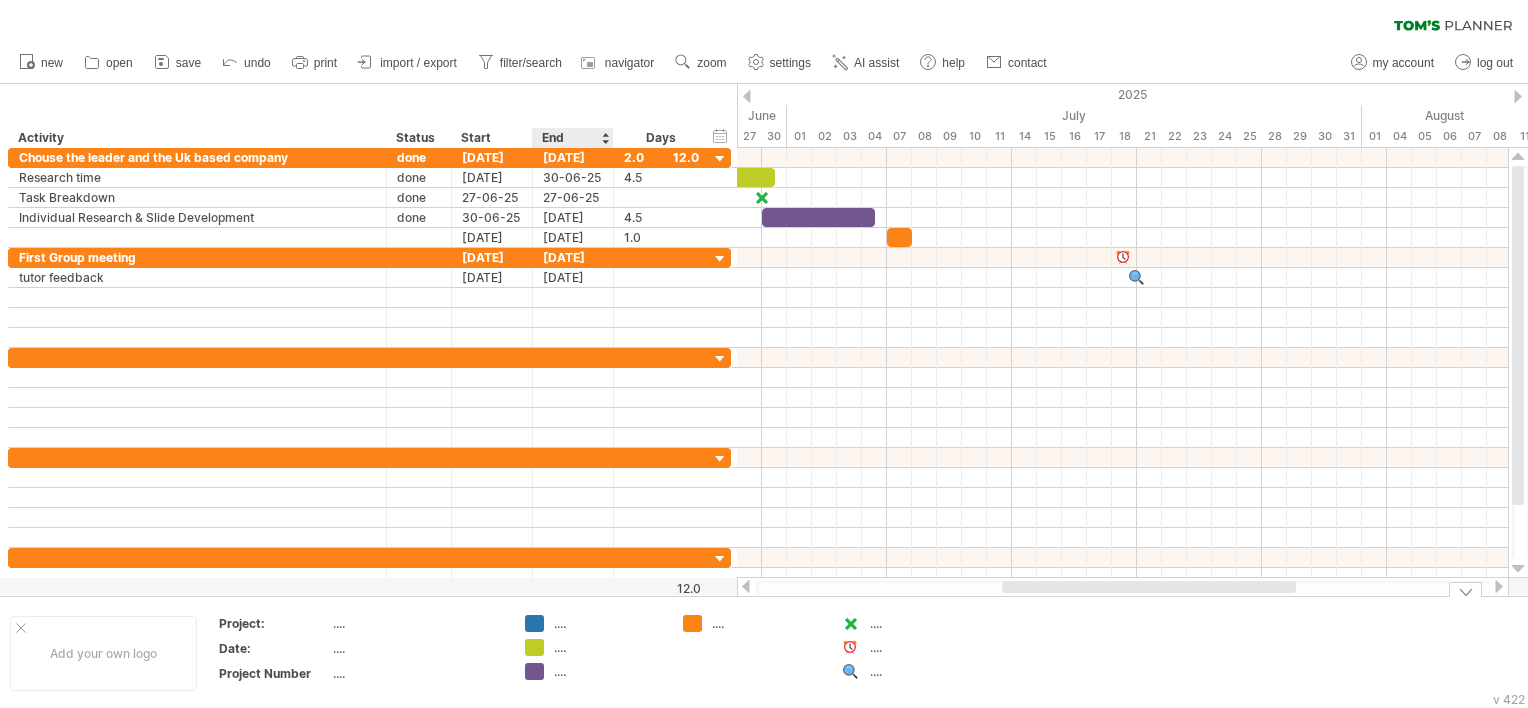 click on "...." at bounding box center (608, 623) 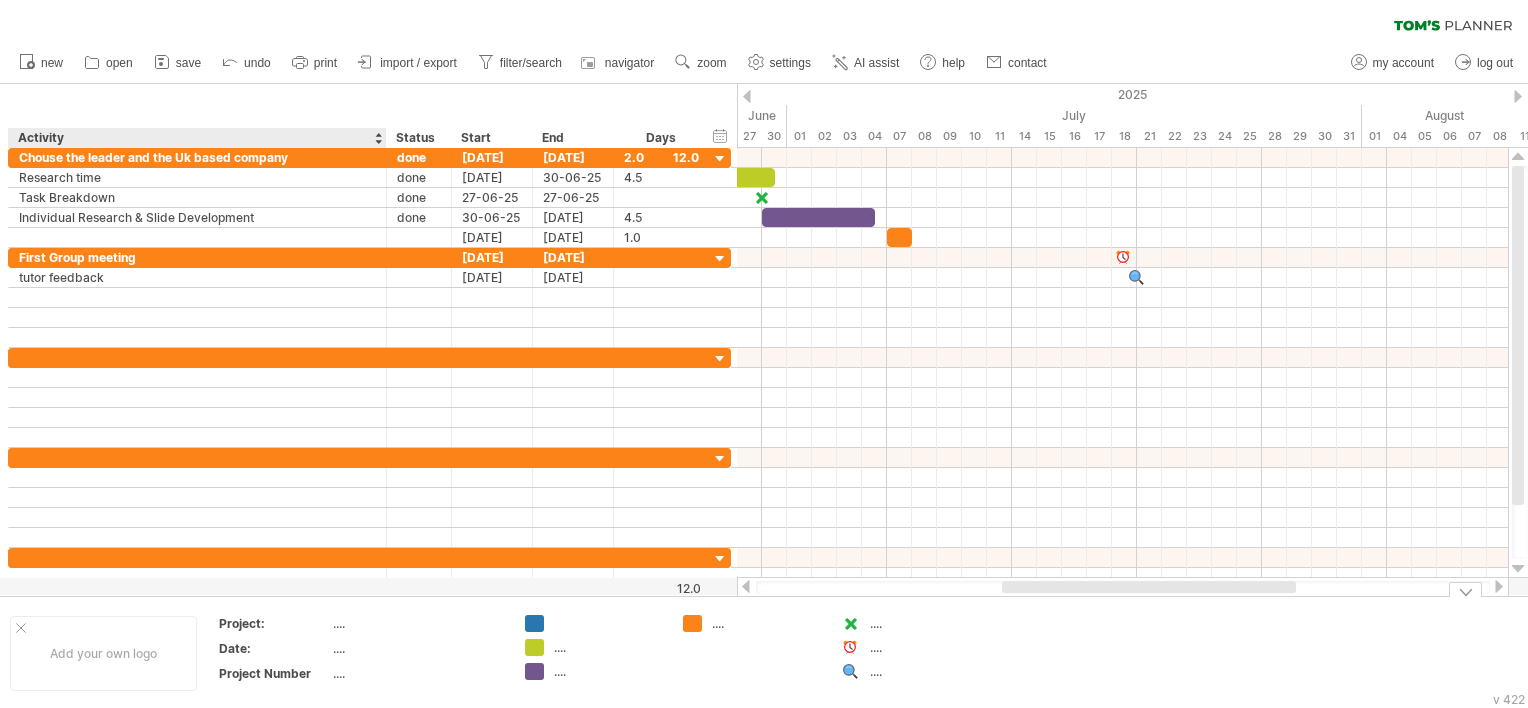 click on "...." at bounding box center [417, 623] 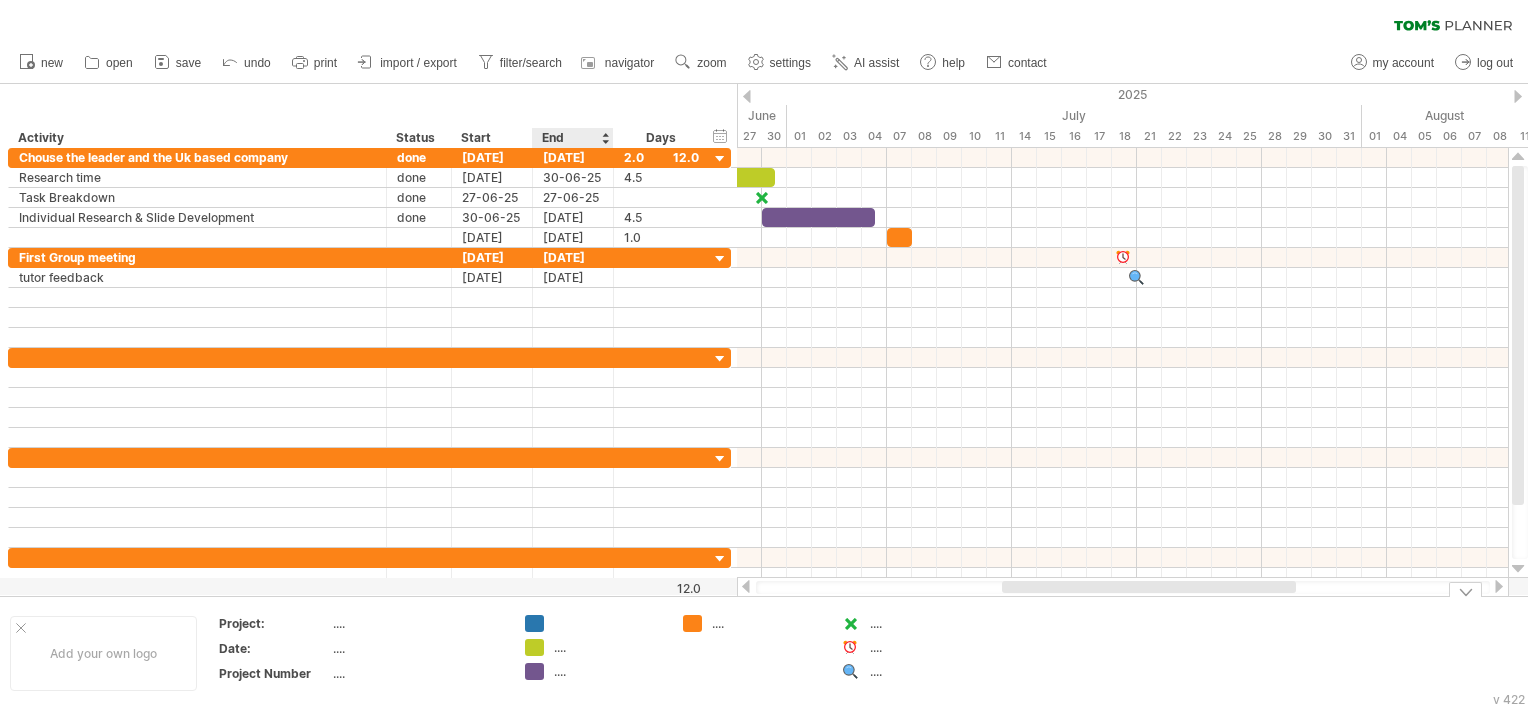 click on "...." at bounding box center [608, 647] 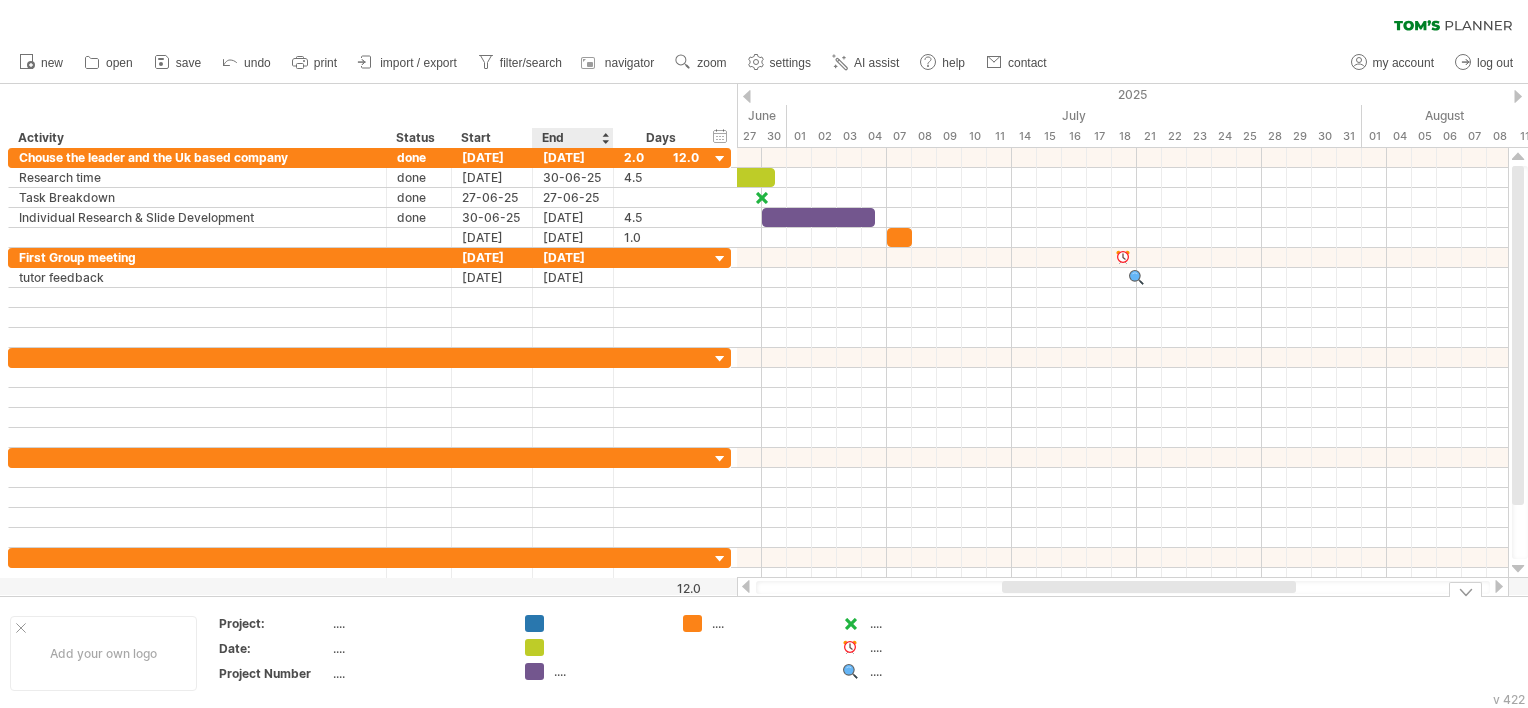 click on "...." at bounding box center (608, 671) 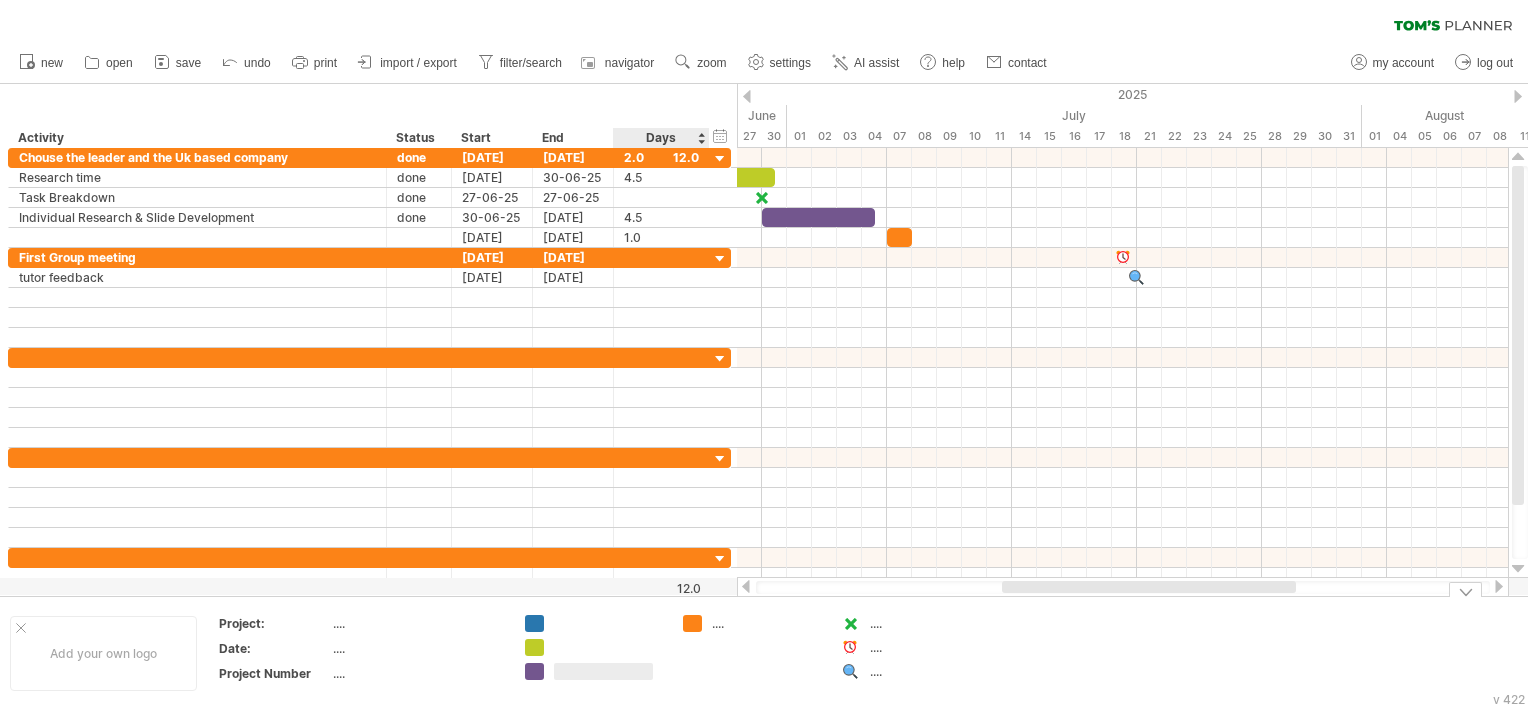 click on "...." at bounding box center [752, 623] 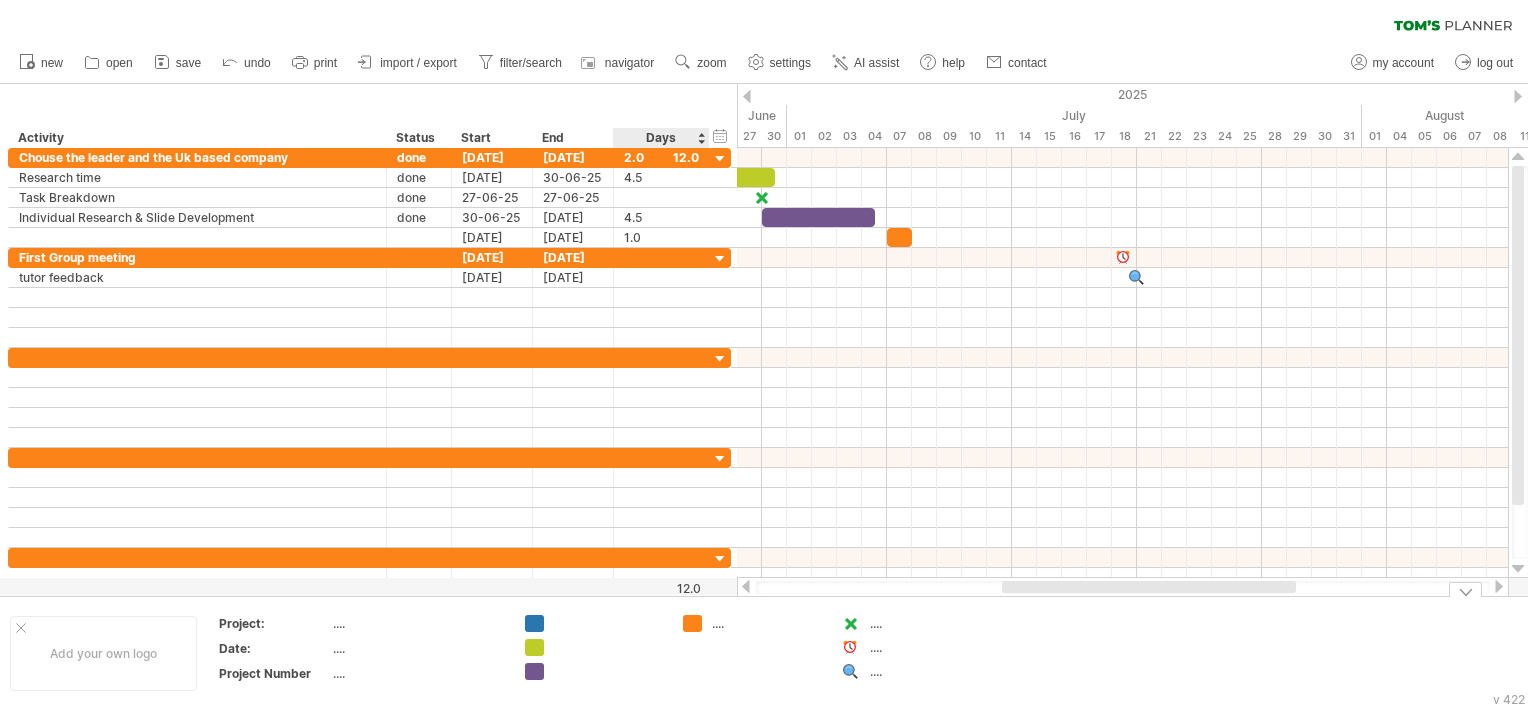 click on "...." at bounding box center (766, 623) 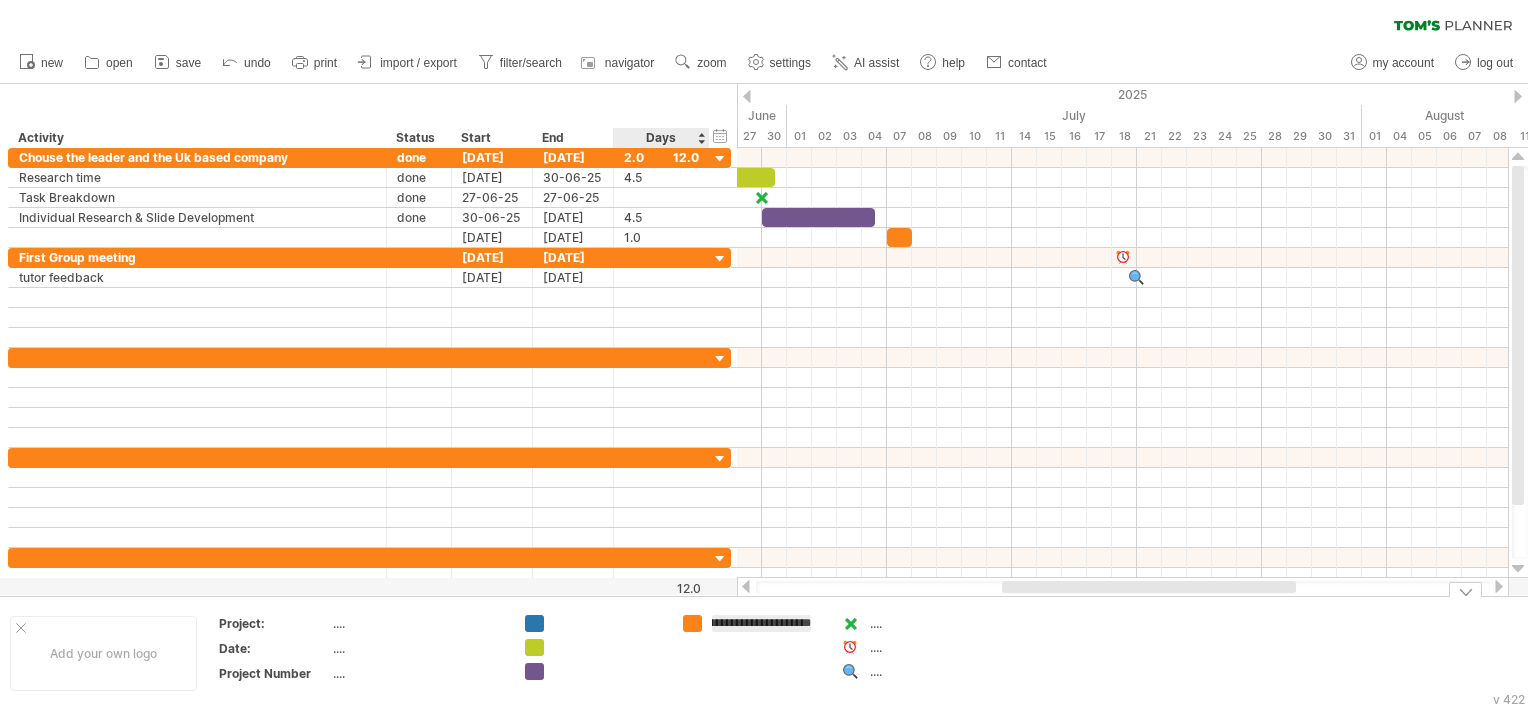 type on "**********" 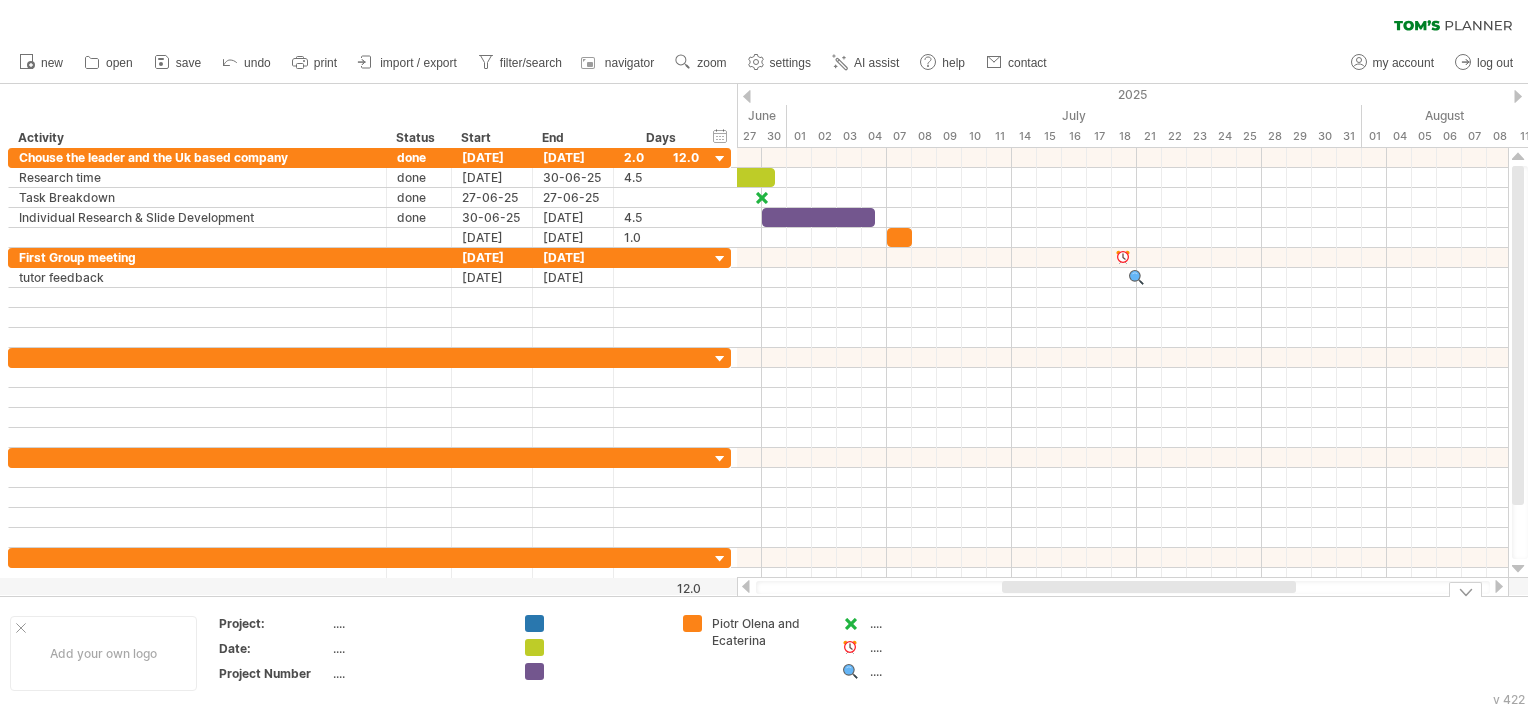 click on "Piotr Olena and Ecaterina" at bounding box center [752, 653] 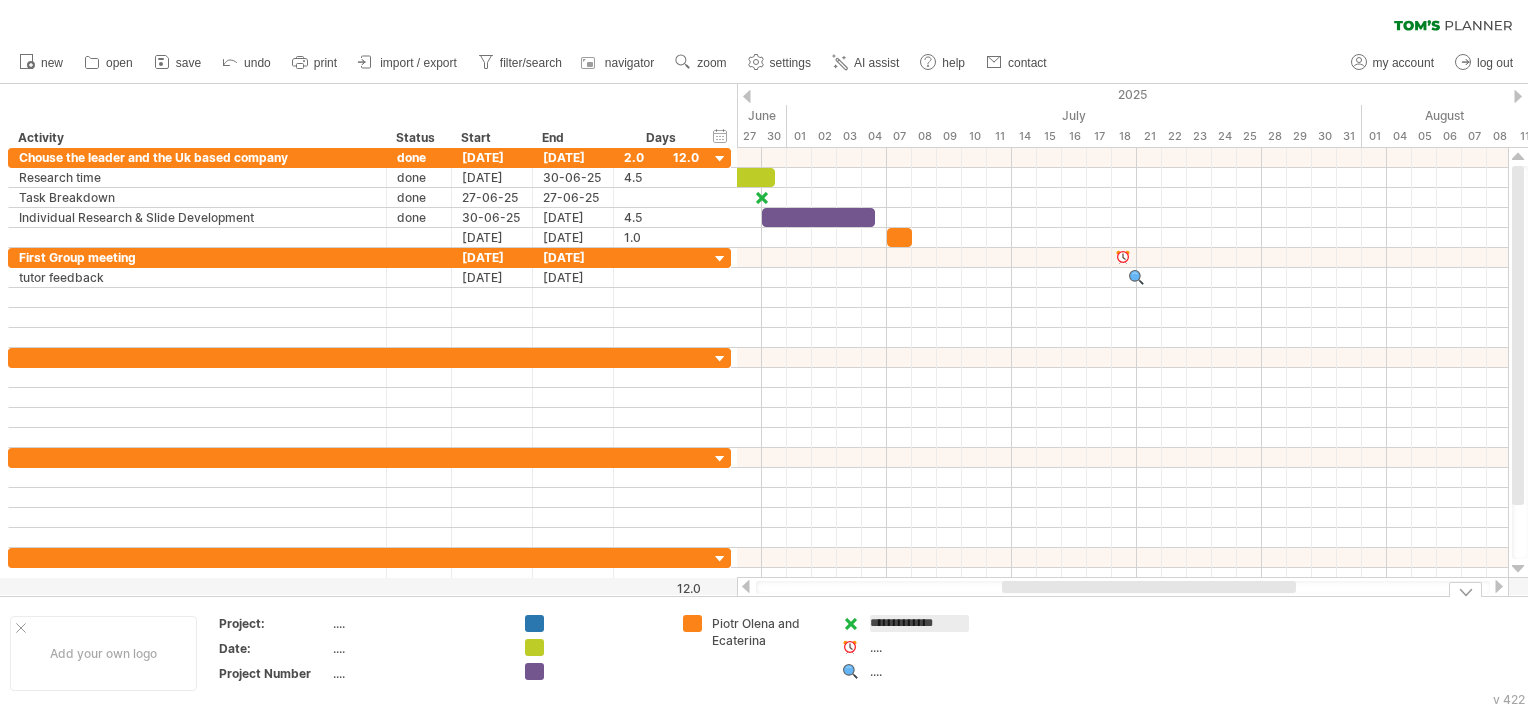 type on "**********" 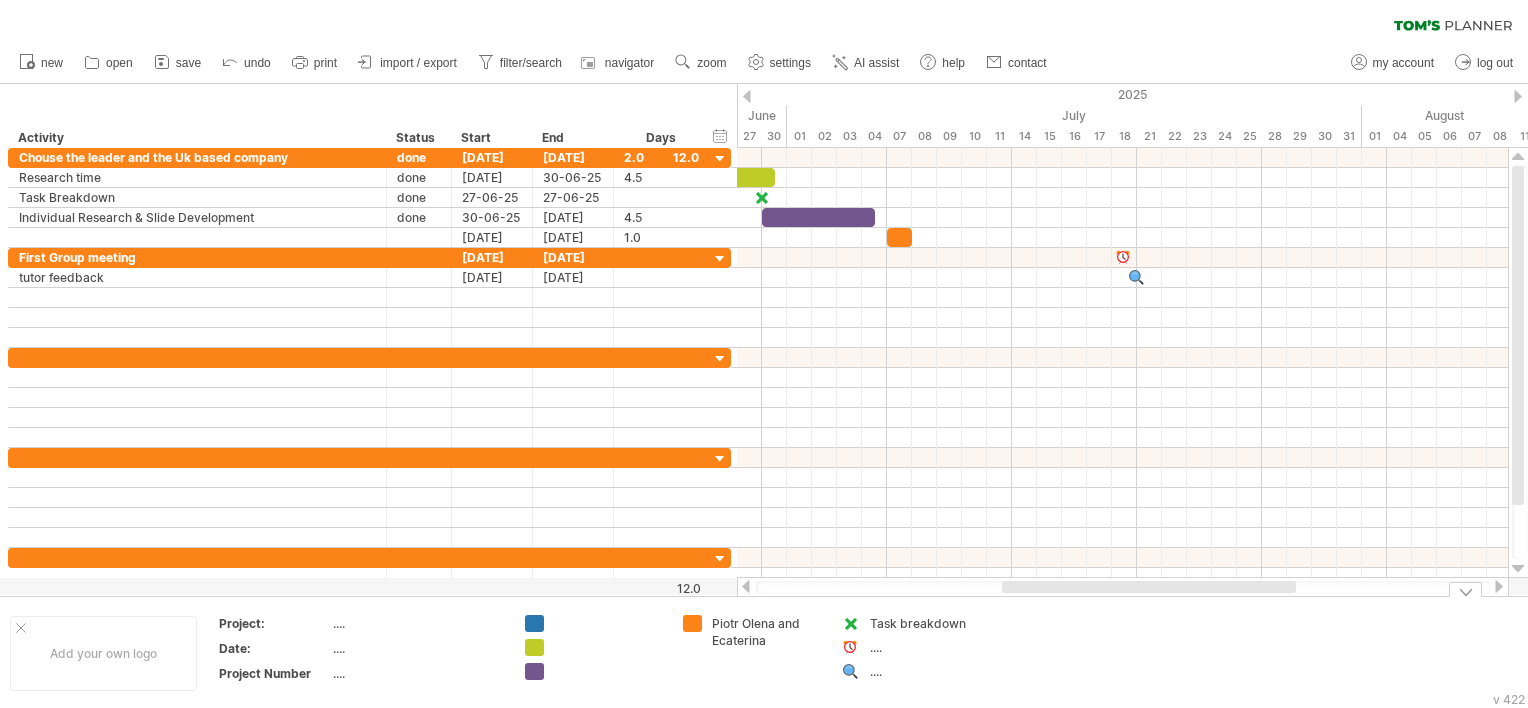 click on "...." at bounding box center (924, 647) 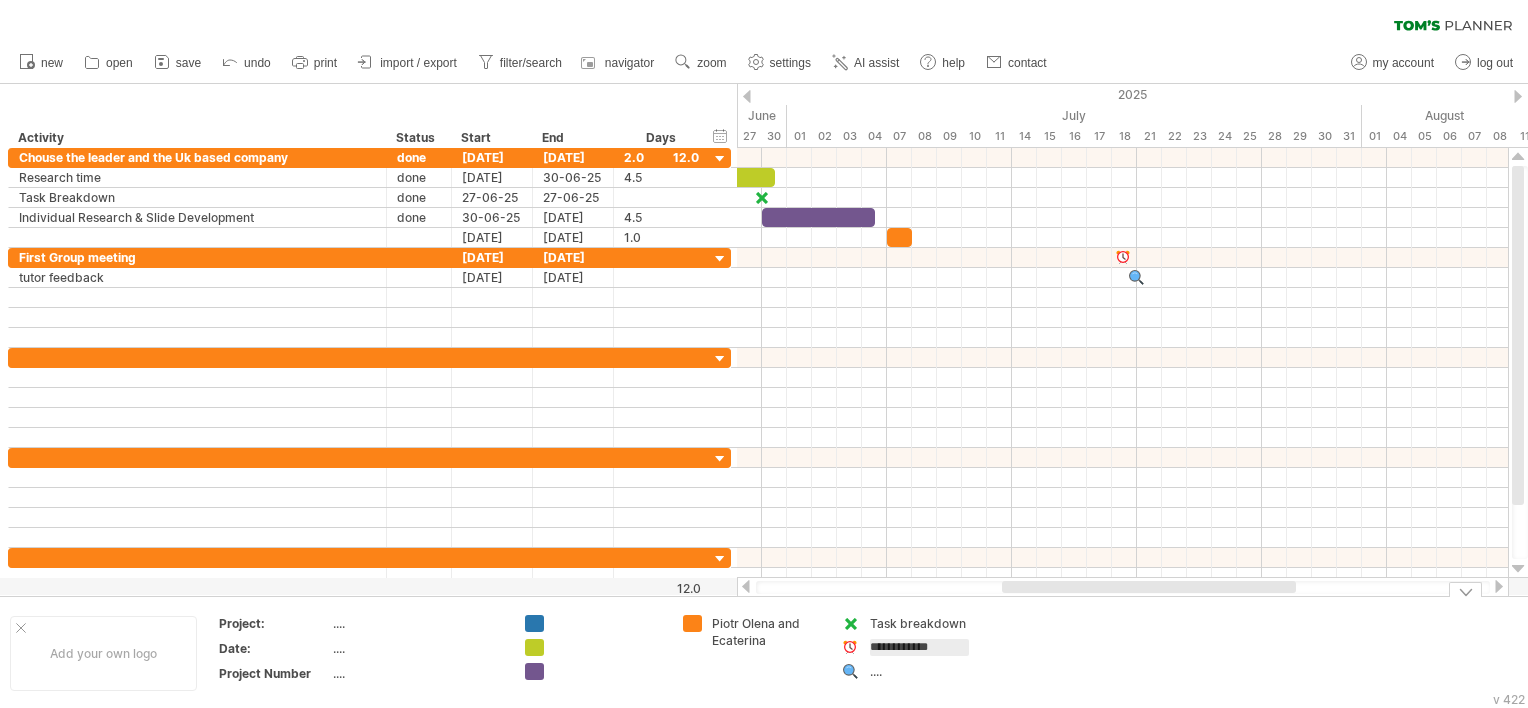 type on "**********" 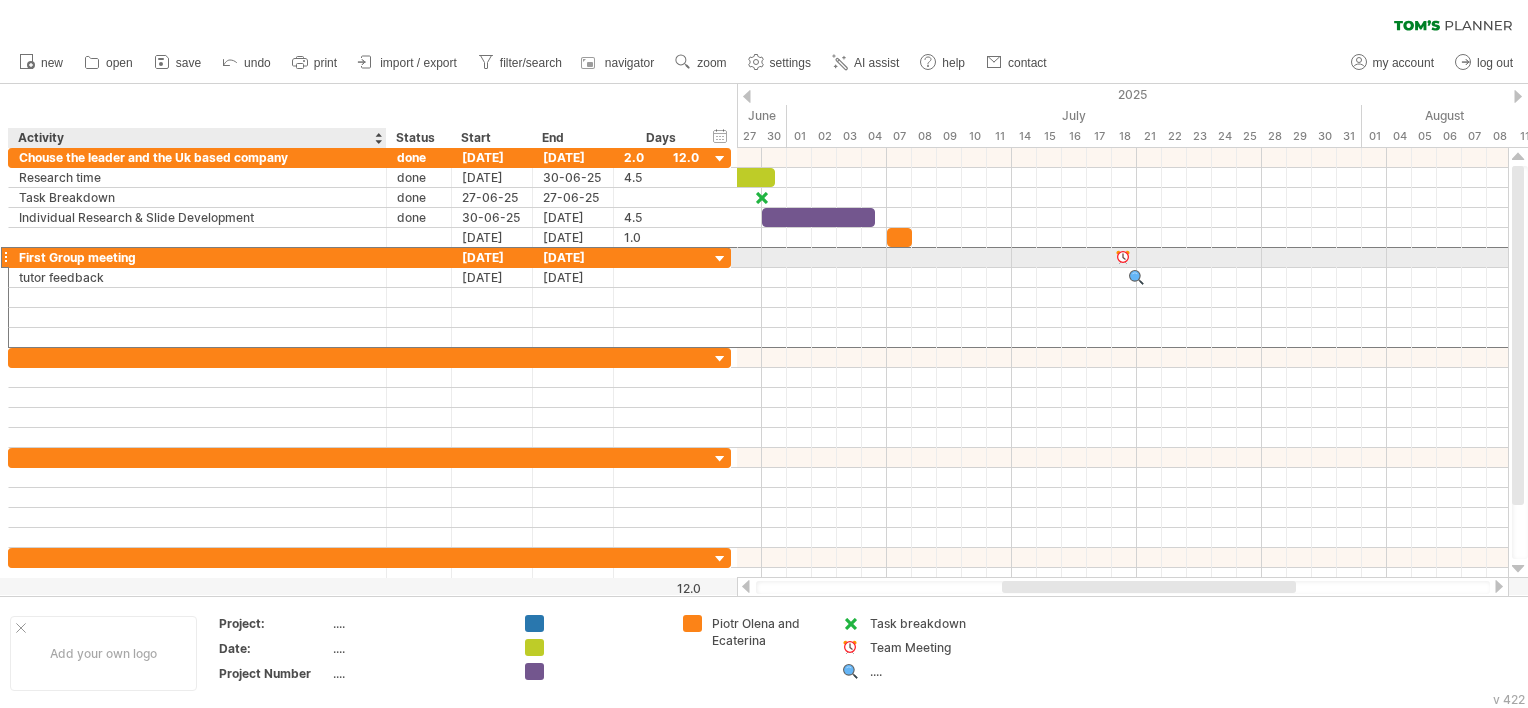 click on "First Group meeting" at bounding box center (197, 257) 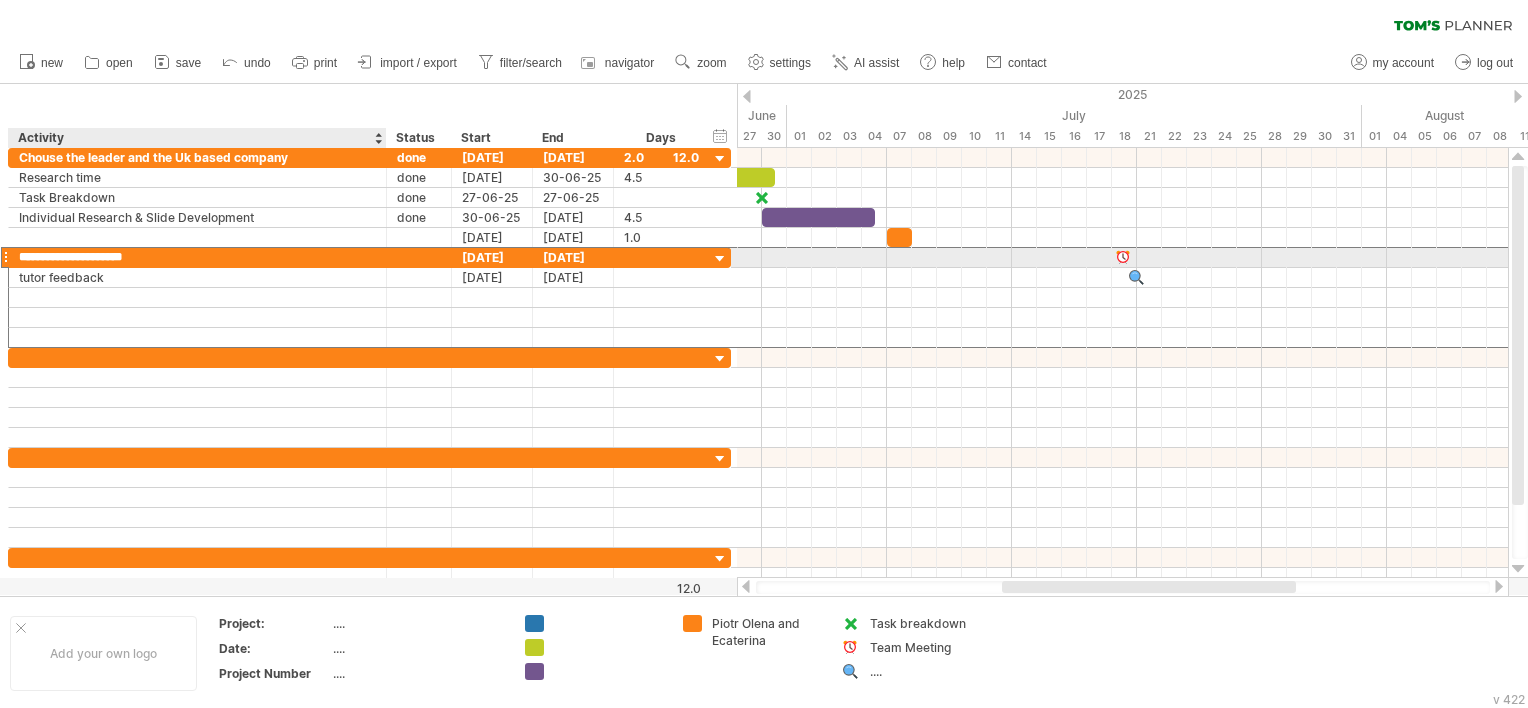 type on "**********" 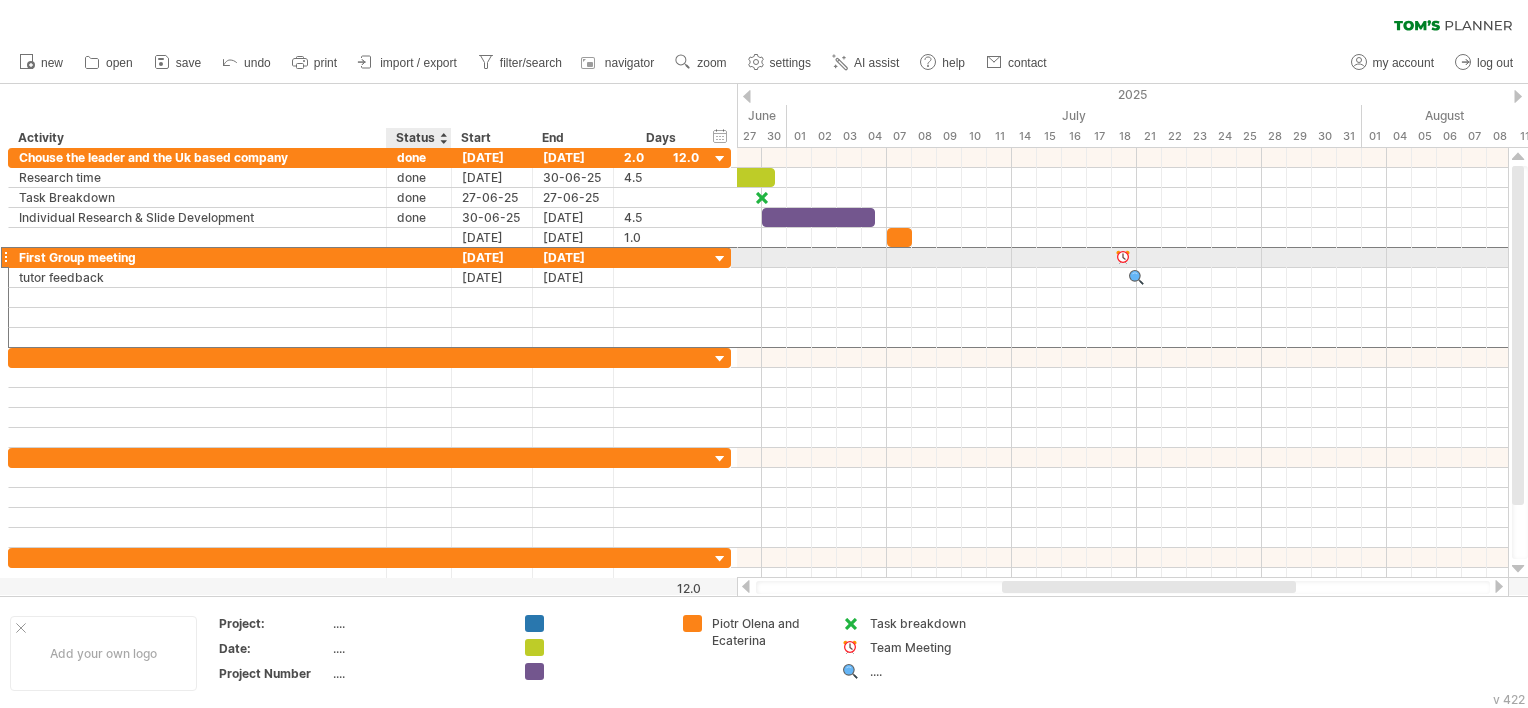 click at bounding box center [419, 257] 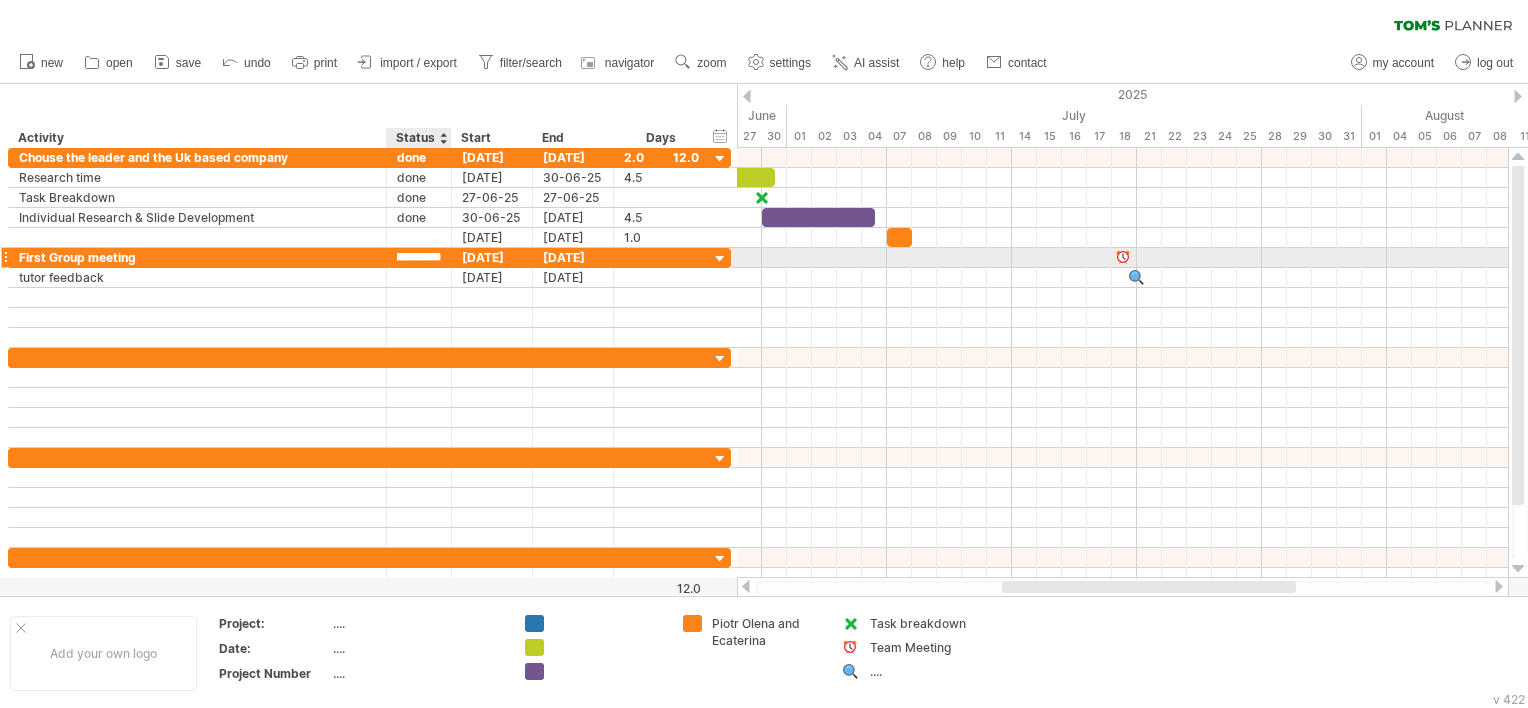 scroll, scrollTop: 0, scrollLeft: 72, axis: horizontal 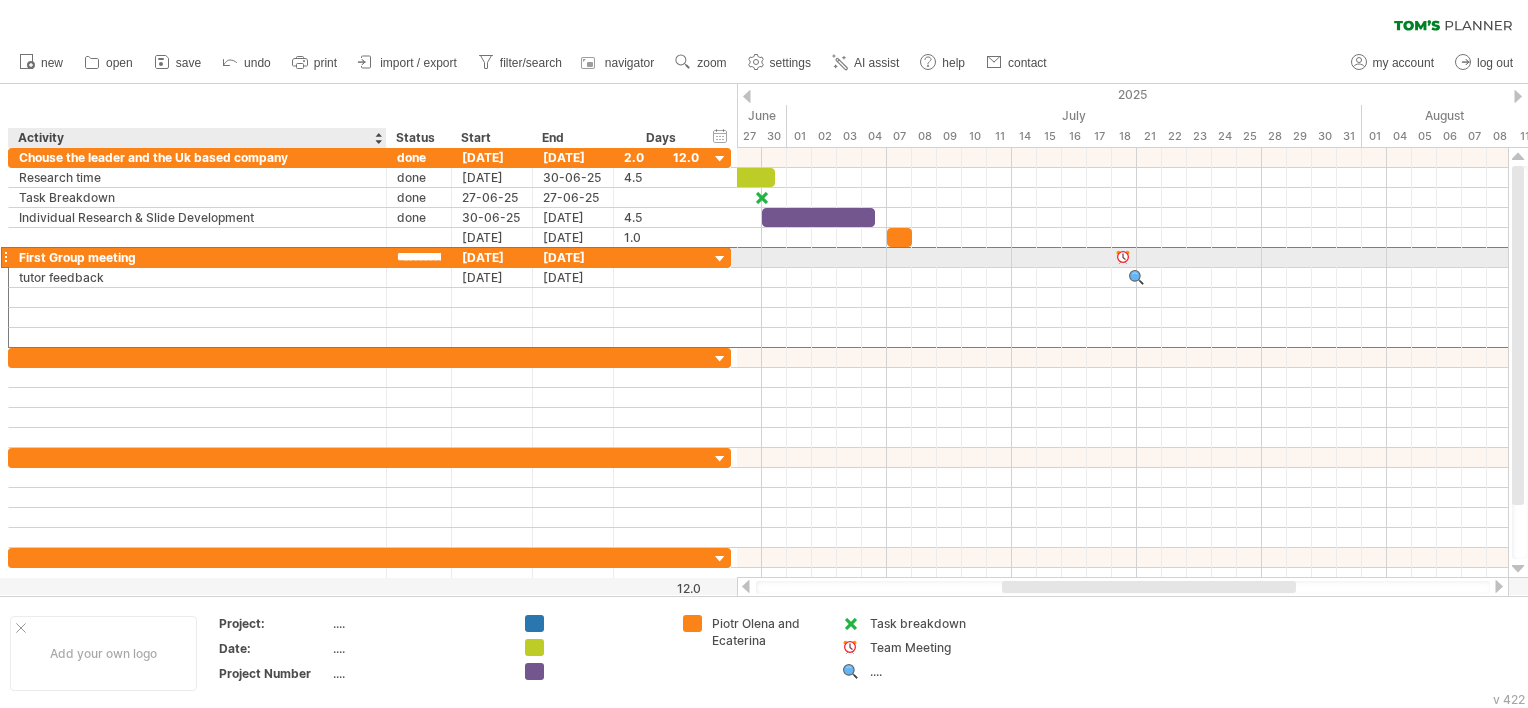 drag, startPoint x: 440, startPoint y: 256, endPoint x: 379, endPoint y: 252, distance: 61.13101 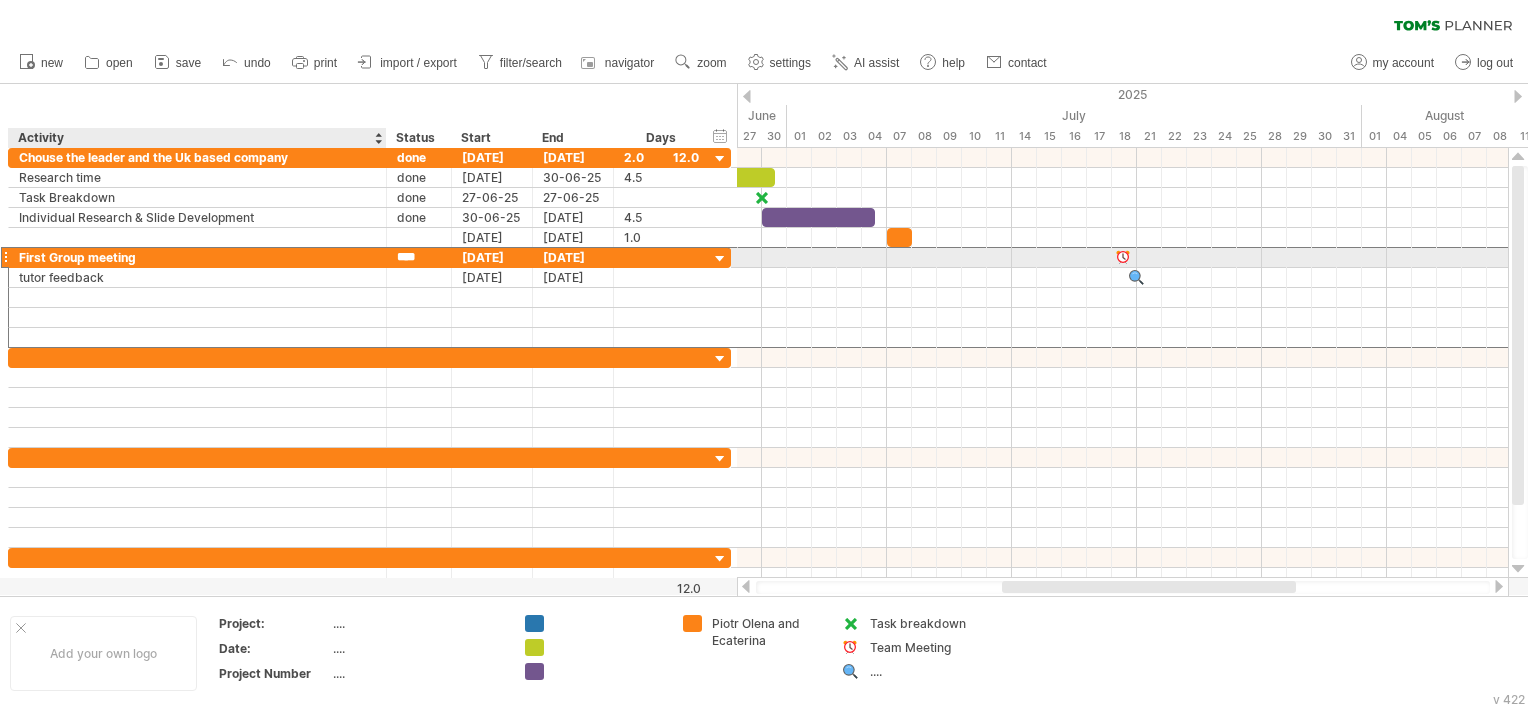 type on "****" 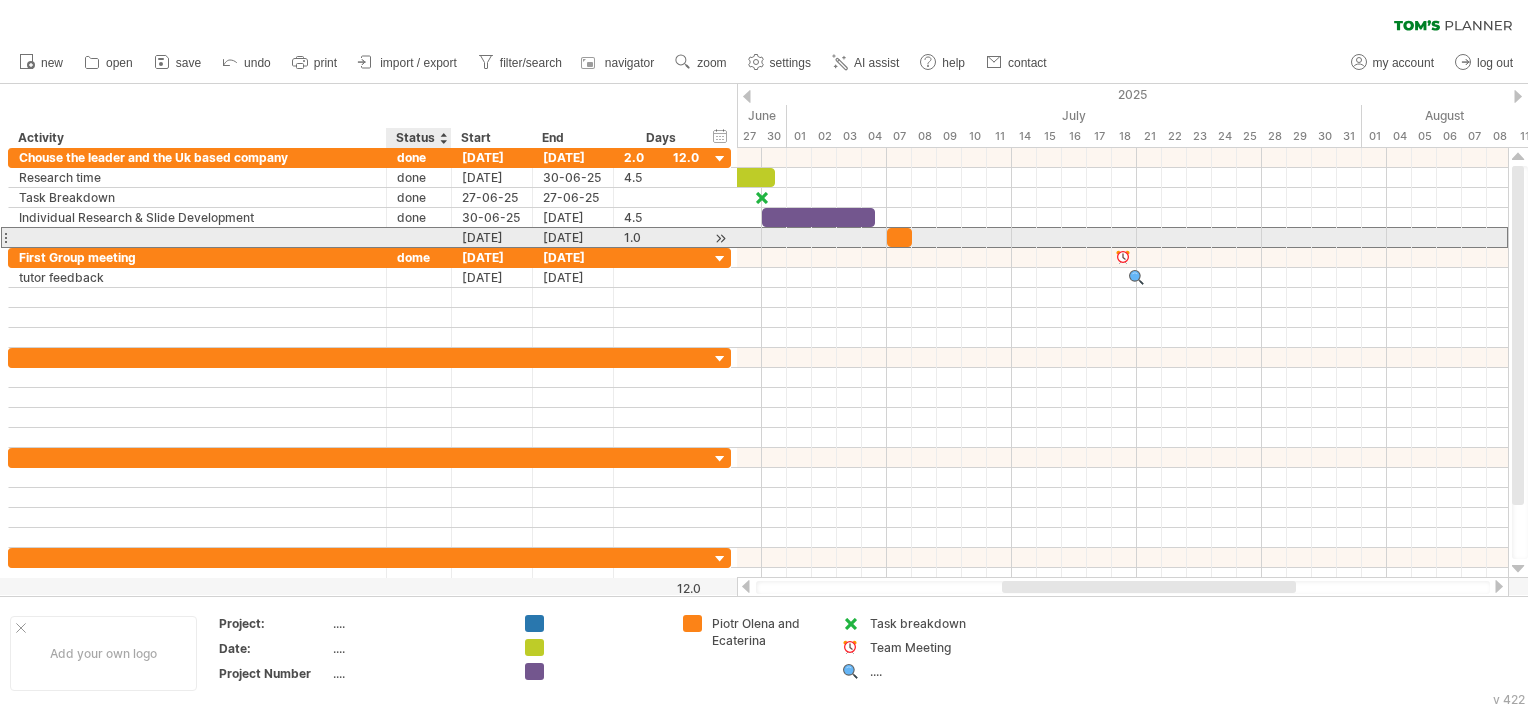 click at bounding box center [419, 237] 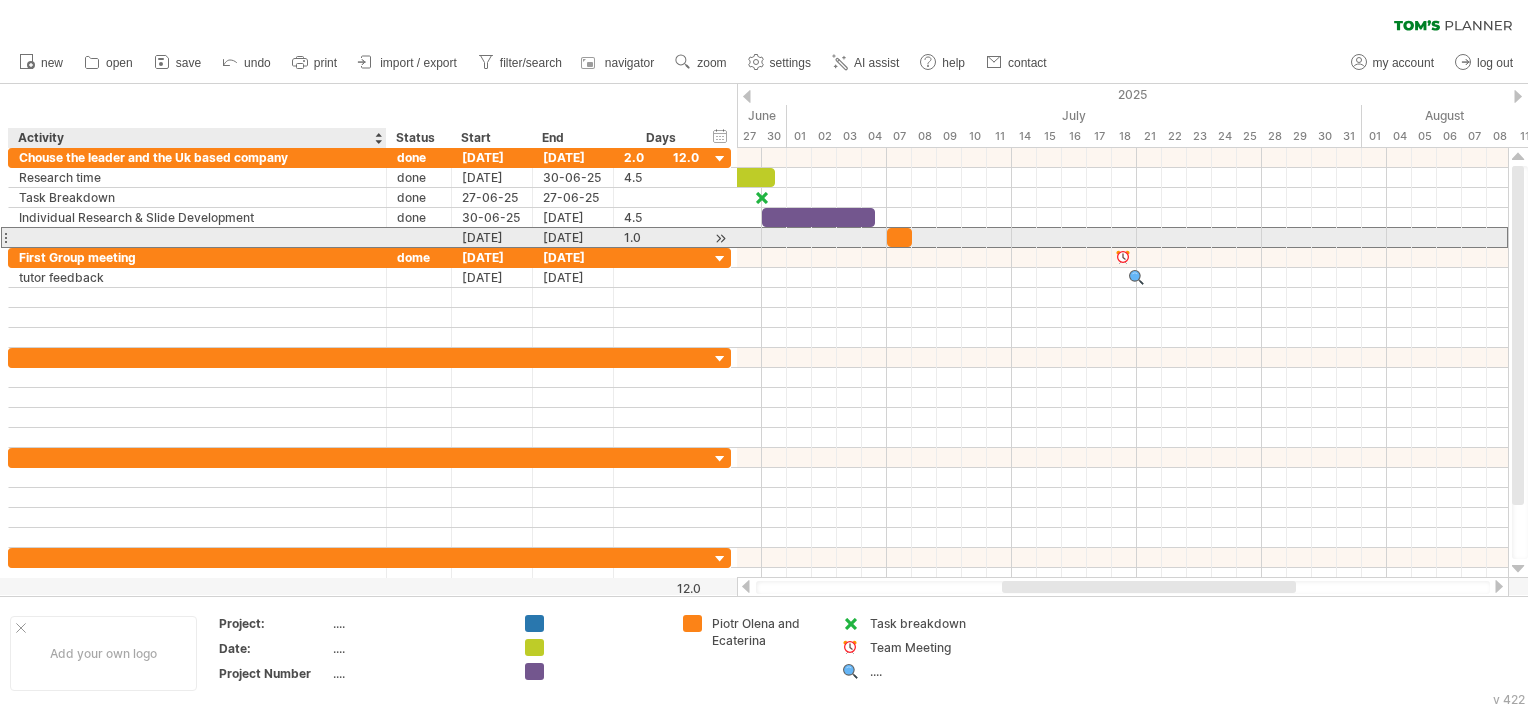click at bounding box center (197, 237) 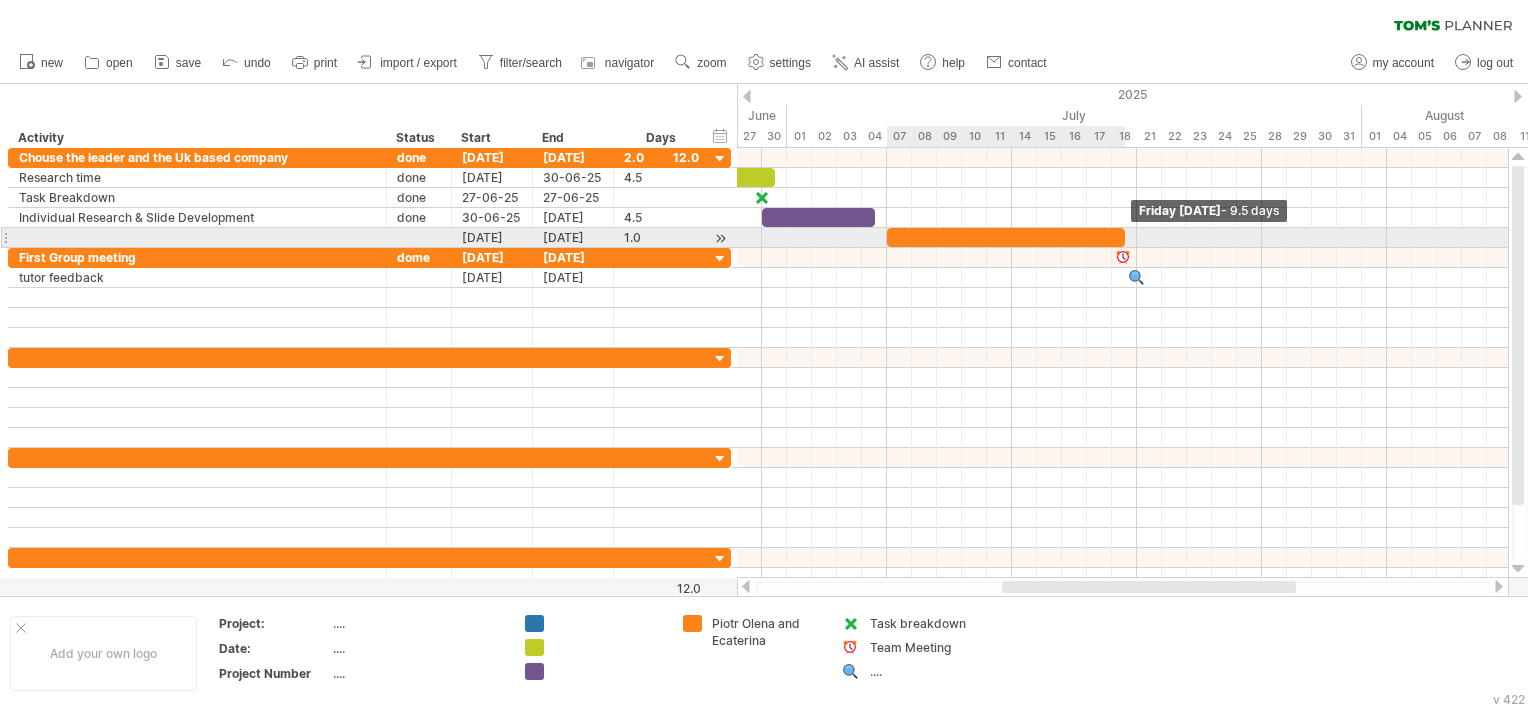 drag, startPoint x: 913, startPoint y: 239, endPoint x: 1130, endPoint y: 236, distance: 217.02074 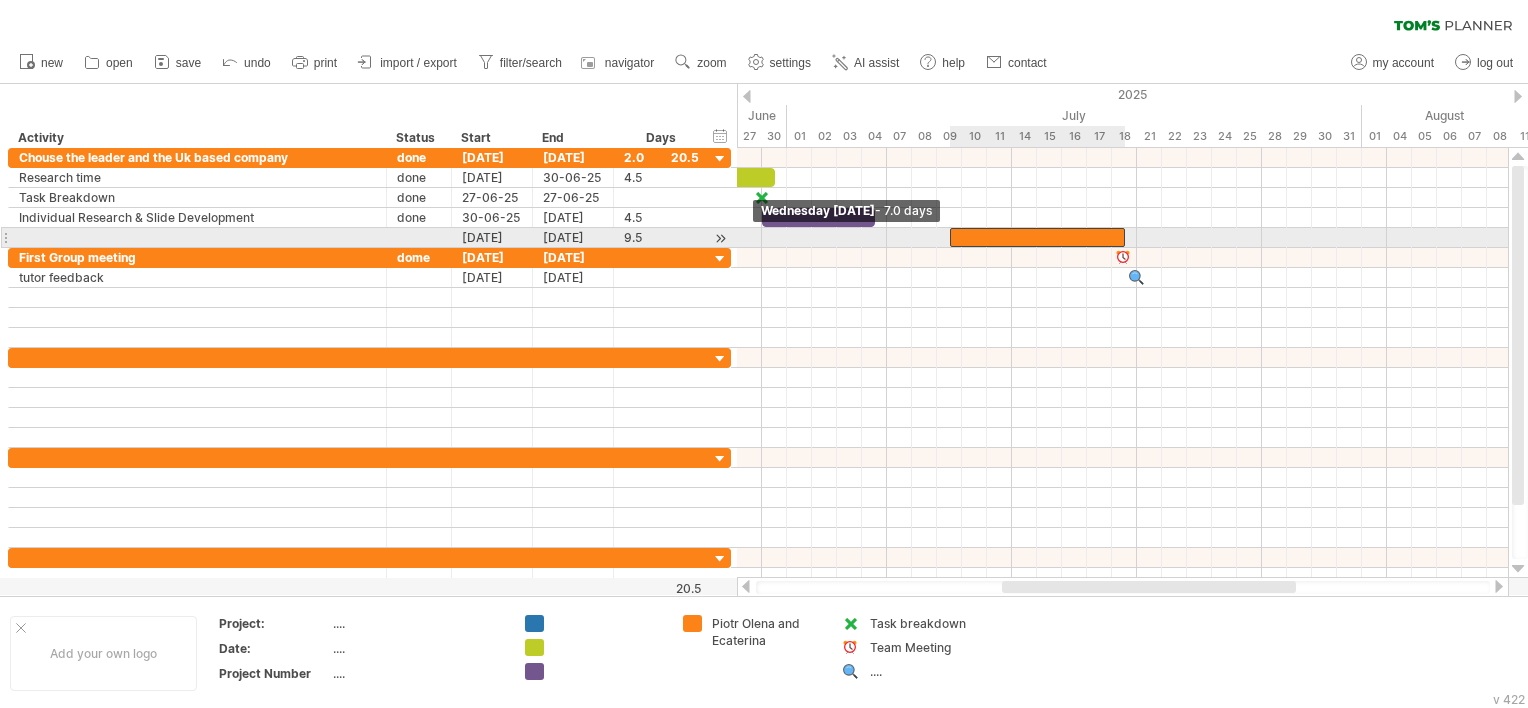 drag, startPoint x: 884, startPoint y: 232, endPoint x: 943, endPoint y: 238, distance: 59.3043 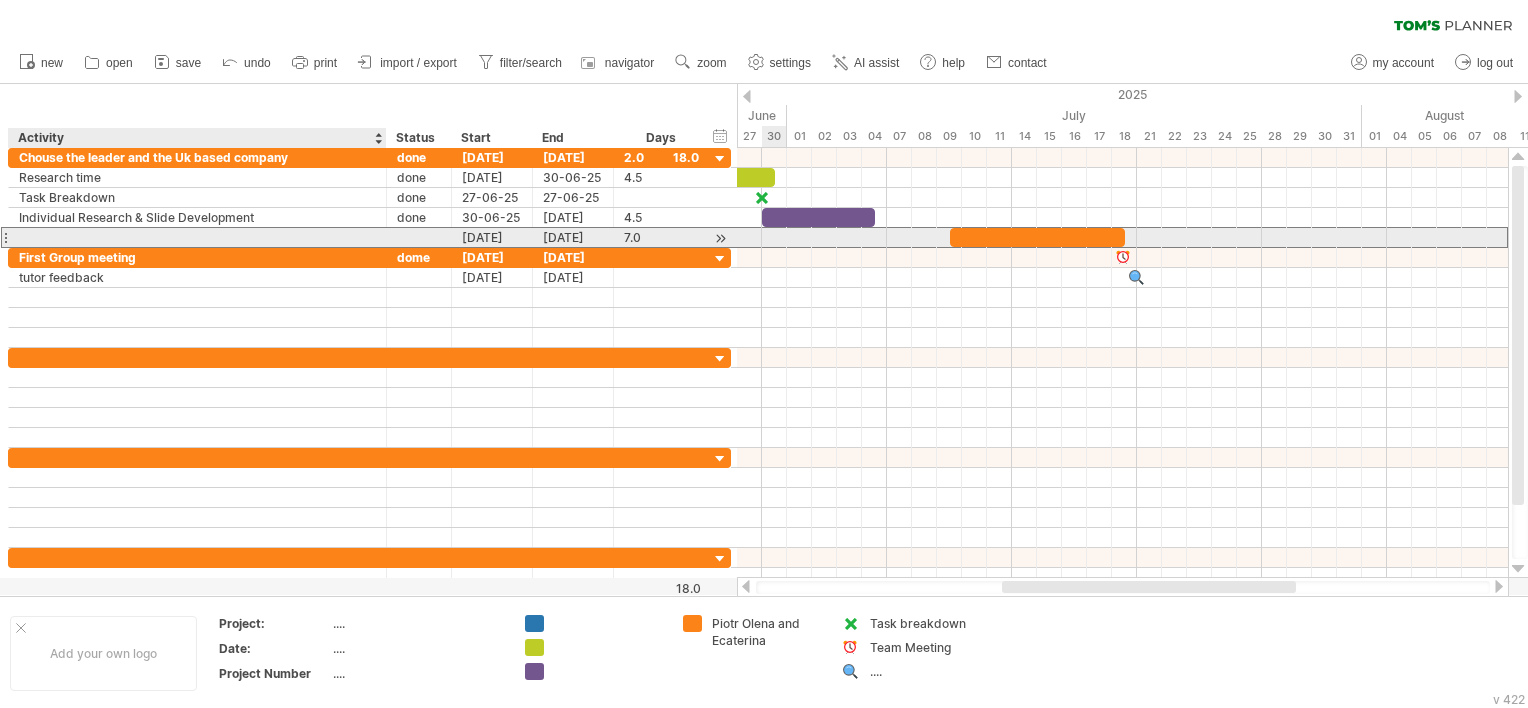 click at bounding box center [197, 237] 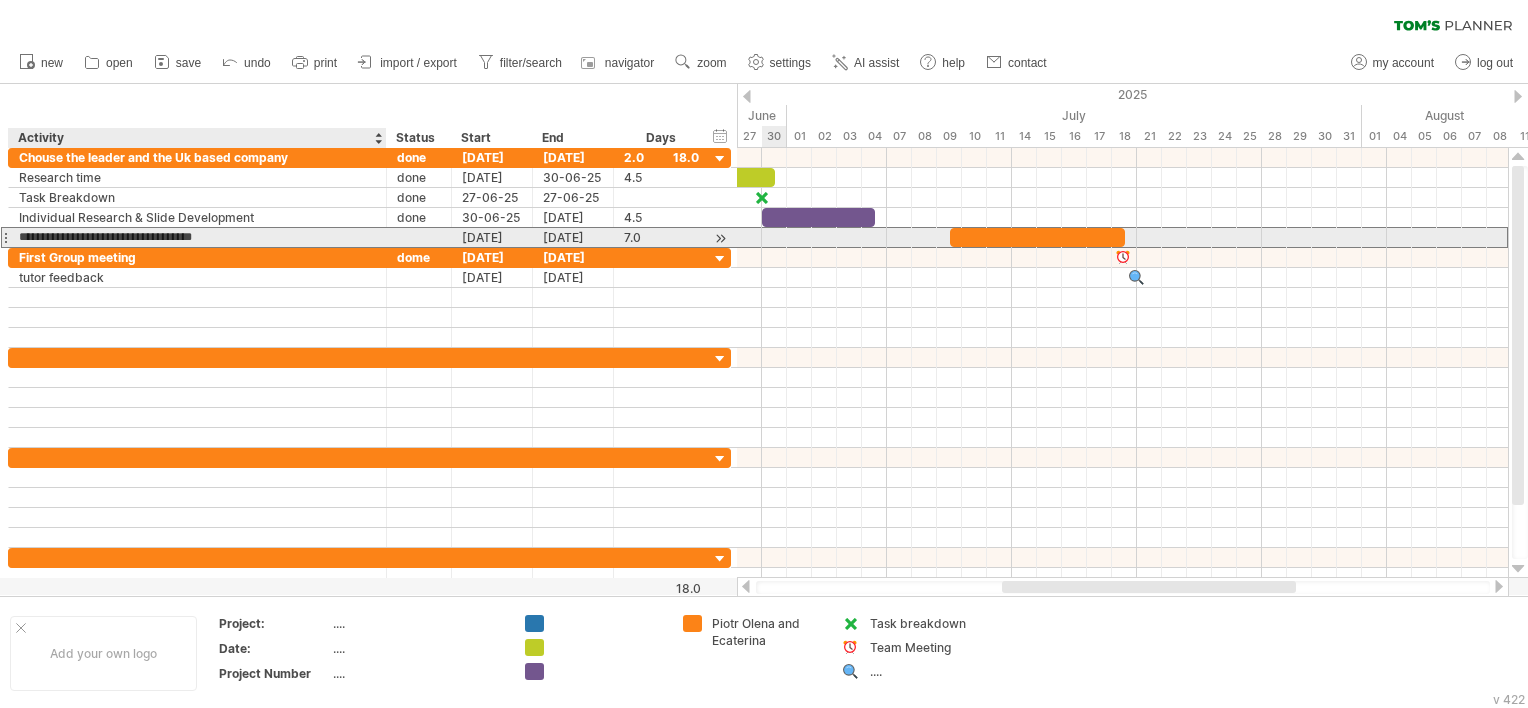 click on "**********" at bounding box center [197, 237] 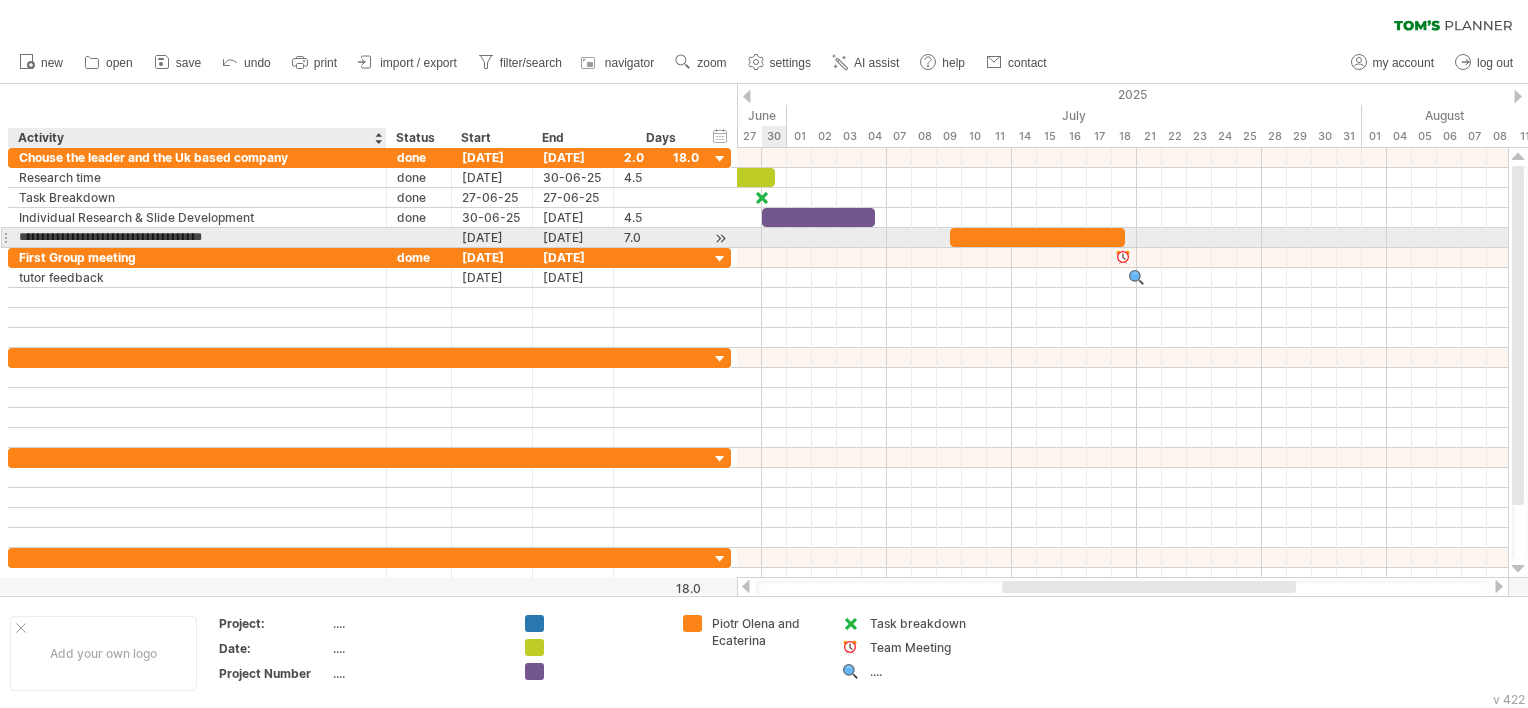 type on "**********" 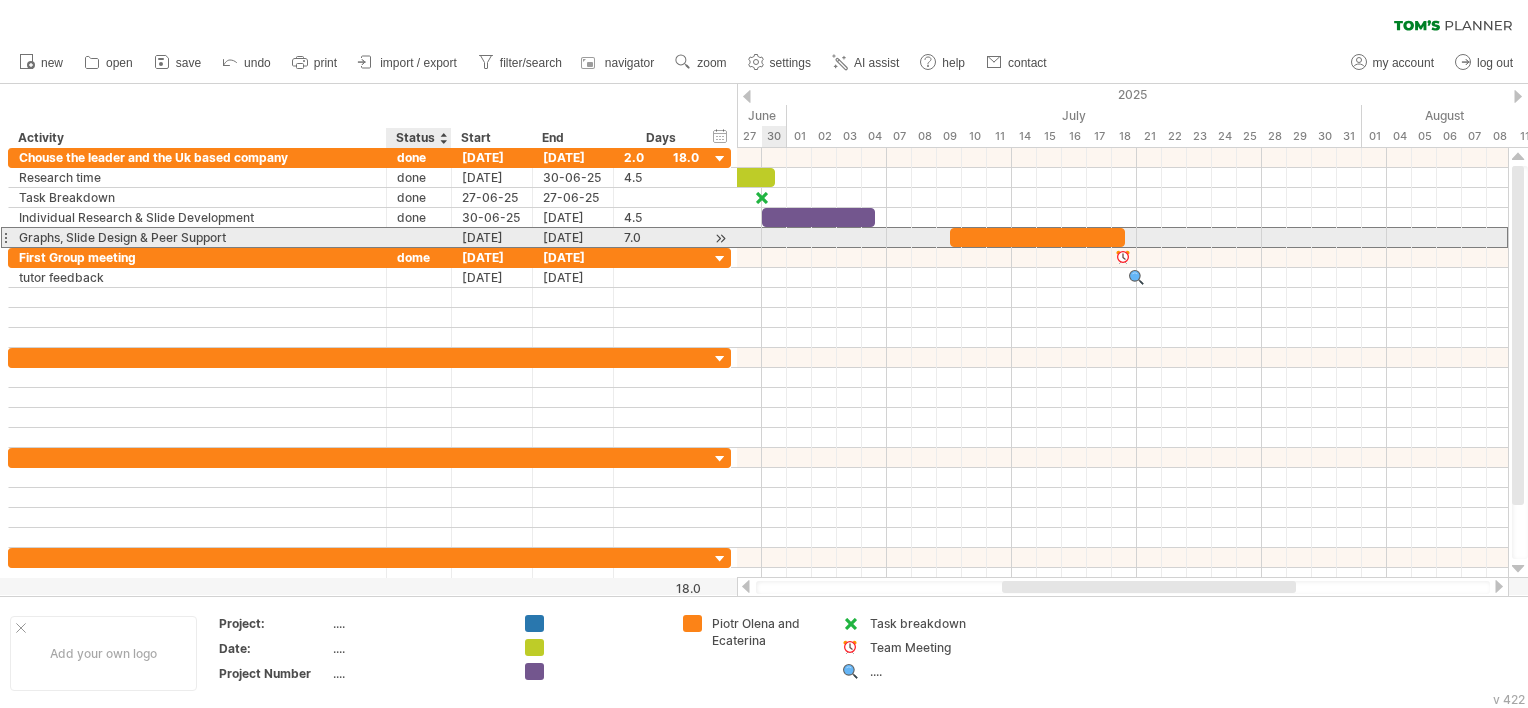 click at bounding box center (419, 237) 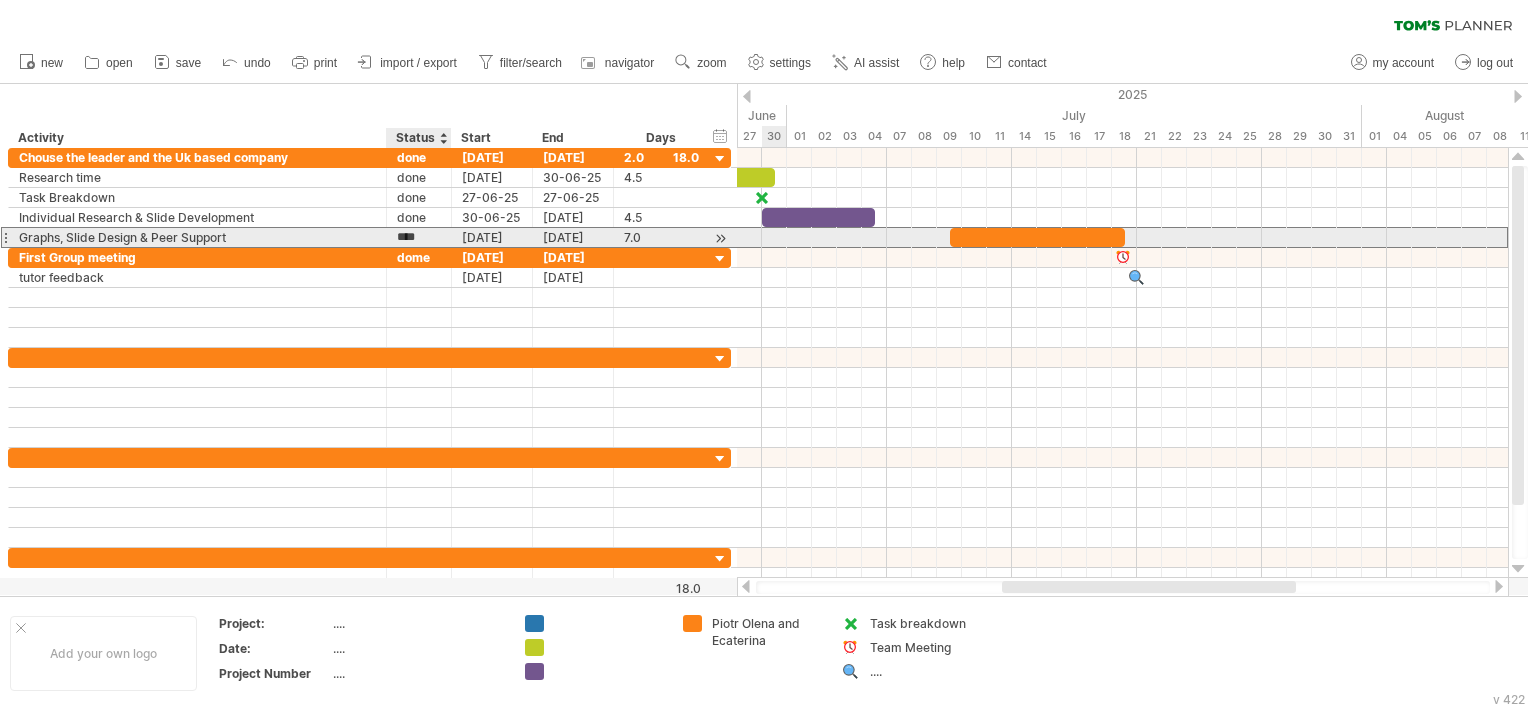 type on "****" 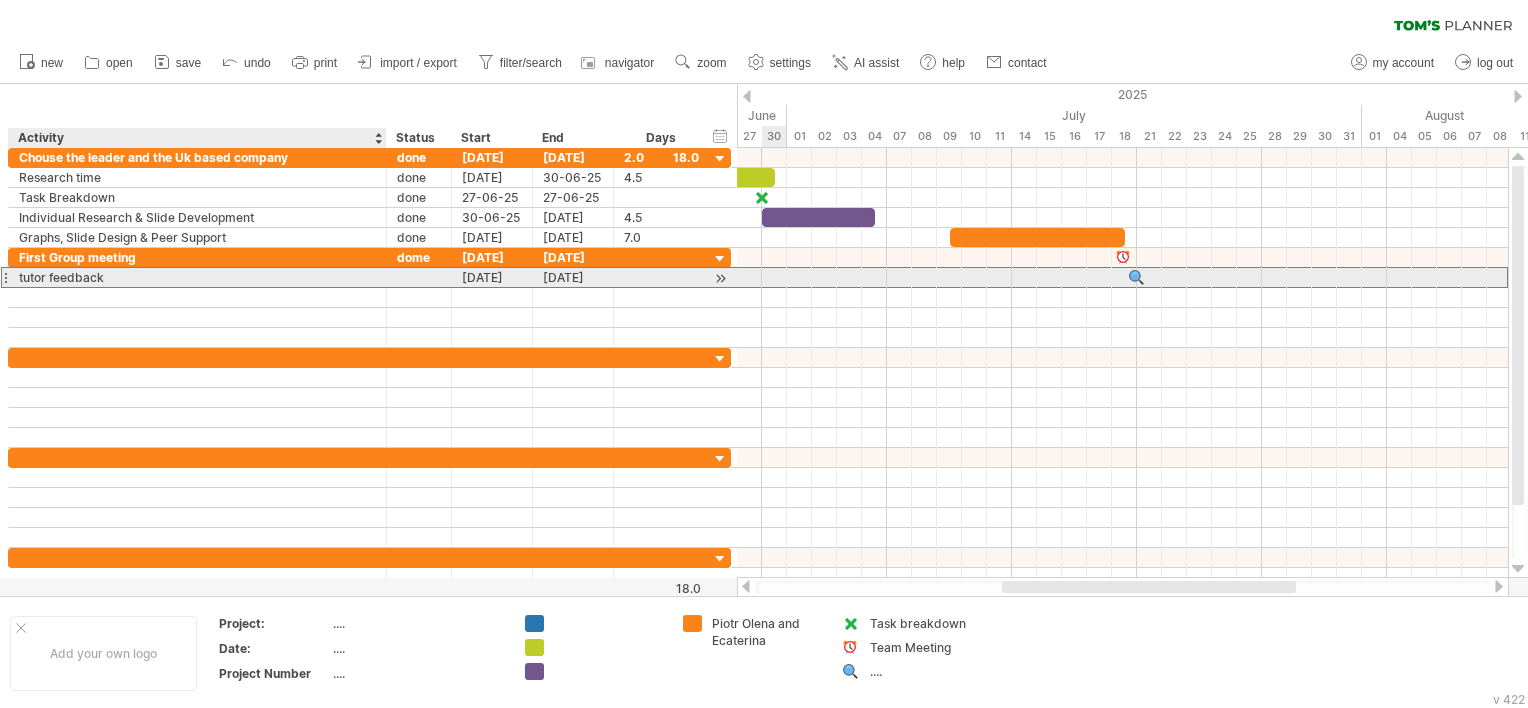 click on "tutor feedback" at bounding box center (197, 277) 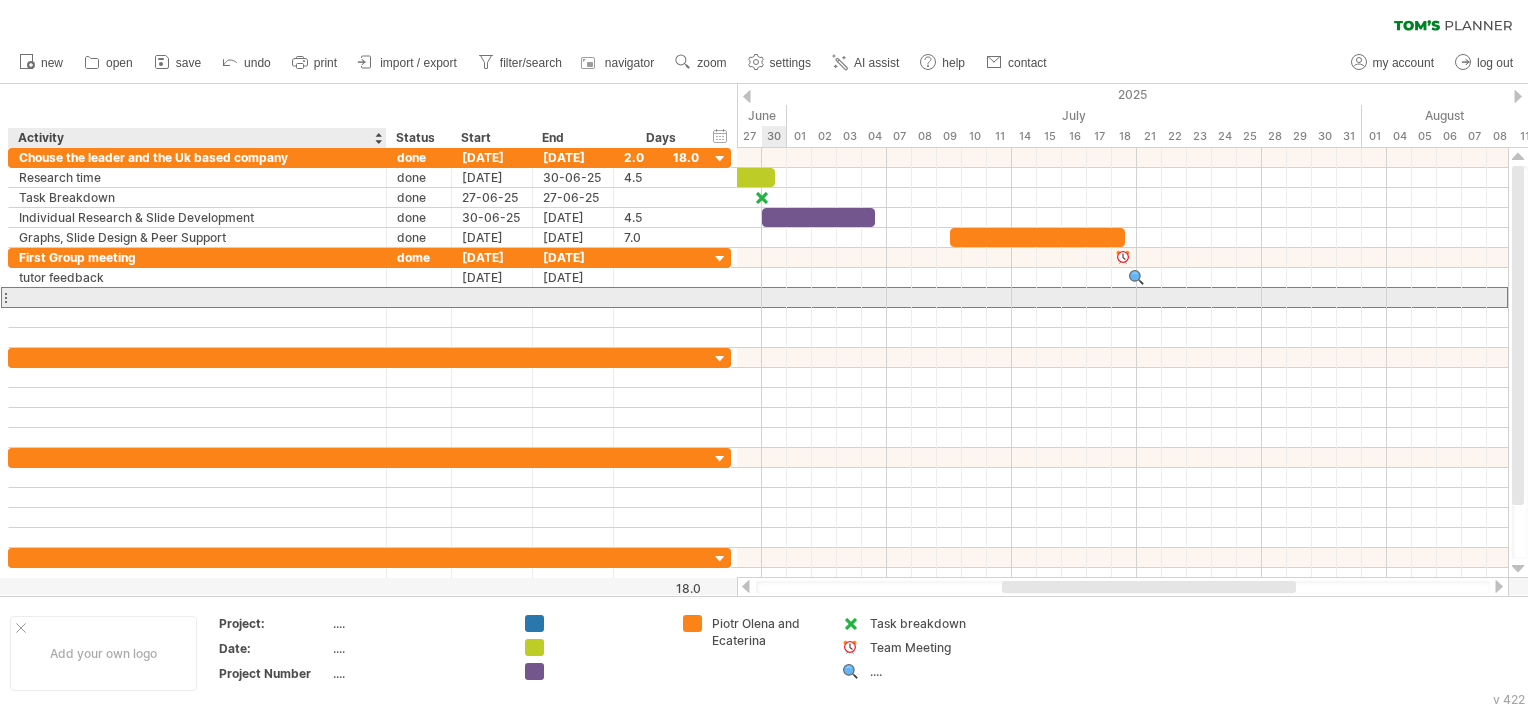 click at bounding box center (197, 297) 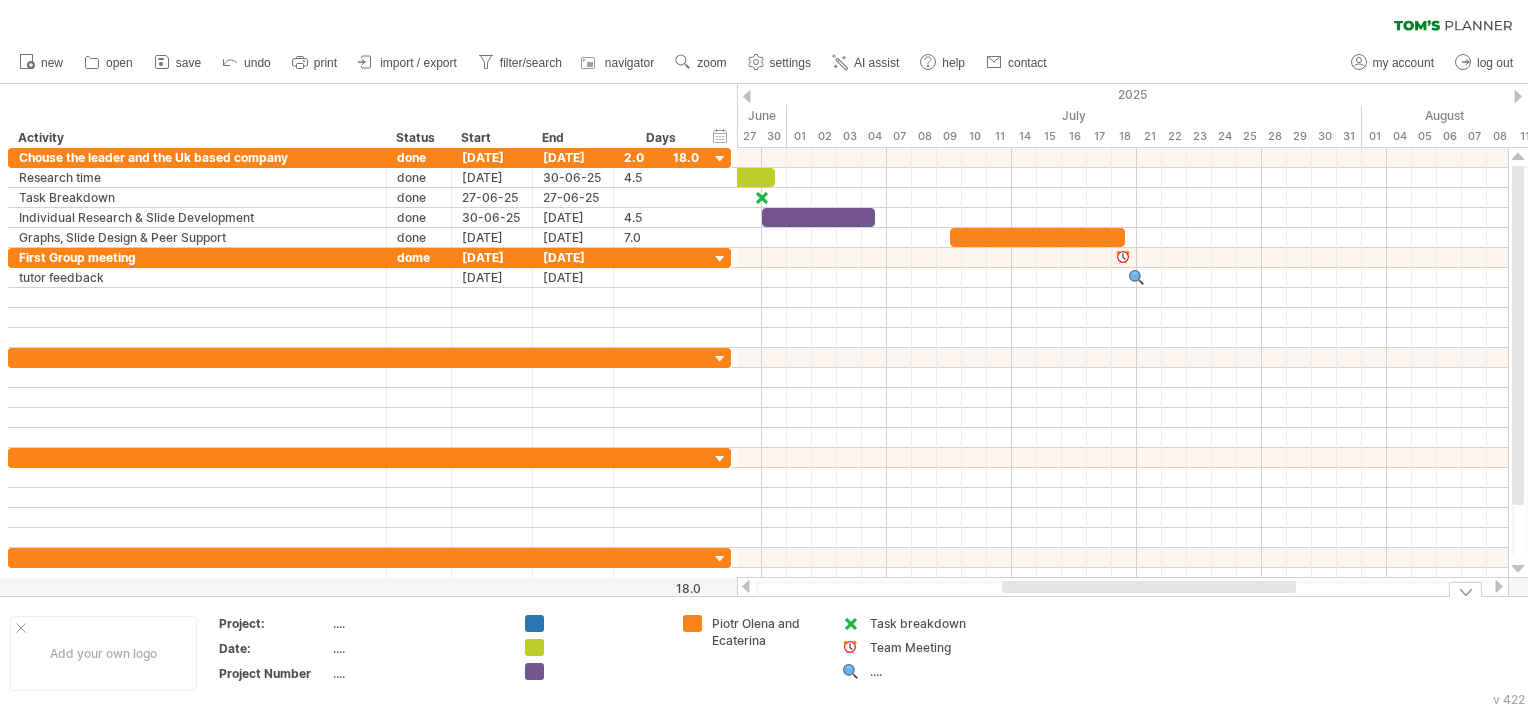 click on "...." at bounding box center (924, 671) 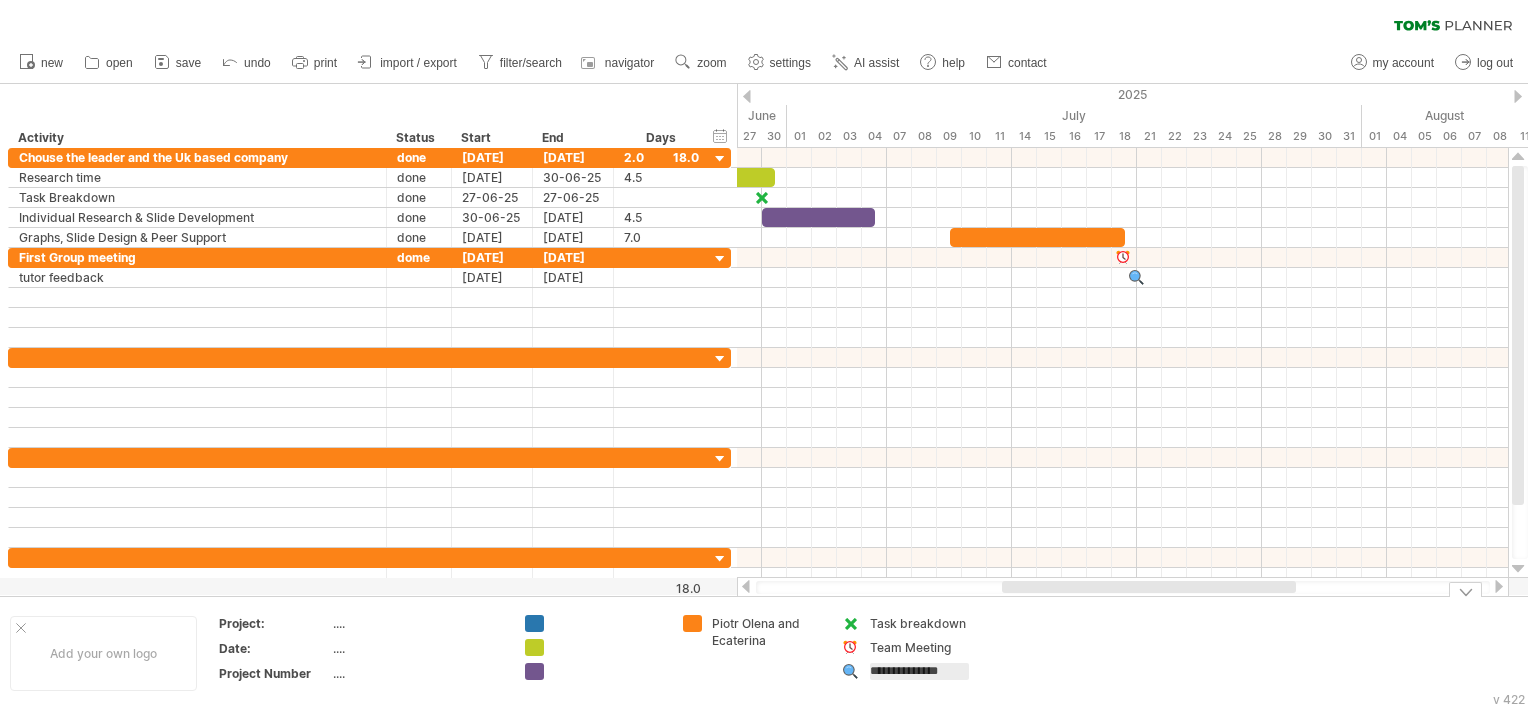 type on "**********" 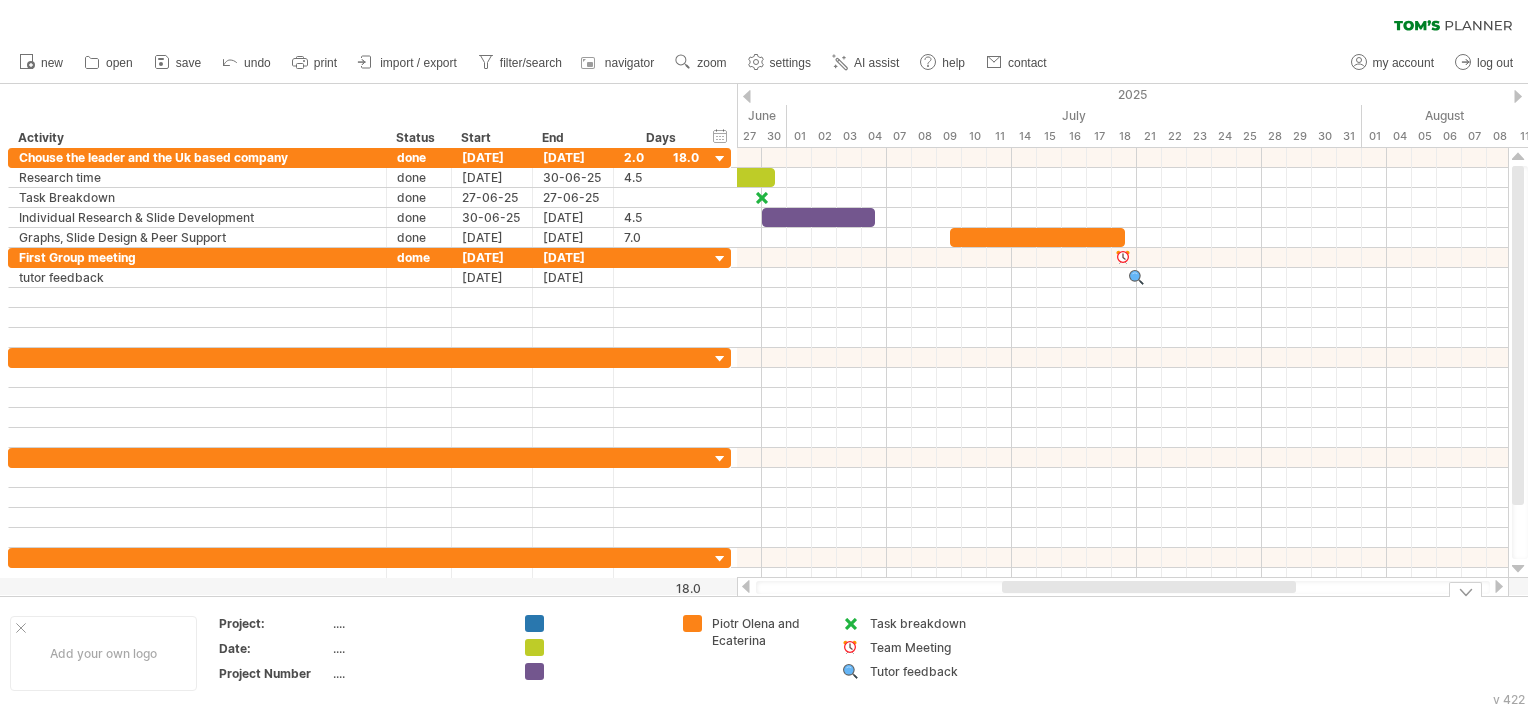 click on "Add your own logo Project: .... Date: .... Project Number .... Piotr Olena and Ecaterina Task breakdown Team Meeting Tutor feedback" at bounding box center [50000, 653] 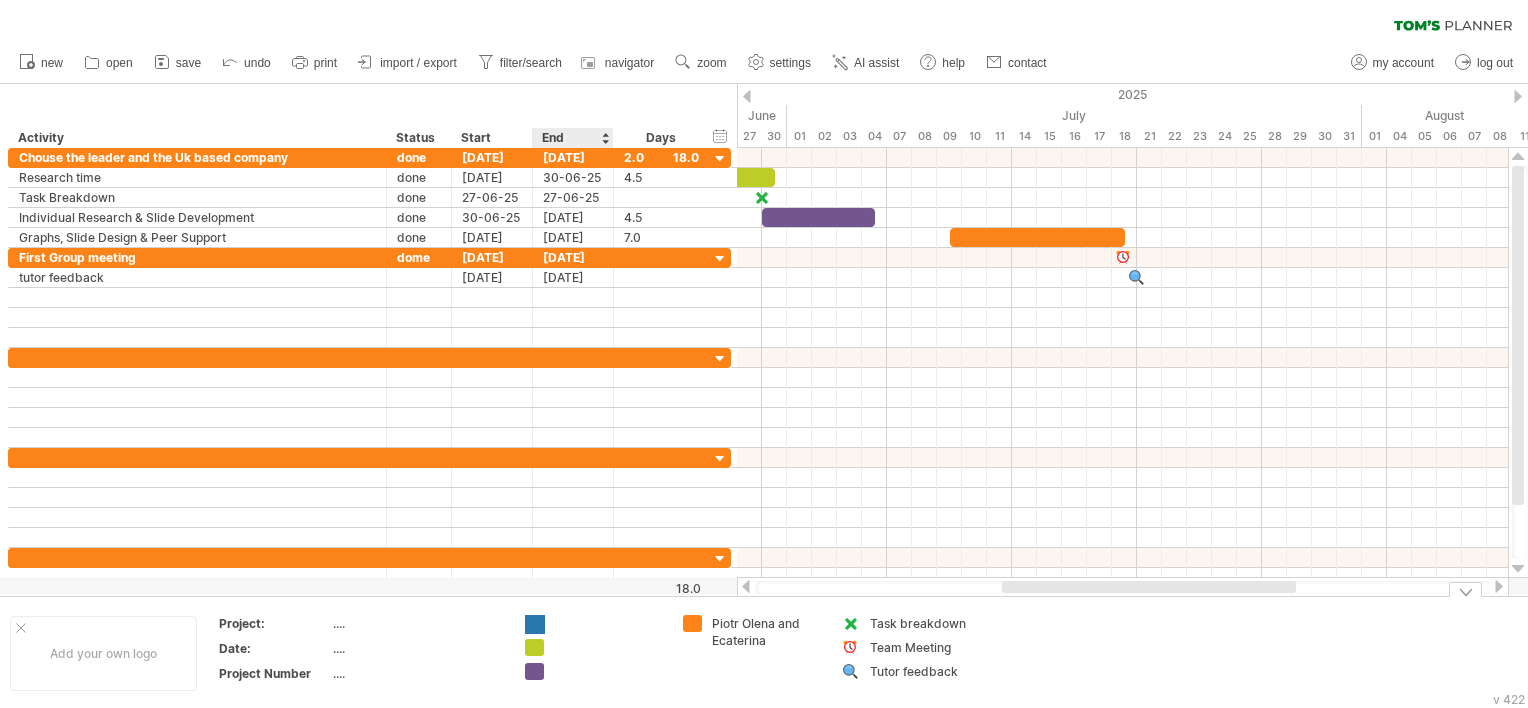 click on "Trying to reach plan.[BRAND].com
Connected again...
0%
clear filter
new" at bounding box center (764, 354) 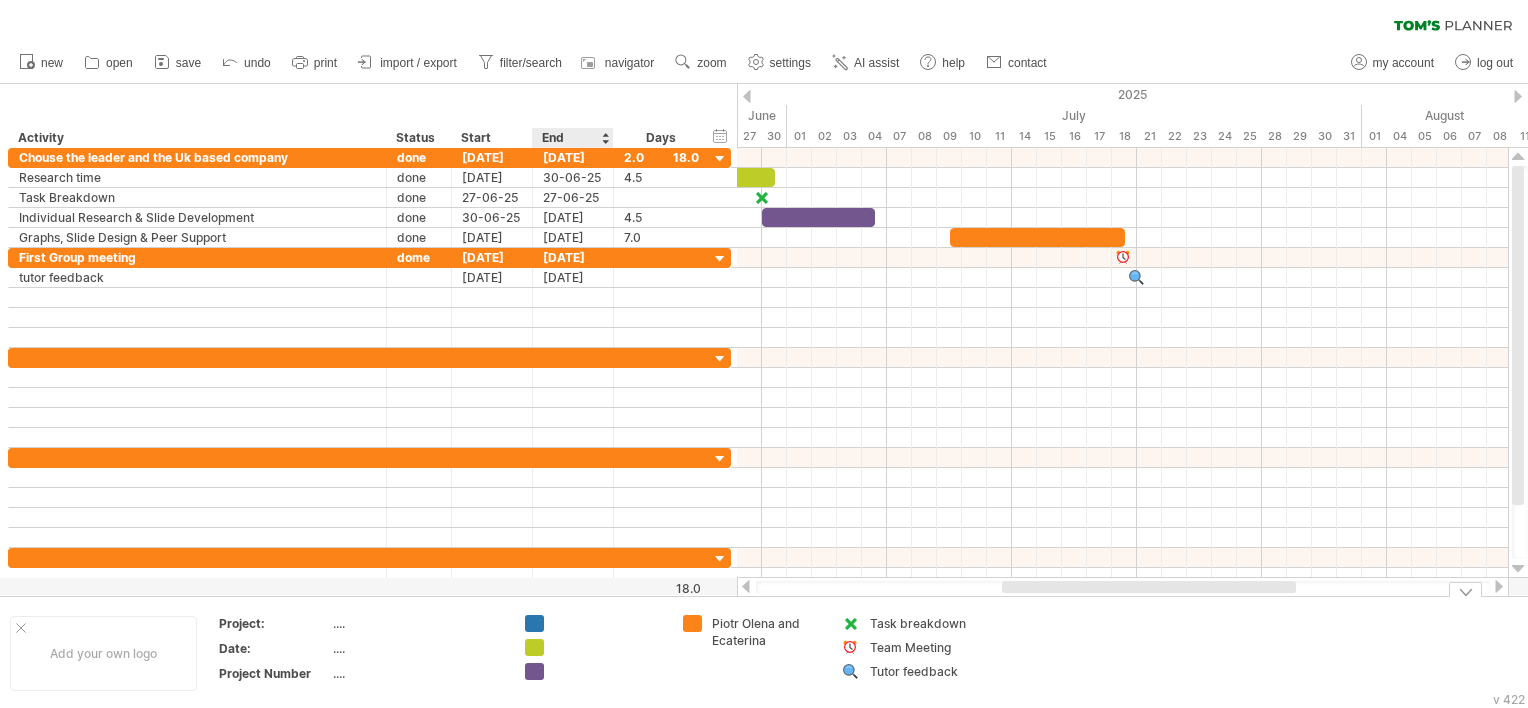 click at bounding box center (608, 623) 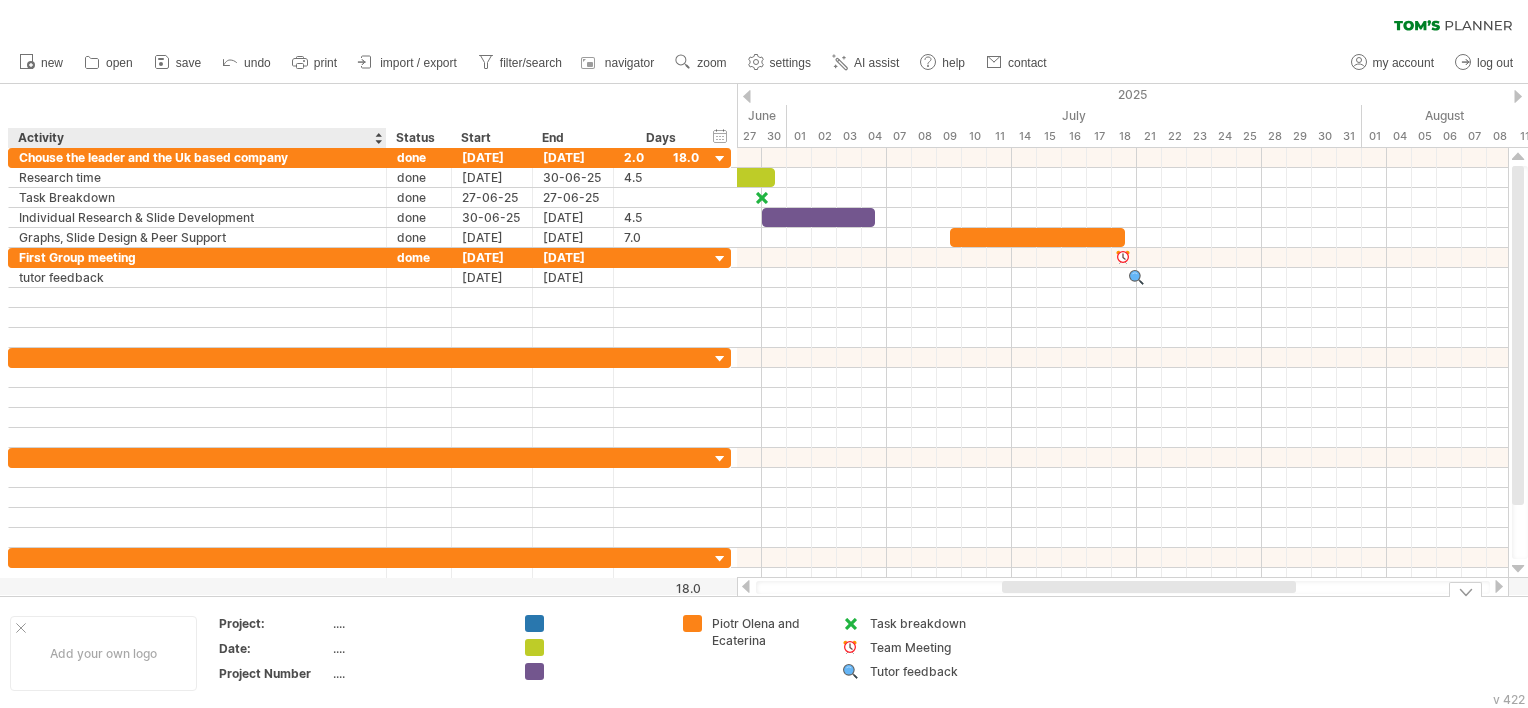 click on "...." at bounding box center (417, 623) 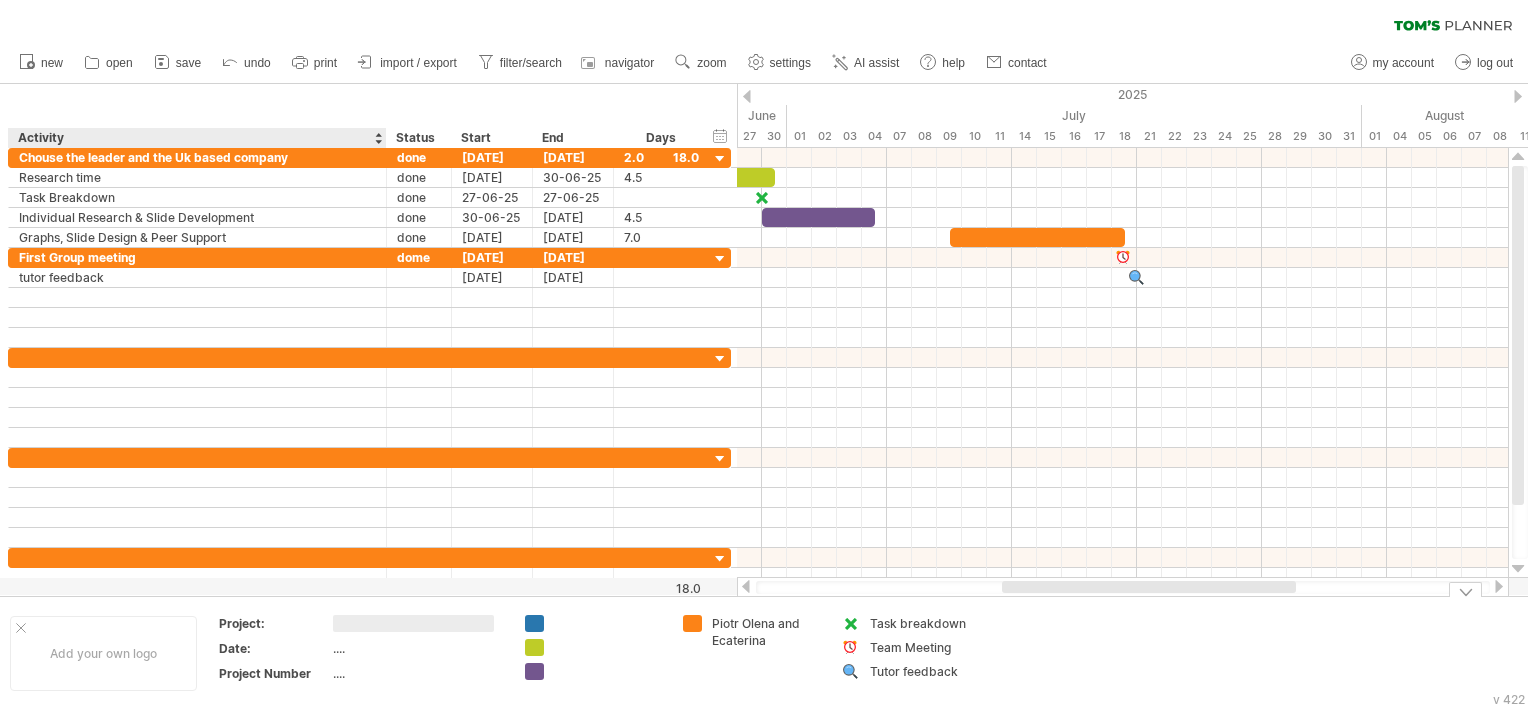 click at bounding box center (413, 623) 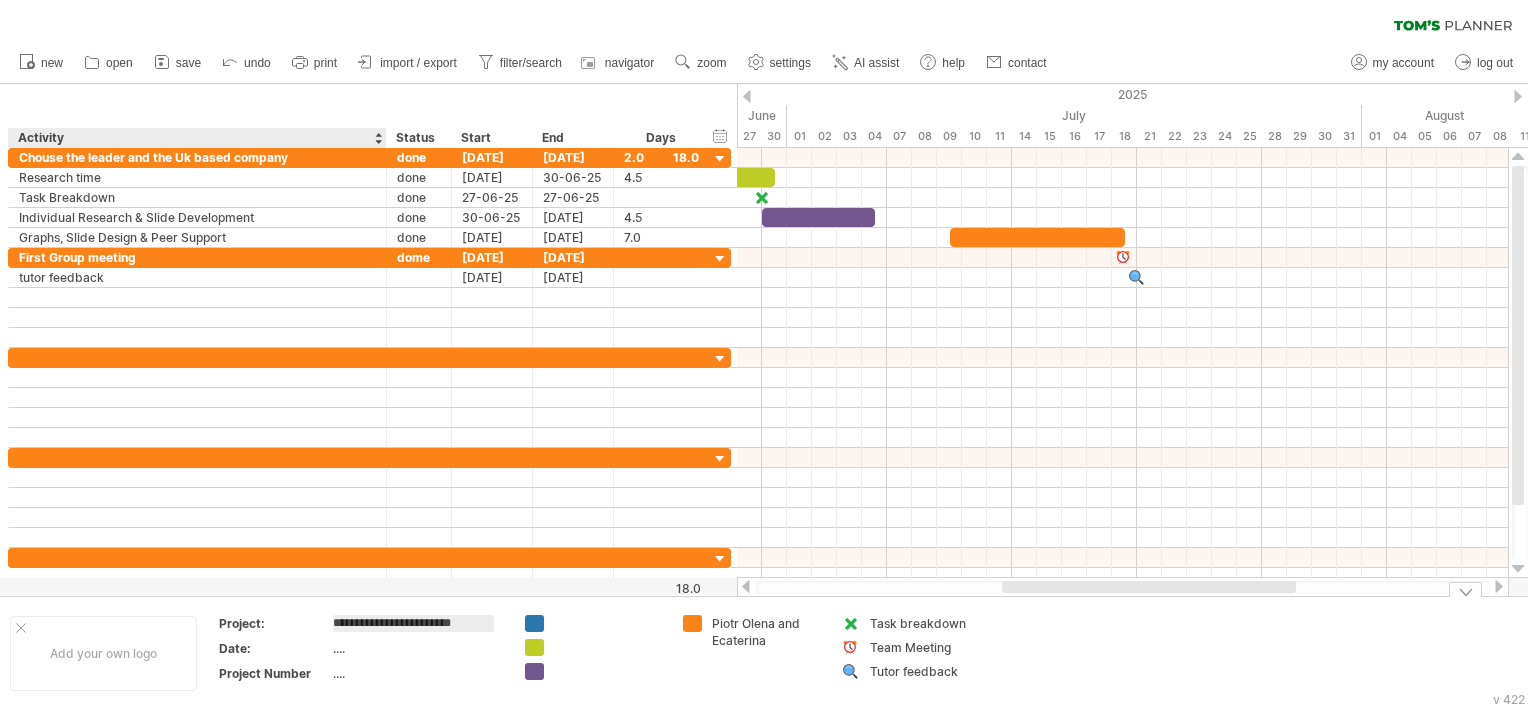 type on "**********" 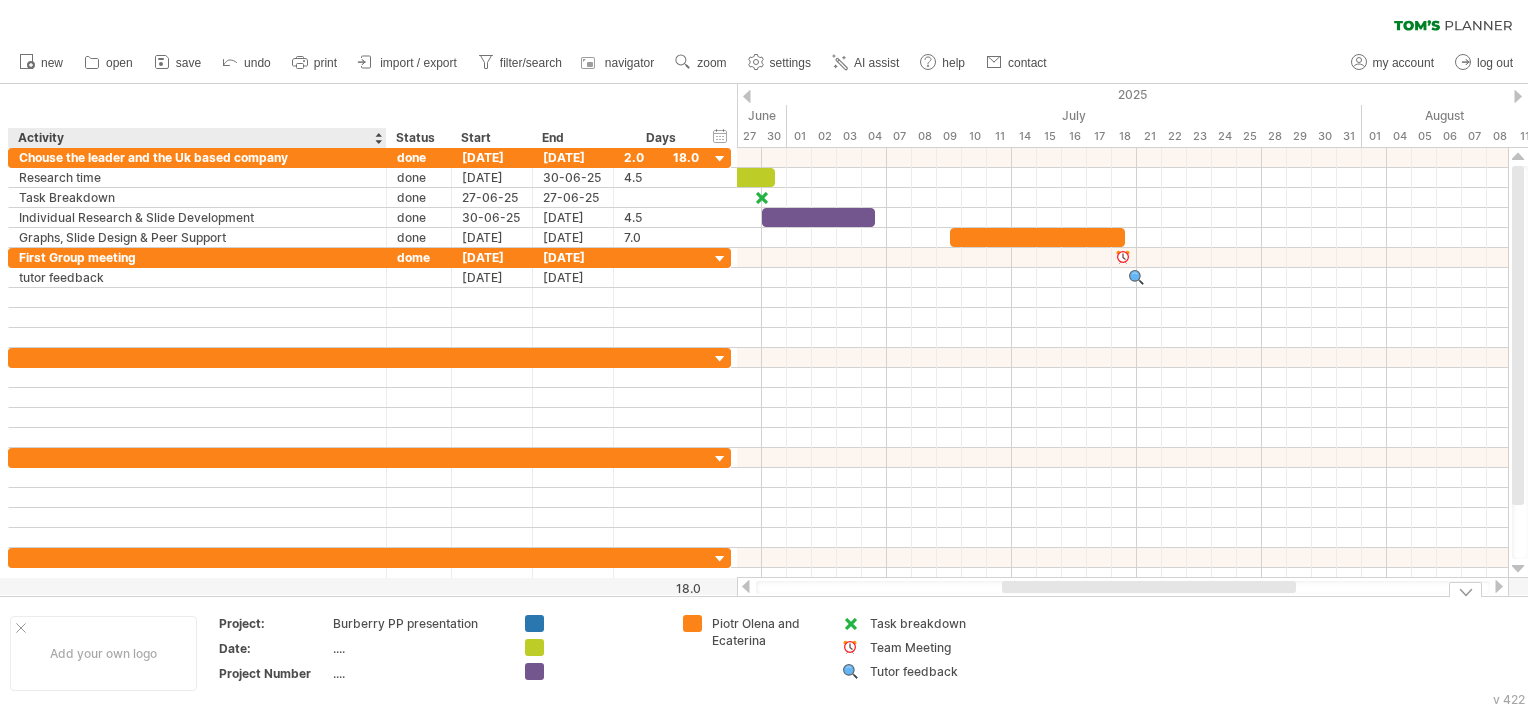 click on "...." at bounding box center [417, 648] 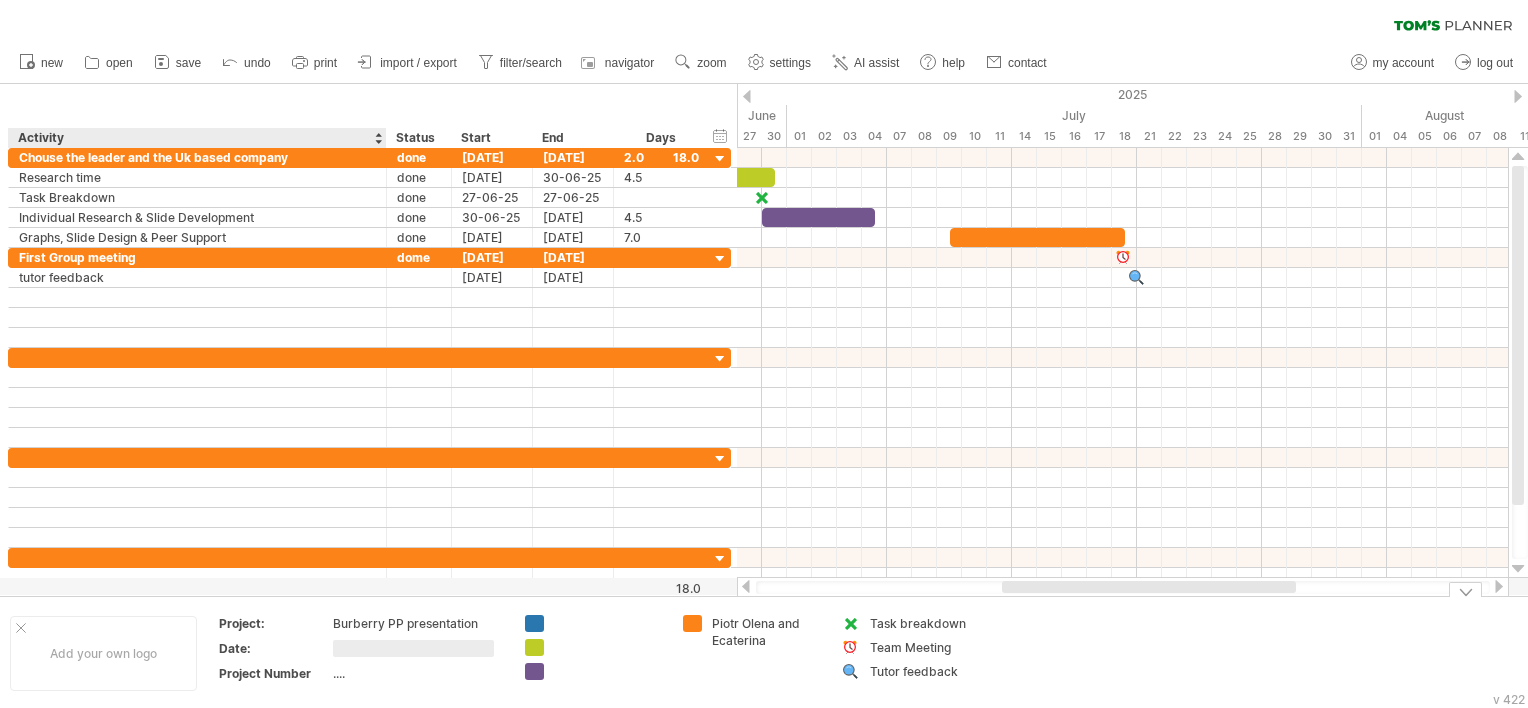 click at bounding box center [413, 648] 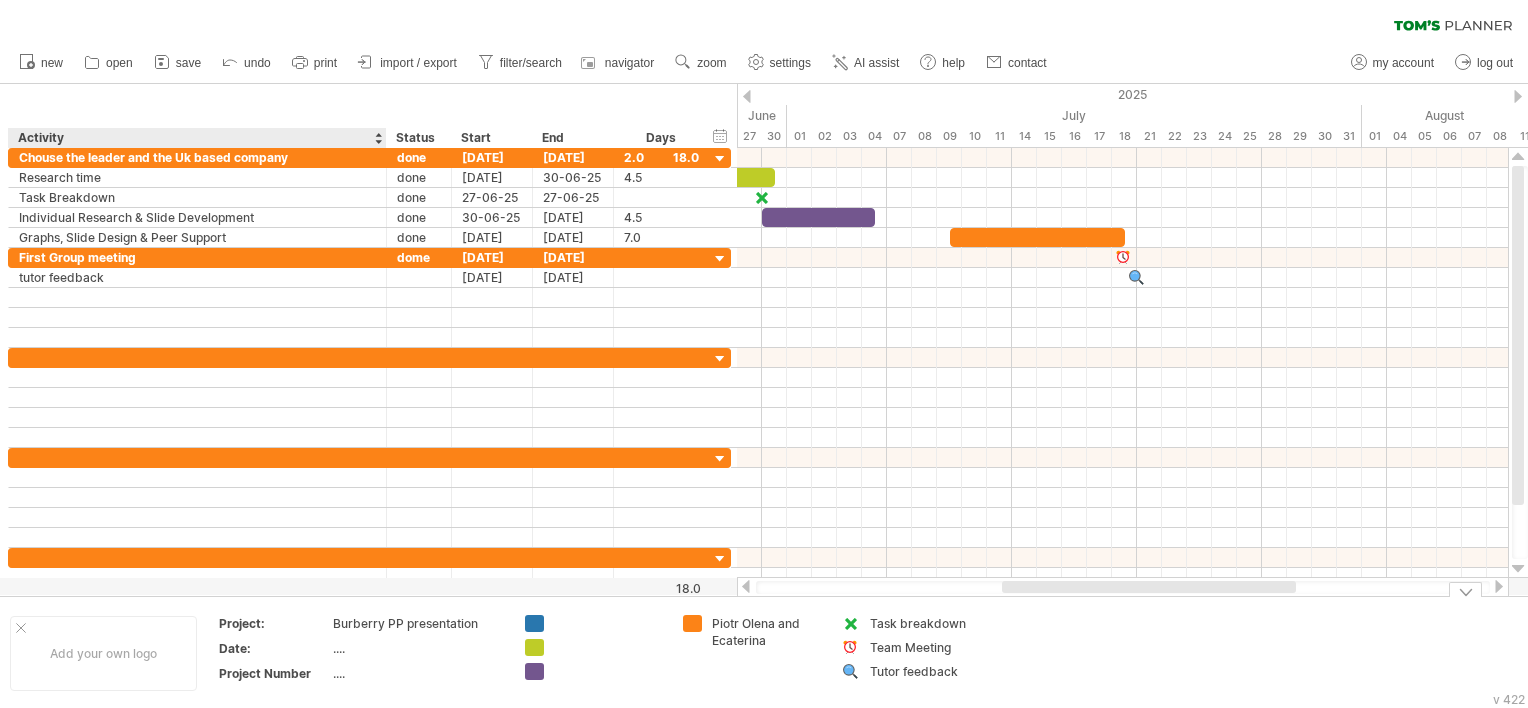 click on "...." at bounding box center (417, 648) 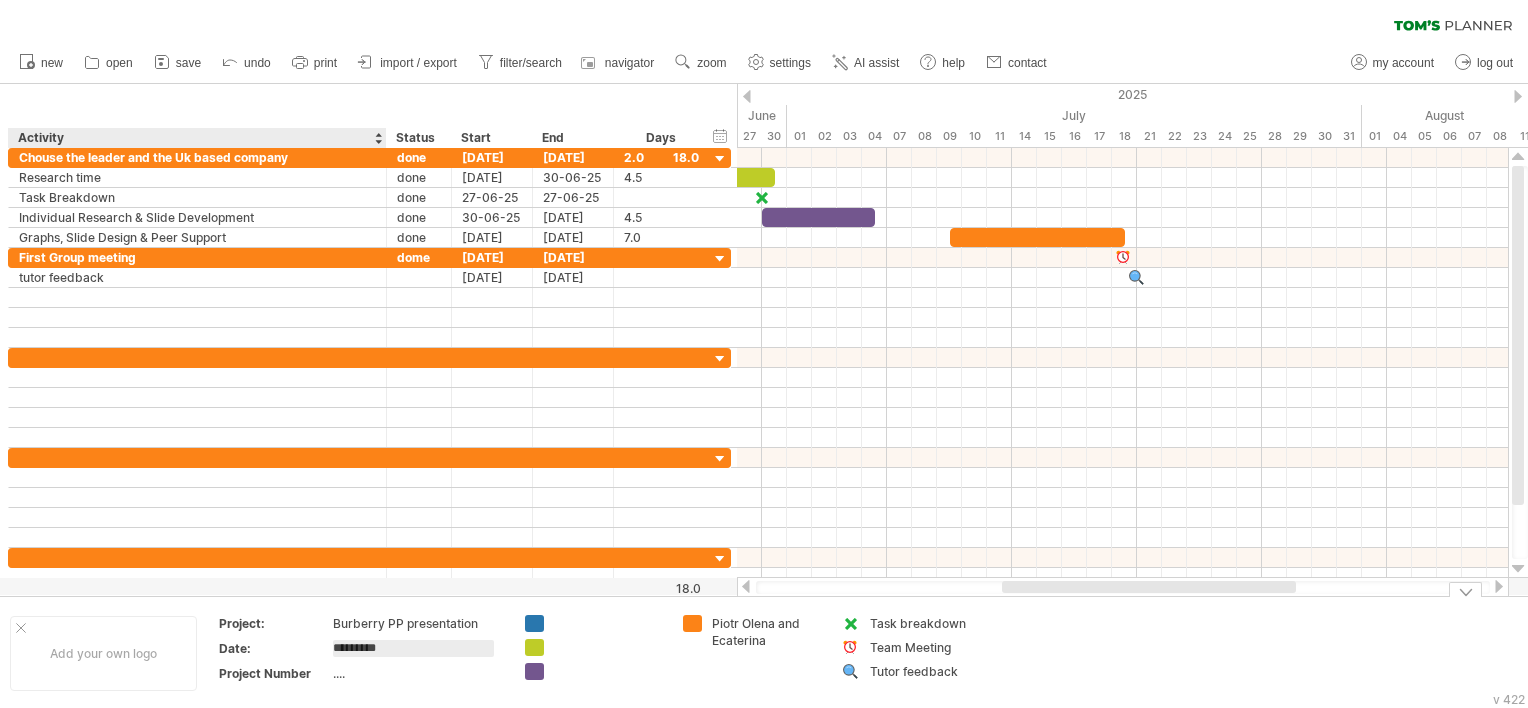 click on "*********" at bounding box center (413, 648) 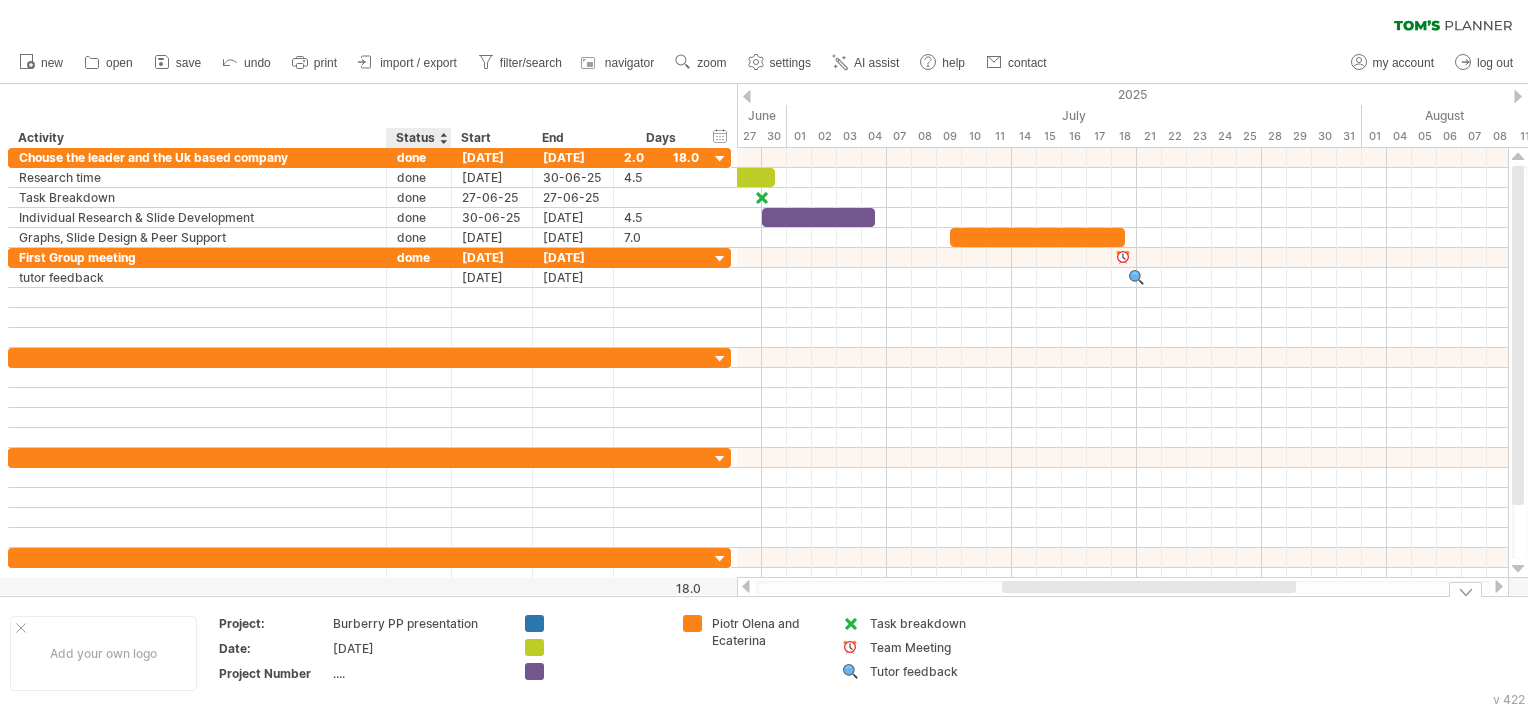 click on "...." at bounding box center (417, 673) 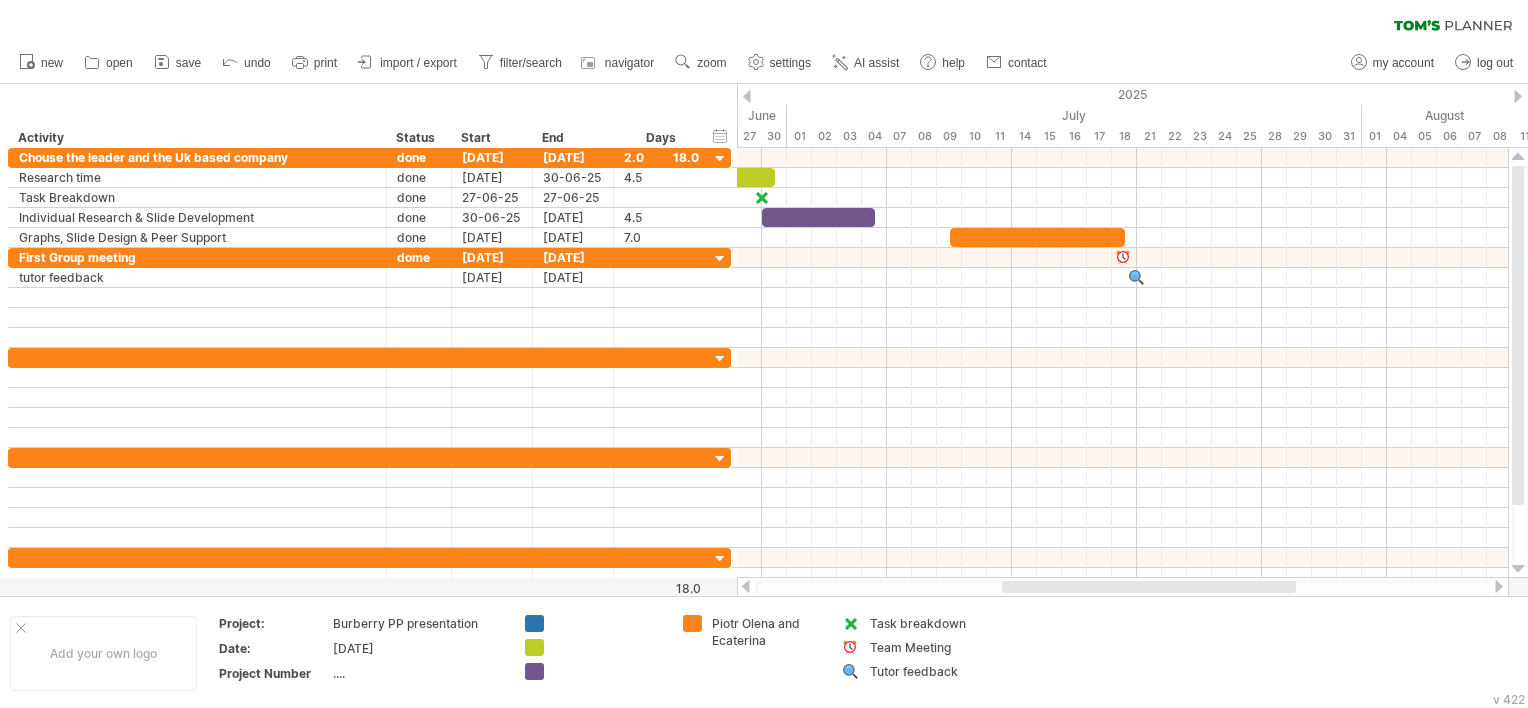 click at bounding box center [746, 586] 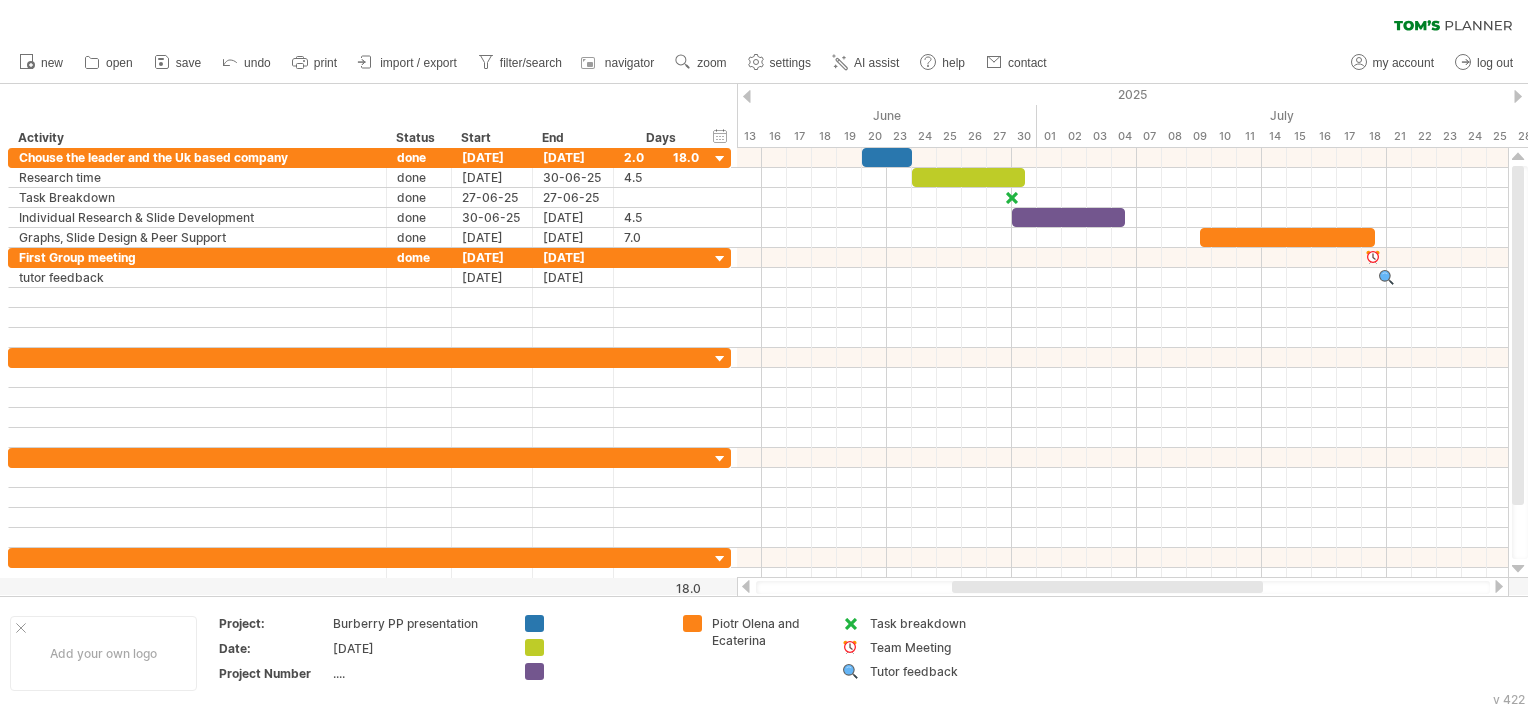 click at bounding box center (746, 586) 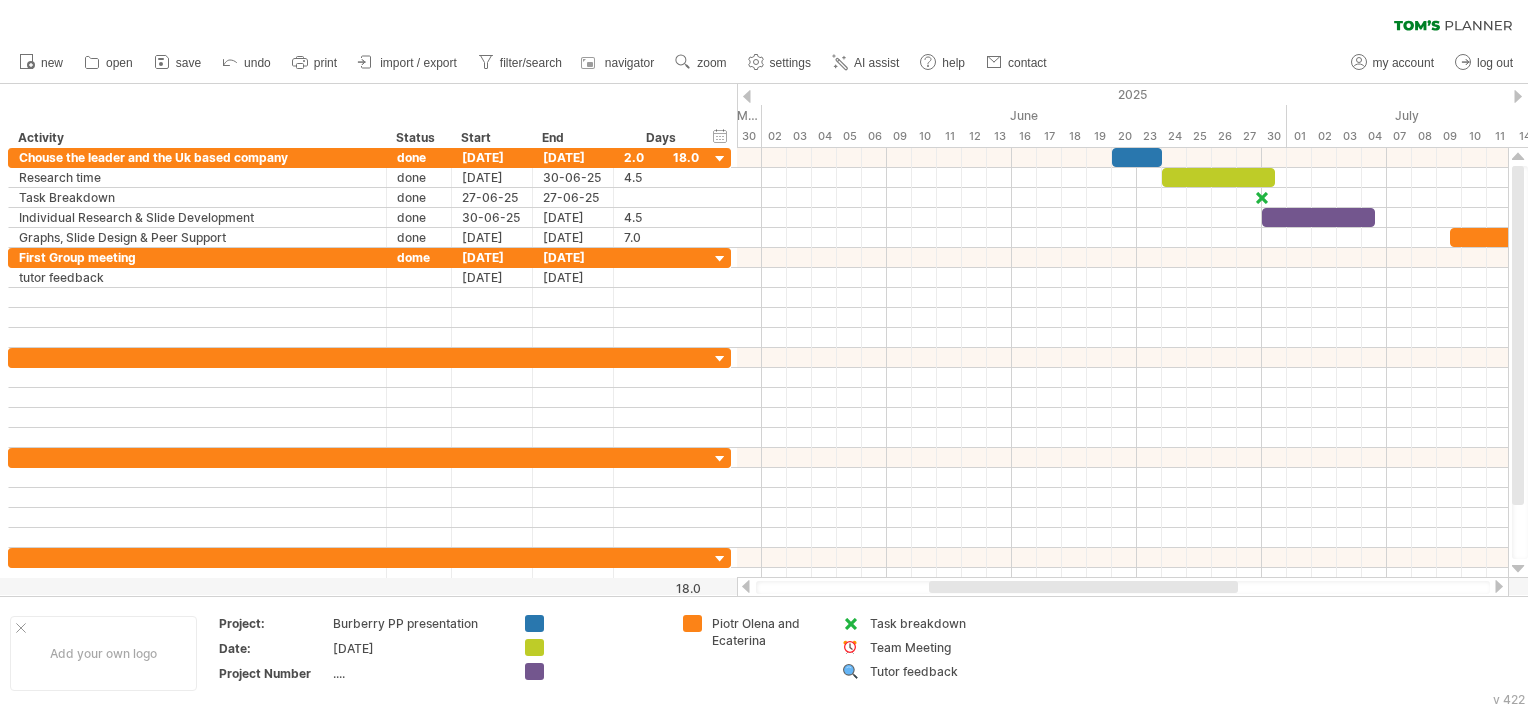 click at bounding box center (746, 586) 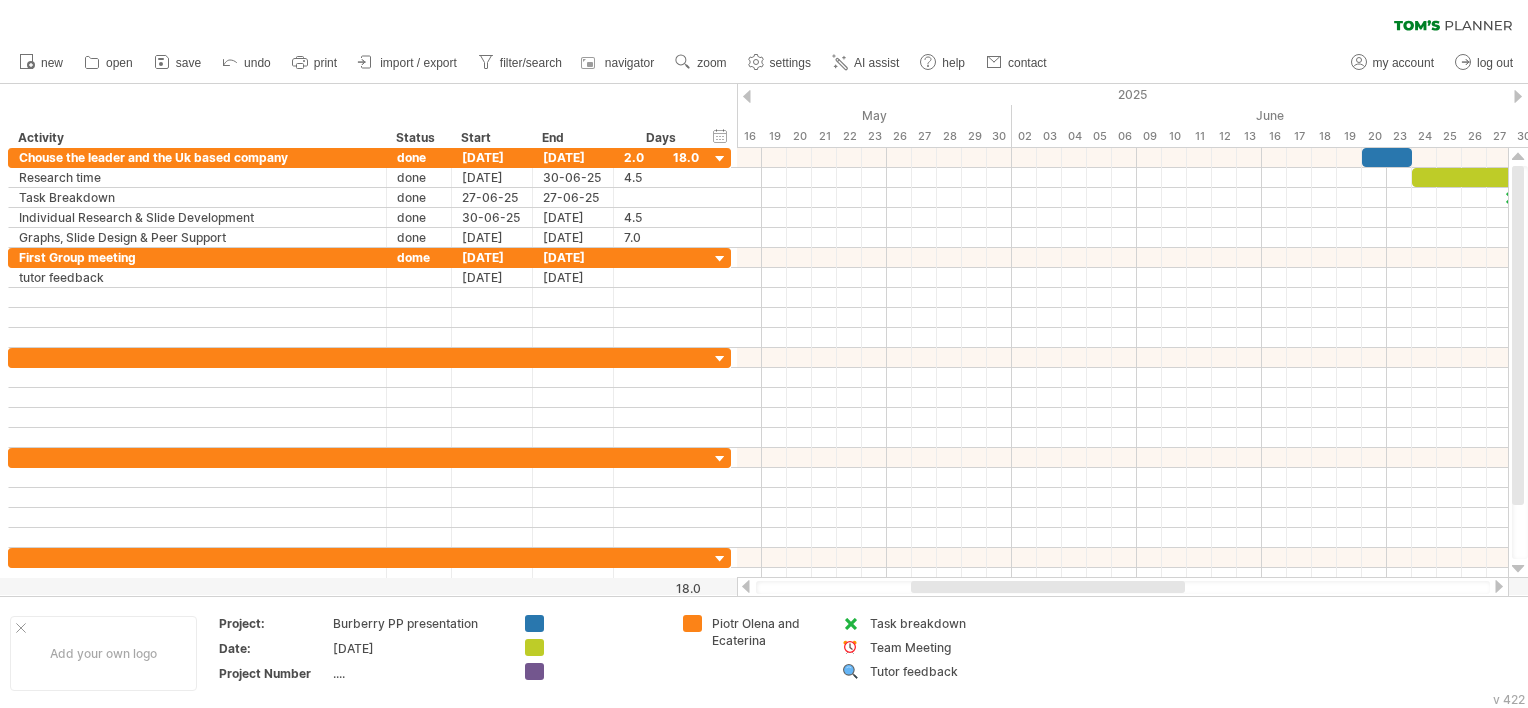 click at bounding box center [746, 586] 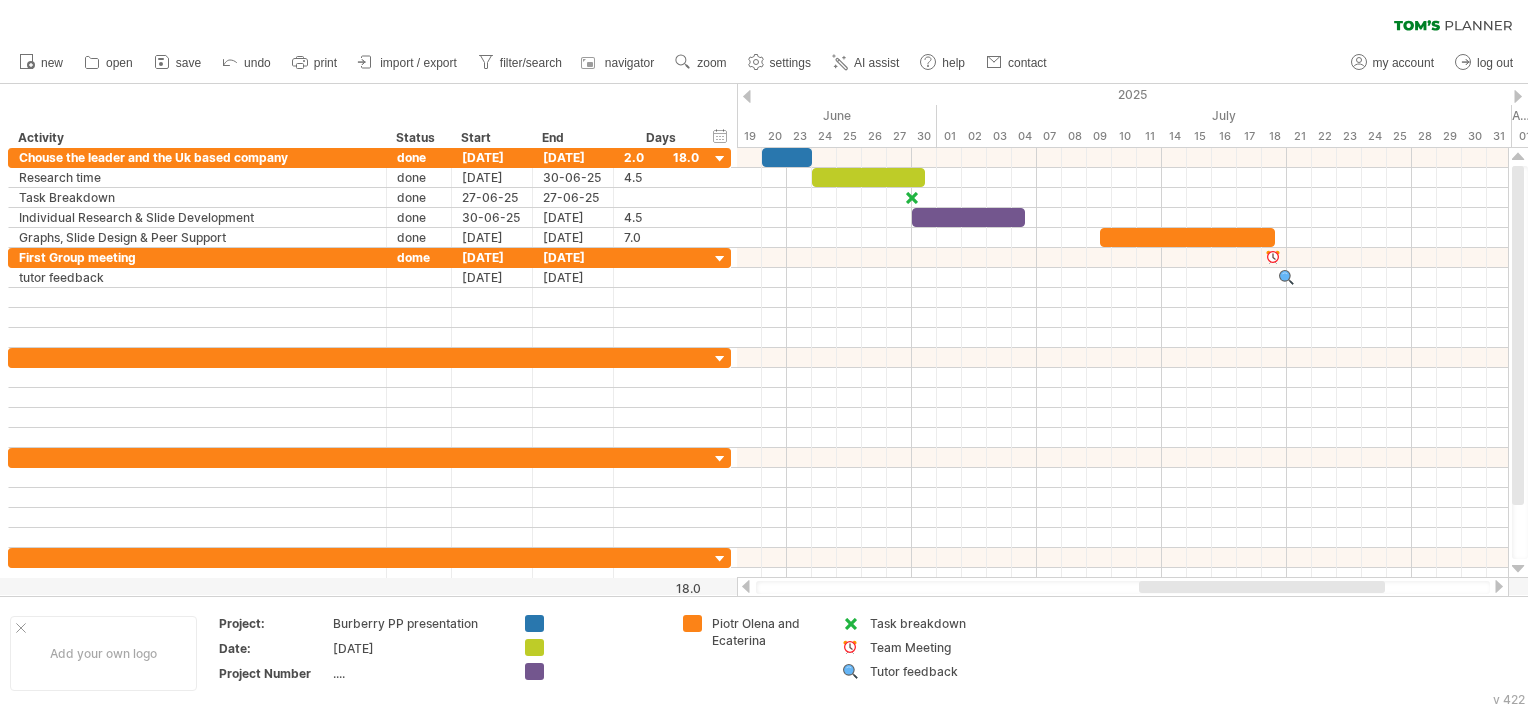 drag, startPoint x: 986, startPoint y: 586, endPoint x: 1228, endPoint y: 579, distance: 242.10121 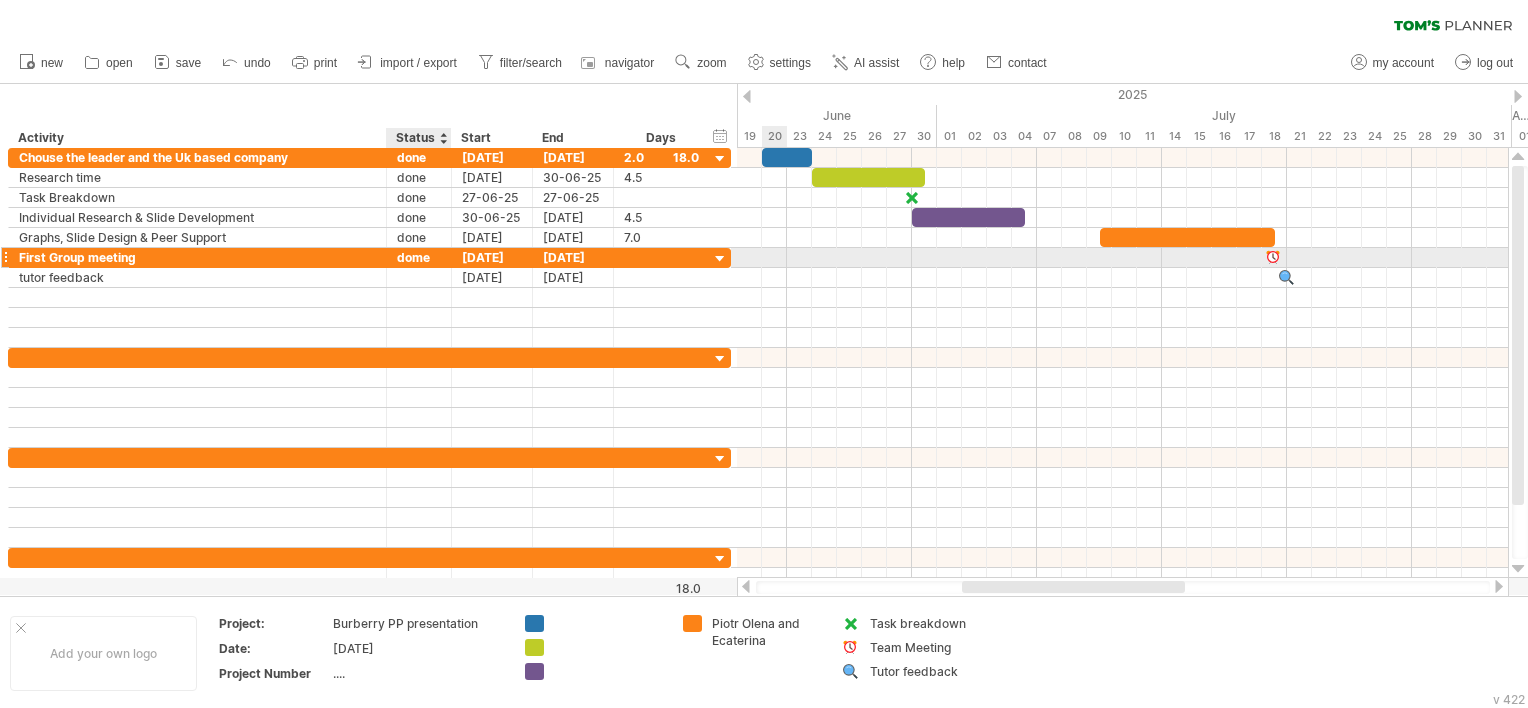 click on "dome" at bounding box center (419, 257) 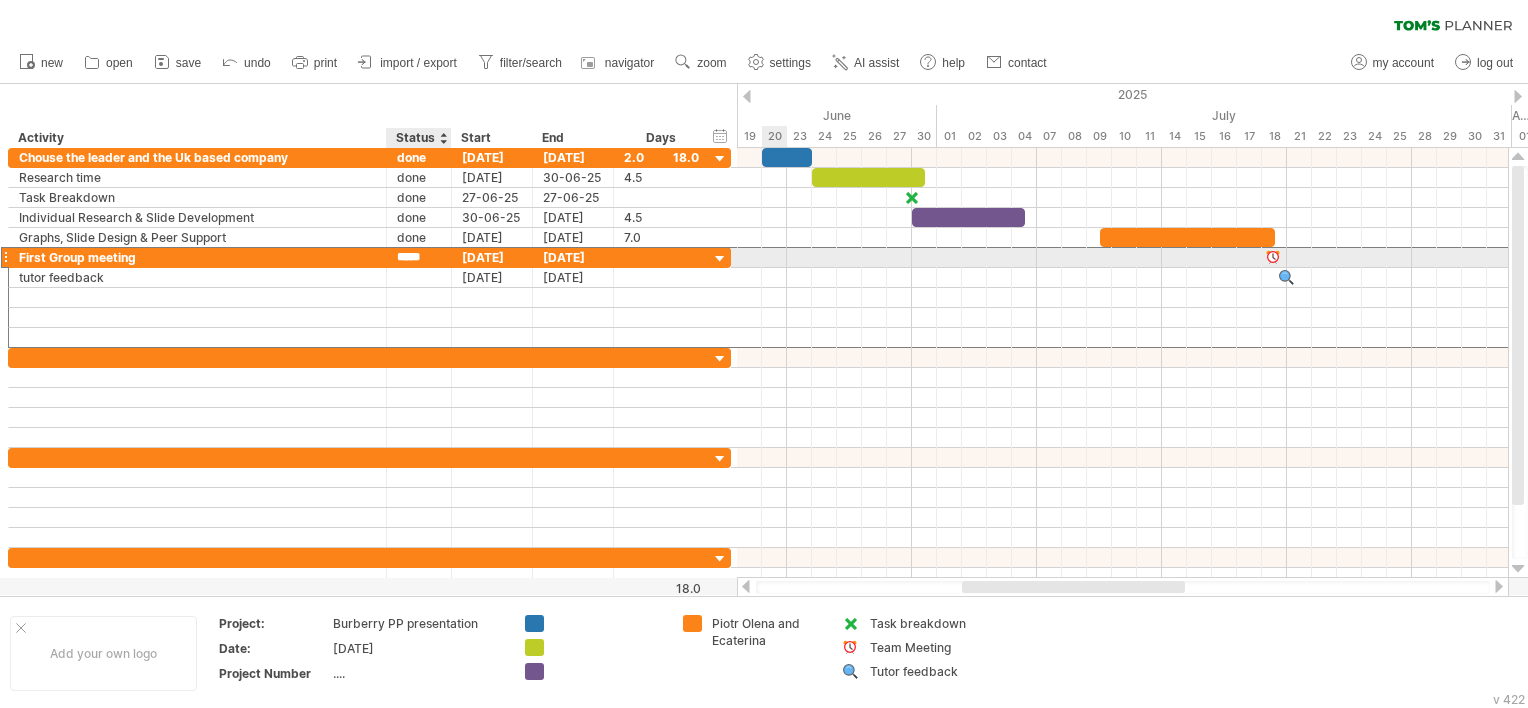 type on "***" 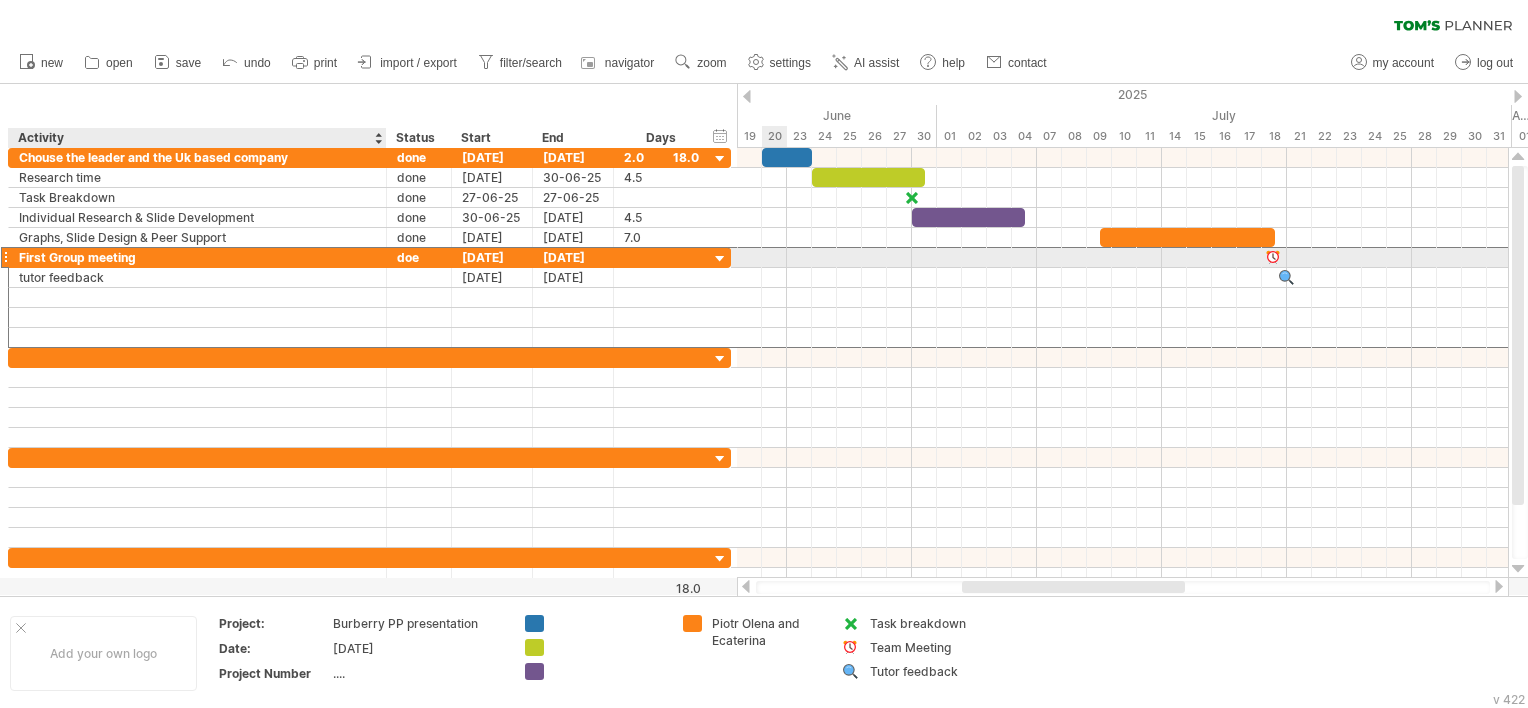 click on "First Group meeting" at bounding box center [197, 257] 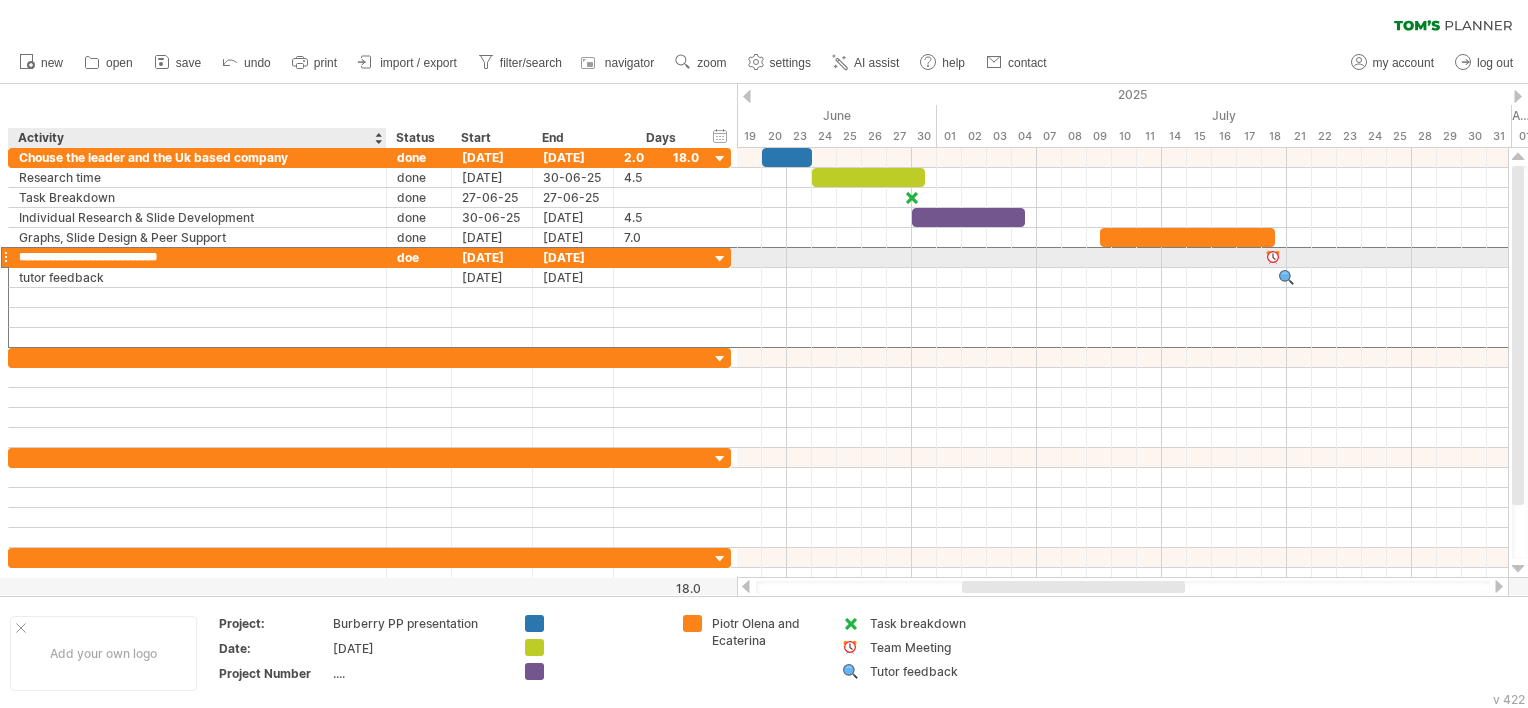 click on "**********" at bounding box center (197, 257) 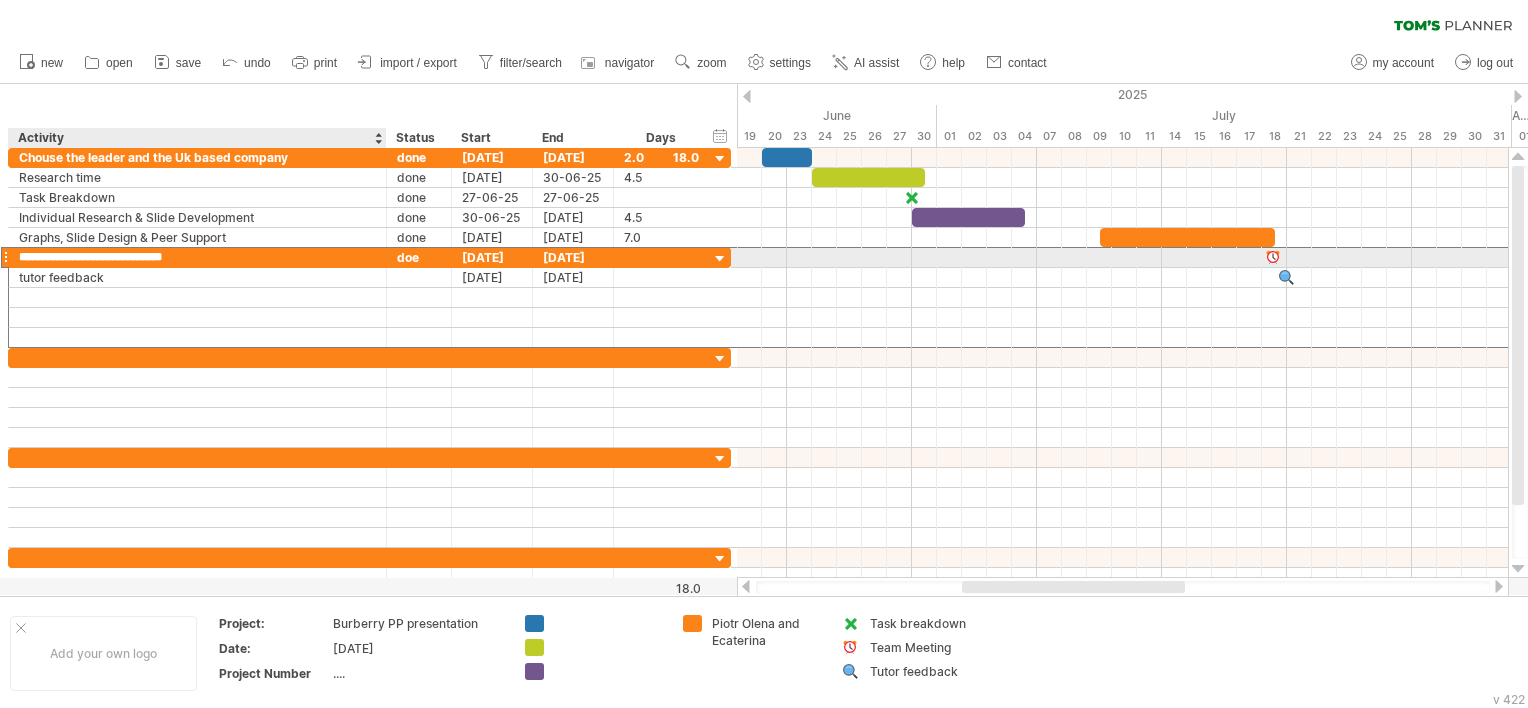 click on "**********" at bounding box center (197, 257) 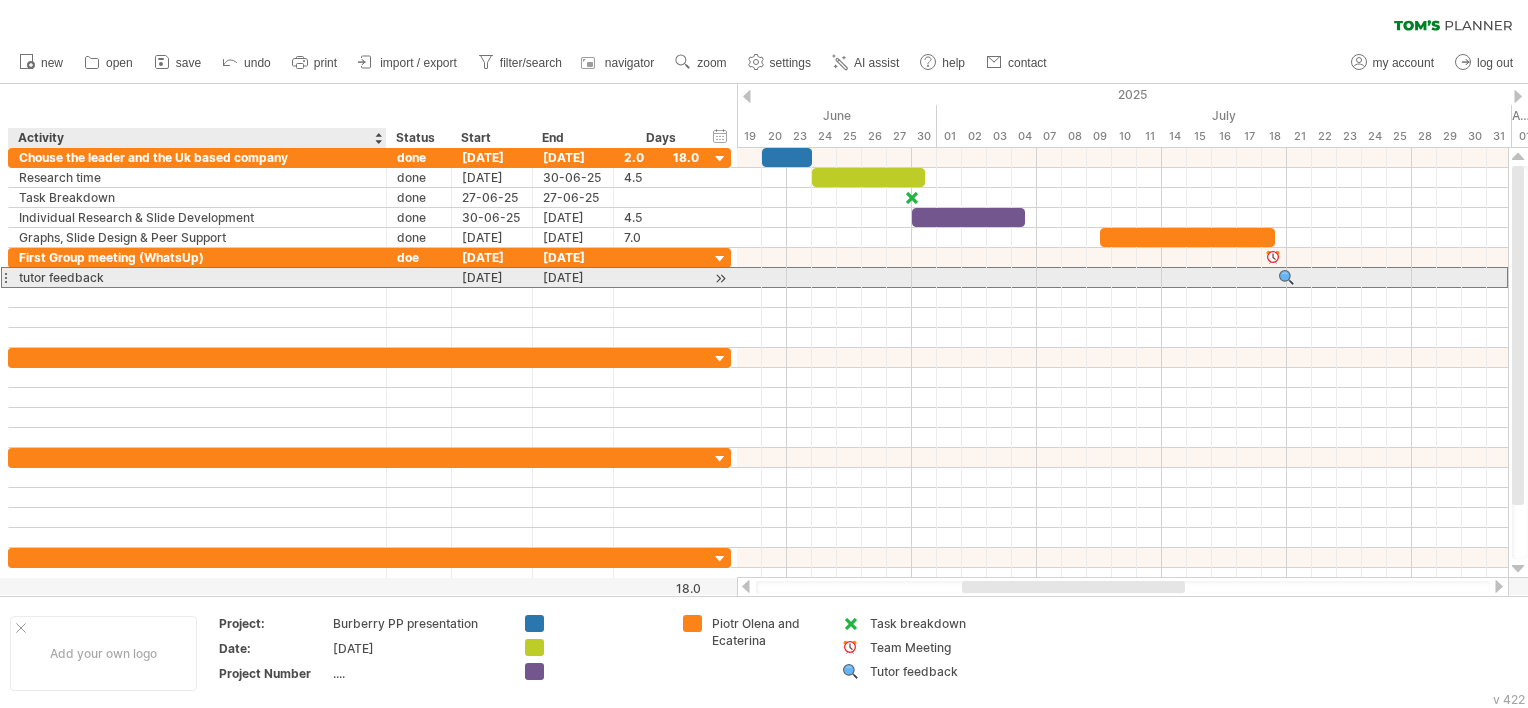 click on "tutor feedback" at bounding box center (197, 277) 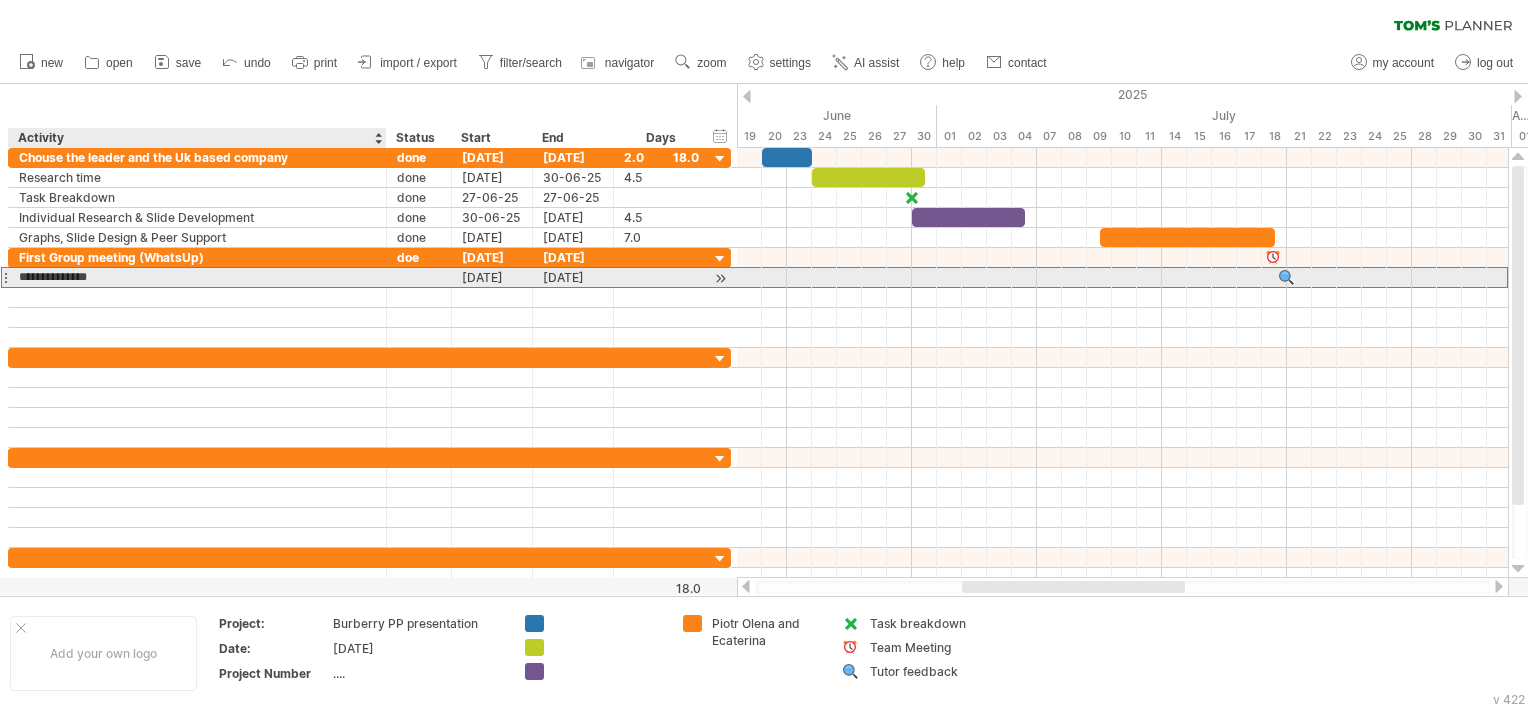 type on "**********" 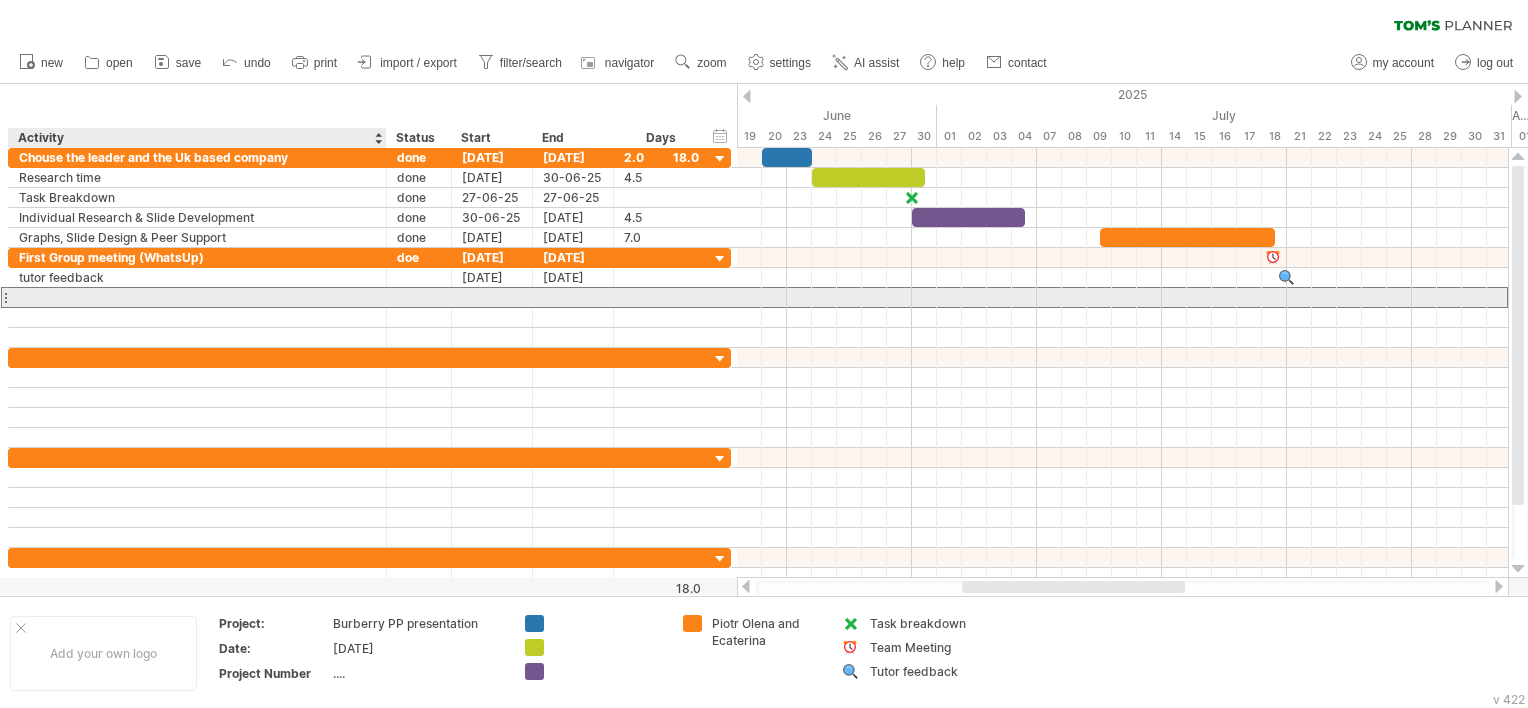 click at bounding box center [197, 297] 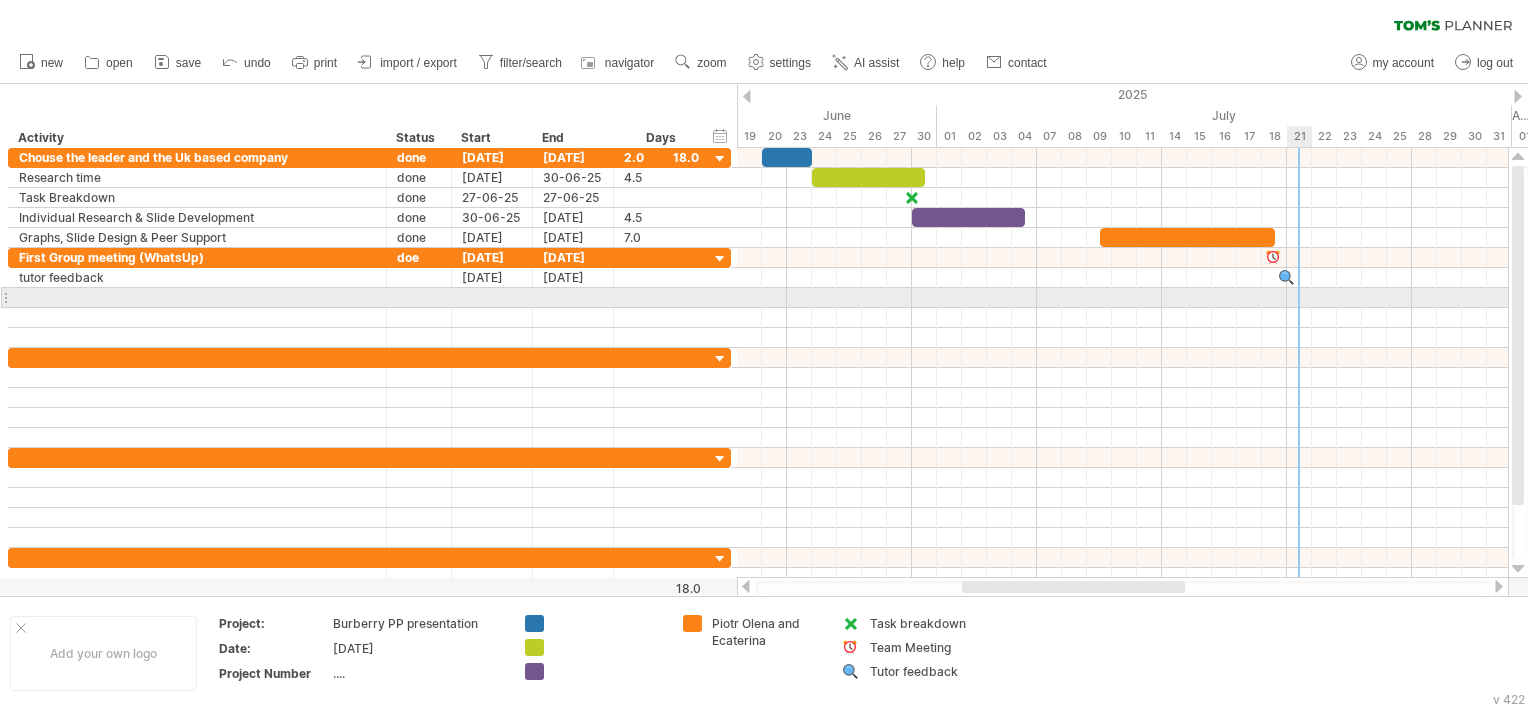 click at bounding box center [1122, 298] 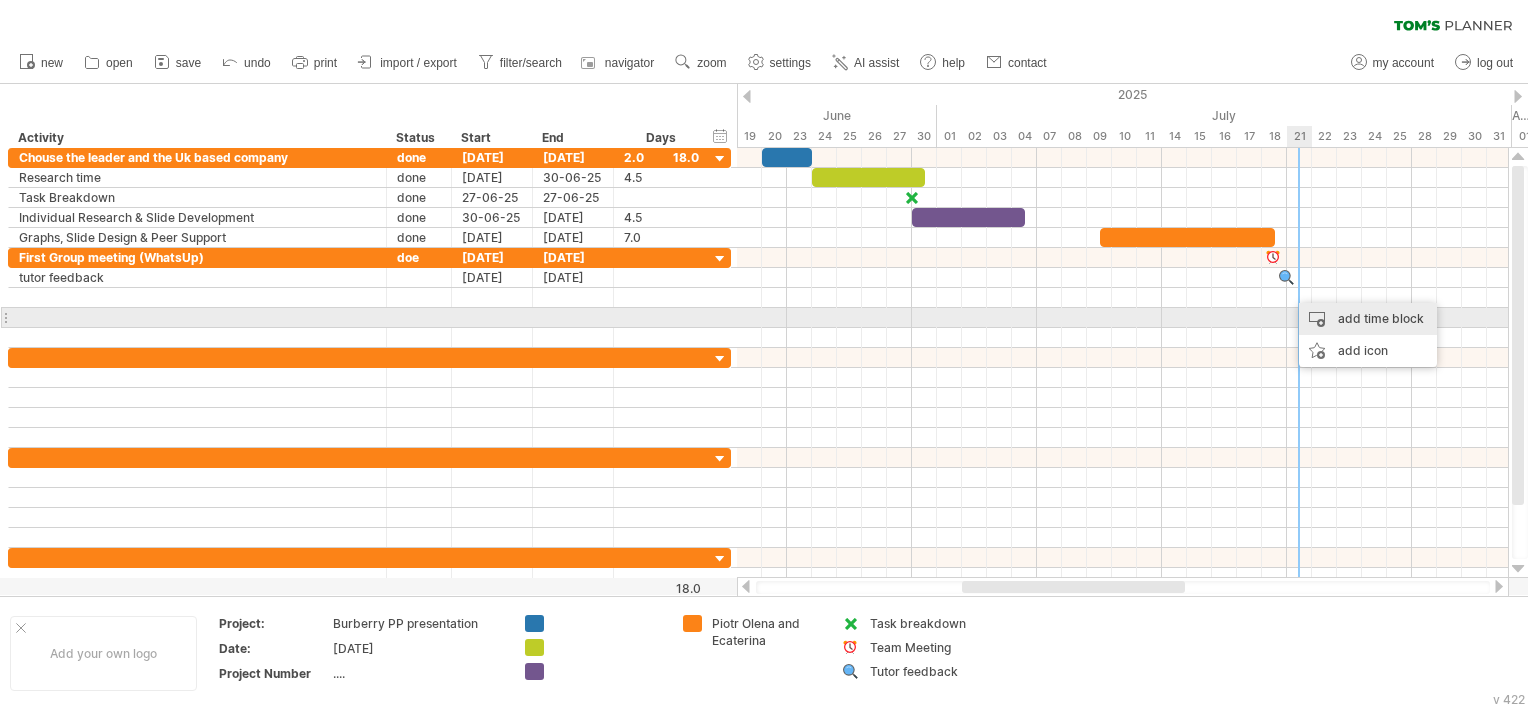 click on "add time block" at bounding box center (1368, 319) 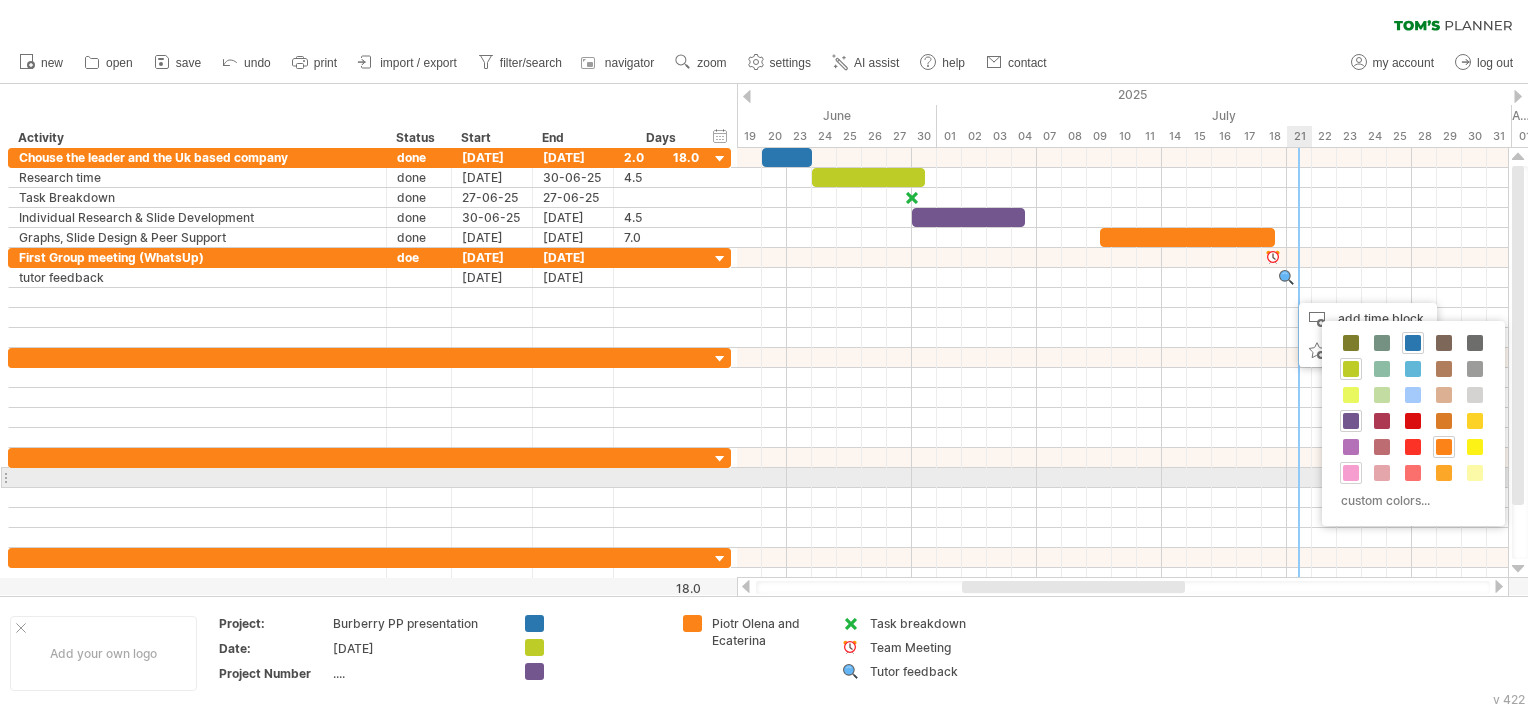 click at bounding box center (1351, 473) 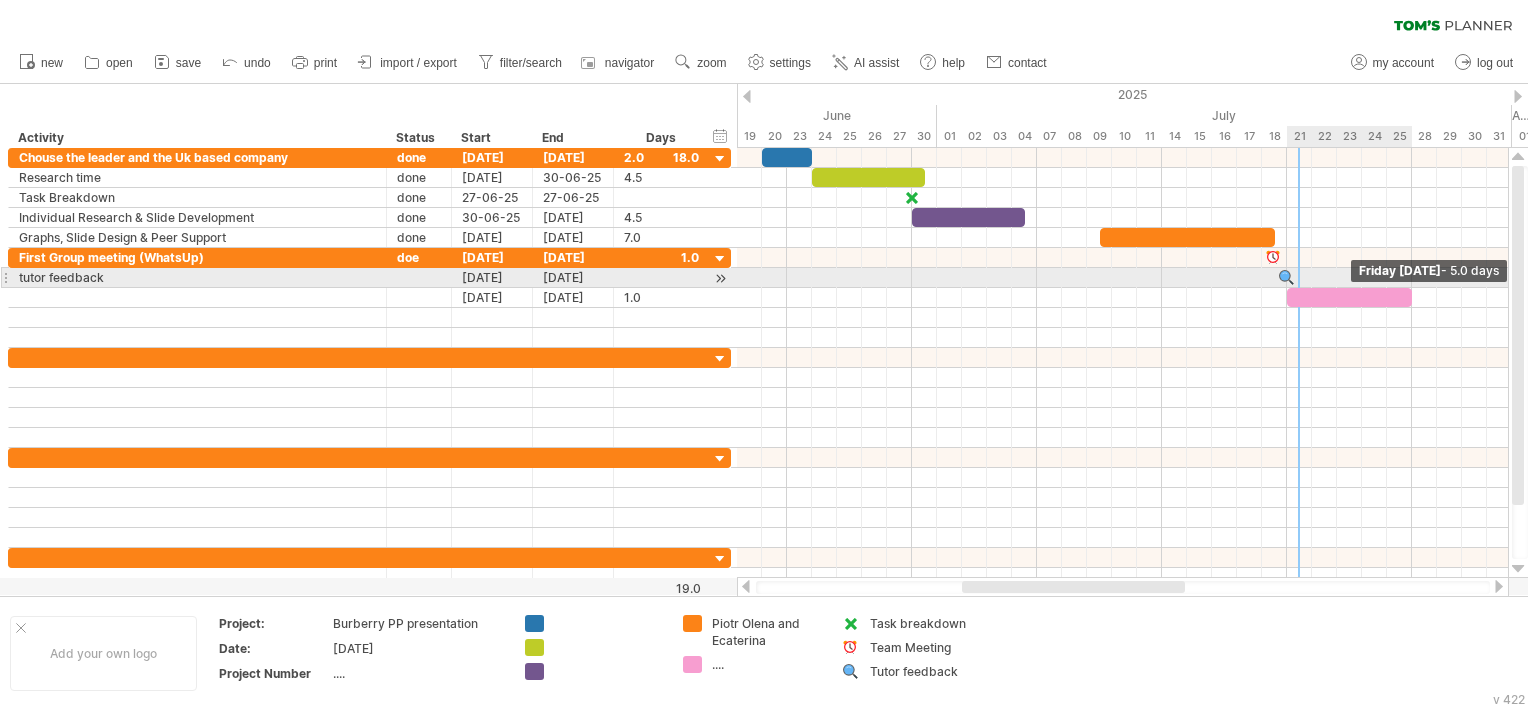drag, startPoint x: 1310, startPoint y: 295, endPoint x: 1416, endPoint y: 288, distance: 106.23088 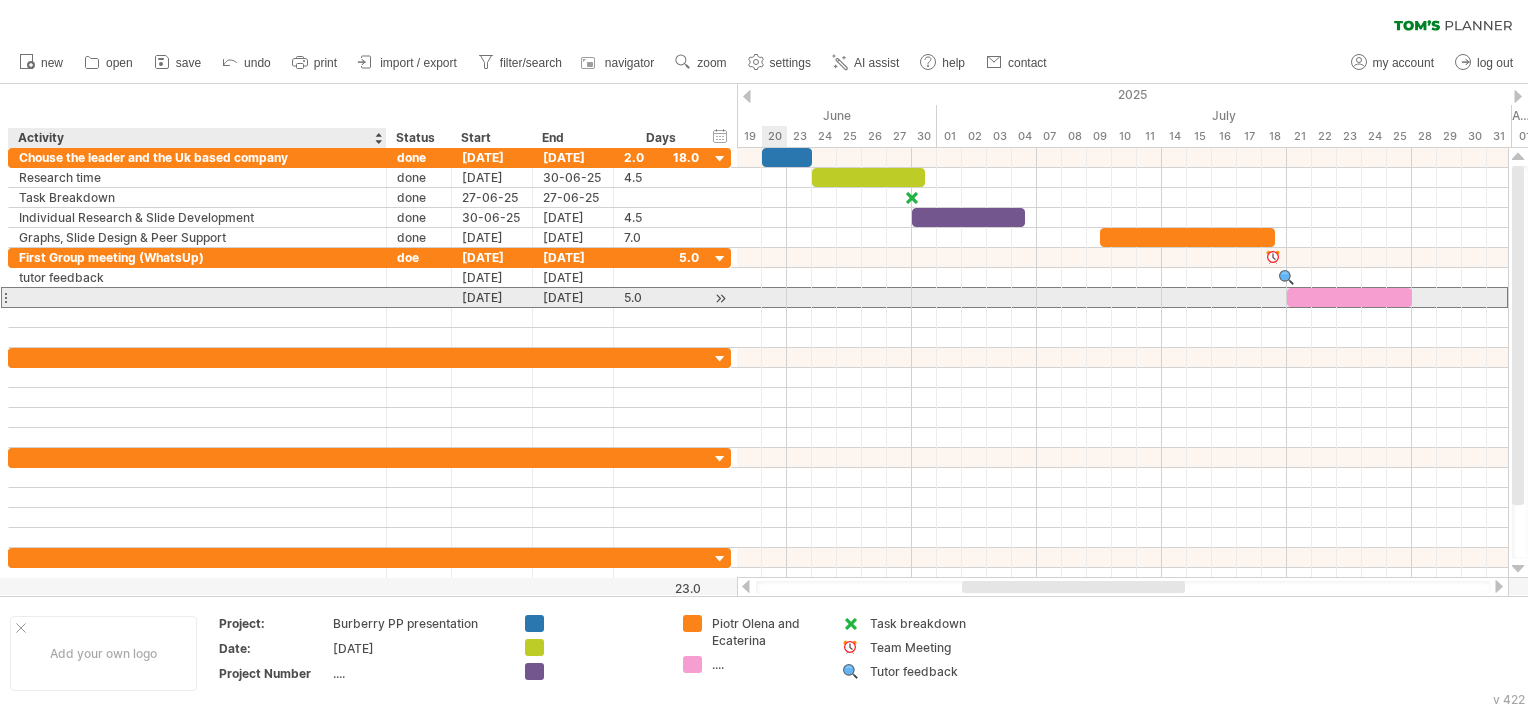 click at bounding box center [197, 297] 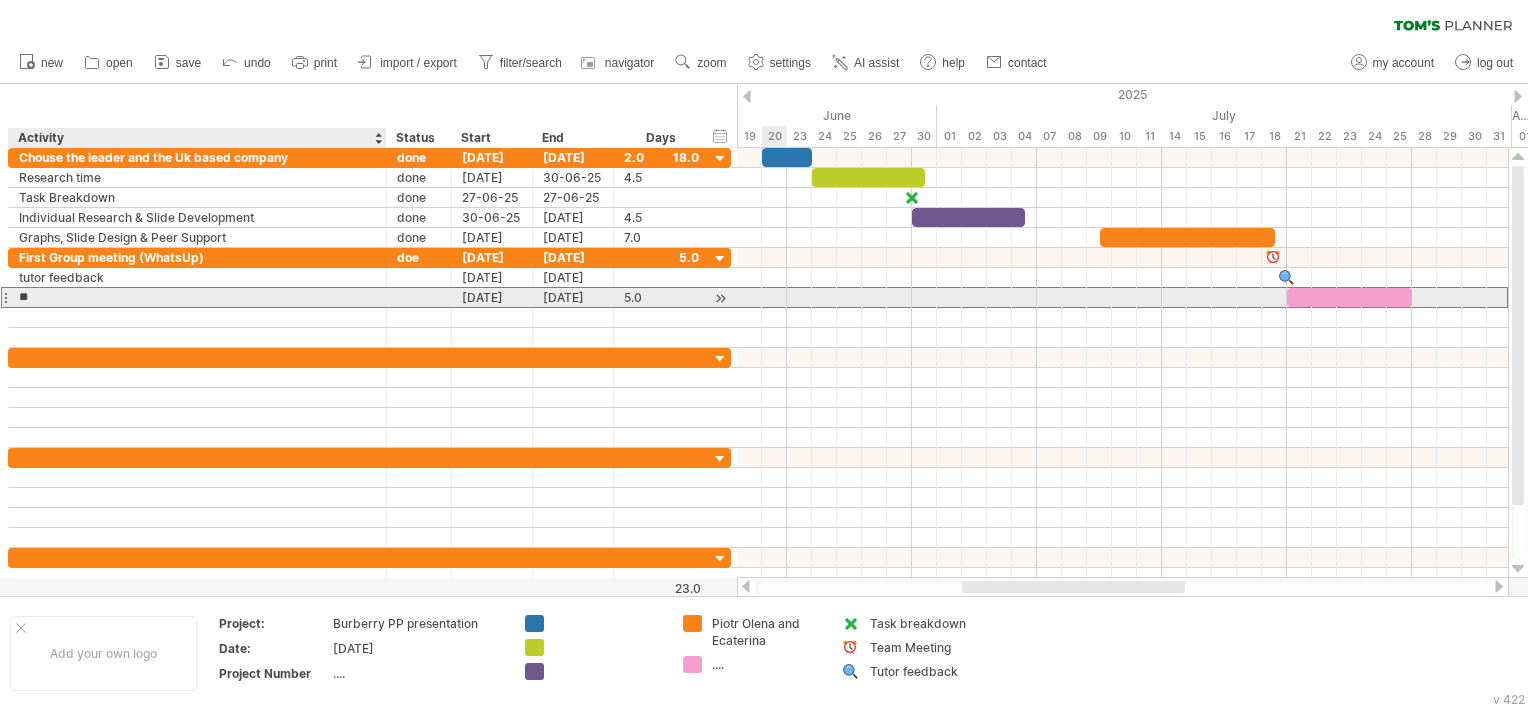 type on "*" 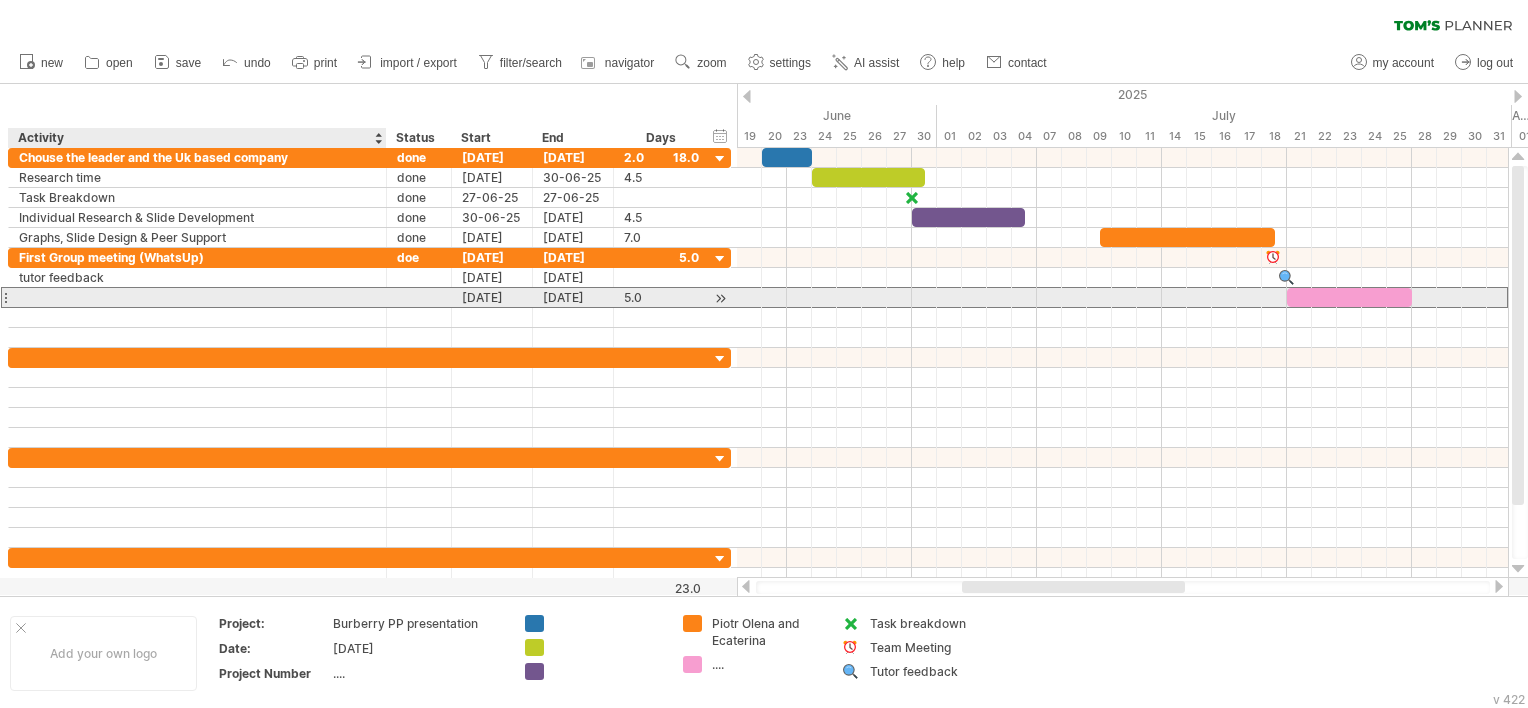 click at bounding box center [197, 297] 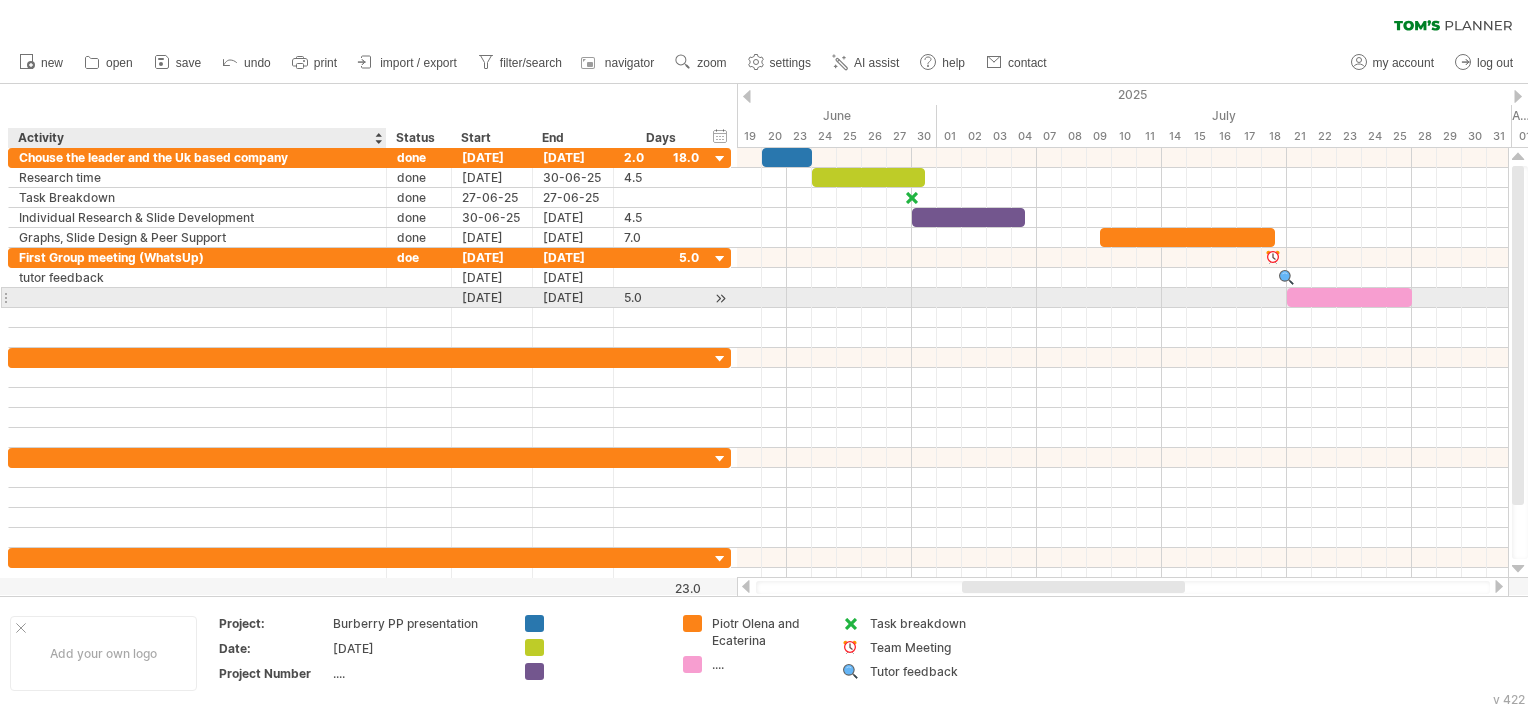 paste on "**********" 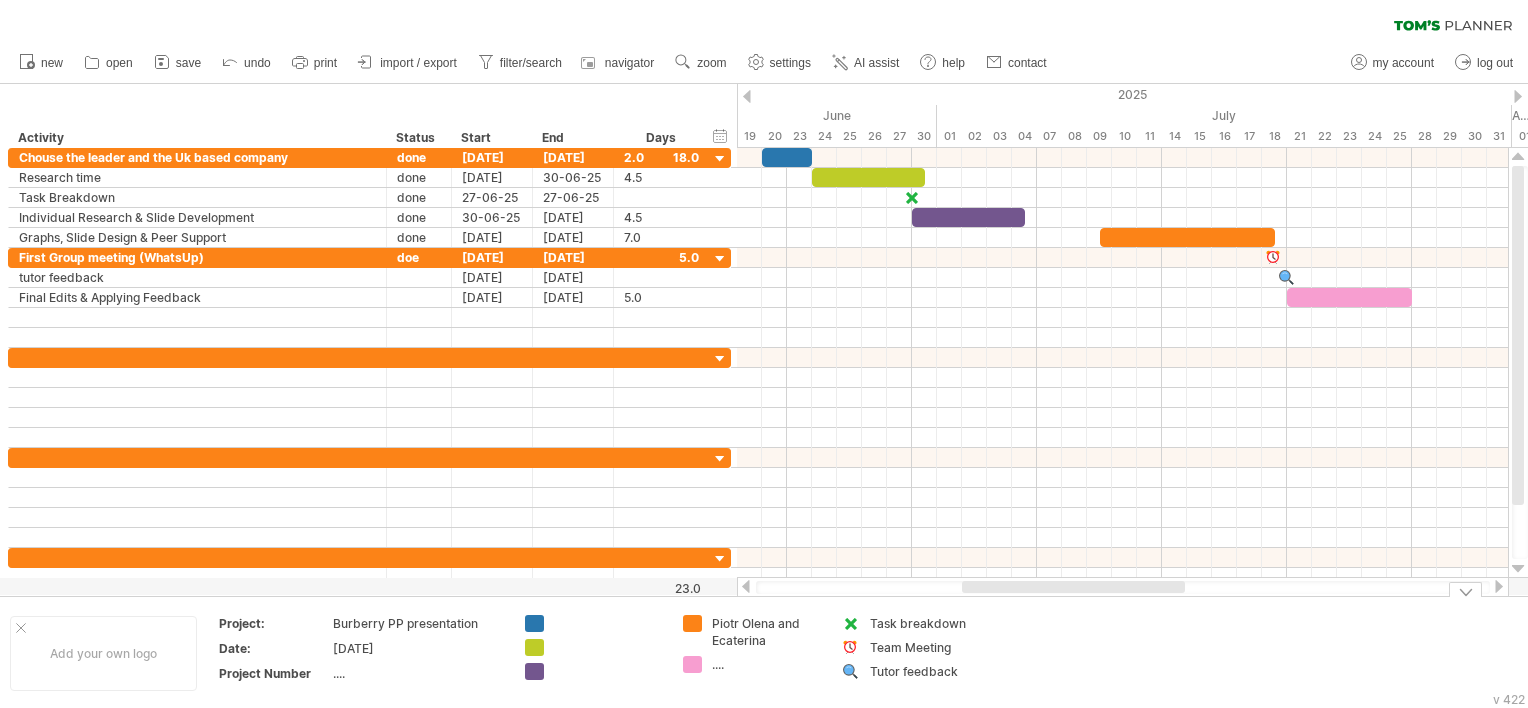click on "...." at bounding box center (766, 664) 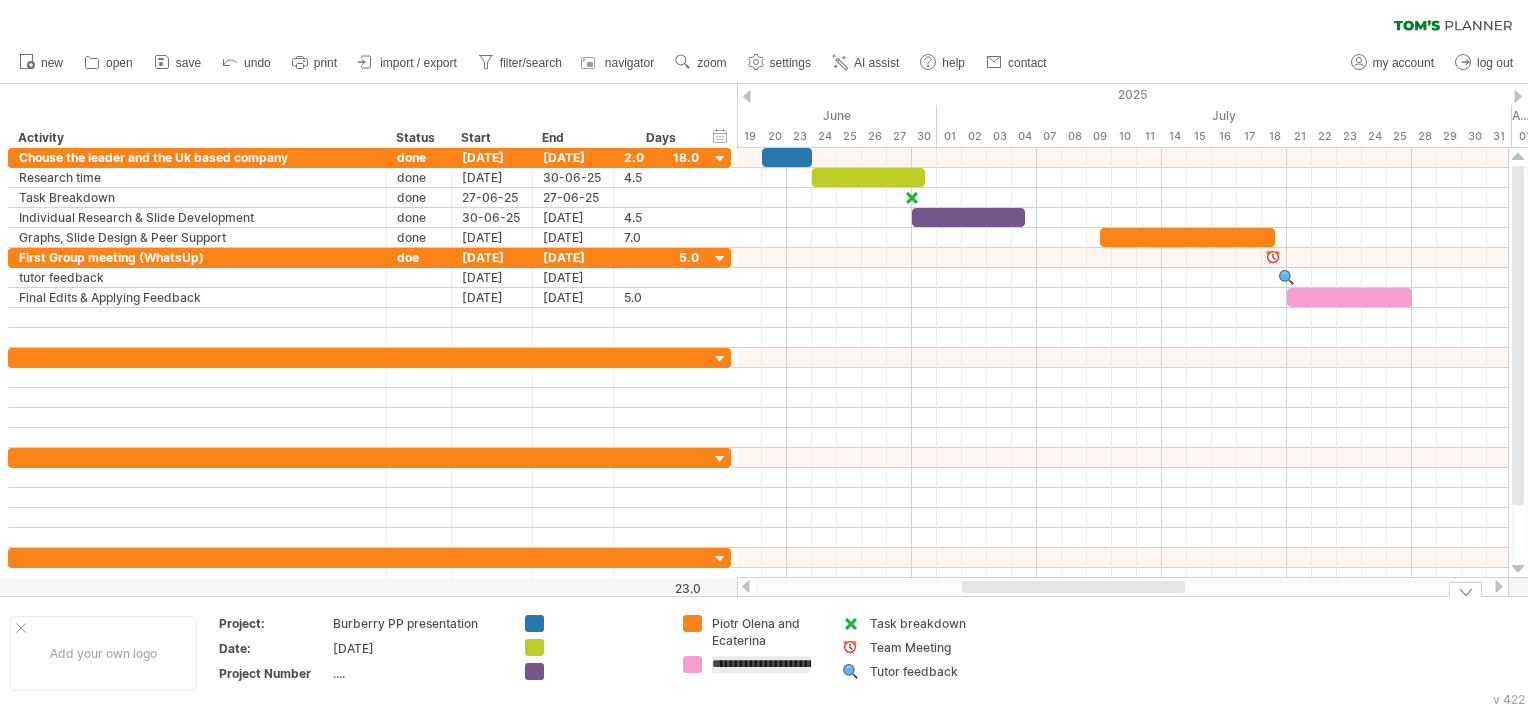 scroll, scrollTop: 0, scrollLeft: 83, axis: horizontal 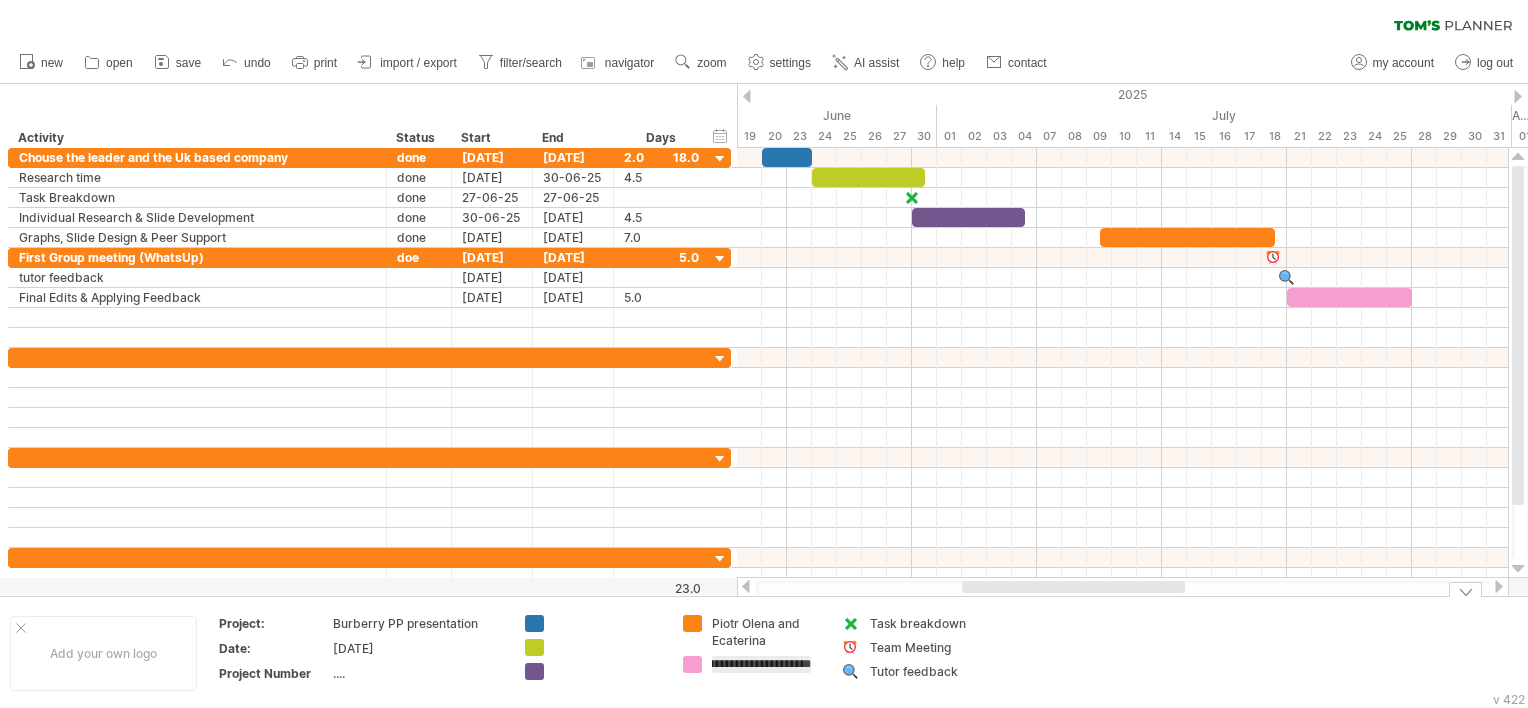 drag, startPoint x: 718, startPoint y: 663, endPoint x: 844, endPoint y: 671, distance: 126.253716 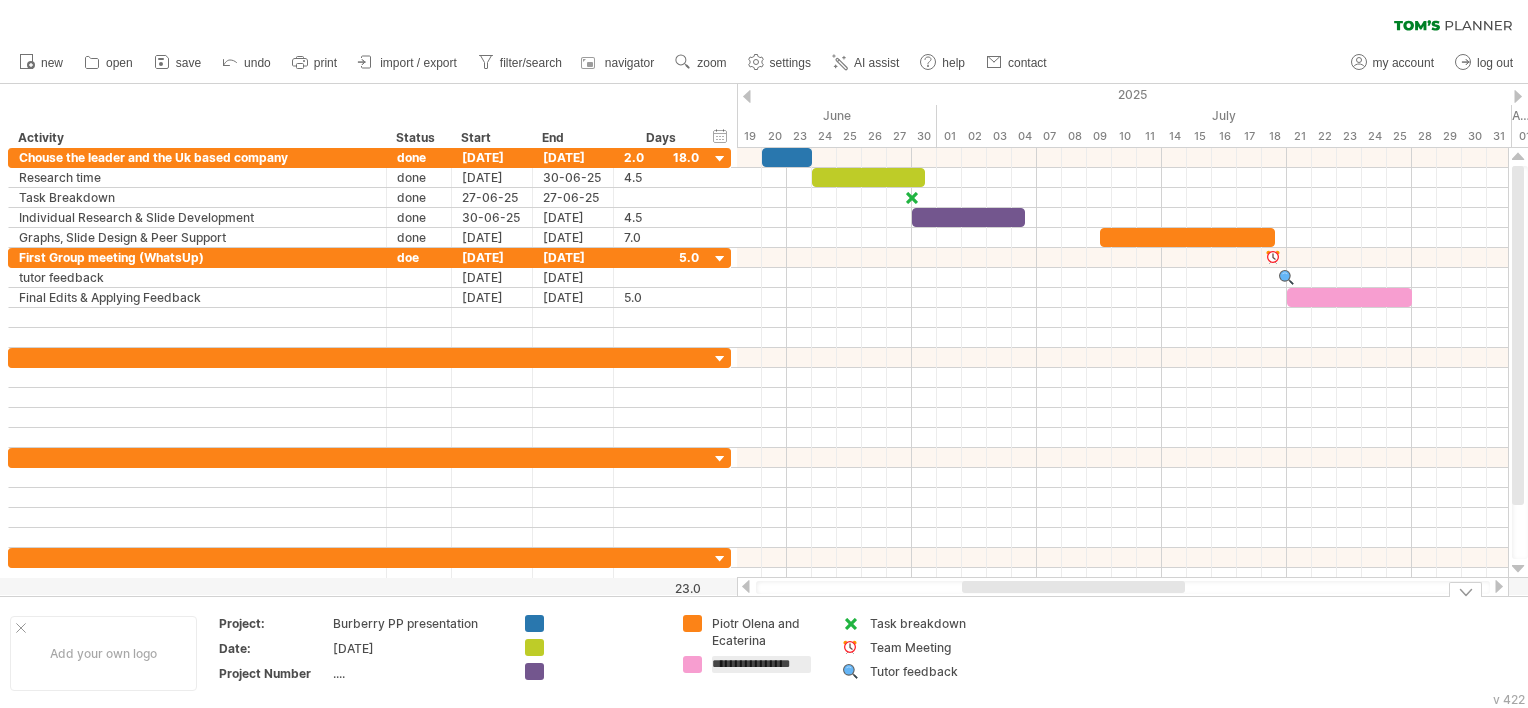 scroll, scrollTop: 0, scrollLeft: 0, axis: both 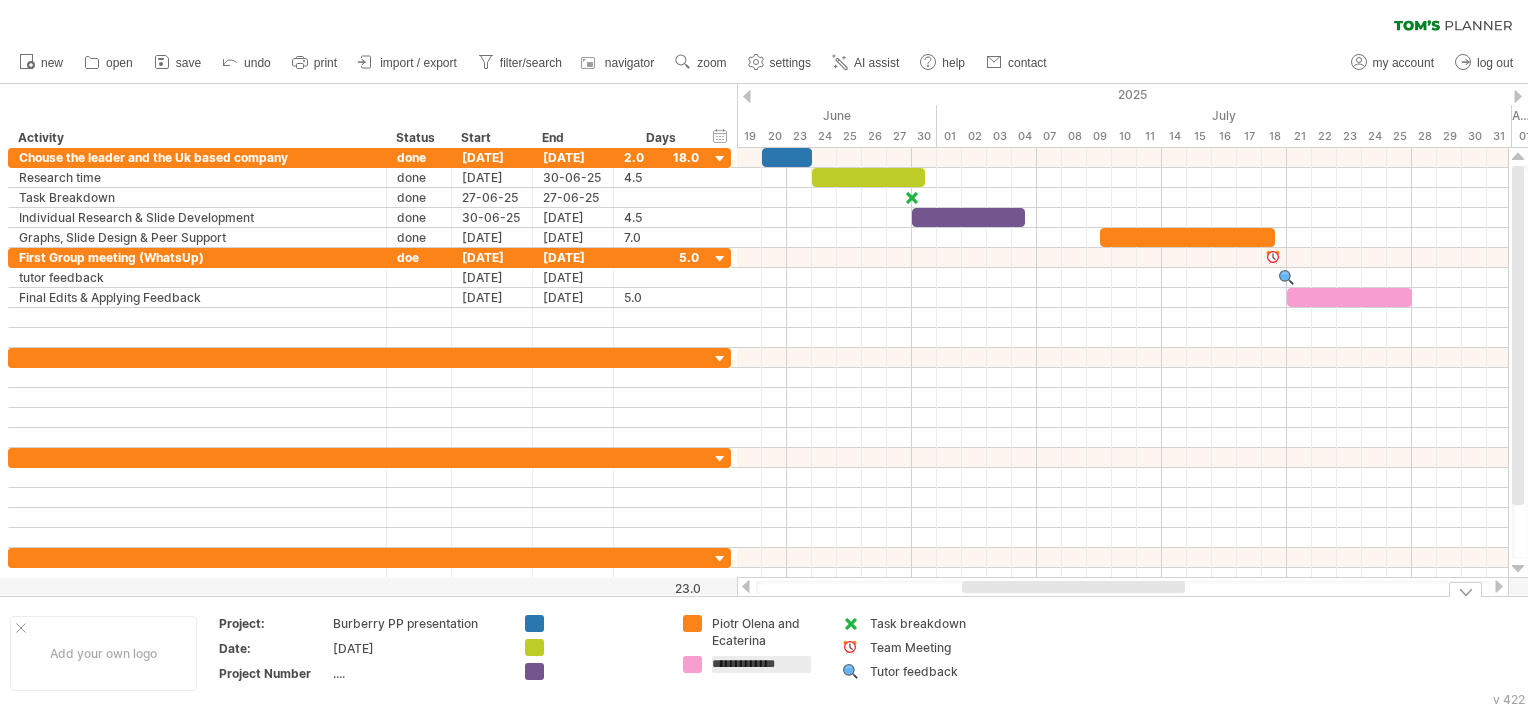 type on "**********" 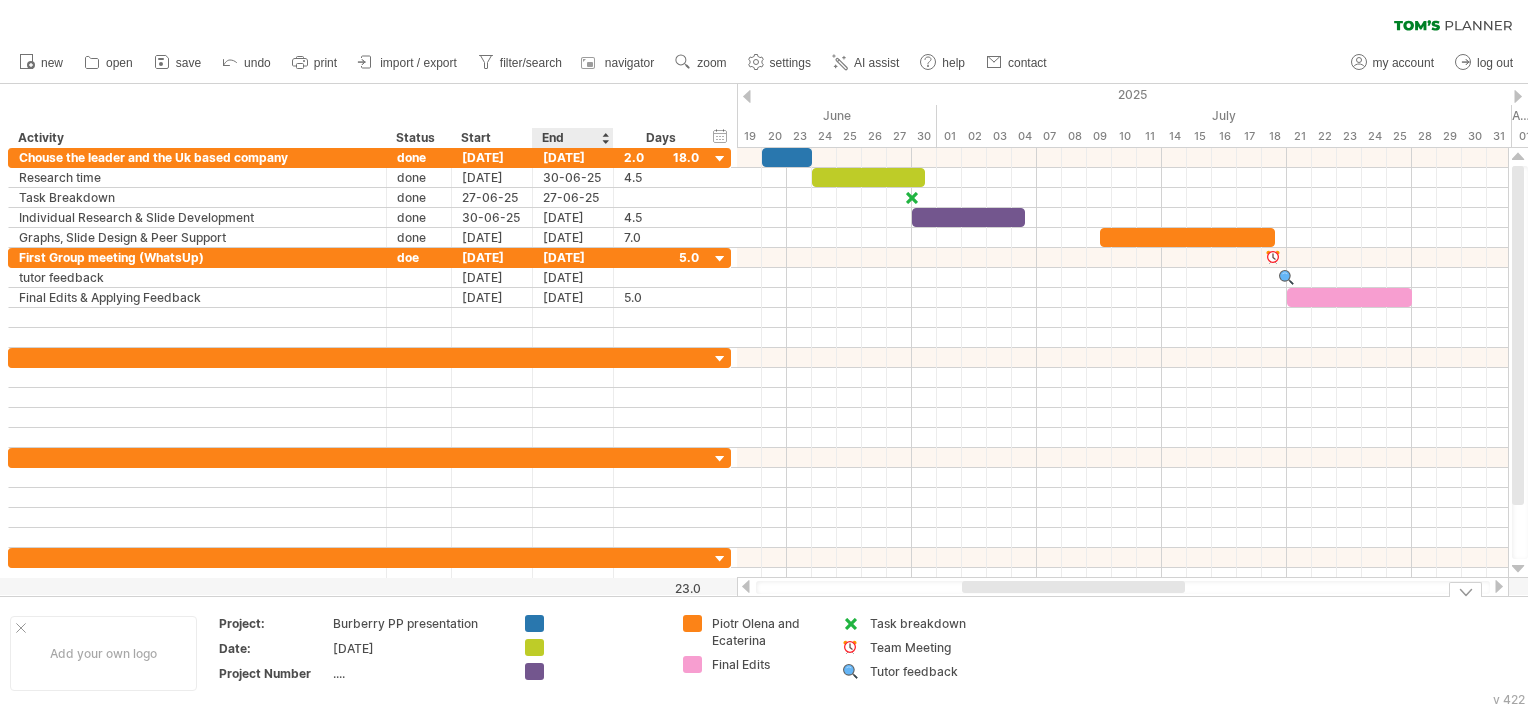 click at bounding box center (608, 623) 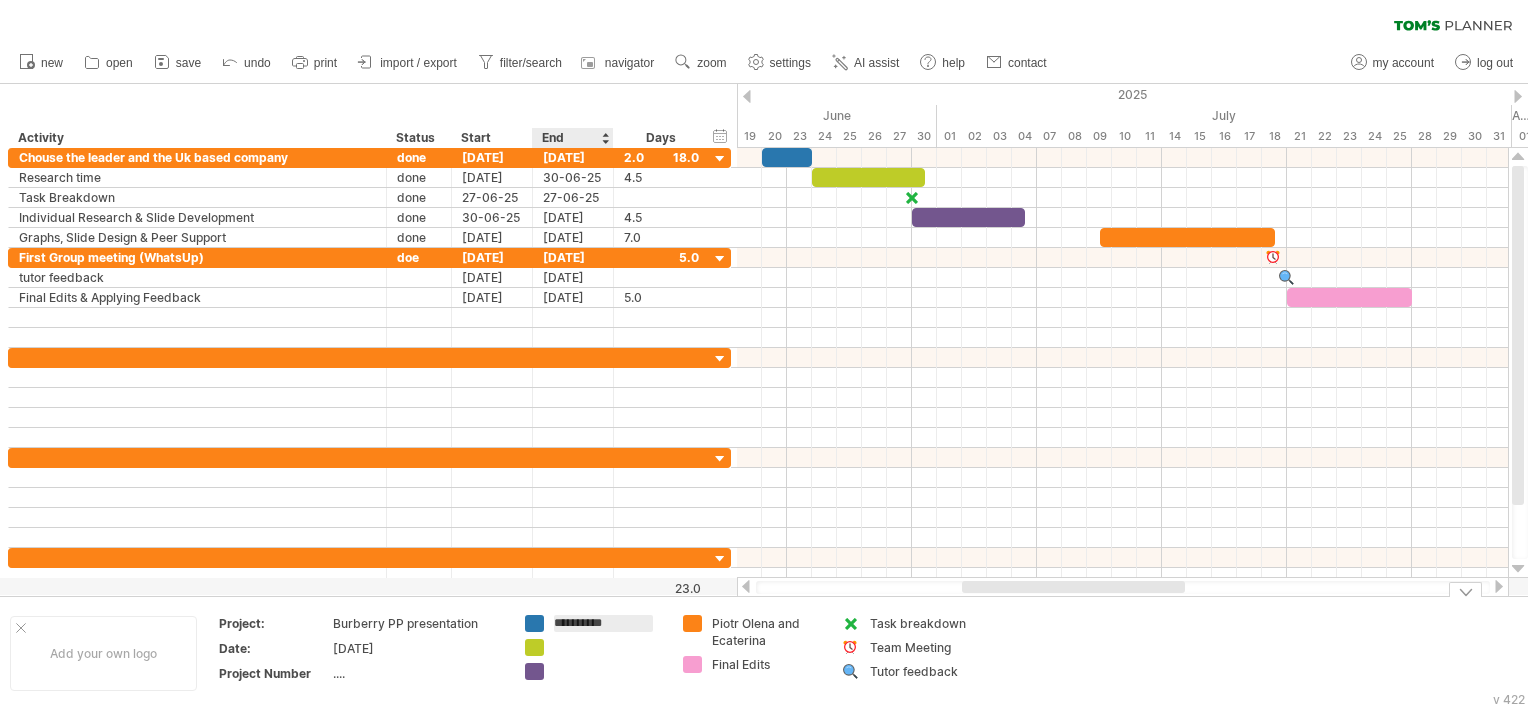 click on "********" at bounding box center [603, 623] 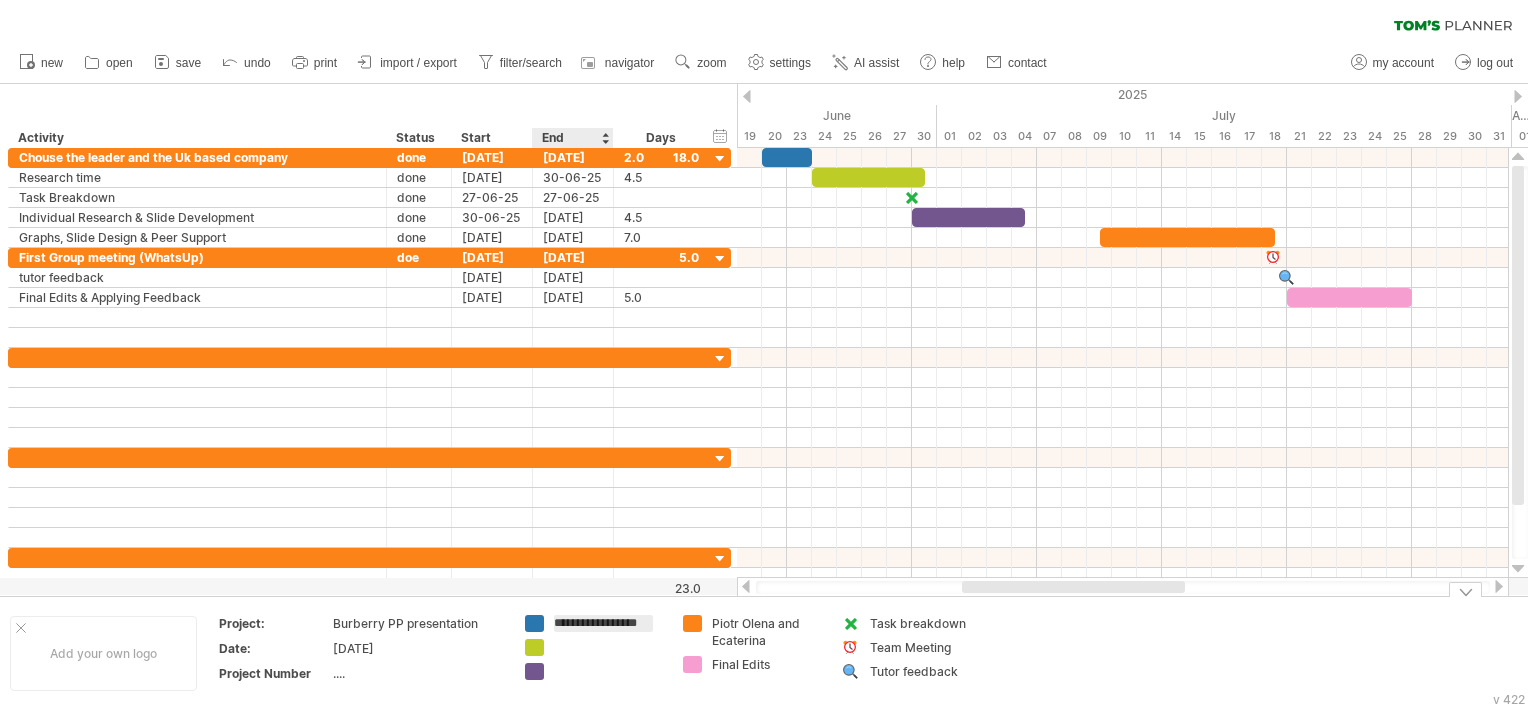 type on "**********" 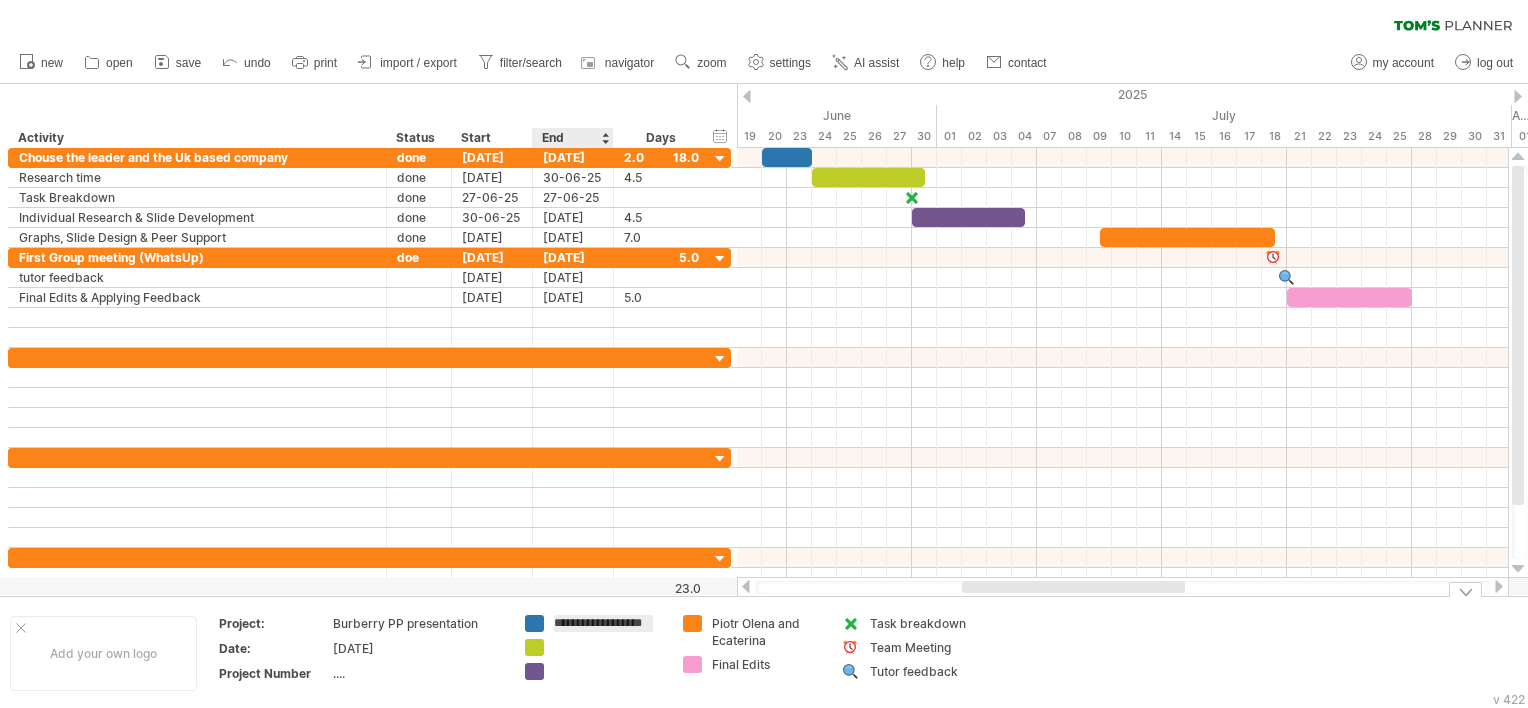 scroll, scrollTop: 0, scrollLeft: 11, axis: horizontal 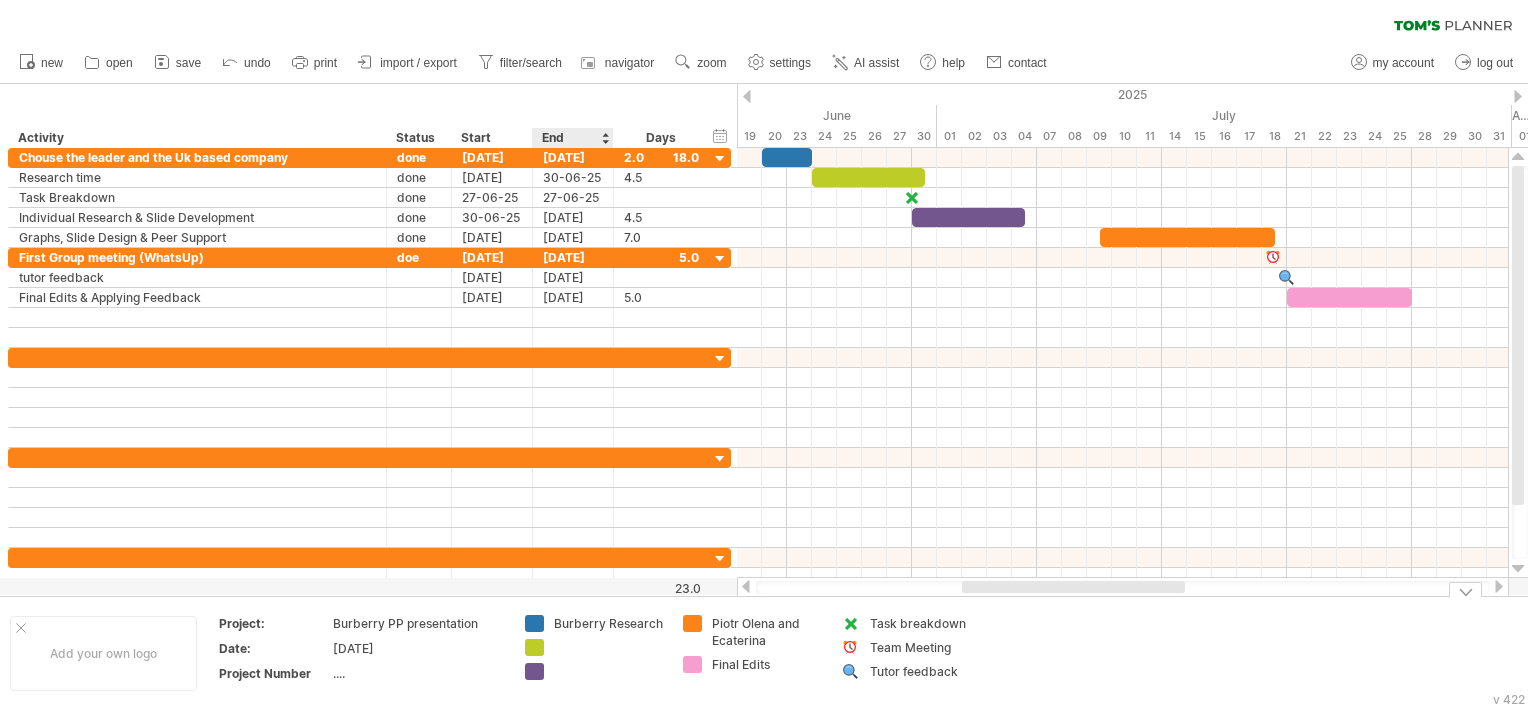 click at bounding box center [608, 647] 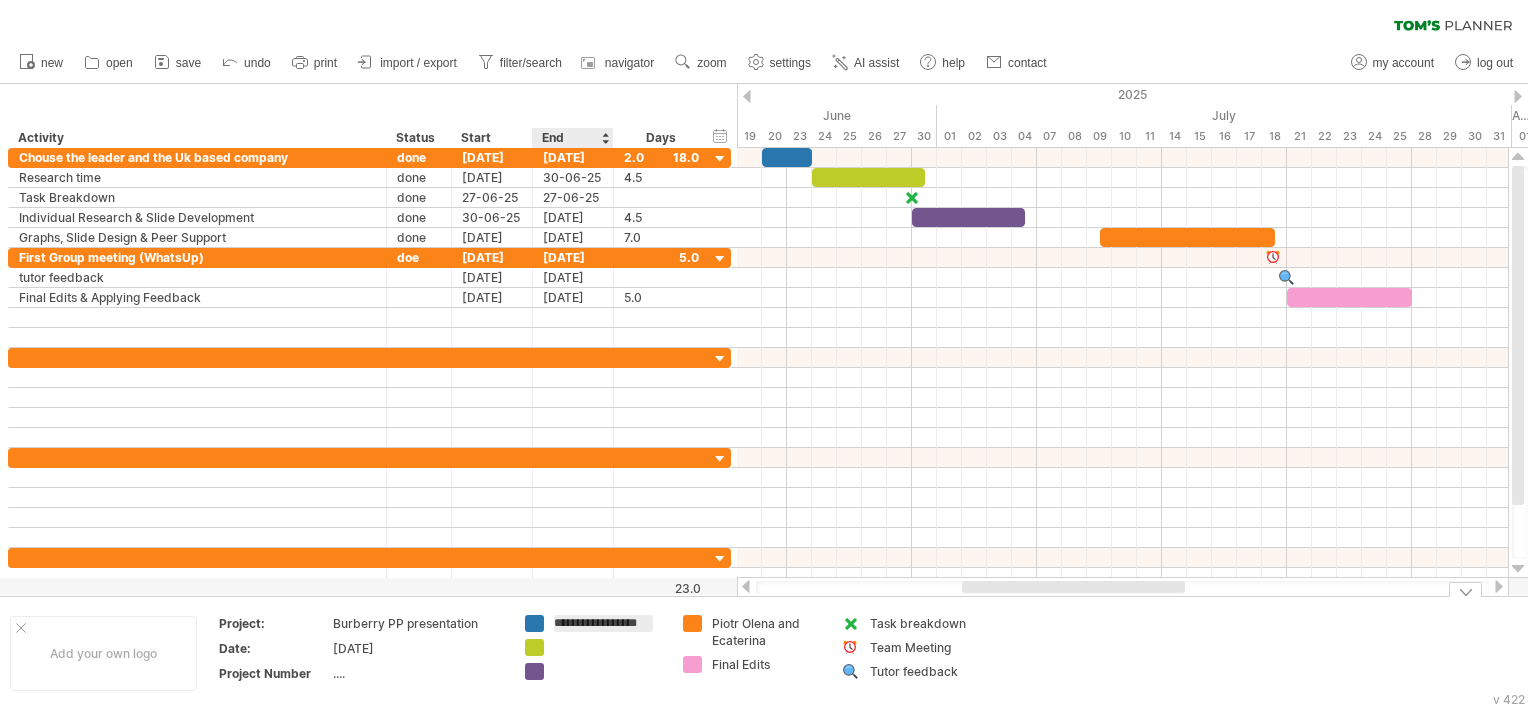 scroll, scrollTop: 0, scrollLeft: 8, axis: horizontal 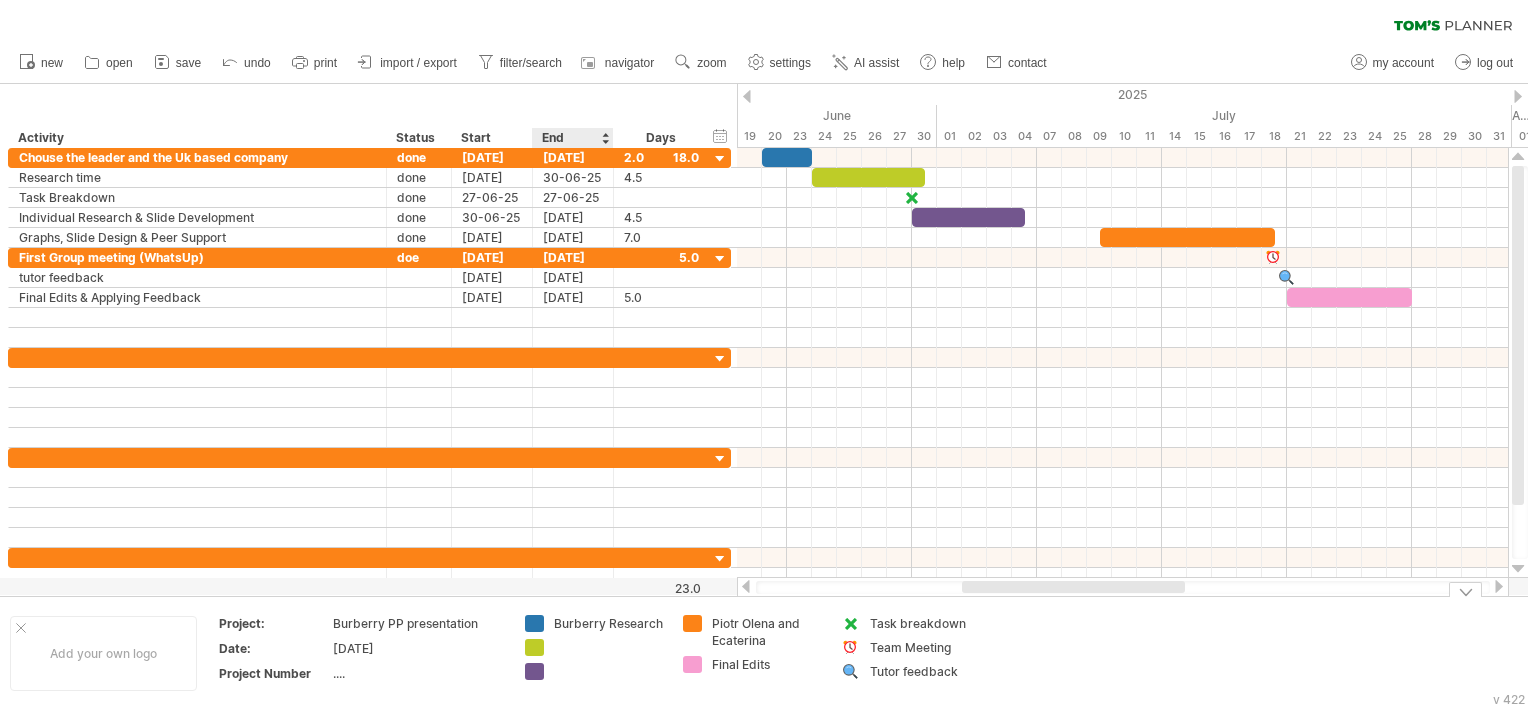 click at bounding box center [608, 647] 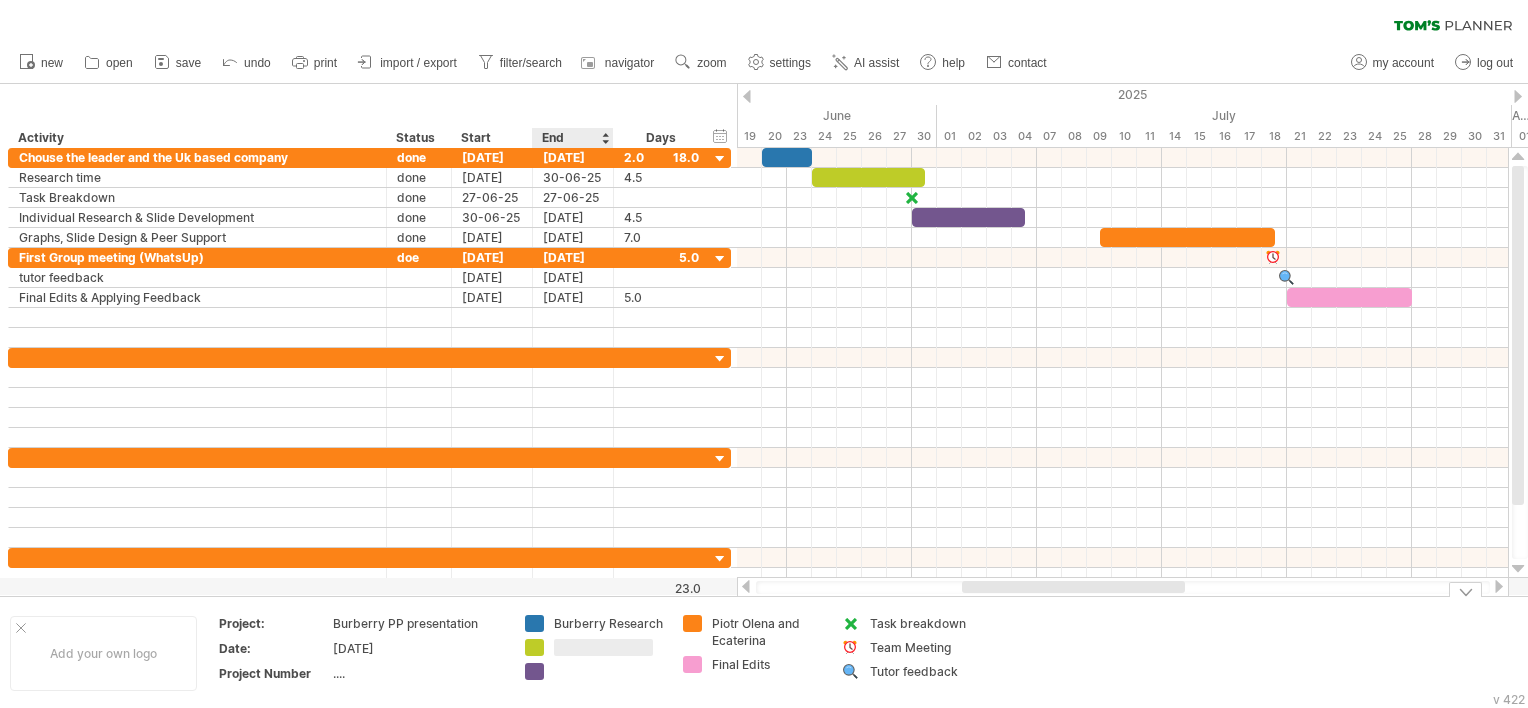 click at bounding box center (603, 647) 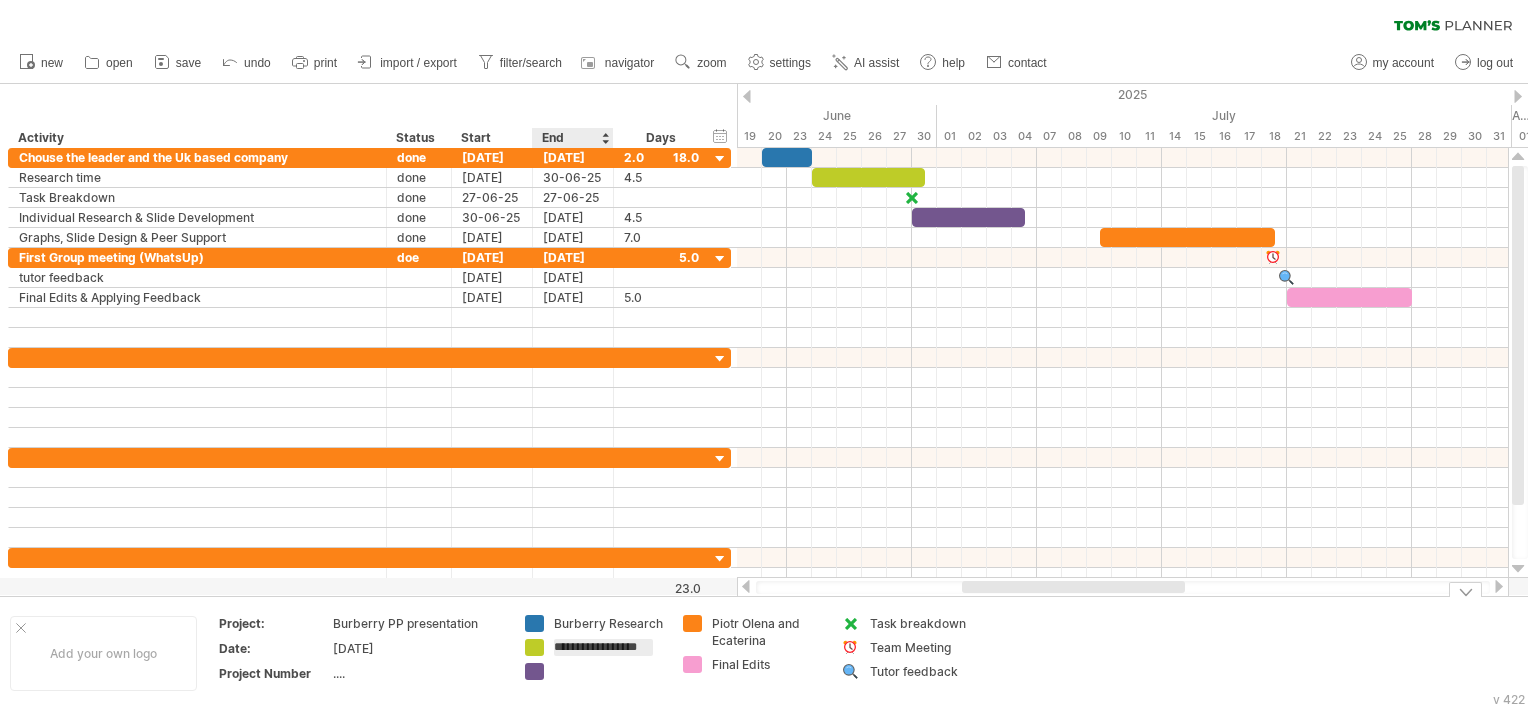 scroll, scrollTop: 0, scrollLeft: 8, axis: horizontal 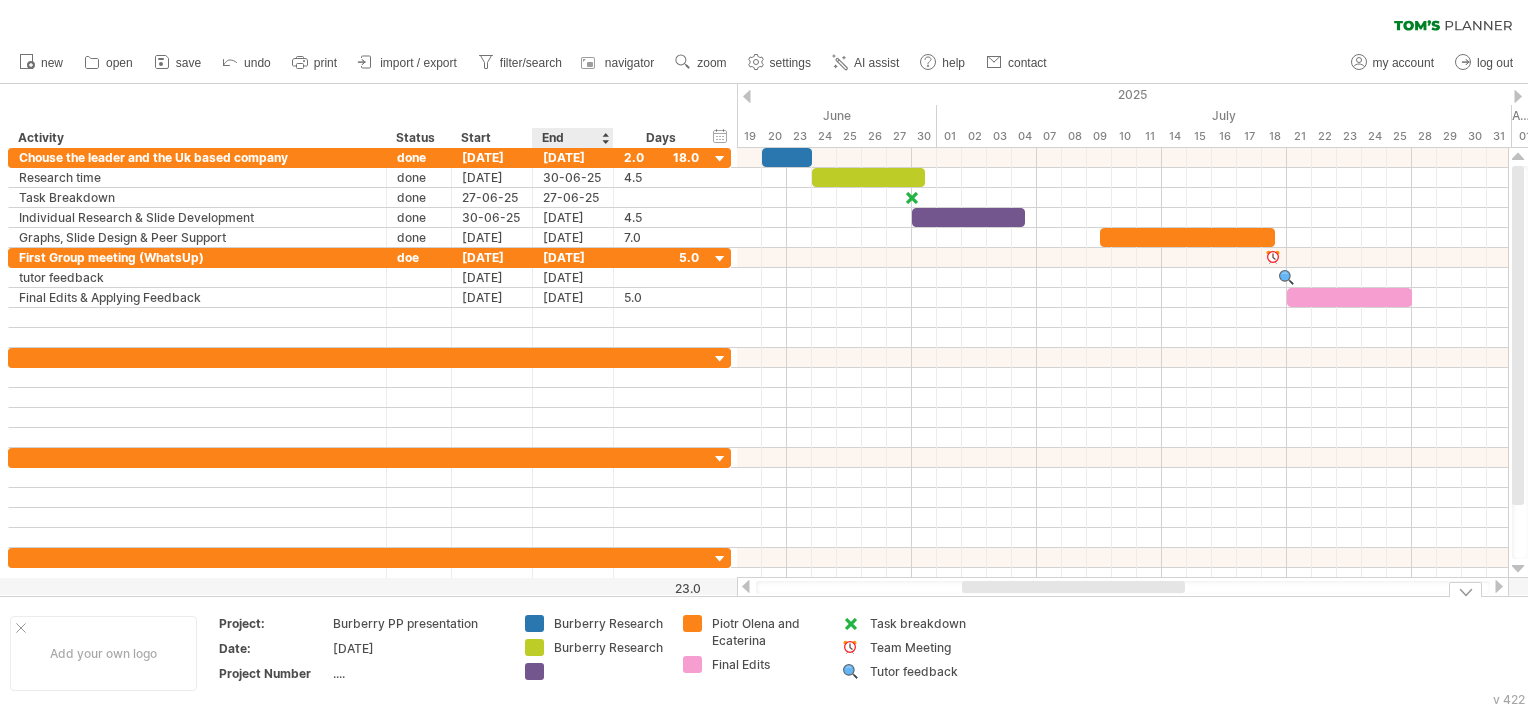 click on "Burberry Research" at bounding box center (608, 623) 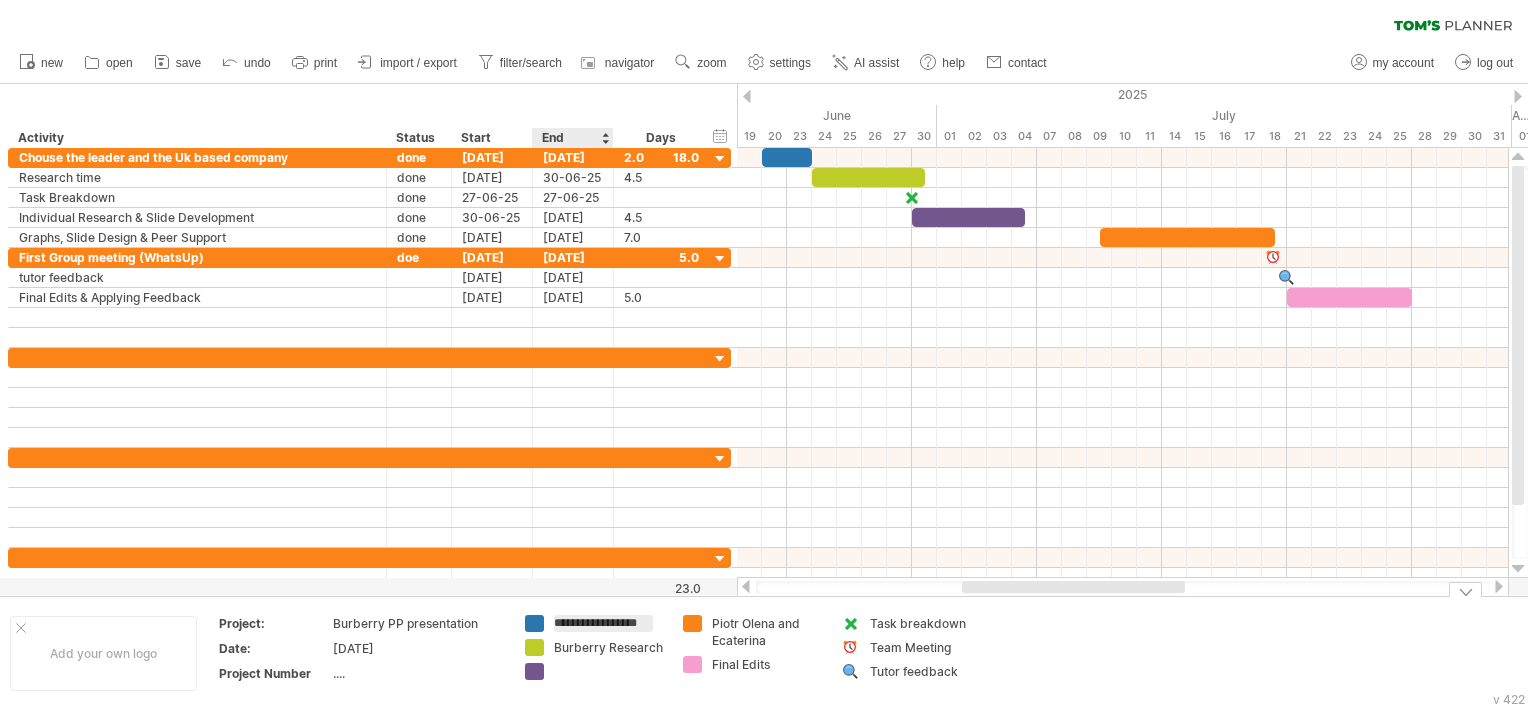 scroll, scrollTop: 0, scrollLeft: 8, axis: horizontal 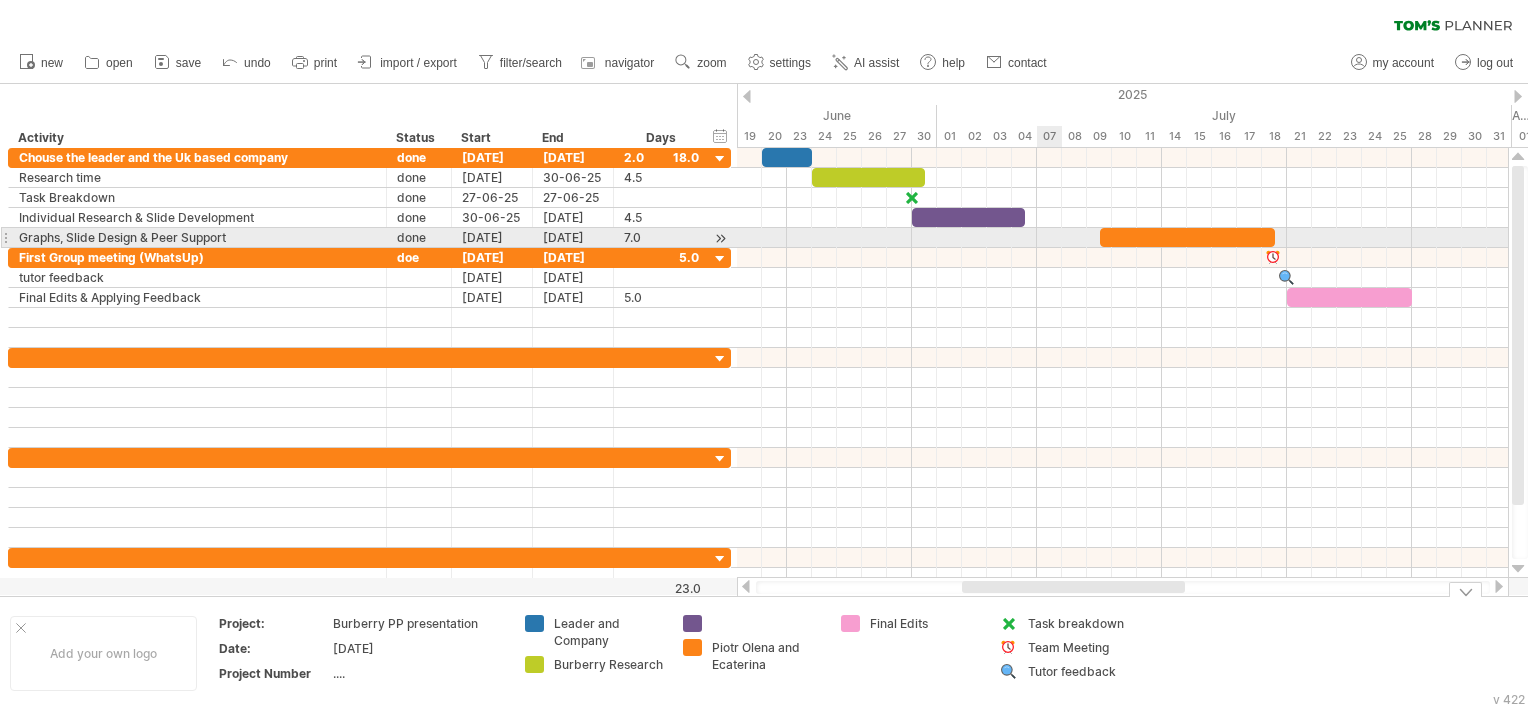 click at bounding box center [1122, 238] 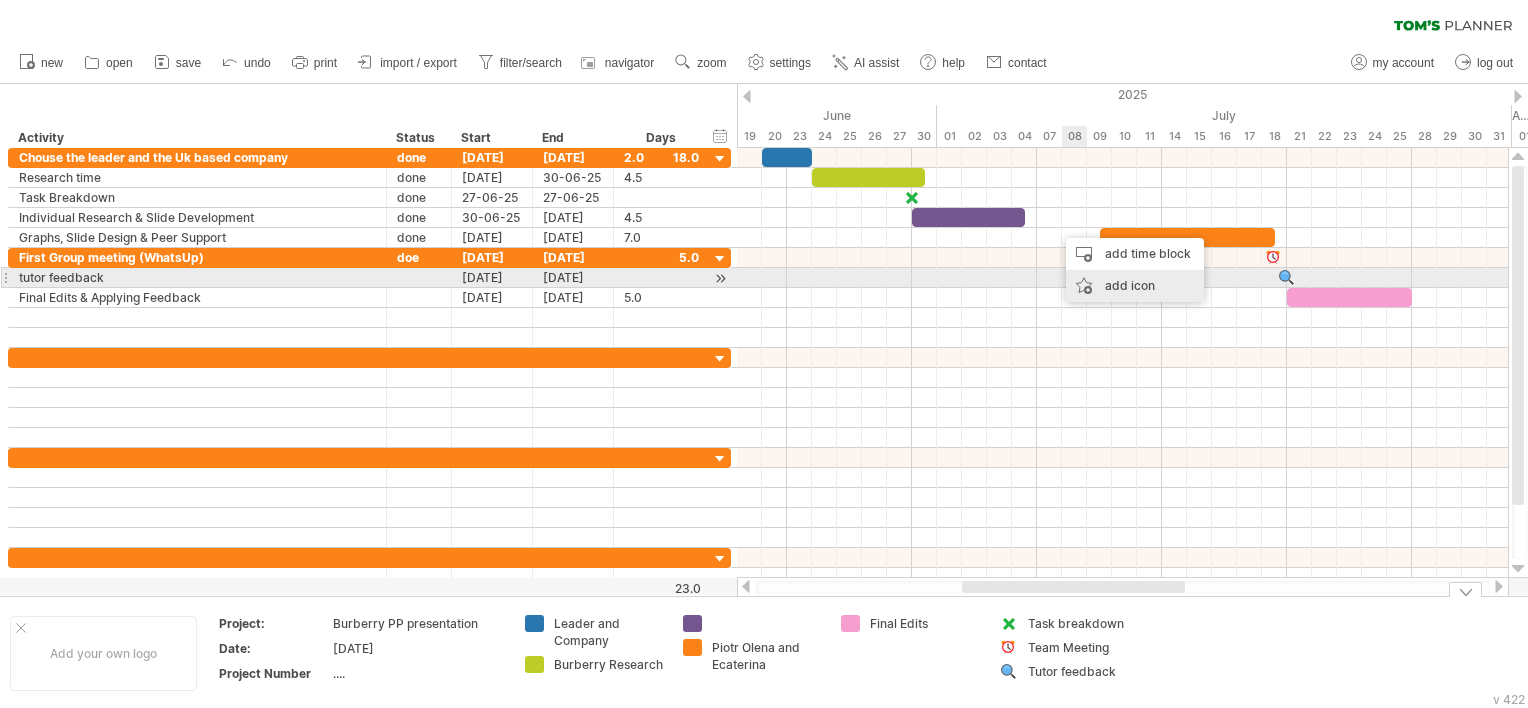 click on "add icon" at bounding box center (1135, 286) 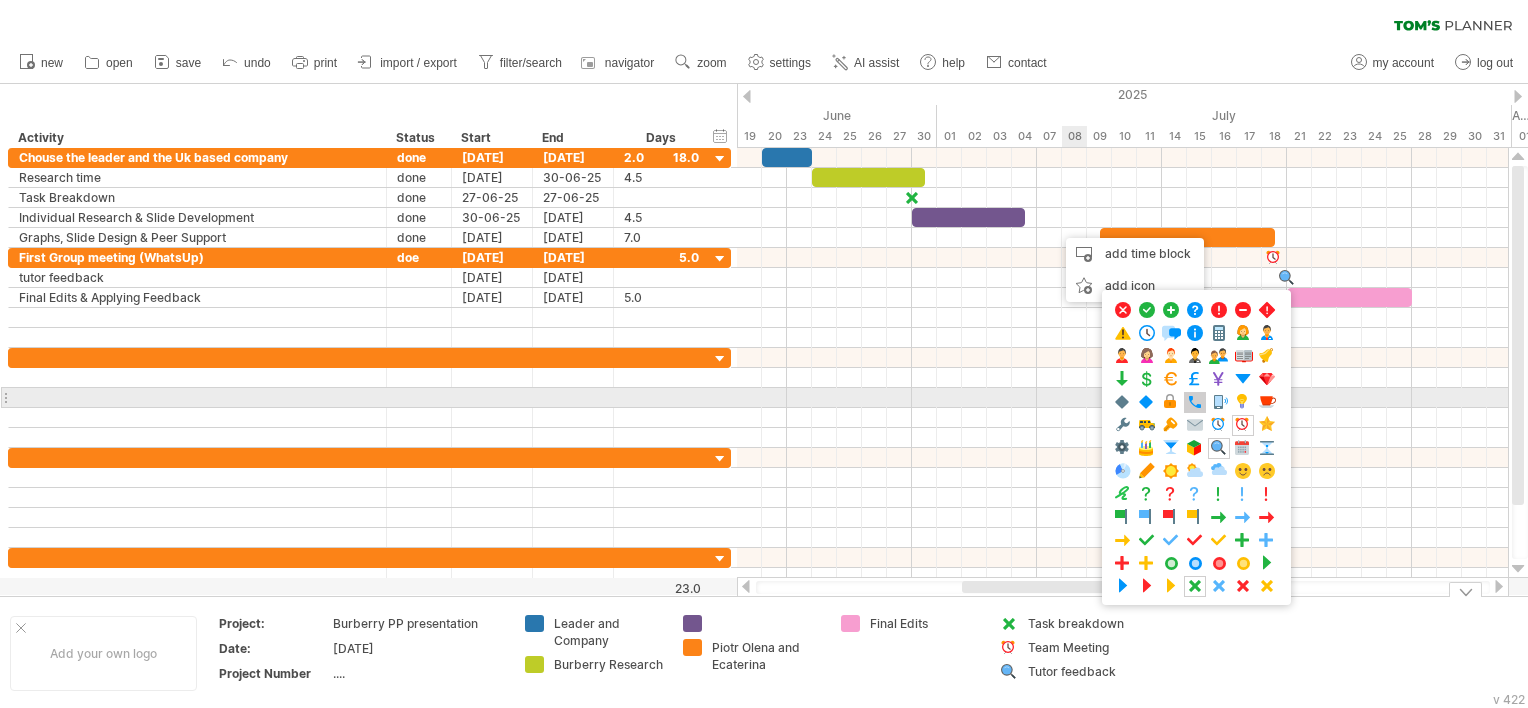 click at bounding box center (1195, 402) 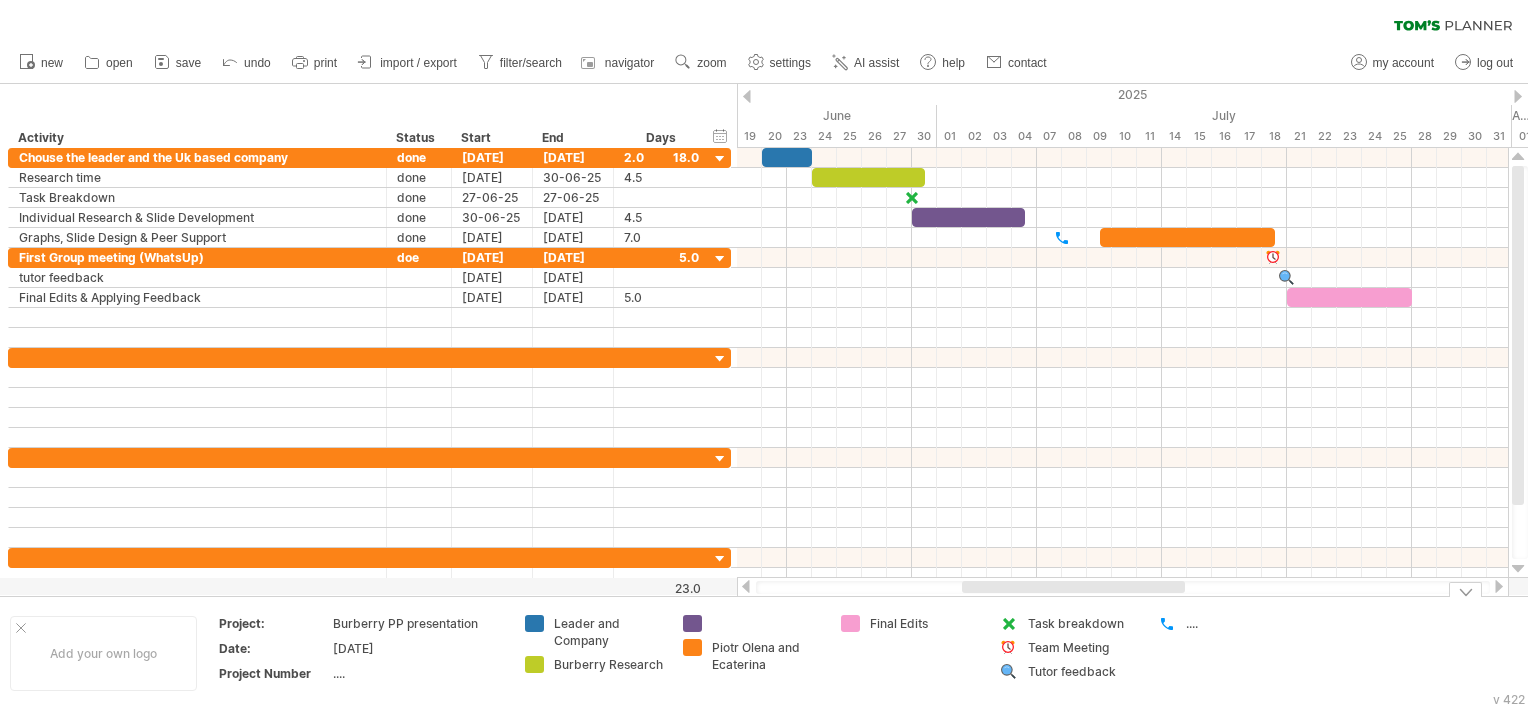 click on "...." at bounding box center [1240, 623] 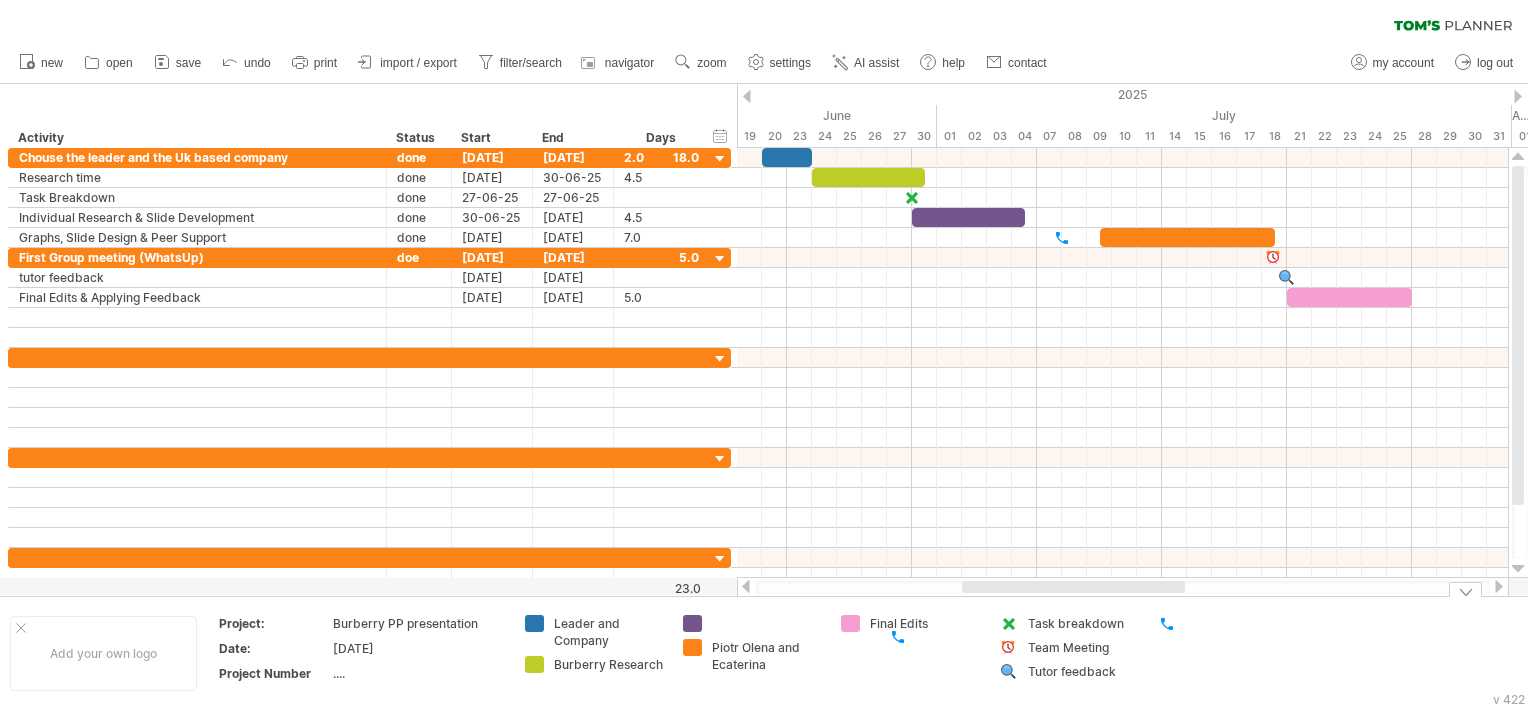 drag, startPoint x: 1164, startPoint y: 622, endPoint x: 905, endPoint y: 636, distance: 259.3781 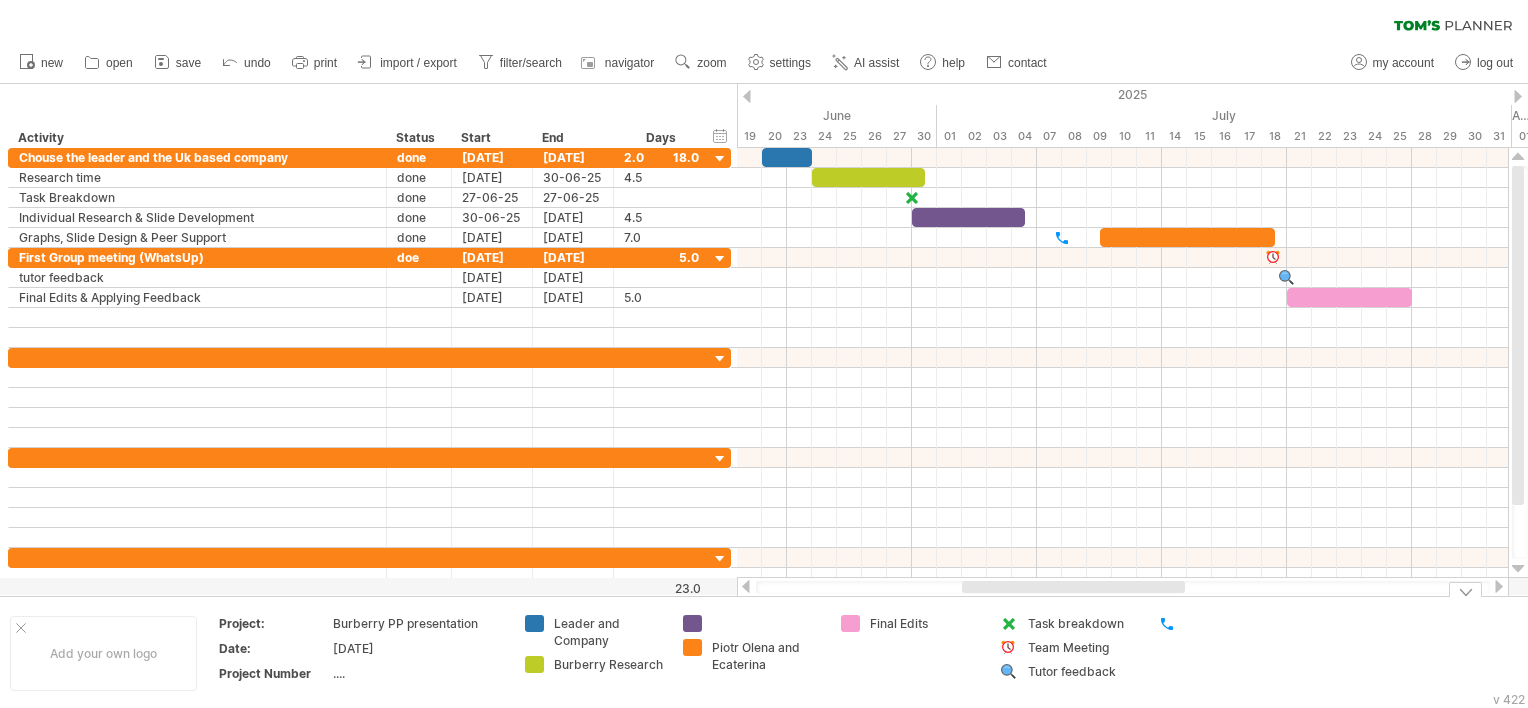 click at bounding box center [1226, 623] 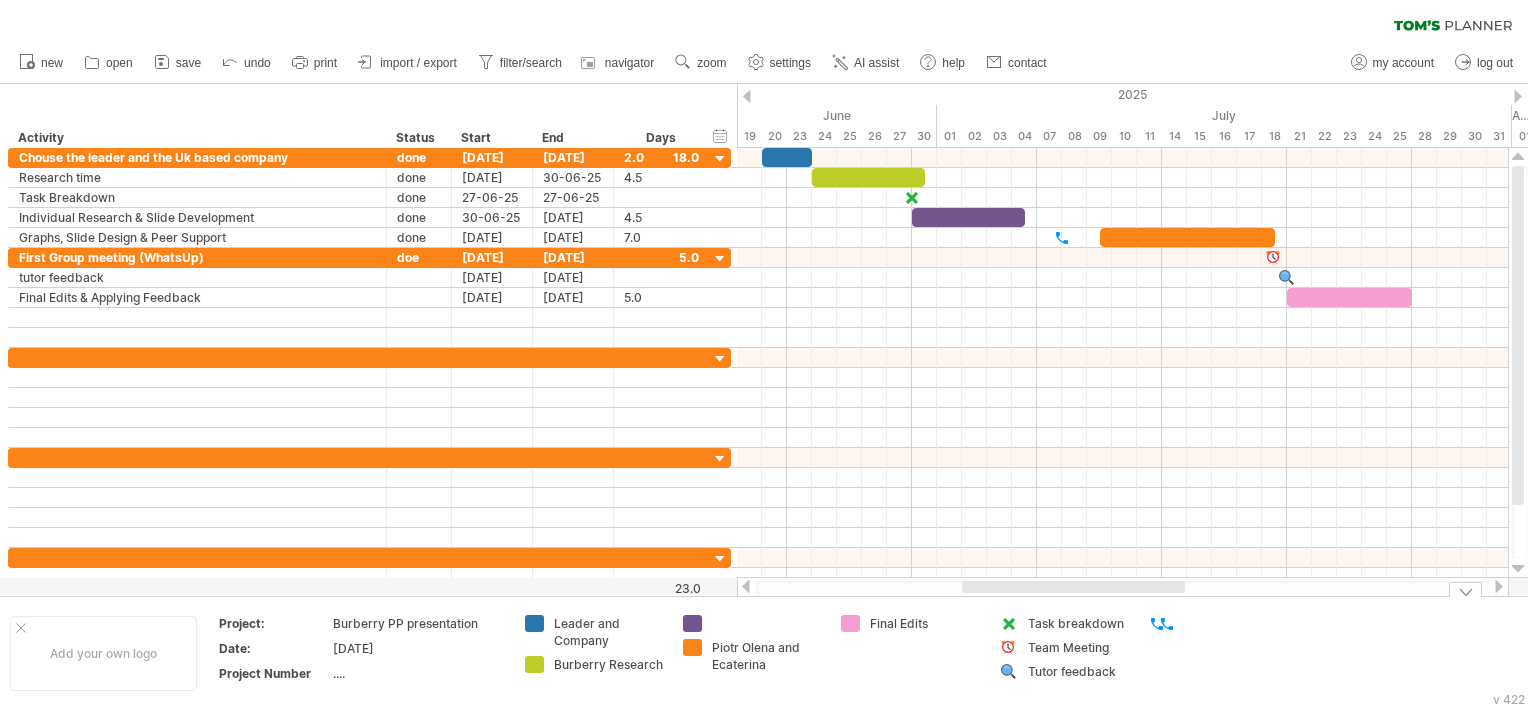 click at bounding box center (1167, 624) 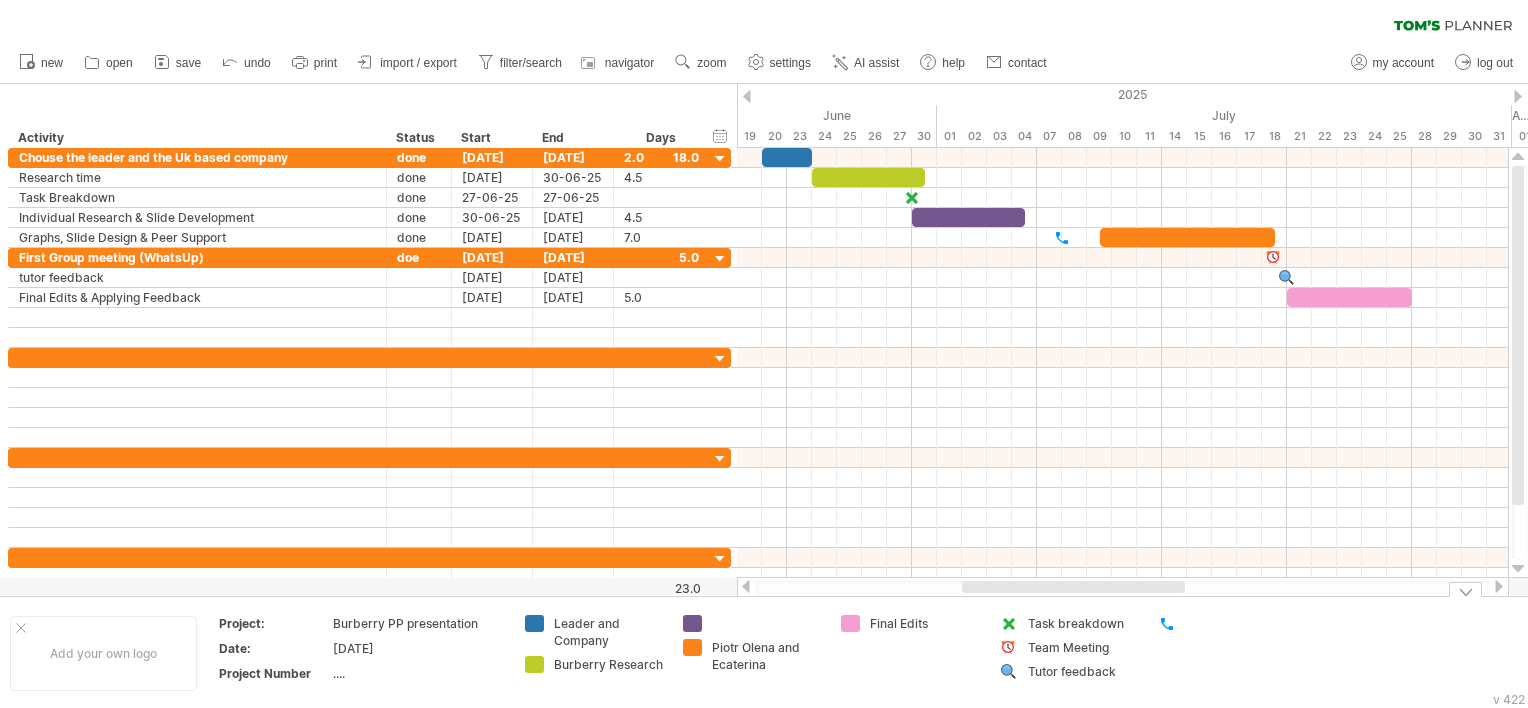 click at bounding box center (1240, 623) 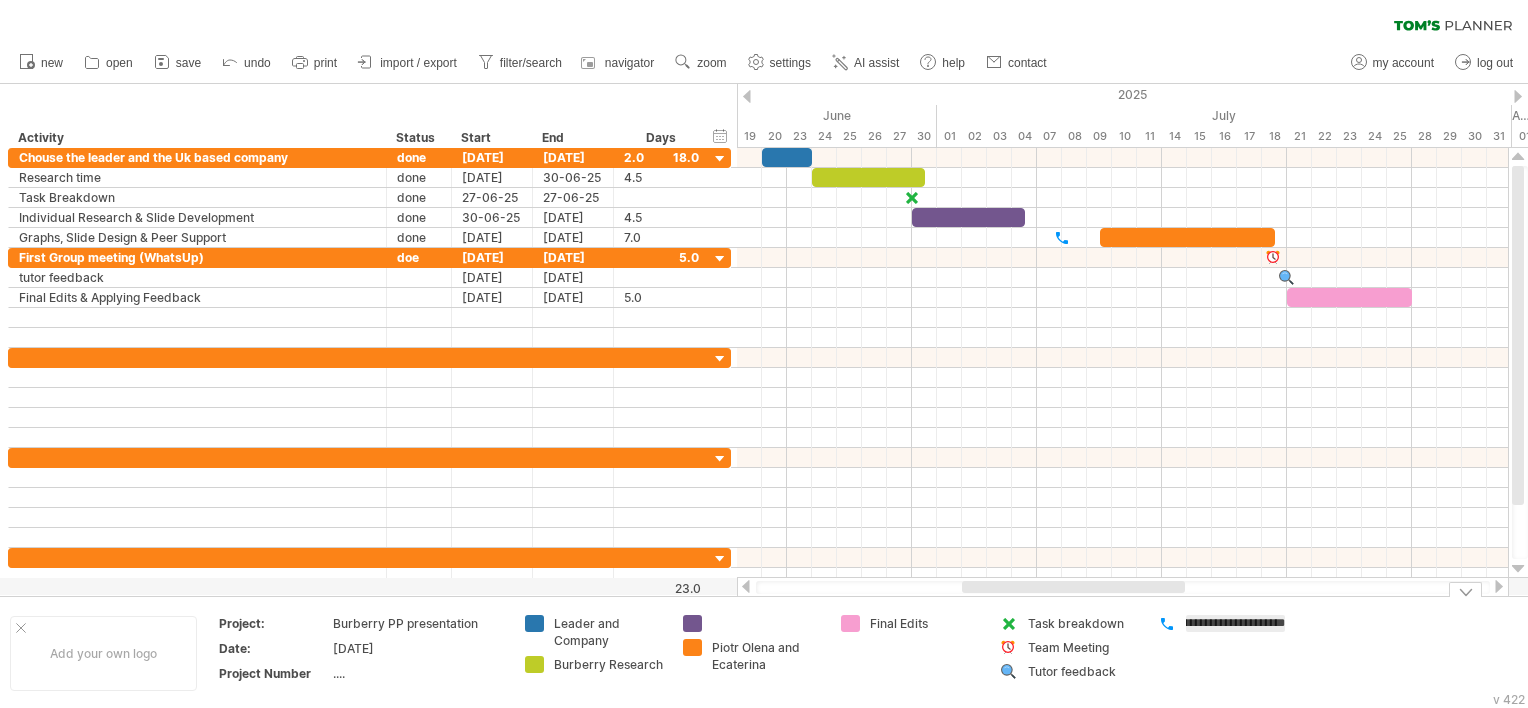 scroll, scrollTop: 0, scrollLeft: 104, axis: horizontal 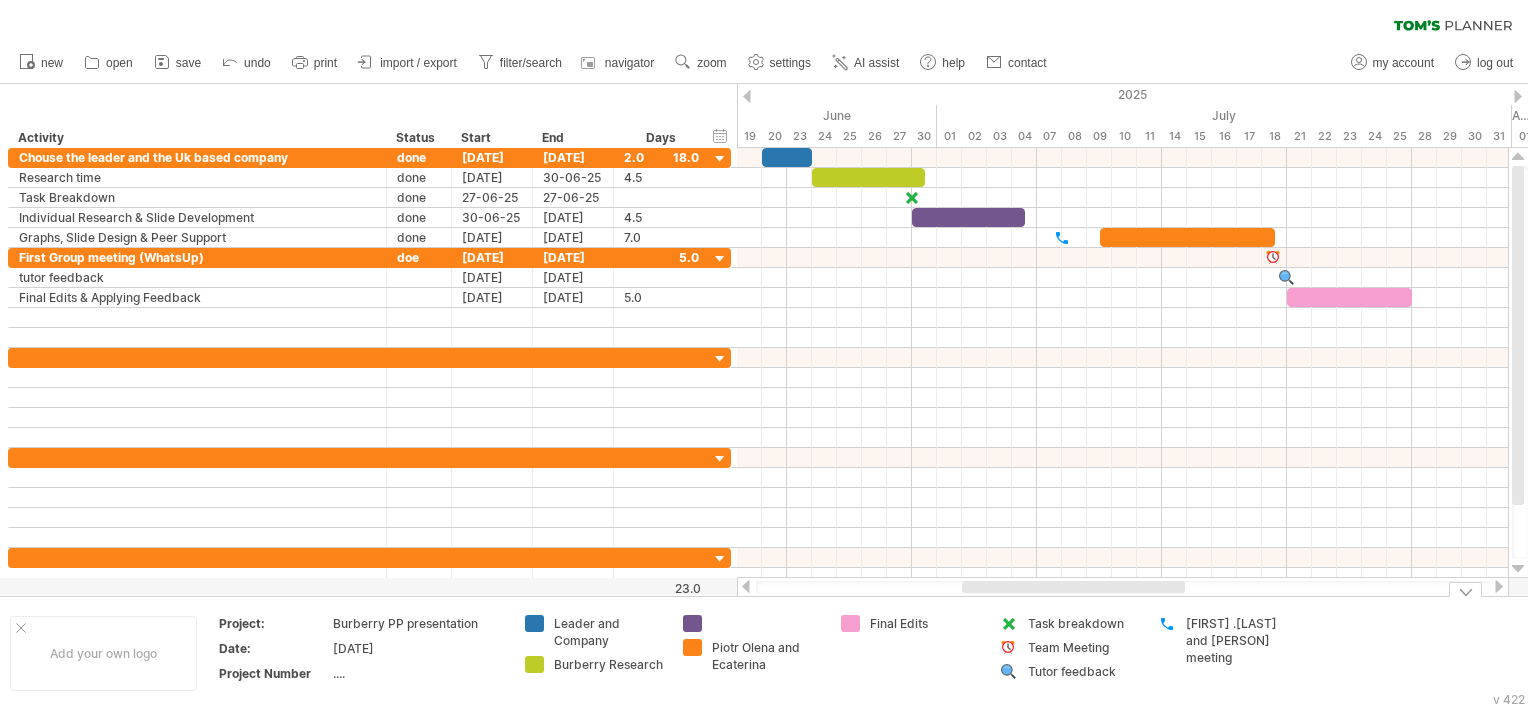 click on "[FIRST] .[LAST] and [PERSON] meeting" at bounding box center [1226, 653] 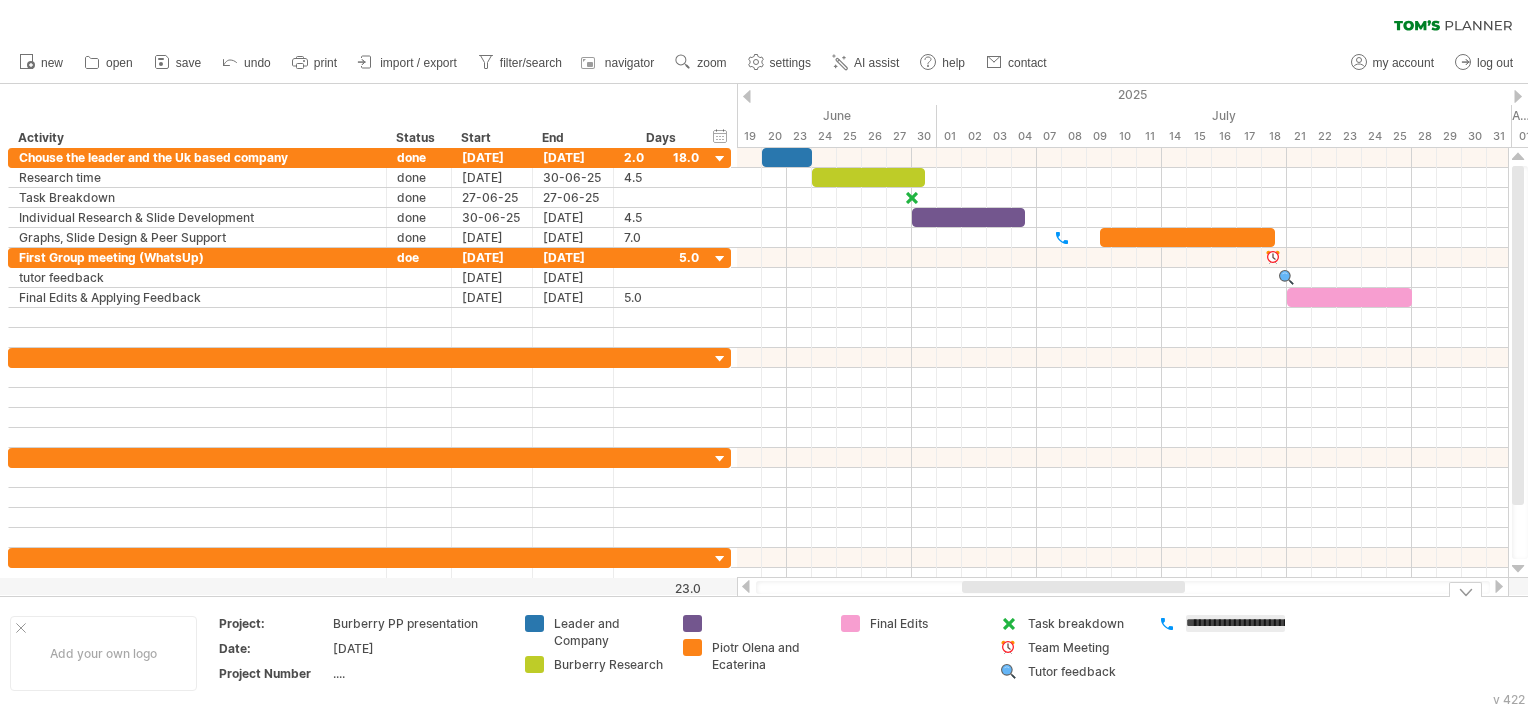 scroll, scrollTop: 0, scrollLeft: 106, axis: horizontal 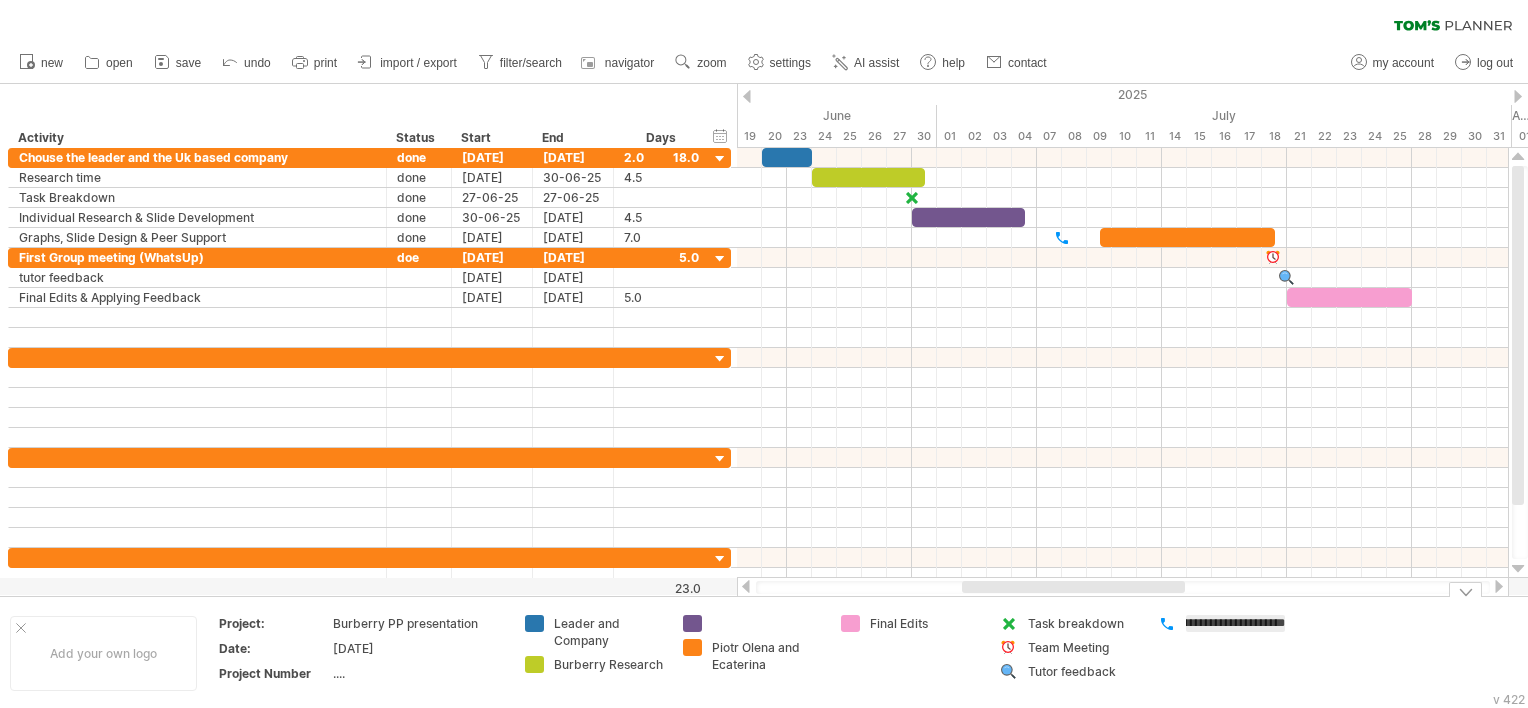 click on "**********" at bounding box center [1235, 623] 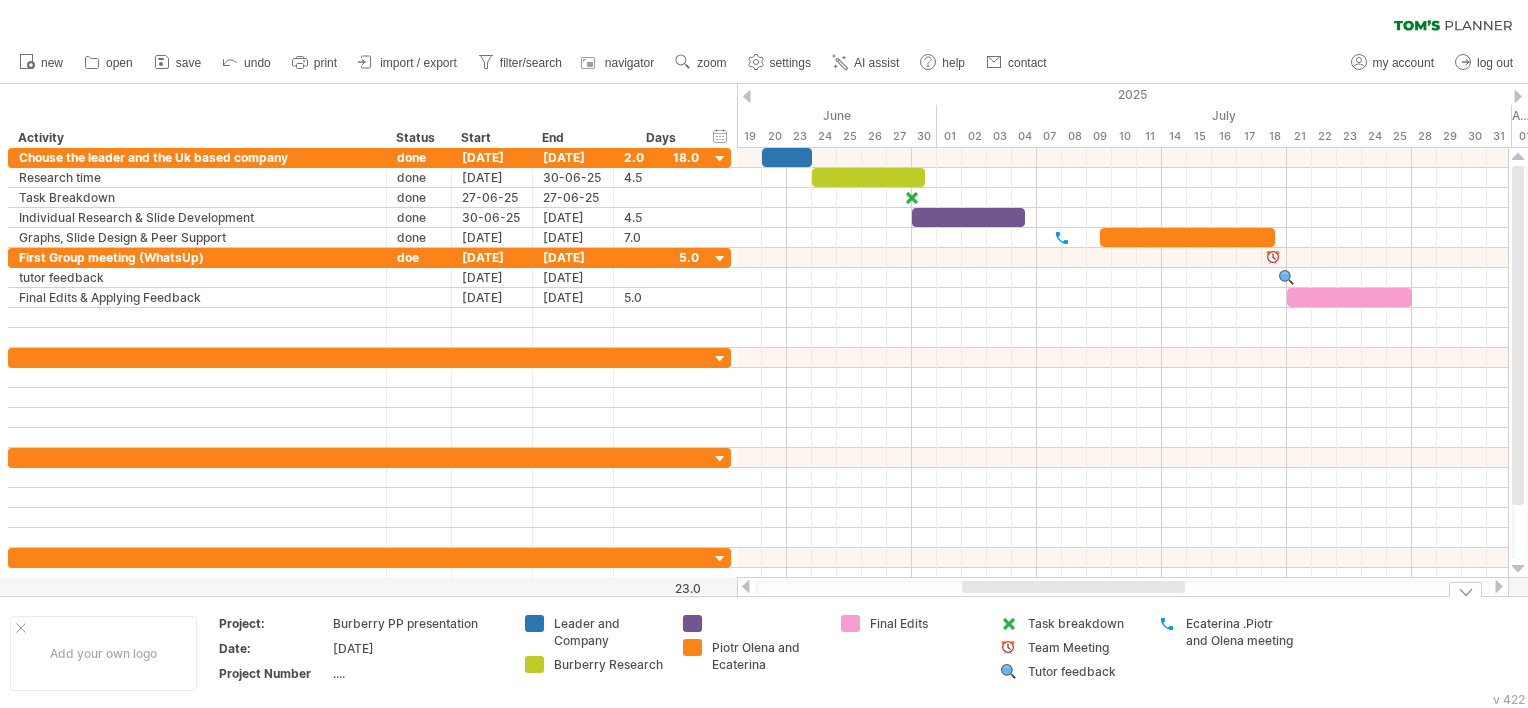 click on "Ecaterina .Piotr and Olena meeting" at bounding box center [1226, 653] 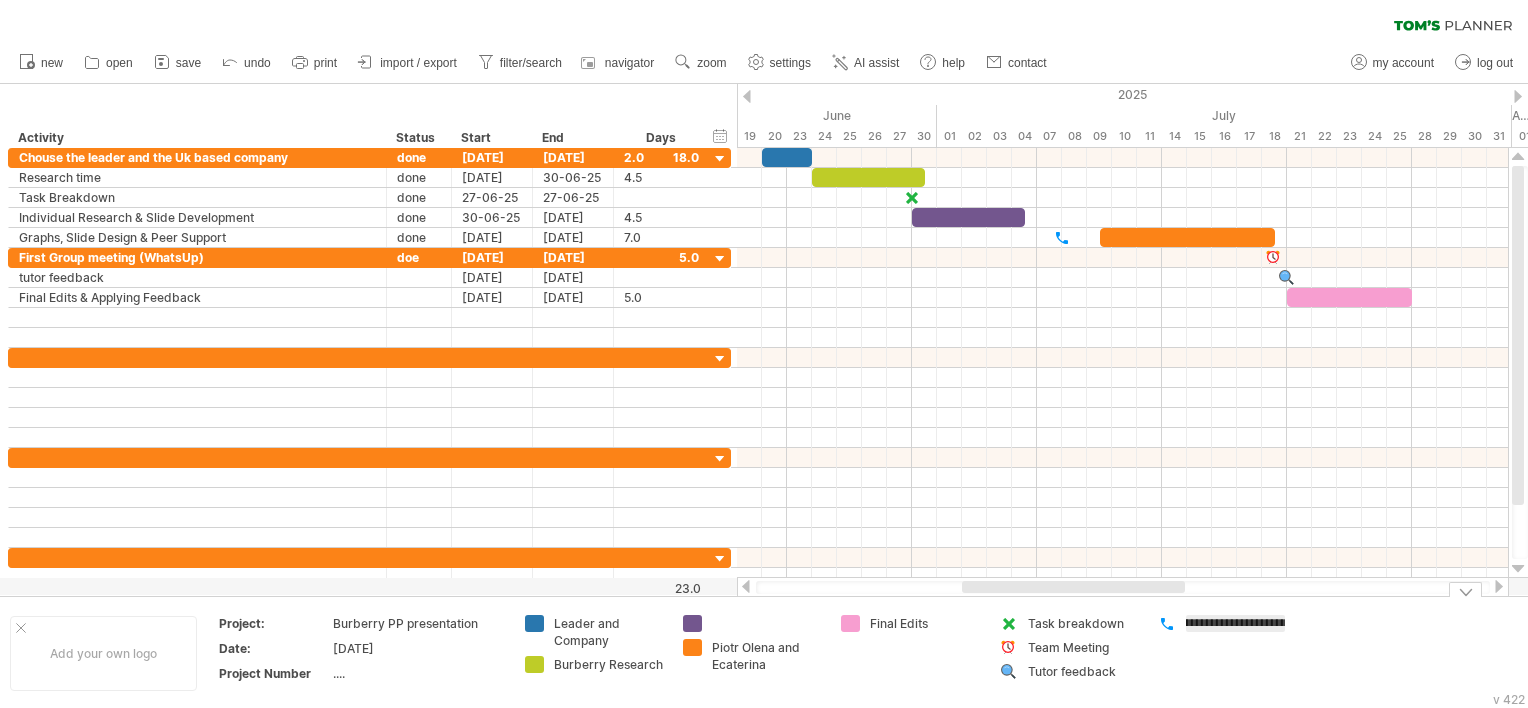 scroll, scrollTop: 0, scrollLeft: 0, axis: both 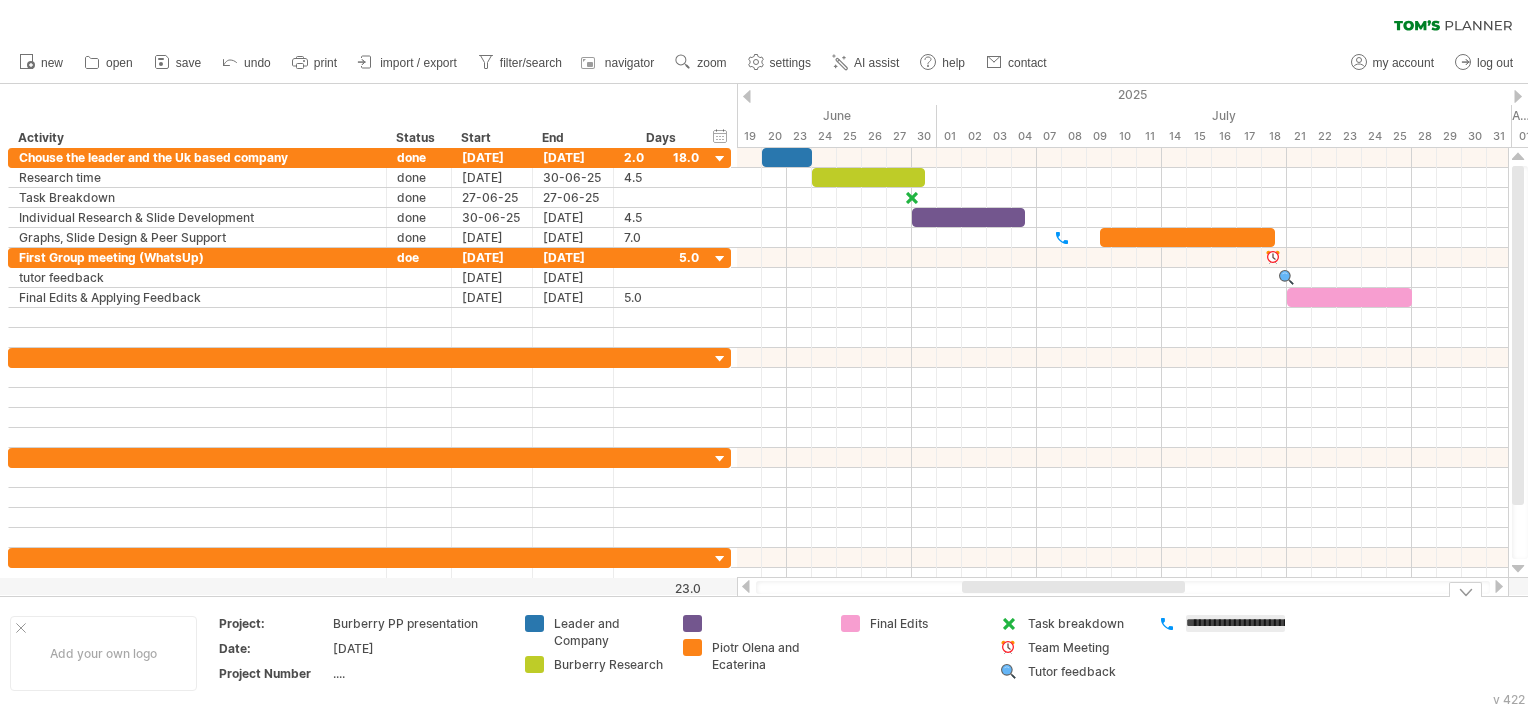 type on "**********" 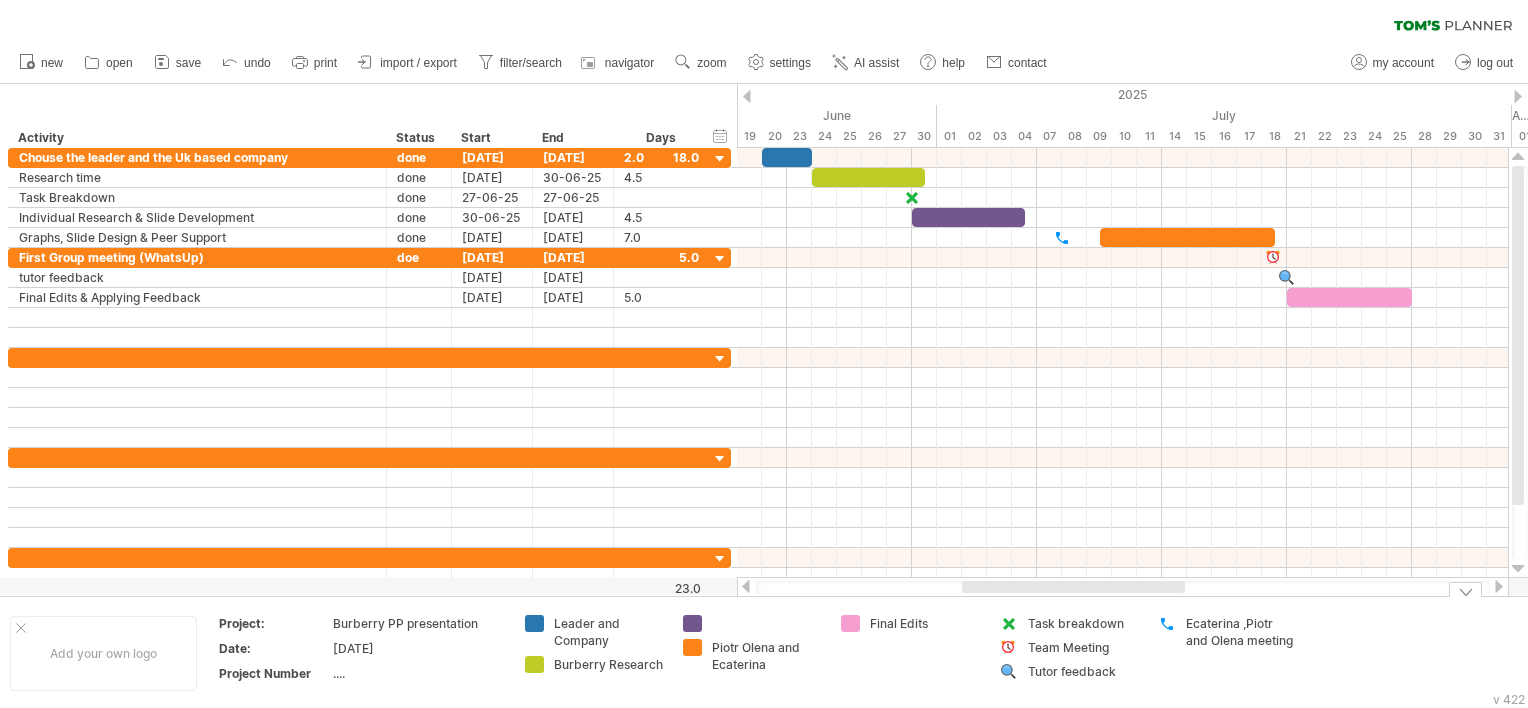 click on "Add your own logo Project: Burberry PP presentation Date: [DATE] Project Number .... Leader and Company Burberry Research Piotr Olena and Ecaterina Final Edits Task breakdown Team Meeting Tutor feedback Ecaterina ,Piotr and Olena meeting" at bounding box center [50000, 653] 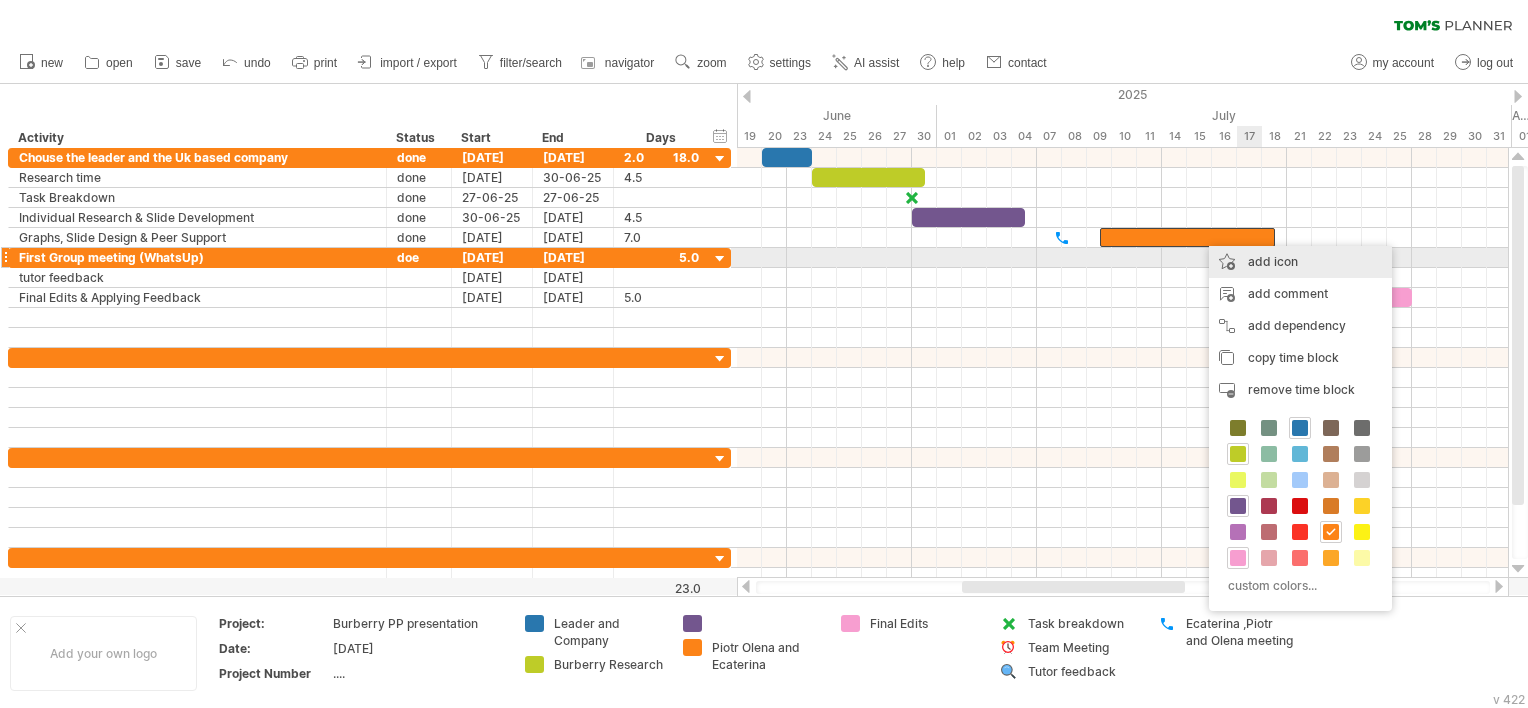 click on "add icon" at bounding box center [1300, 262] 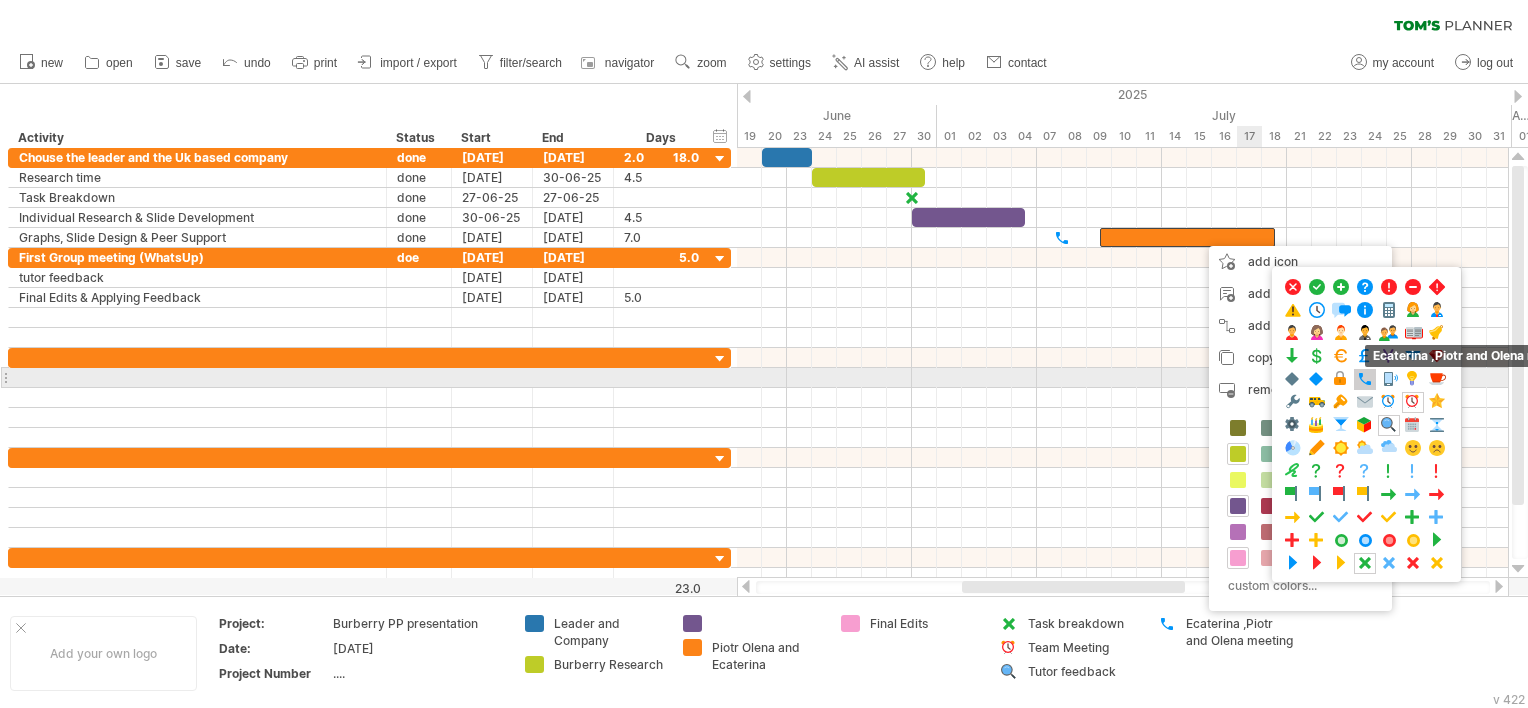 click at bounding box center [1365, 379] 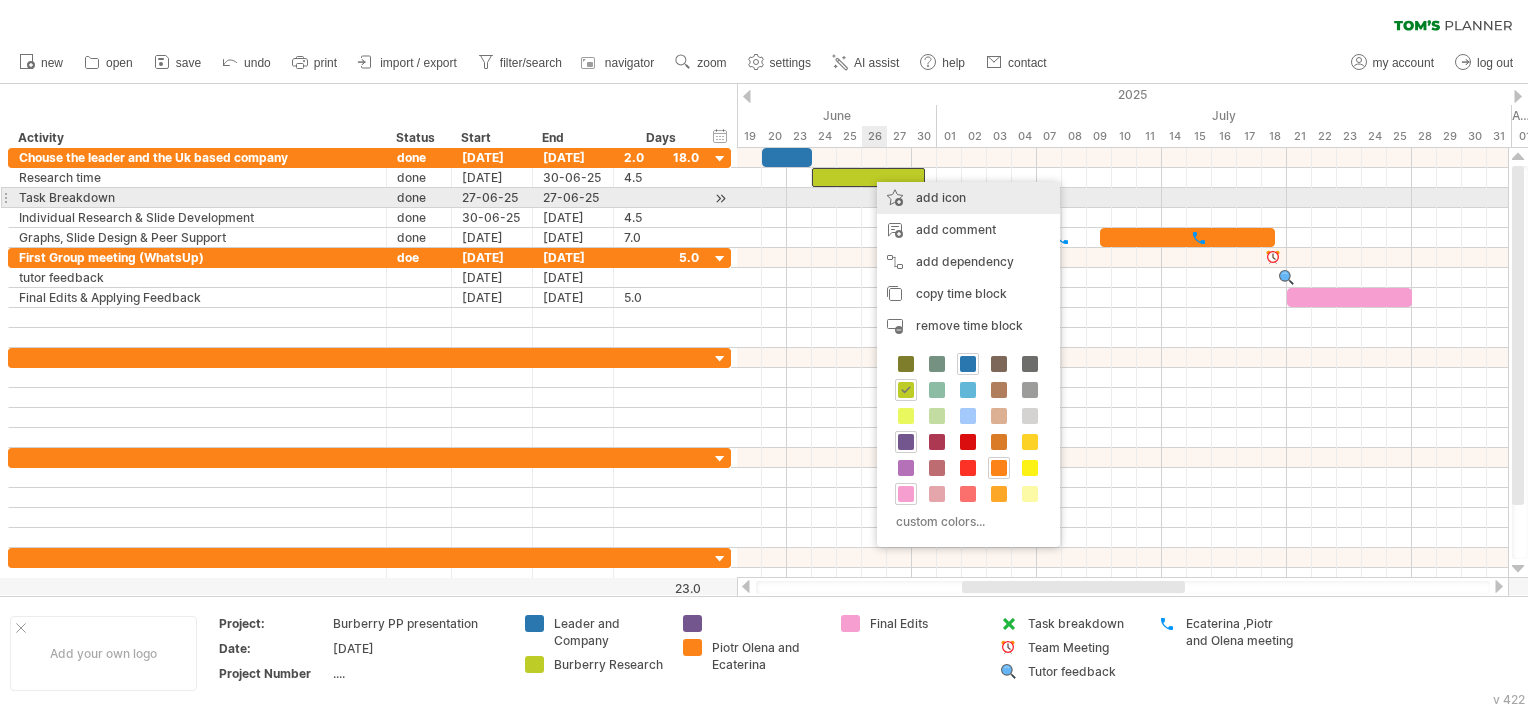 click on "add icon" at bounding box center (968, 198) 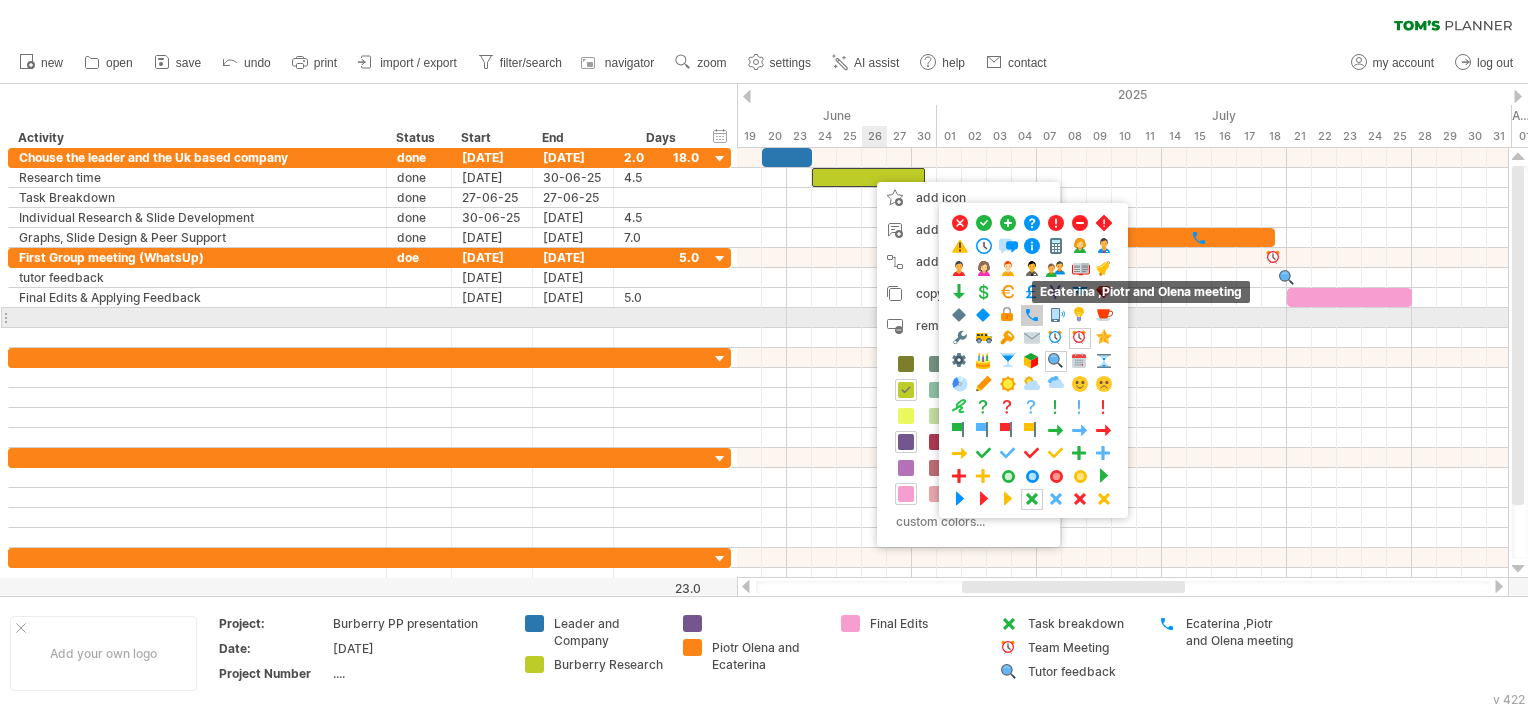 click at bounding box center (1032, 315) 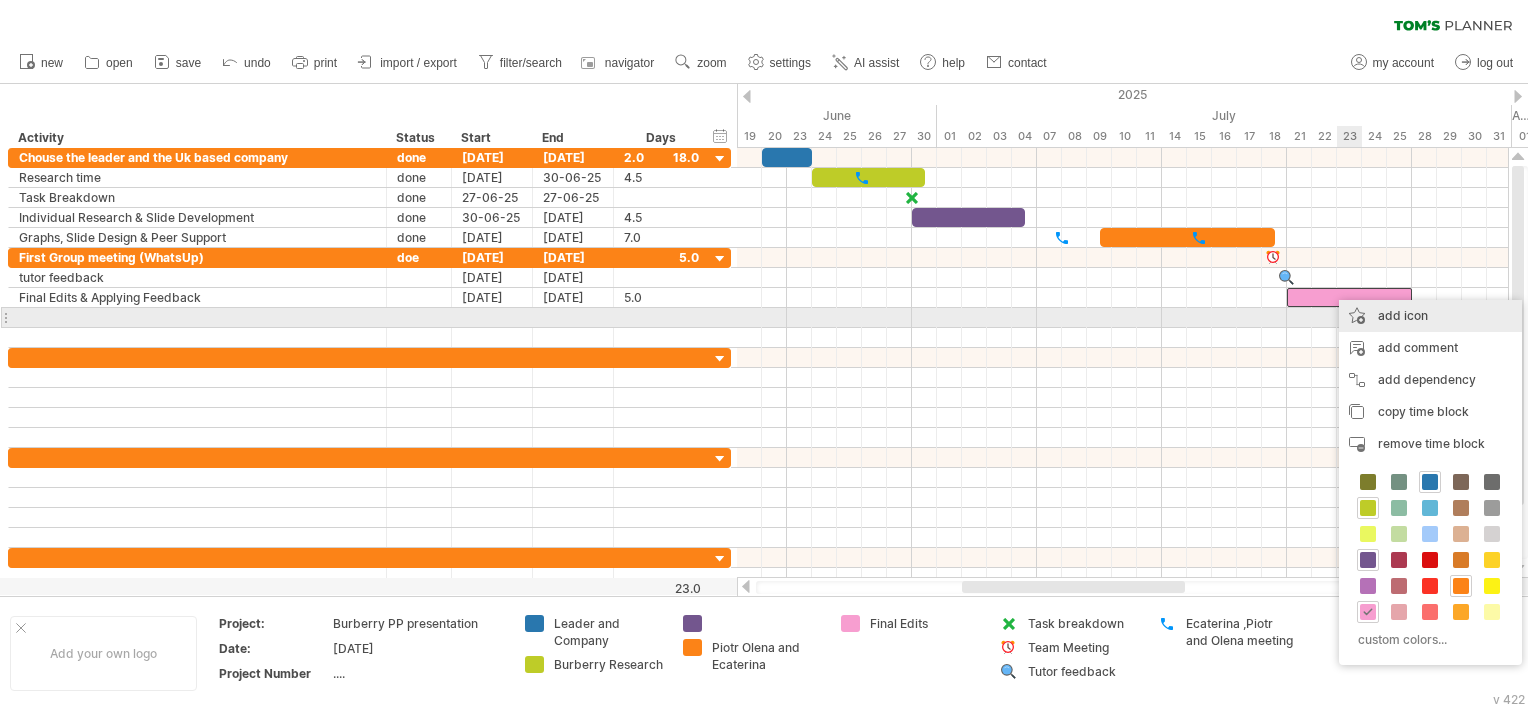 click on "add icon" at bounding box center [1430, 316] 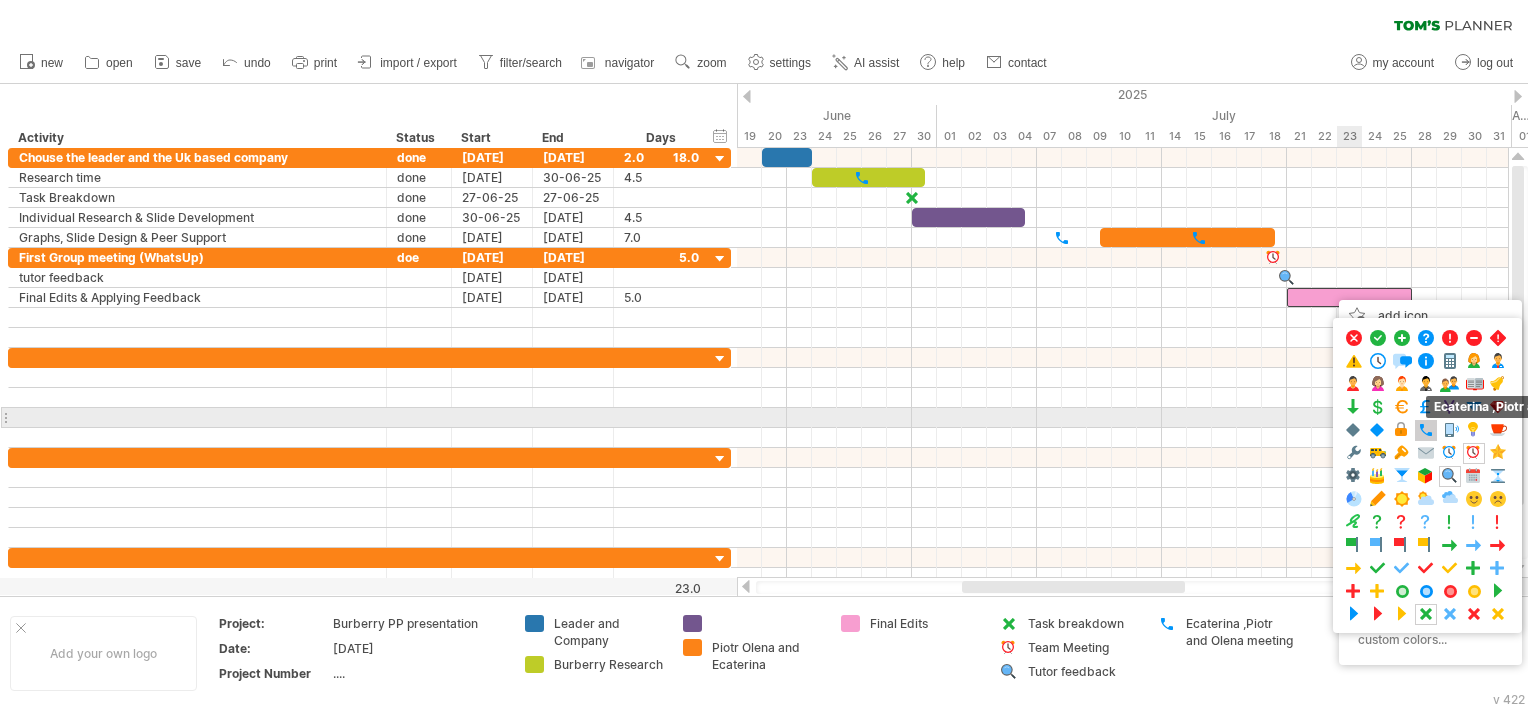 click at bounding box center [1426, 430] 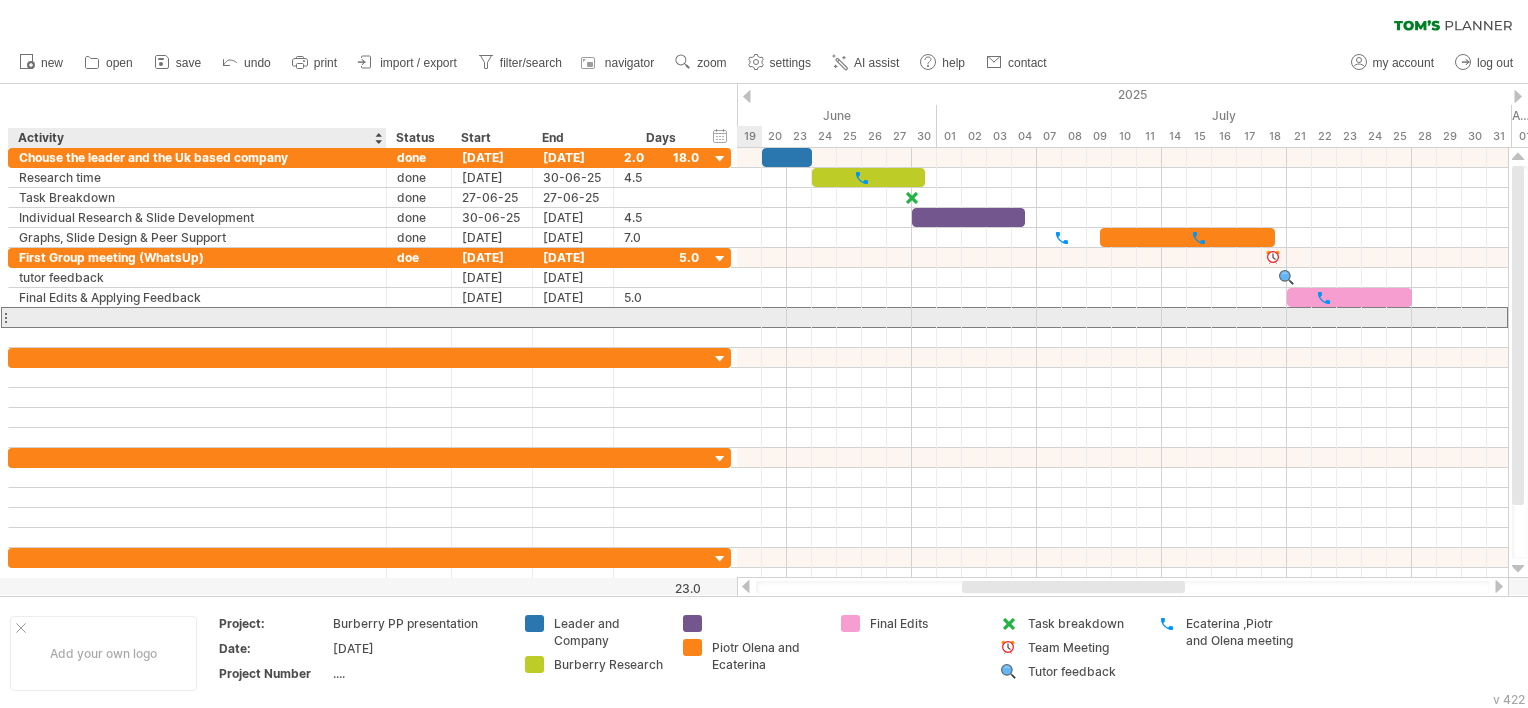 click at bounding box center (197, 317) 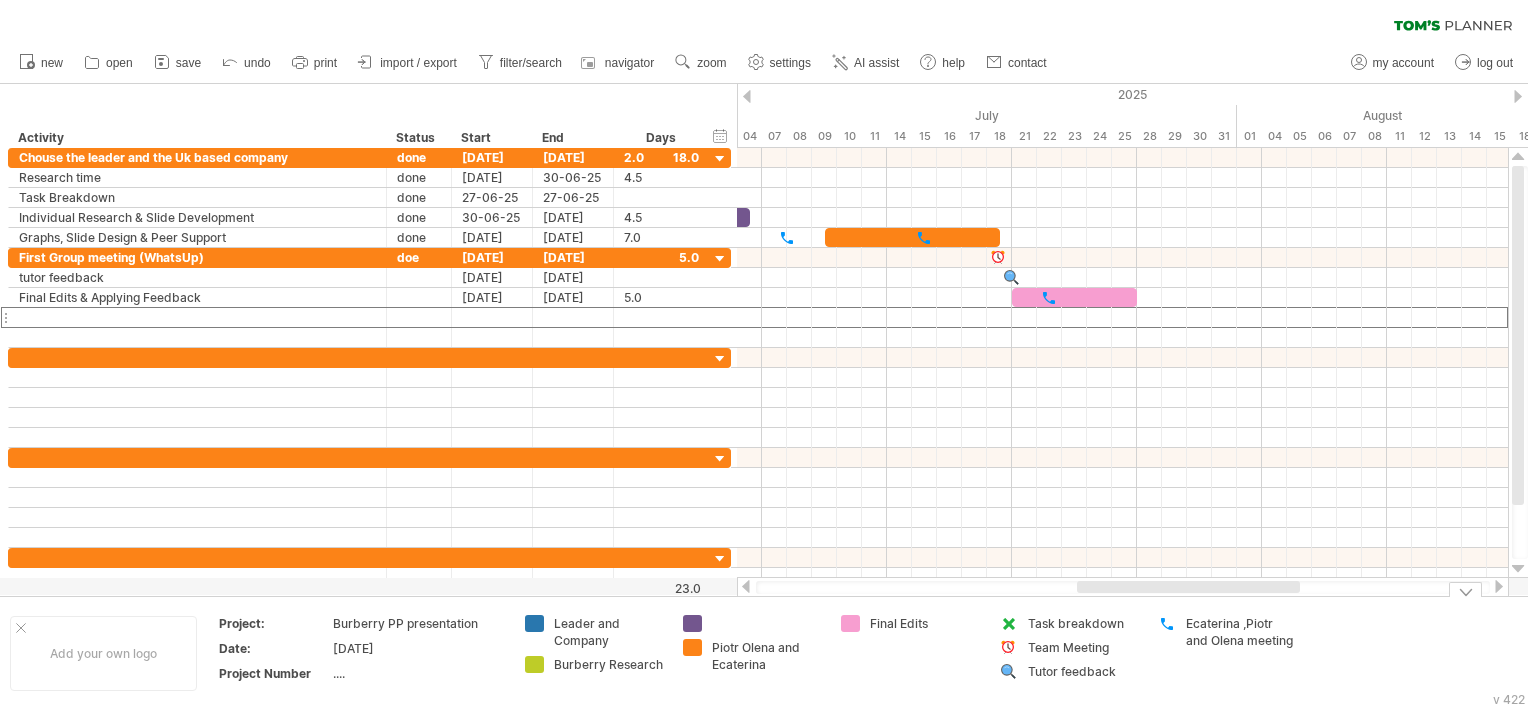 drag, startPoint x: 1171, startPoint y: 585, endPoint x: 1286, endPoint y: 600, distance: 115.97414 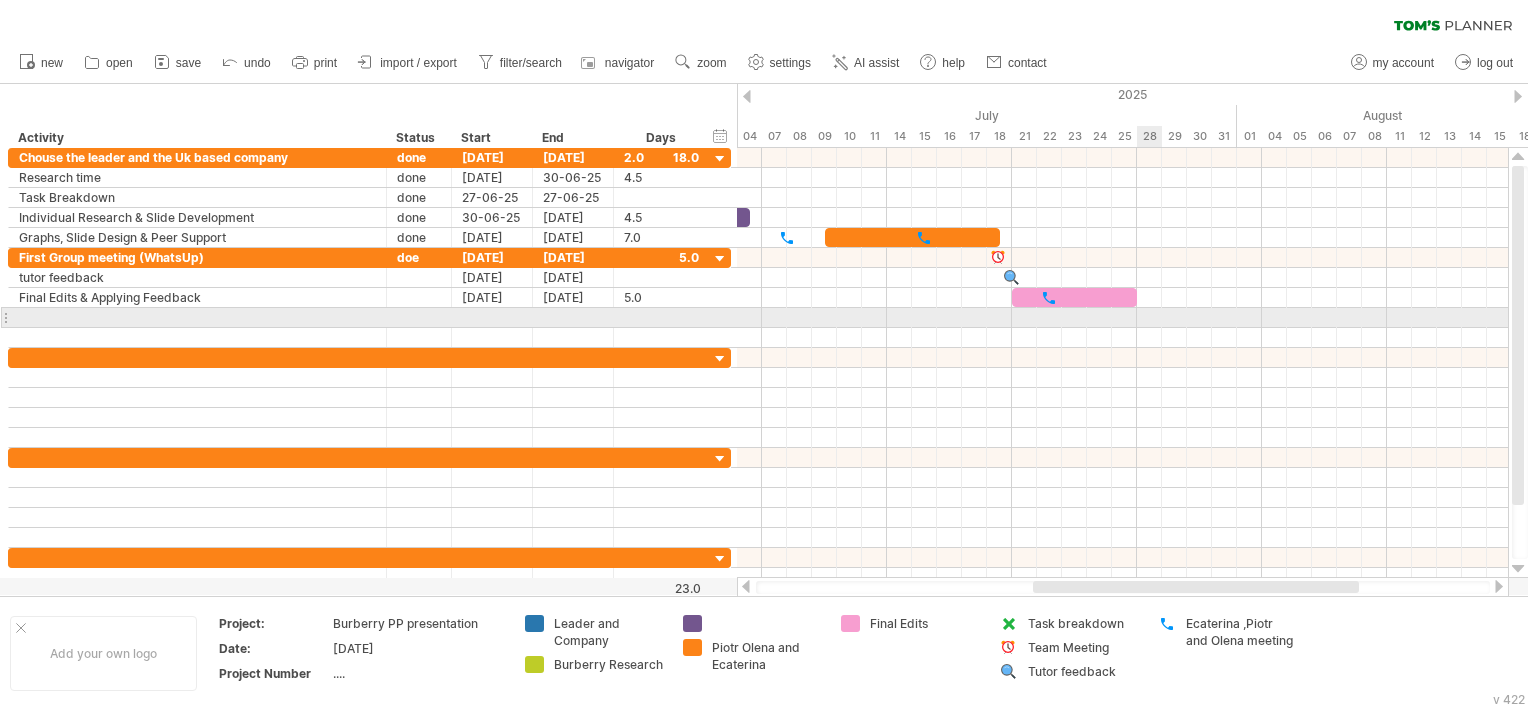 click at bounding box center [1122, 318] 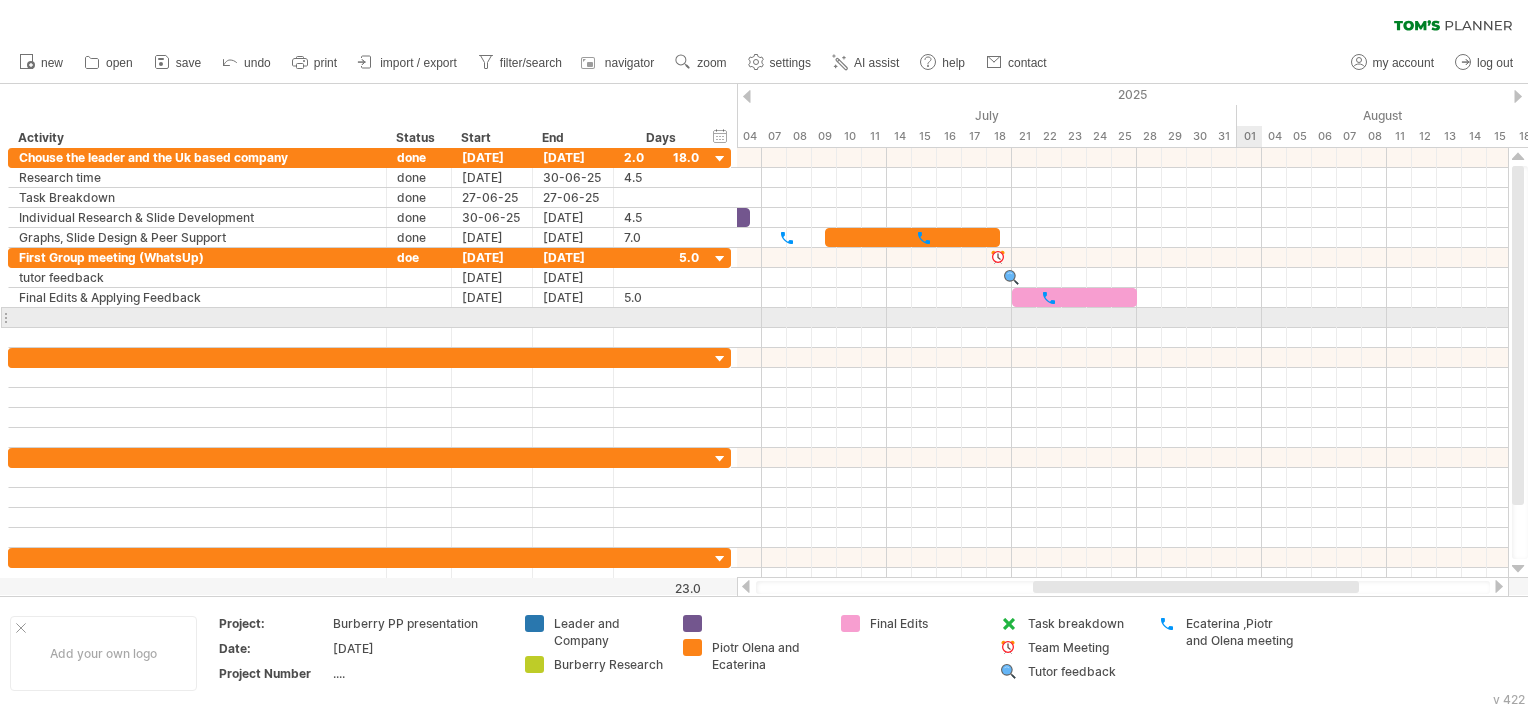 click at bounding box center [1122, 318] 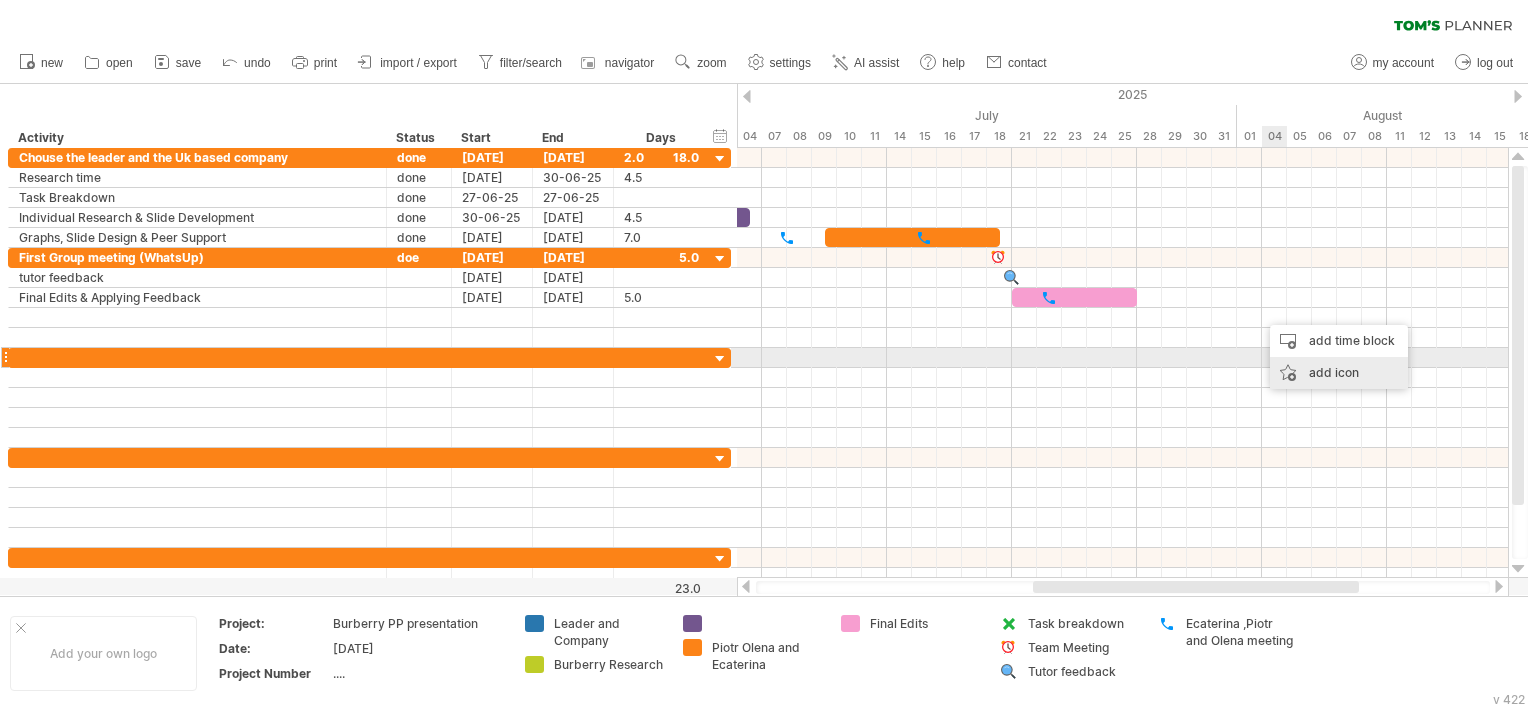 click on "add icon" at bounding box center [1339, 373] 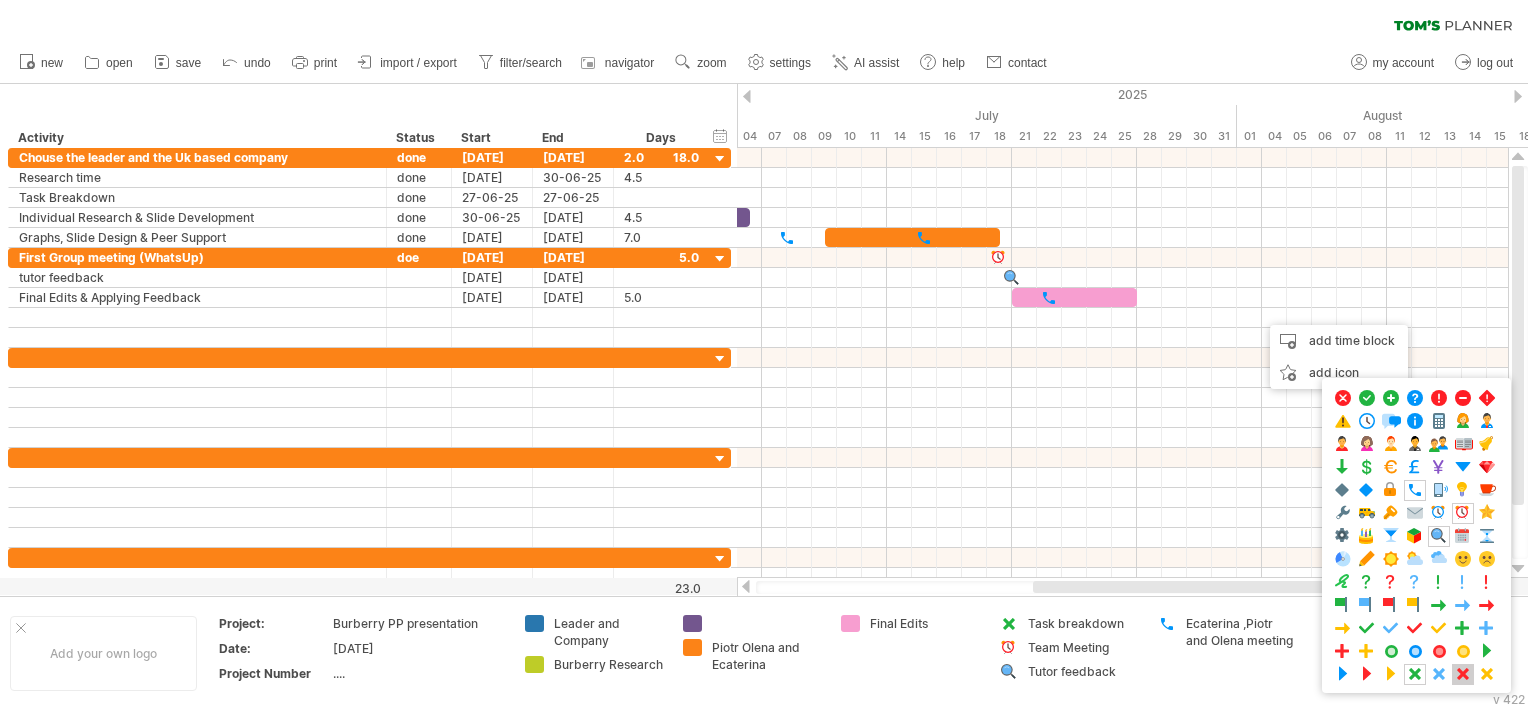 click at bounding box center [1463, 674] 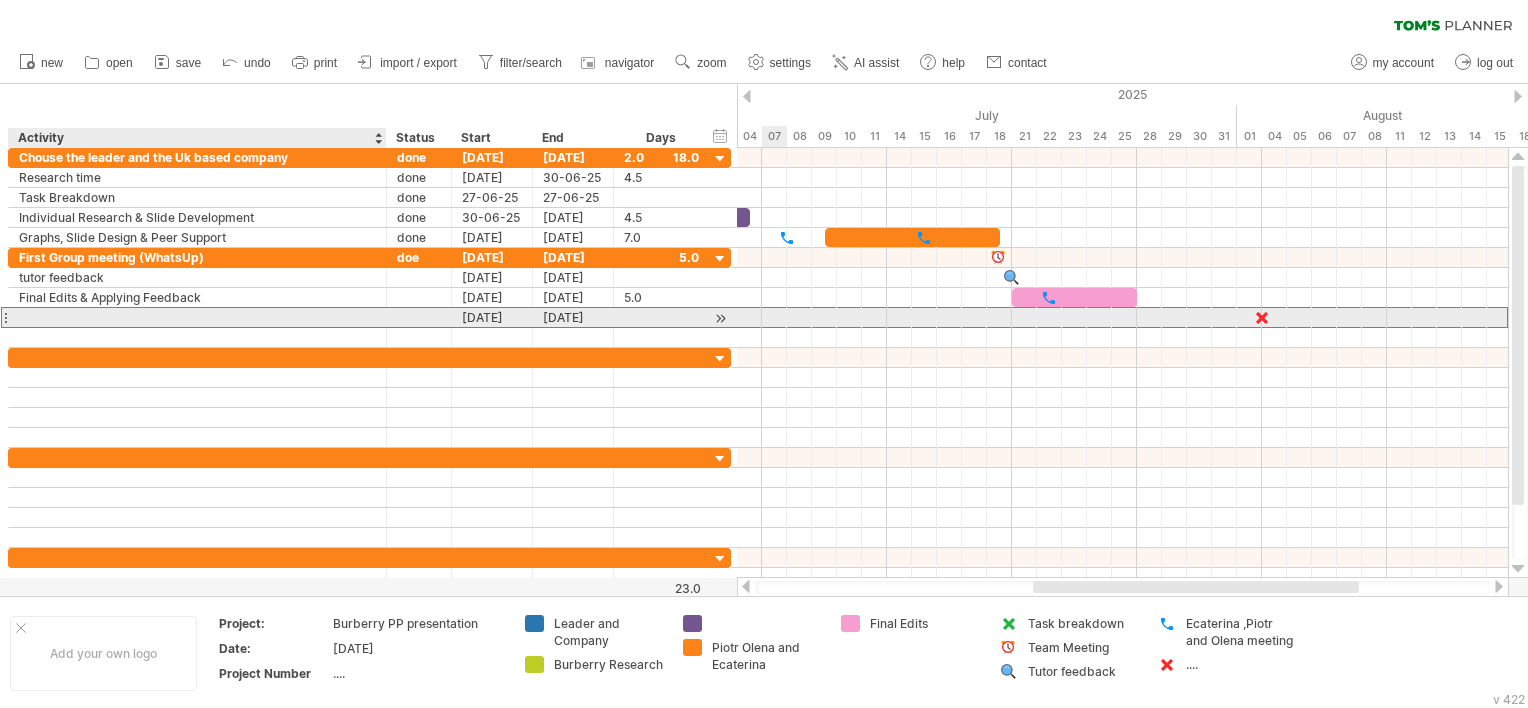 click at bounding box center [197, 317] 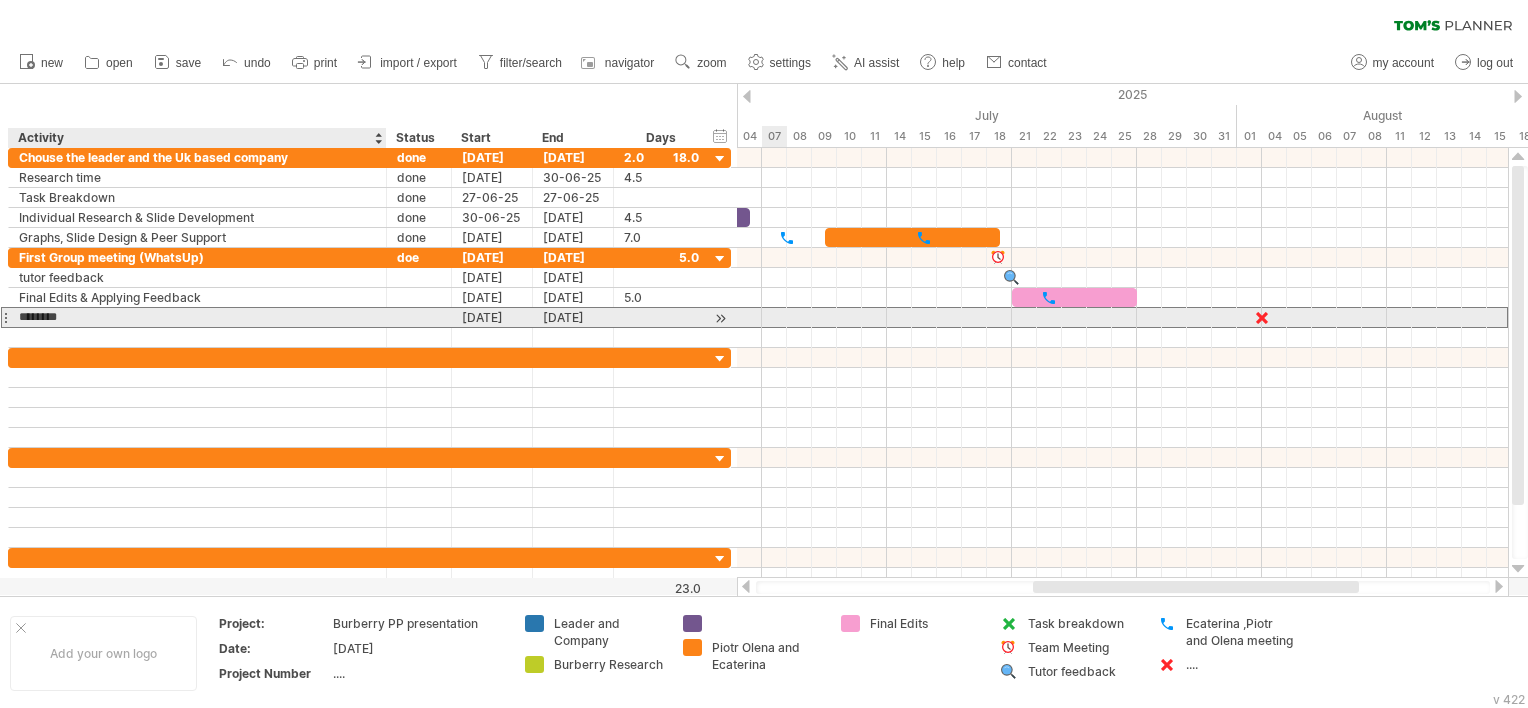 type on "********" 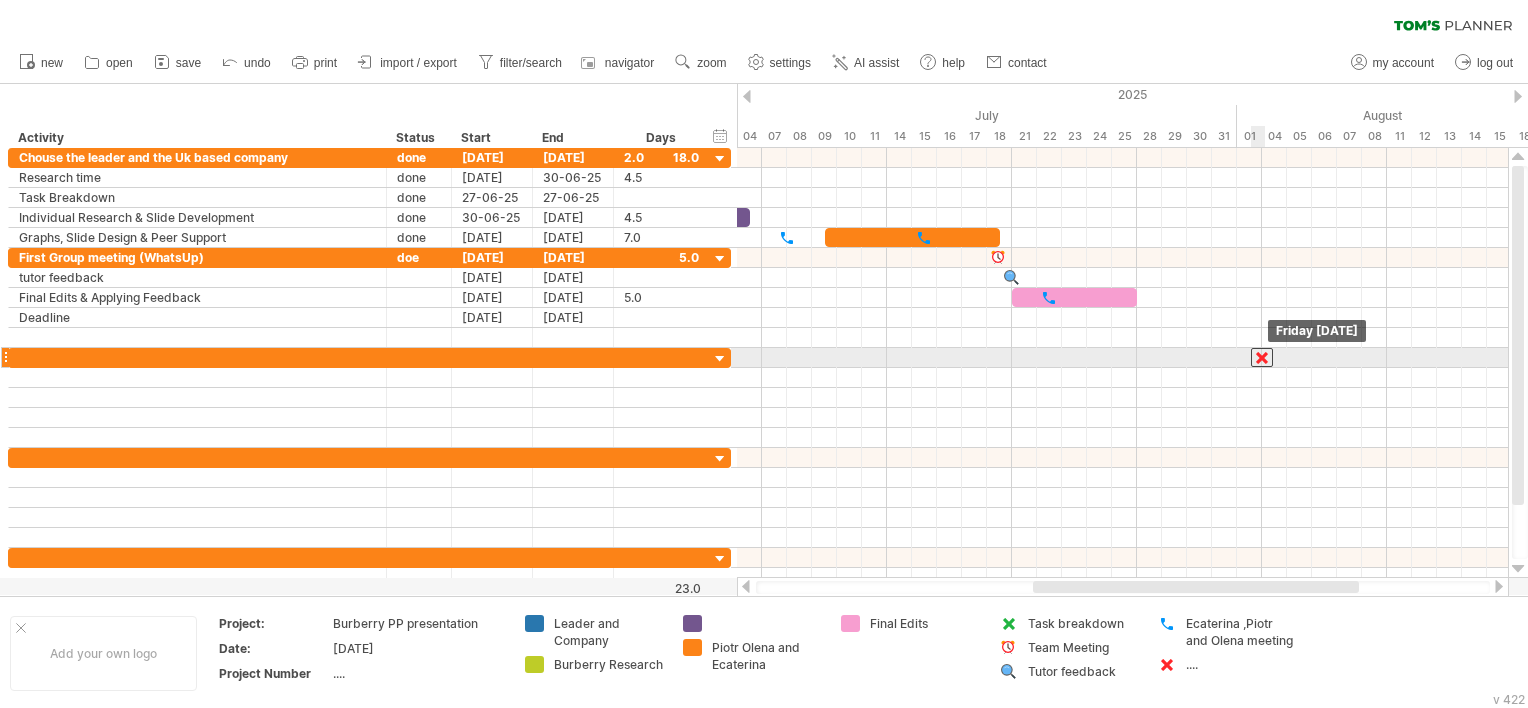 drag, startPoint x: 1264, startPoint y: 312, endPoint x: 1262, endPoint y: 355, distance: 43.046486 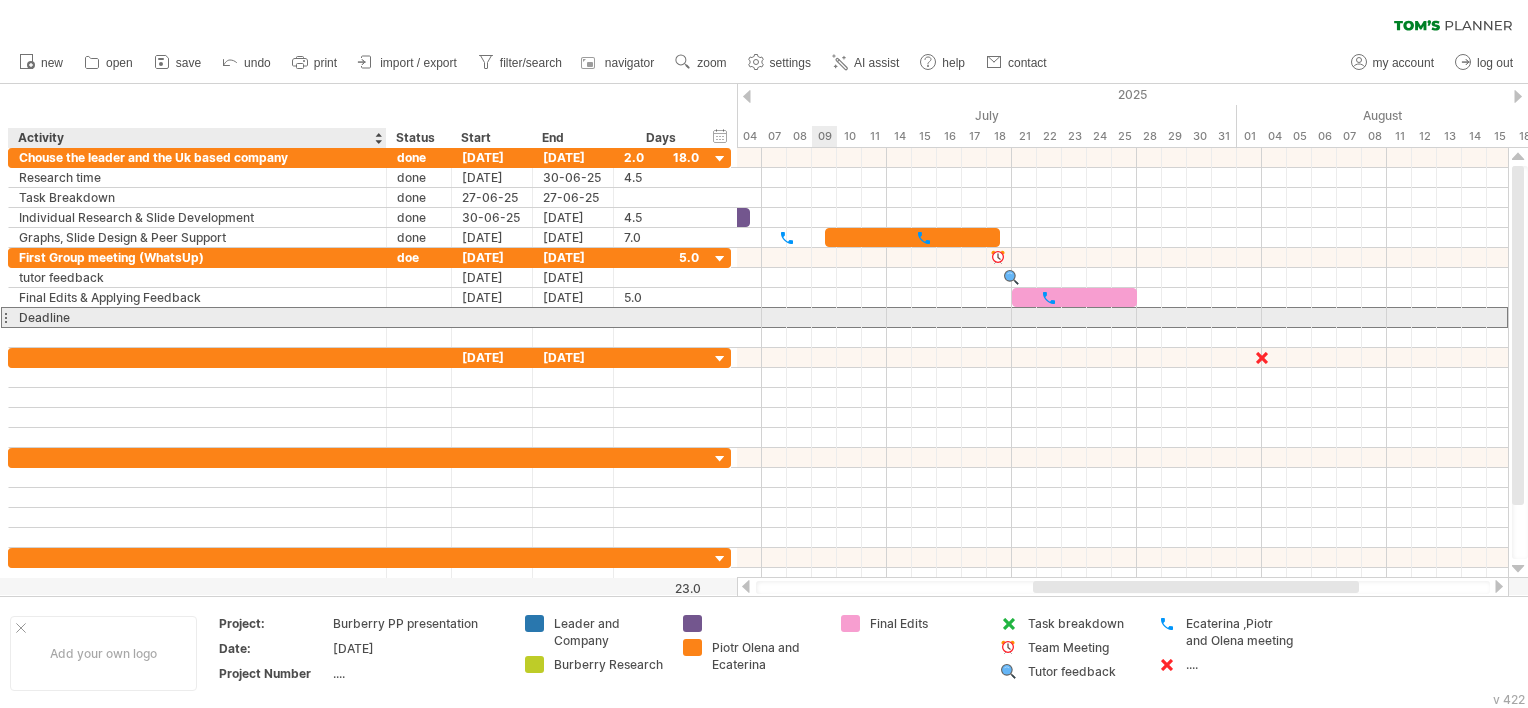 click on "Deadline" at bounding box center (197, 317) 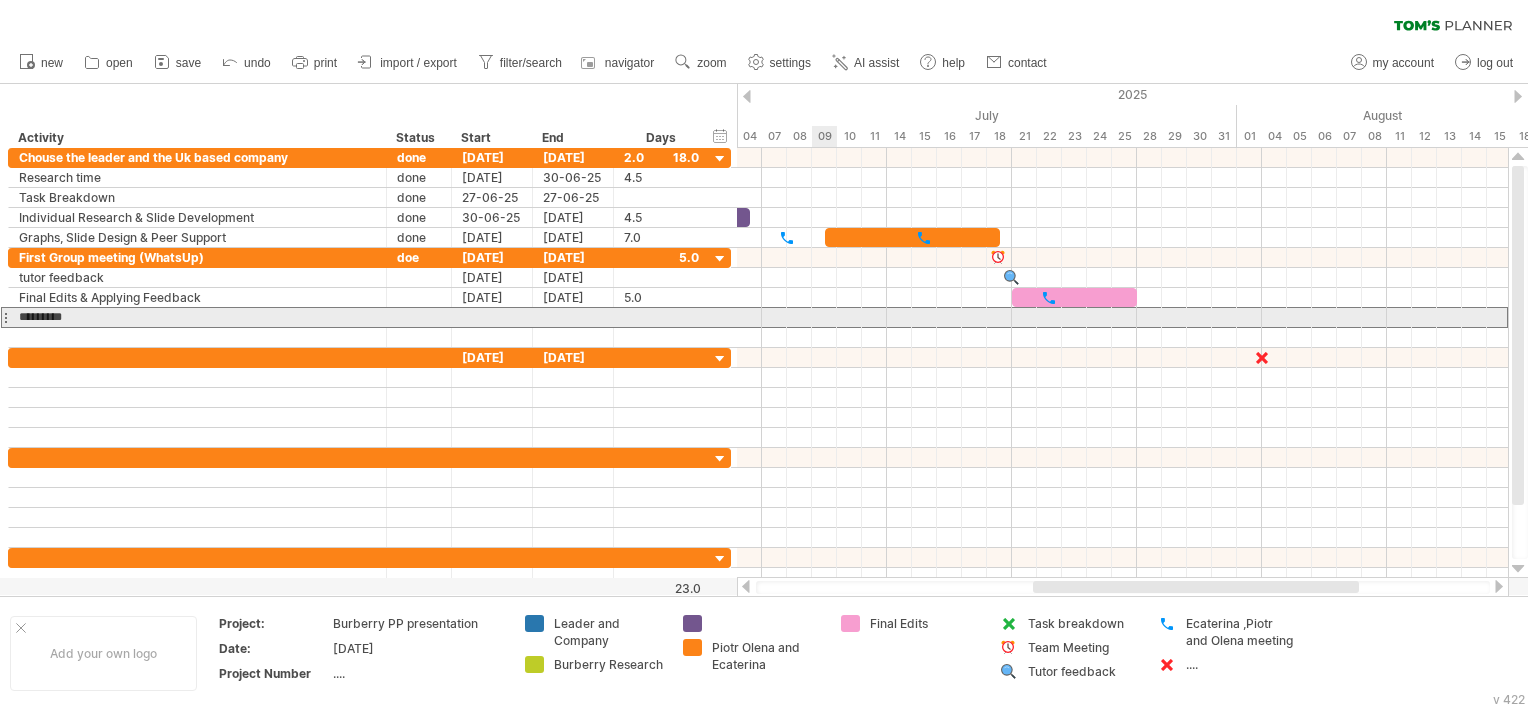 drag, startPoint x: 71, startPoint y: 316, endPoint x: 12, endPoint y: 312, distance: 59.135437 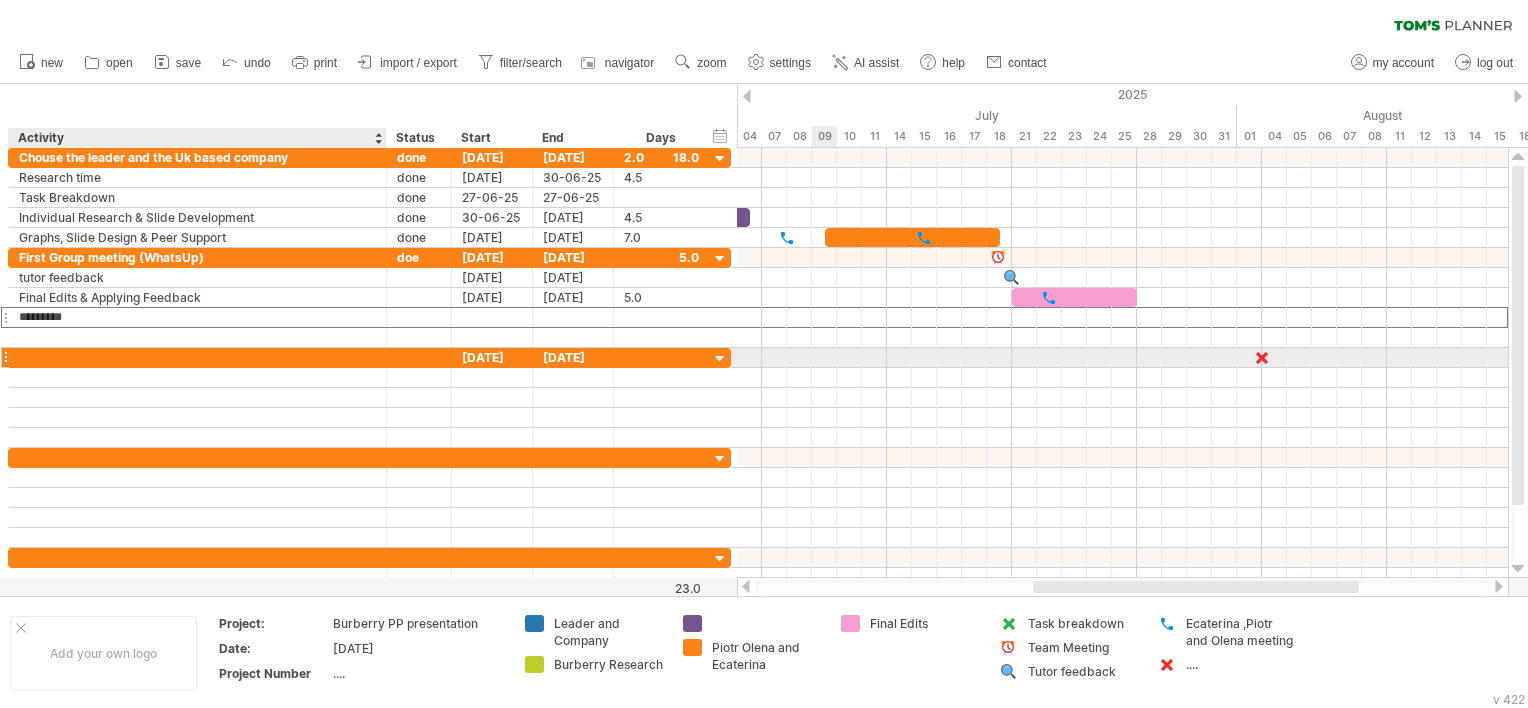 drag, startPoint x: 29, startPoint y: 315, endPoint x: 40, endPoint y: 357, distance: 43.416588 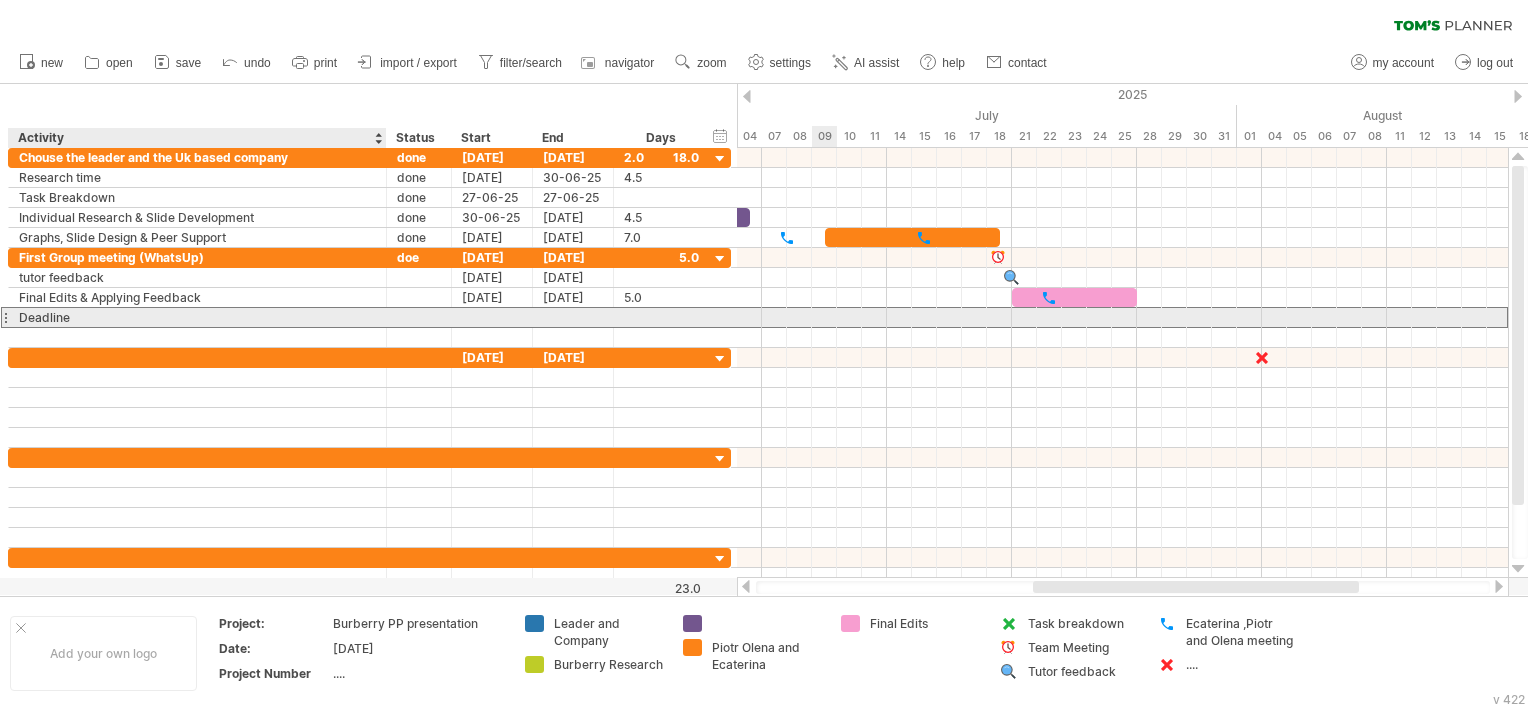 click on "Deadline" at bounding box center (197, 317) 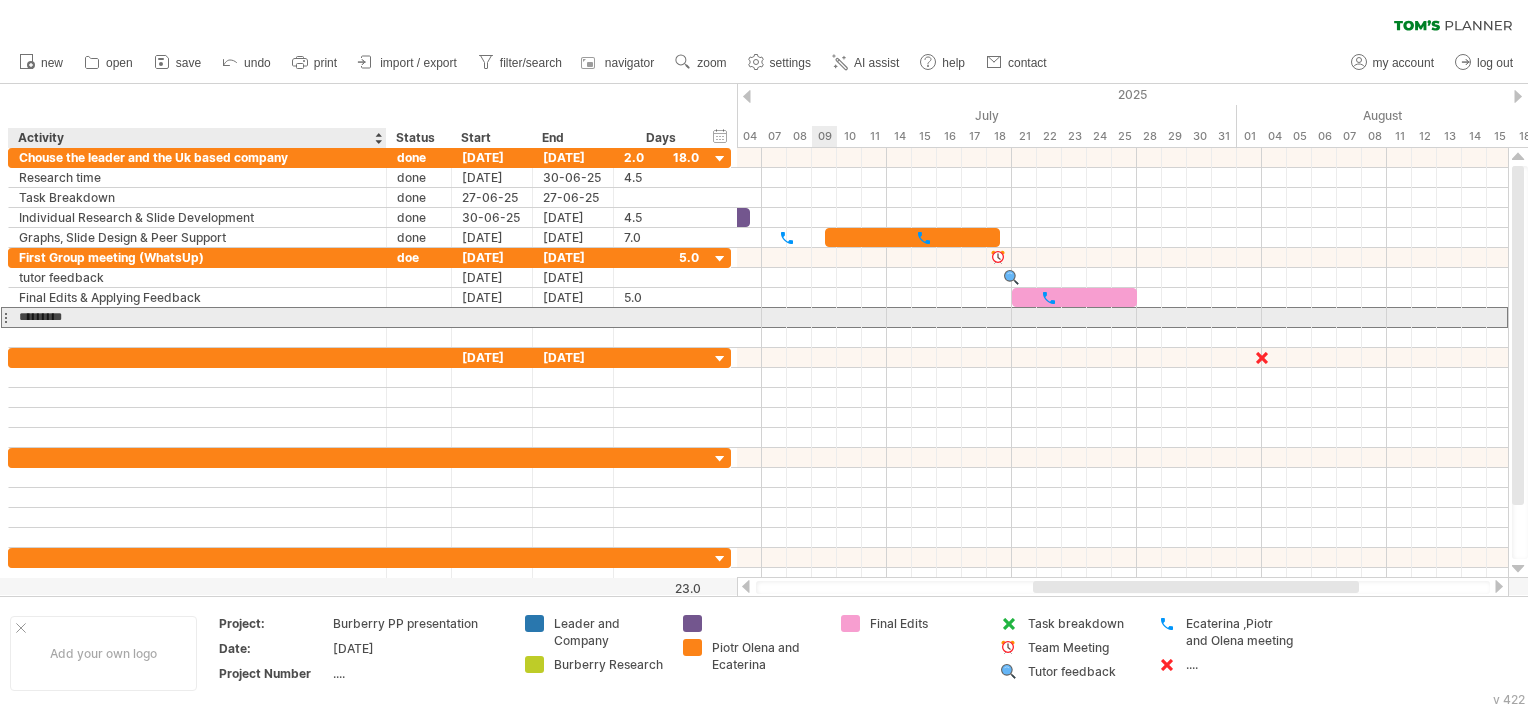 click on "********" at bounding box center (197, 317) 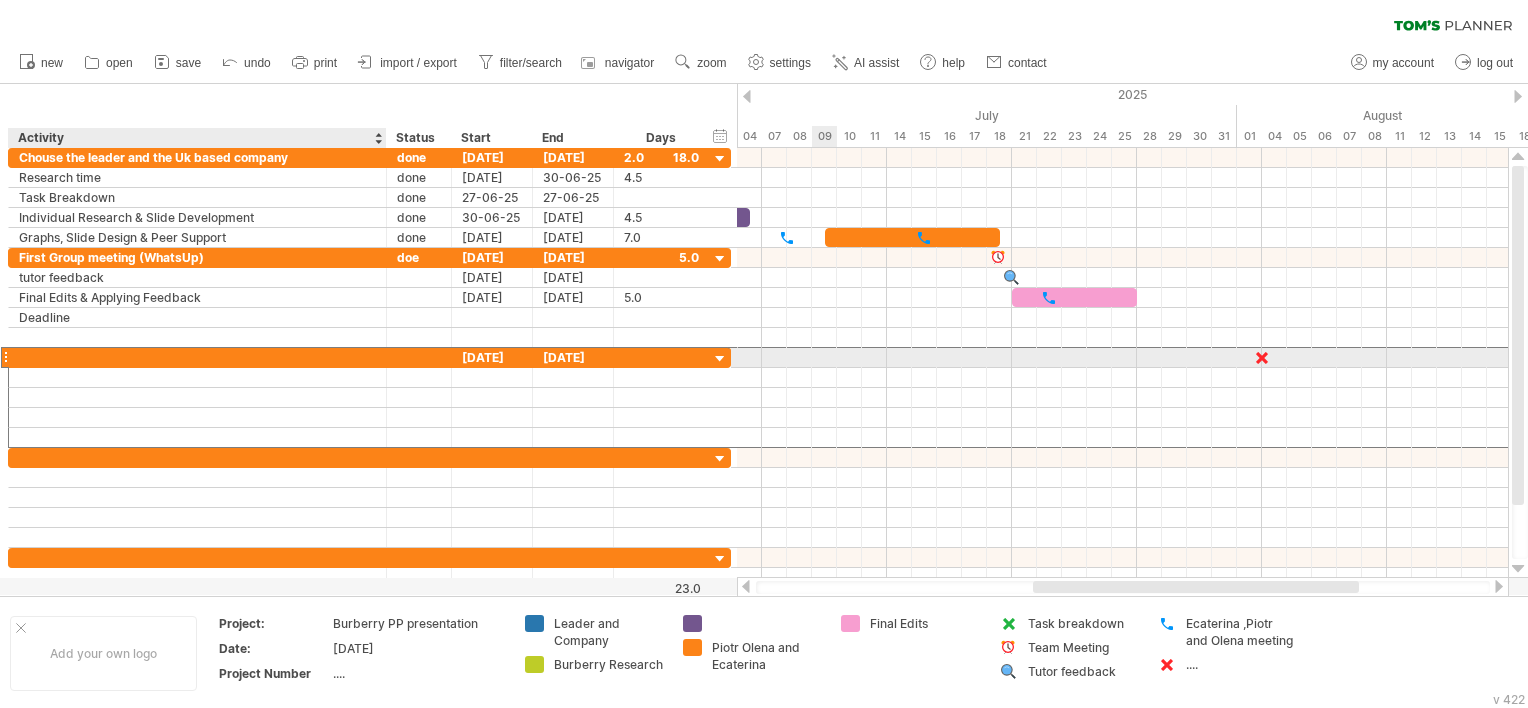 click at bounding box center (197, 357) 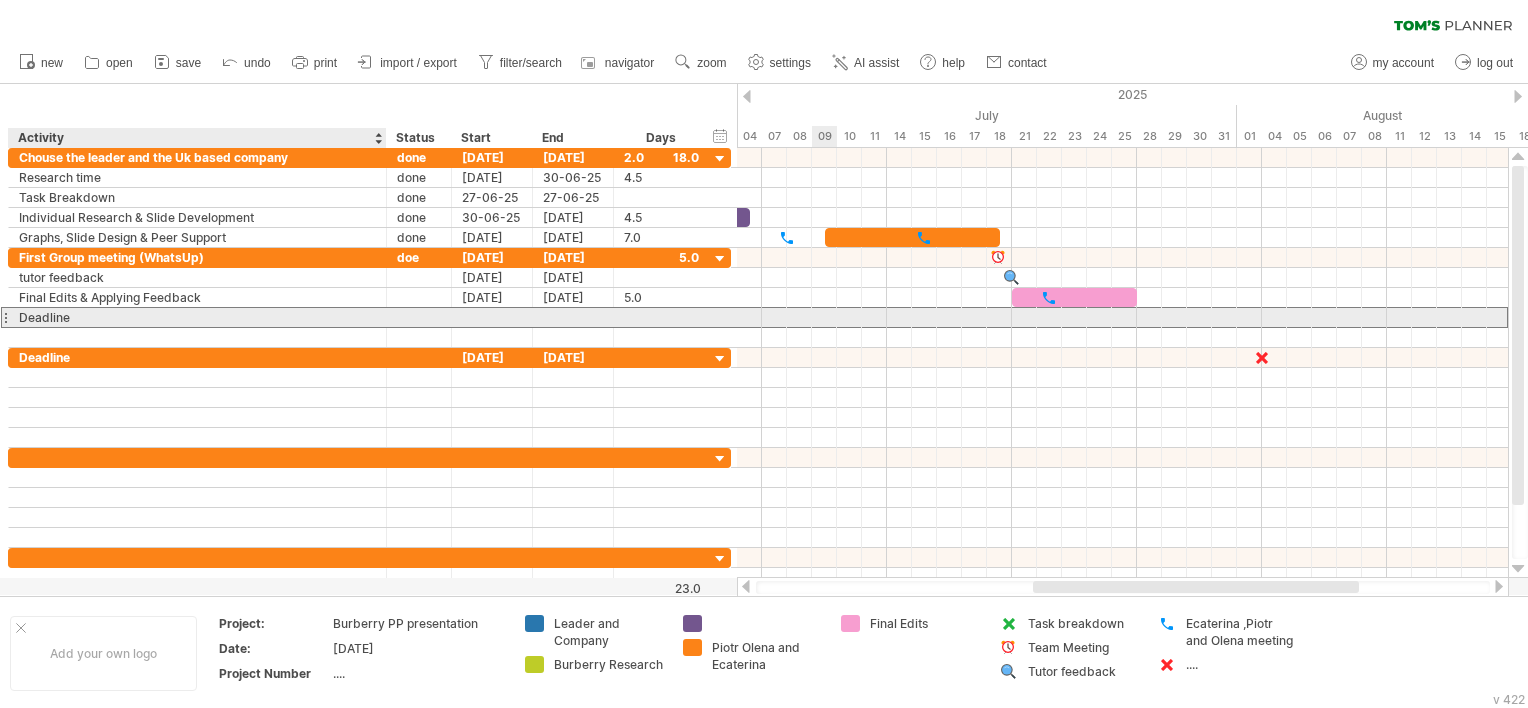click on "Deadline" at bounding box center (197, 317) 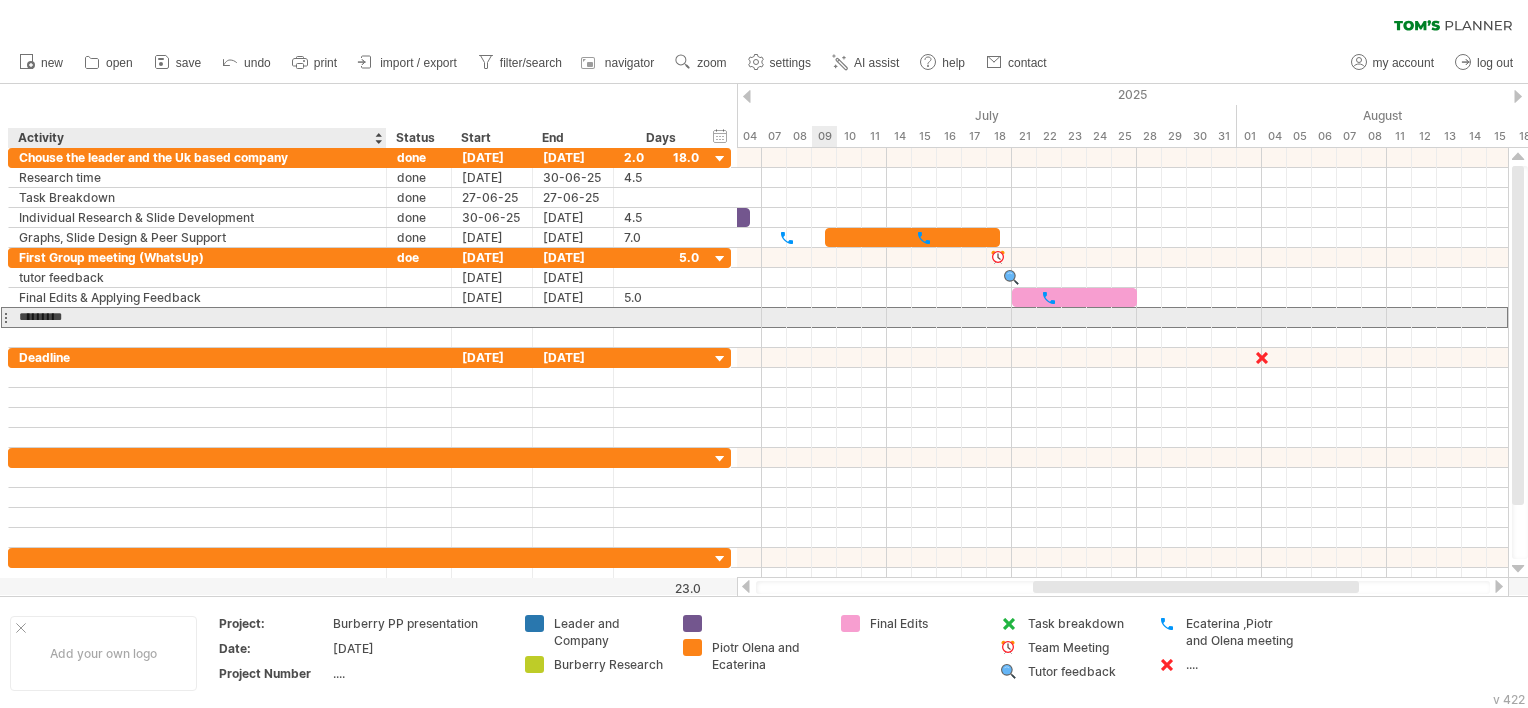 drag, startPoint x: 76, startPoint y: 316, endPoint x: 15, endPoint y: 314, distance: 61.03278 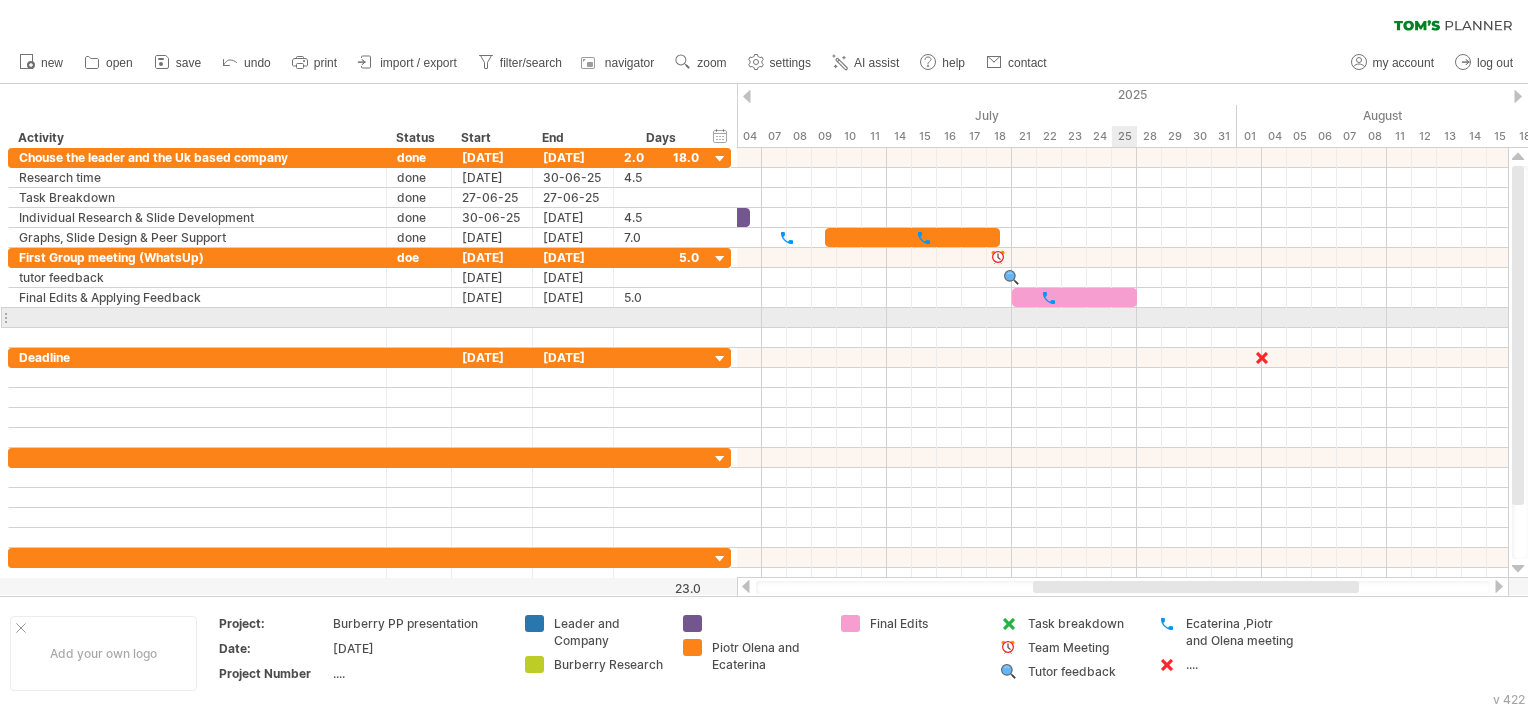 click at bounding box center [1122, 318] 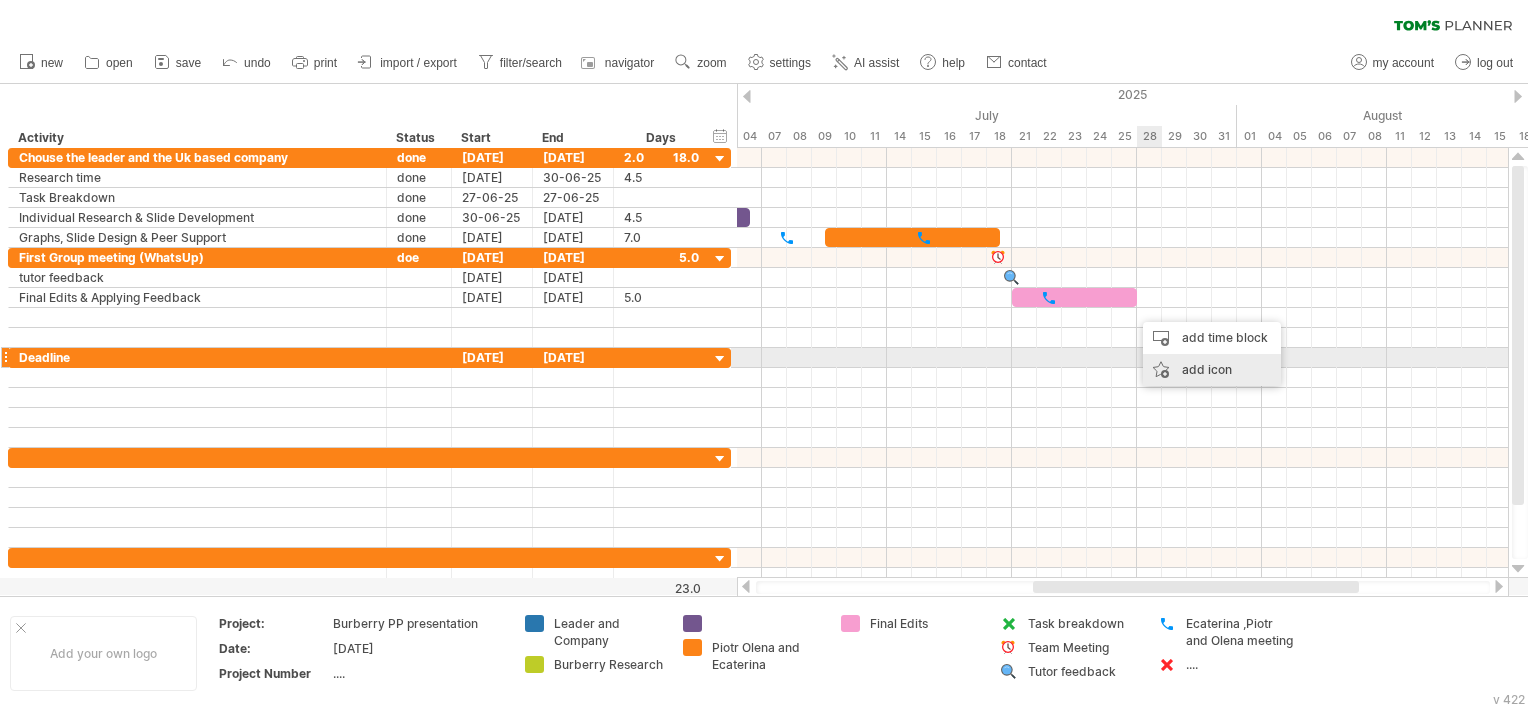 click on "add icon" at bounding box center (1212, 370) 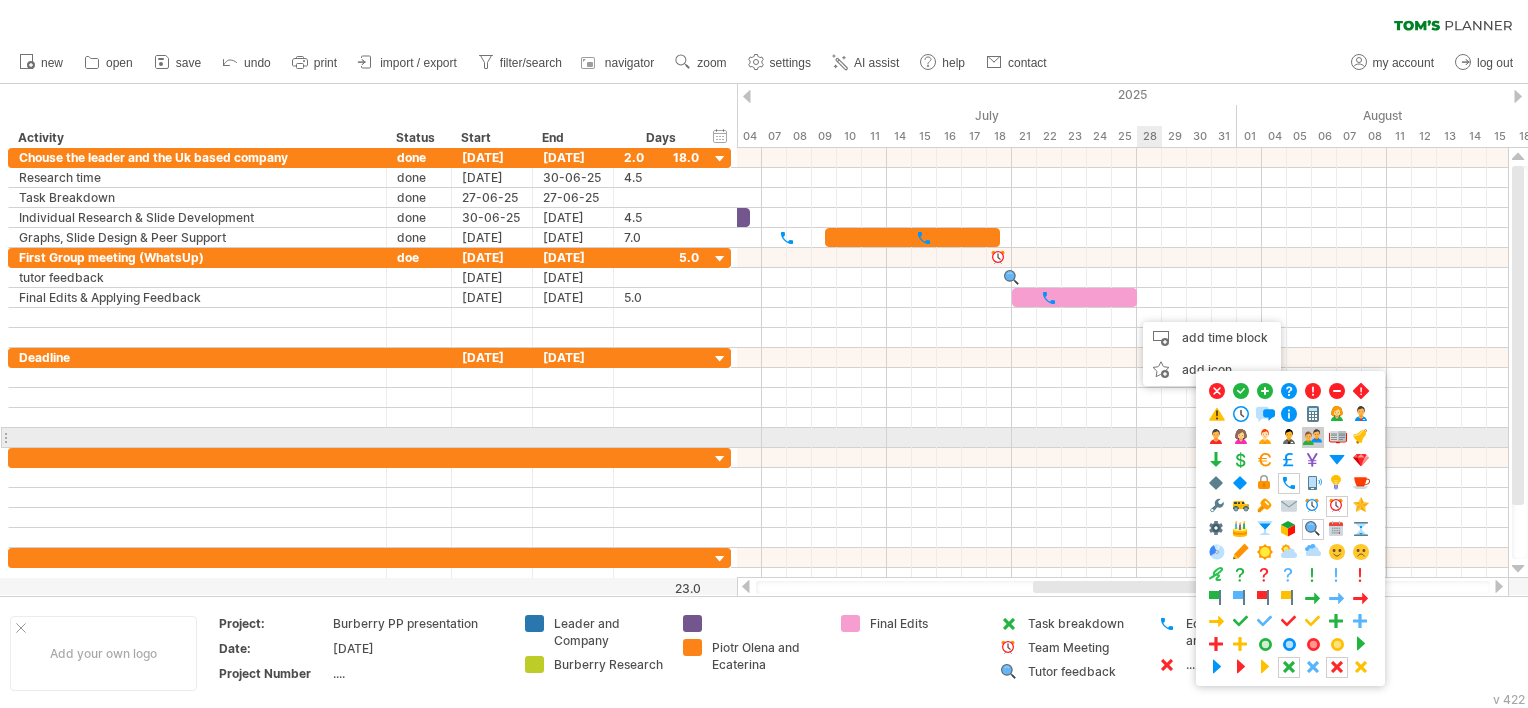 click at bounding box center [1313, 437] 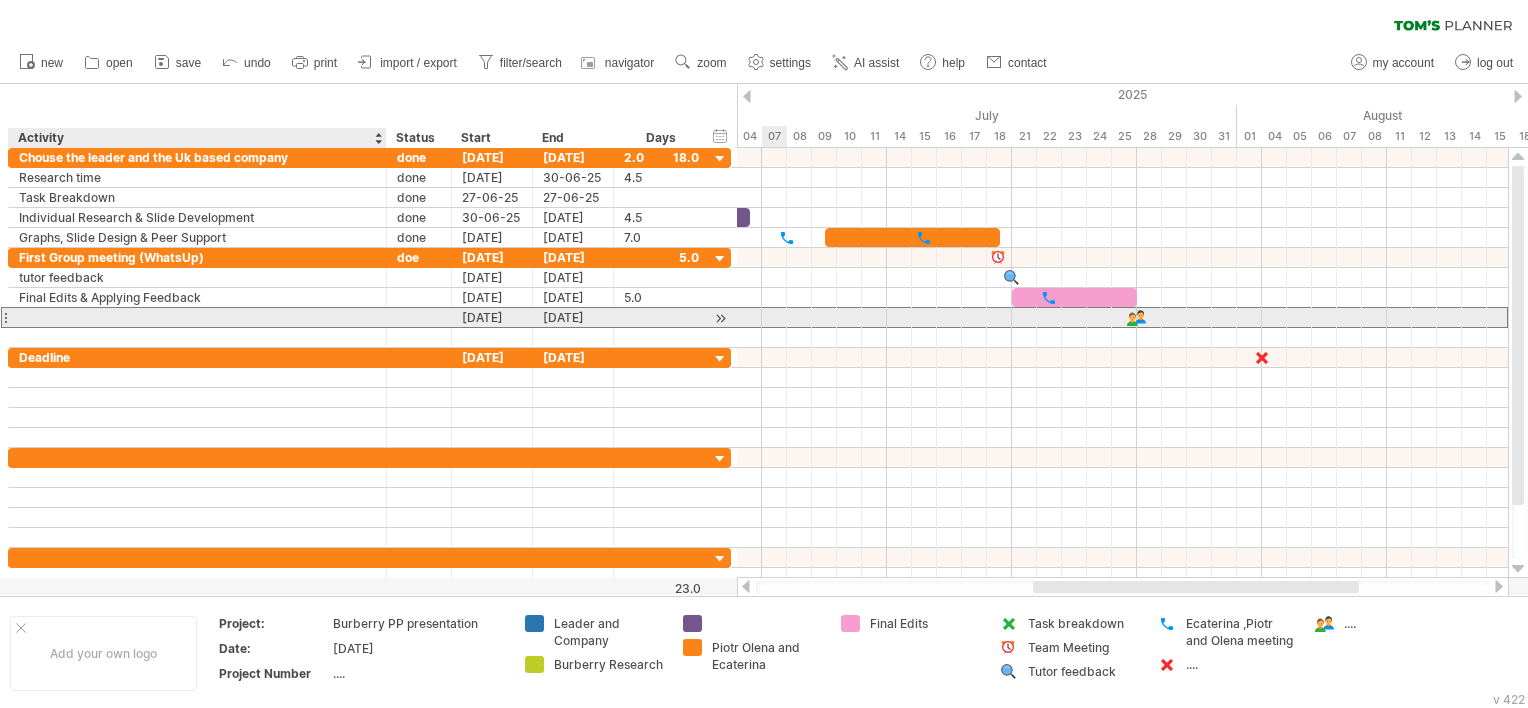 click at bounding box center (197, 317) 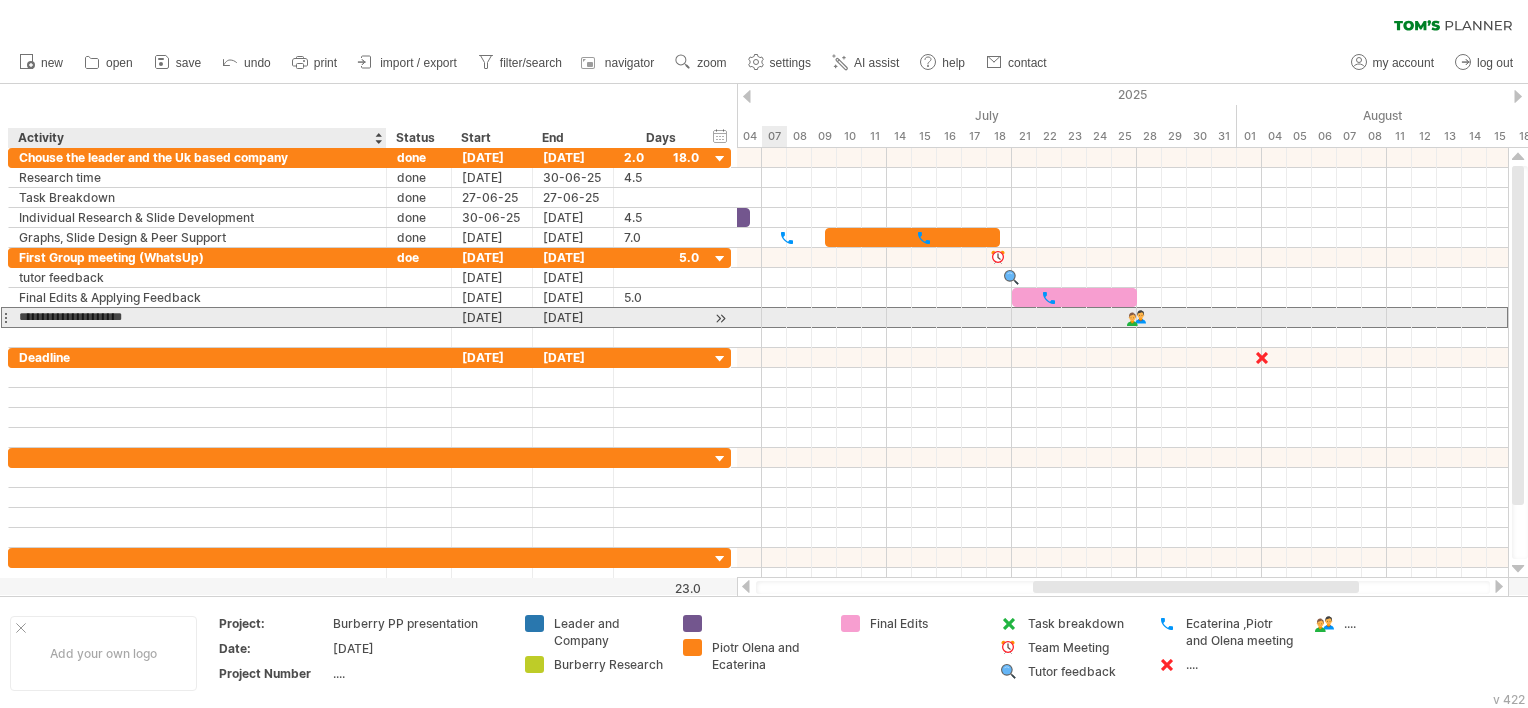 type on "**********" 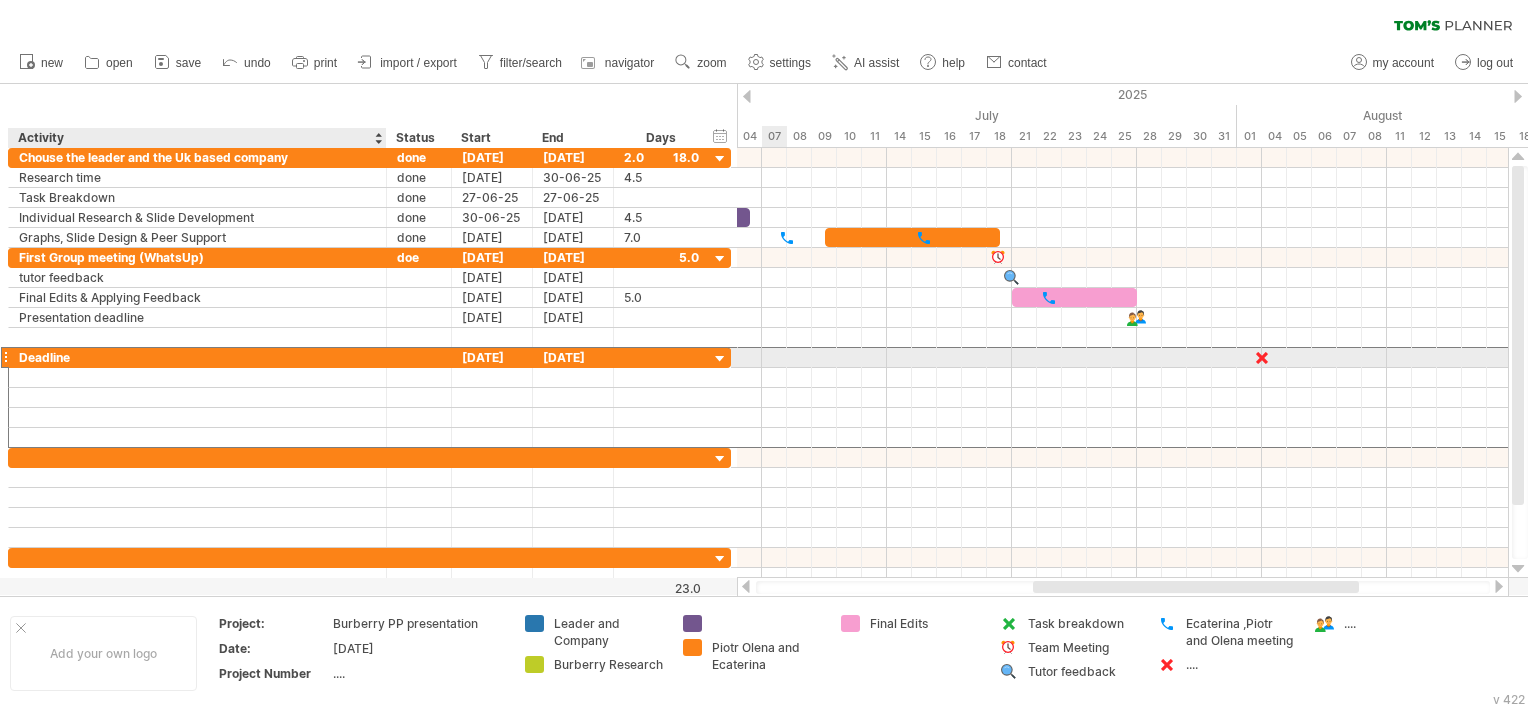 click on "Deadline" at bounding box center [197, 357] 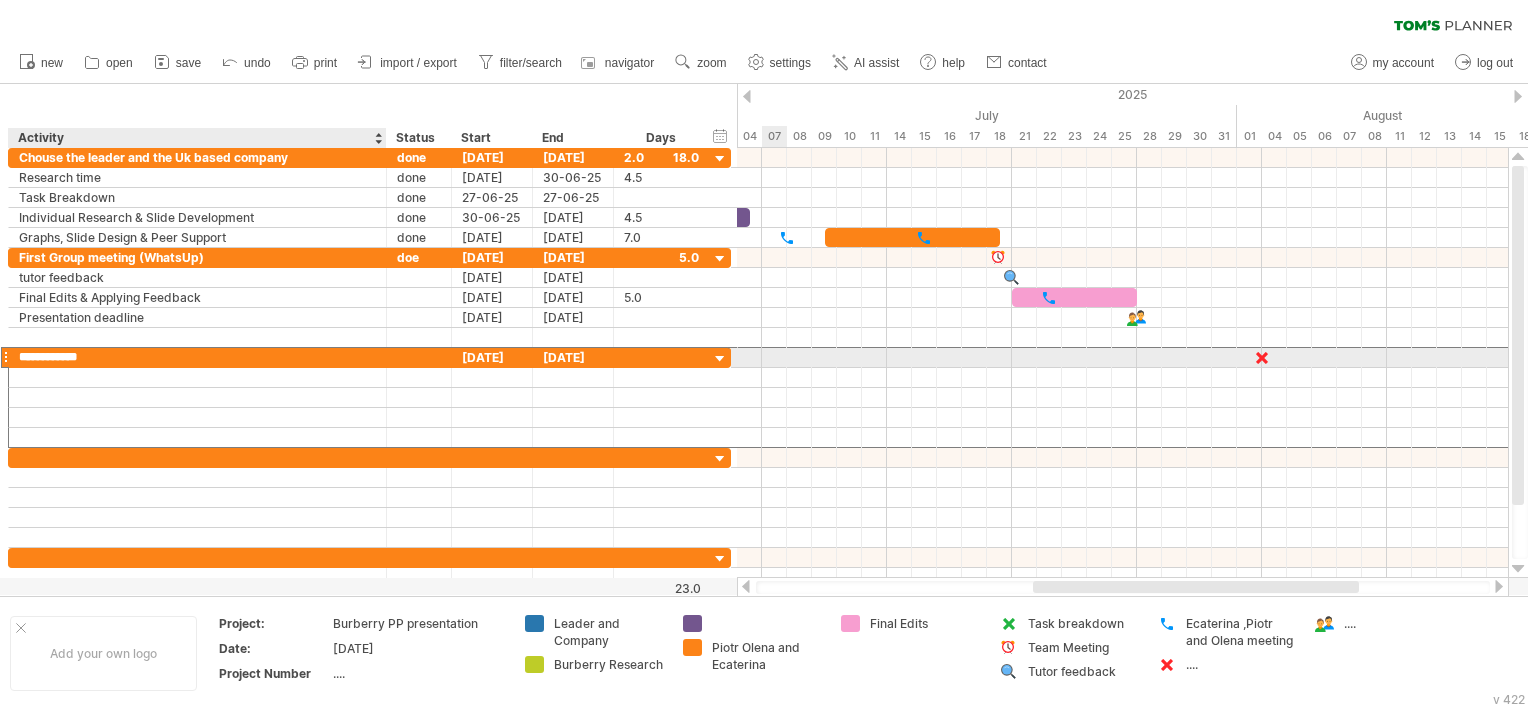 type on "**********" 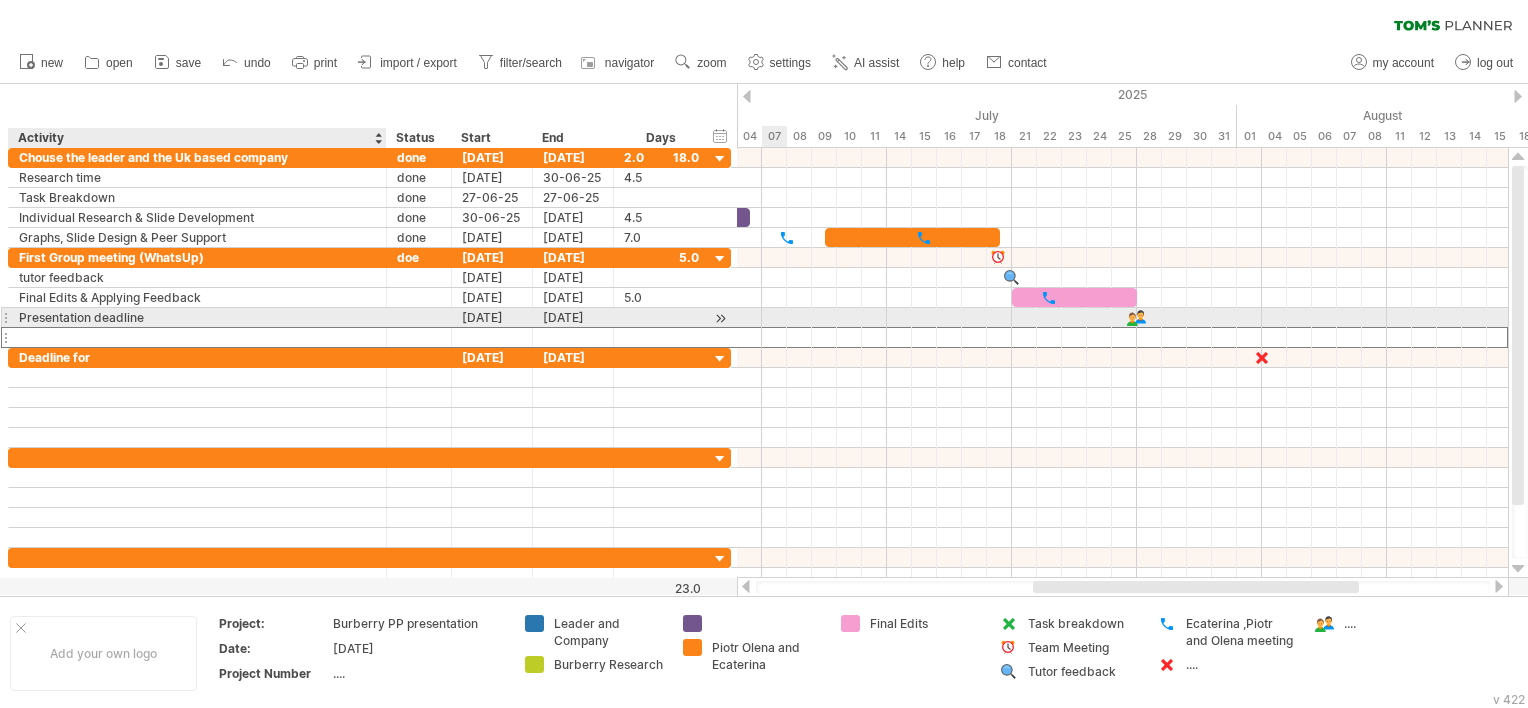 click at bounding box center [197, 337] 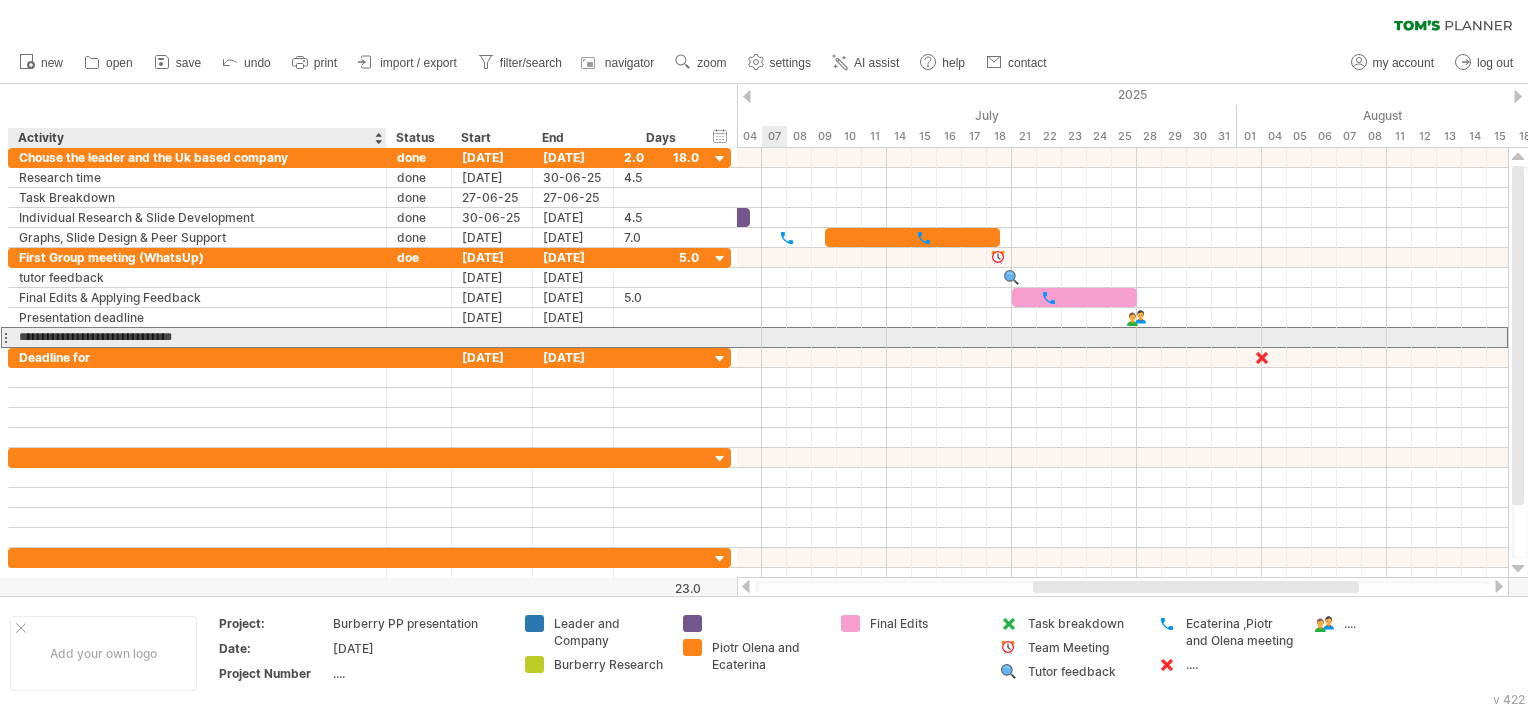 click on "**********" at bounding box center [197, 337] 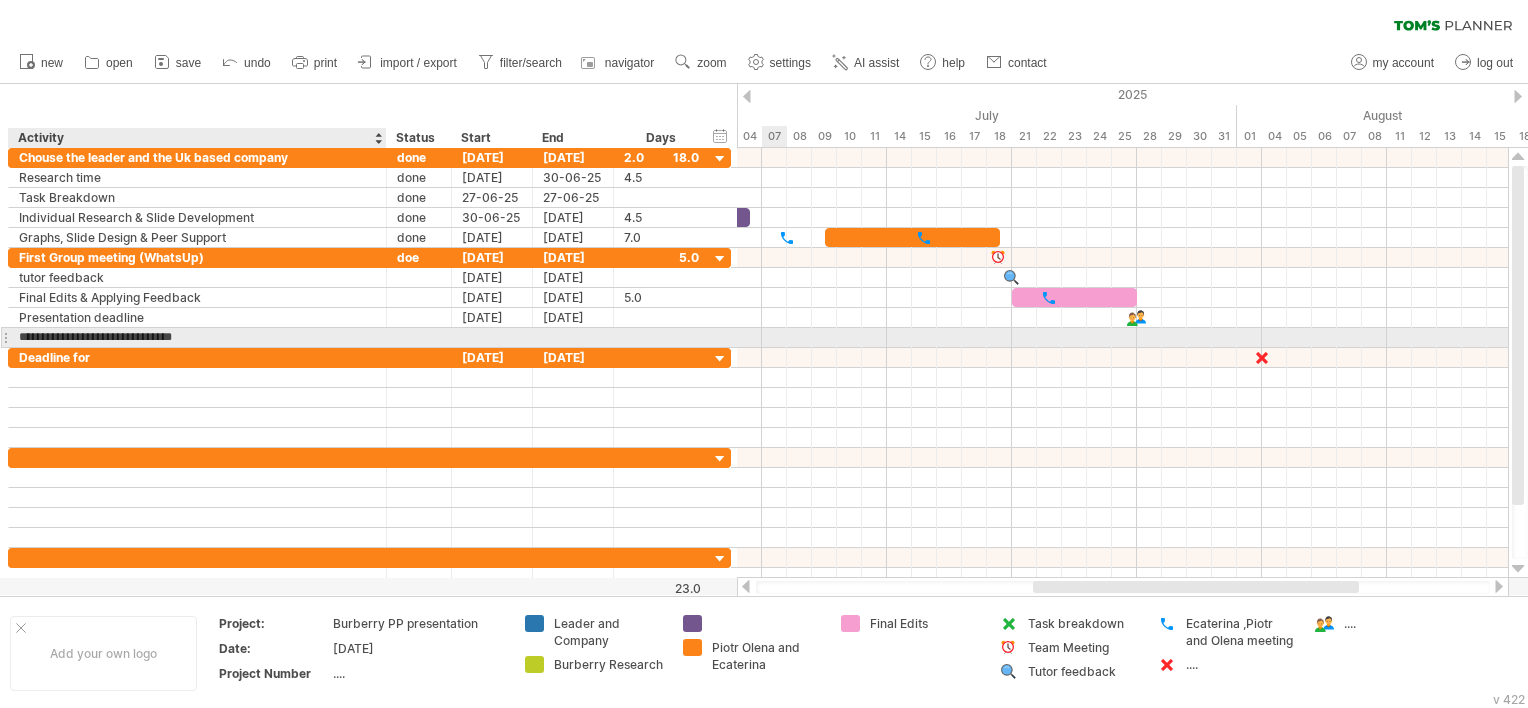 click on "**********" at bounding box center (197, 337) 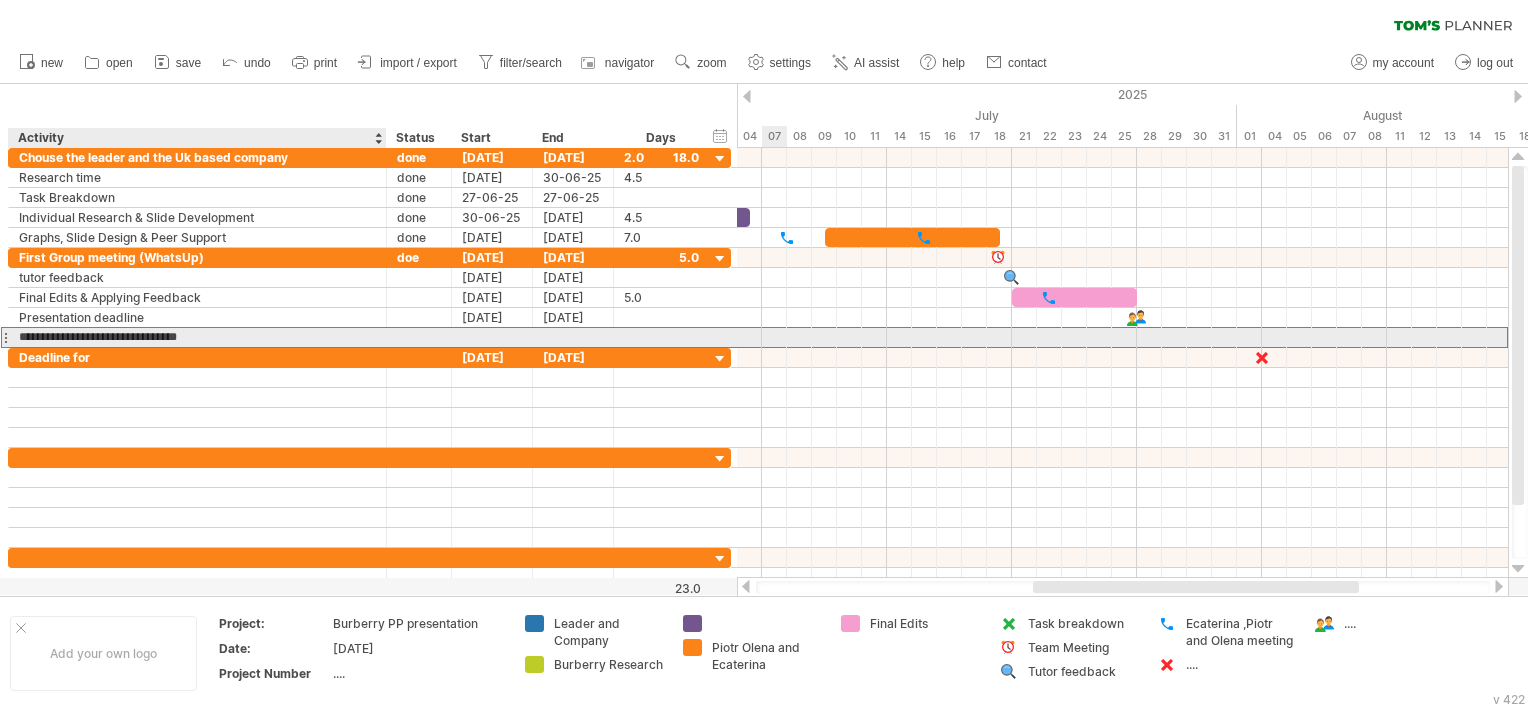 type on "**********" 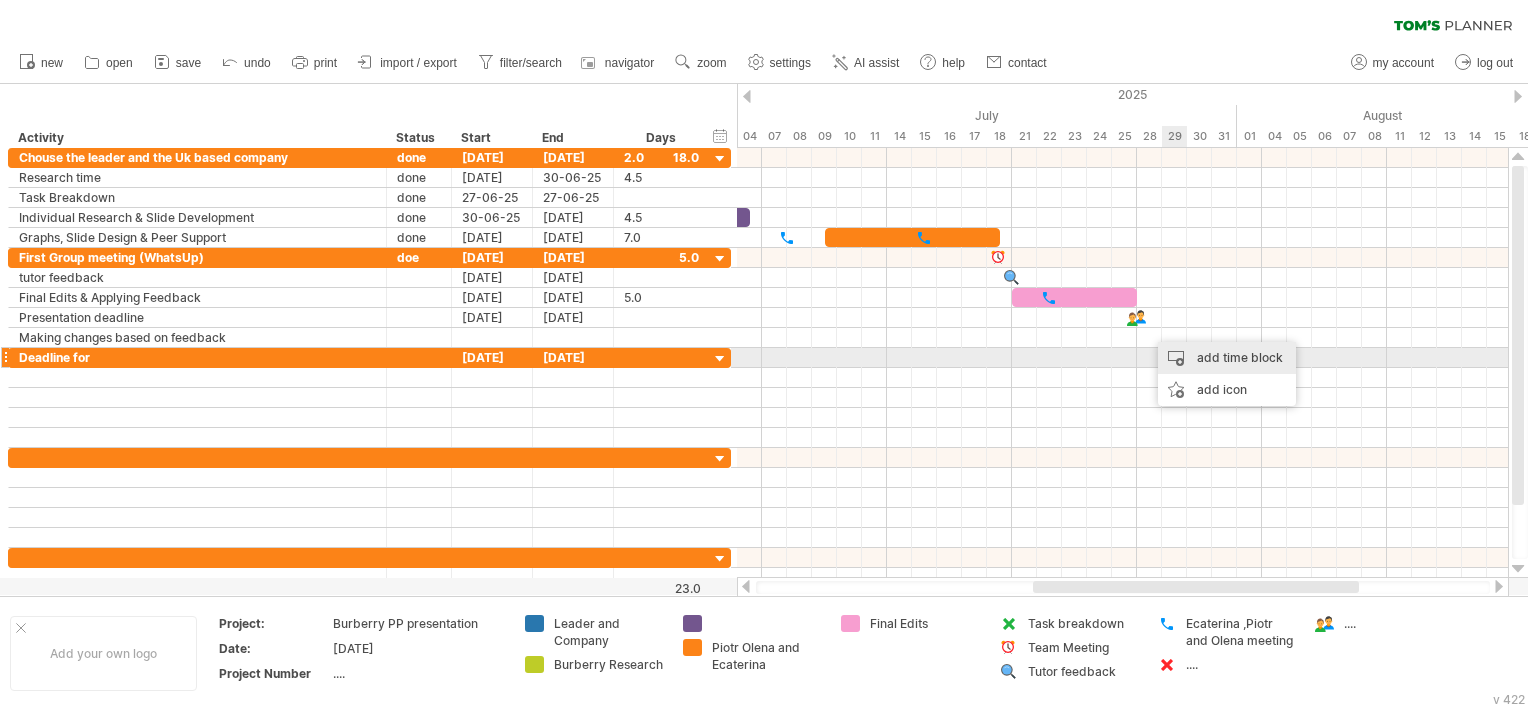 click on "add time block" at bounding box center (1227, 358) 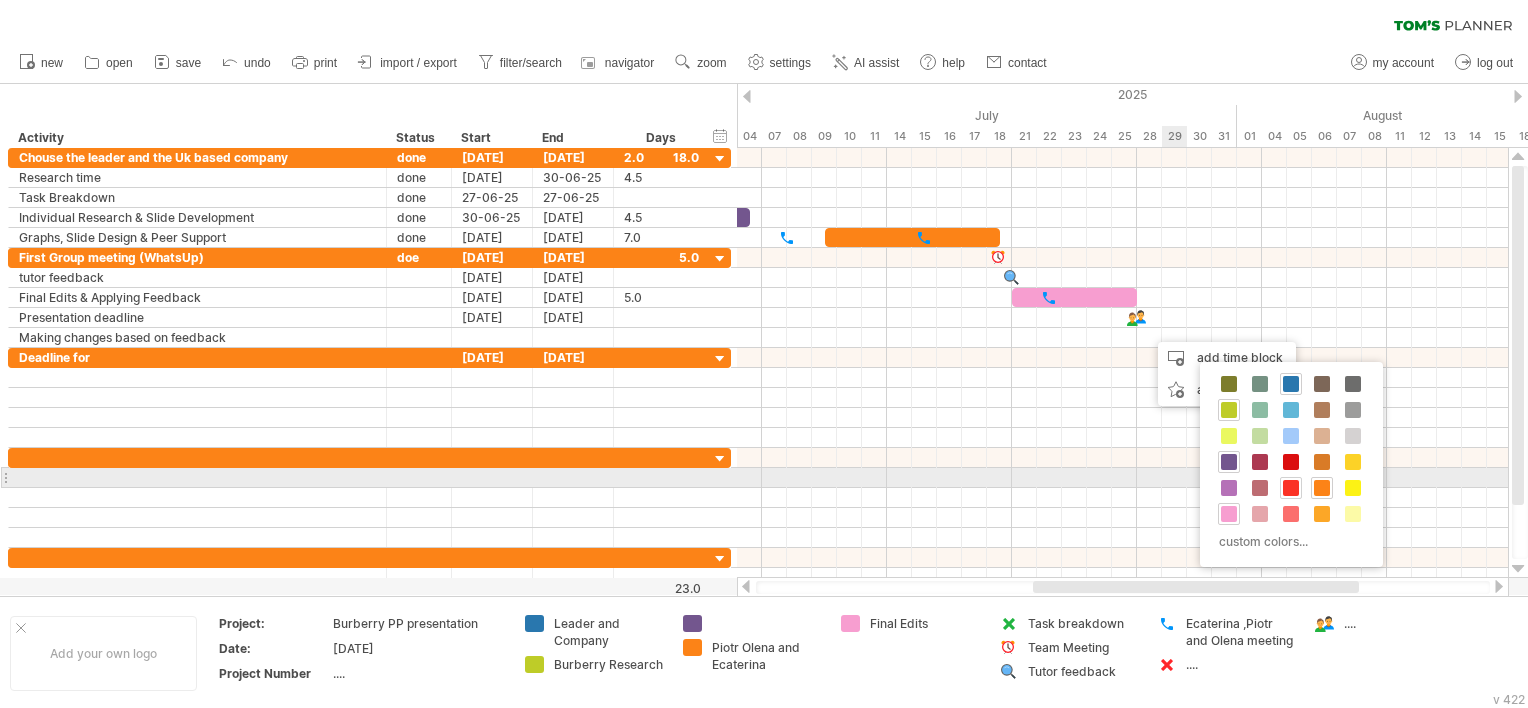 click at bounding box center [1291, 488] 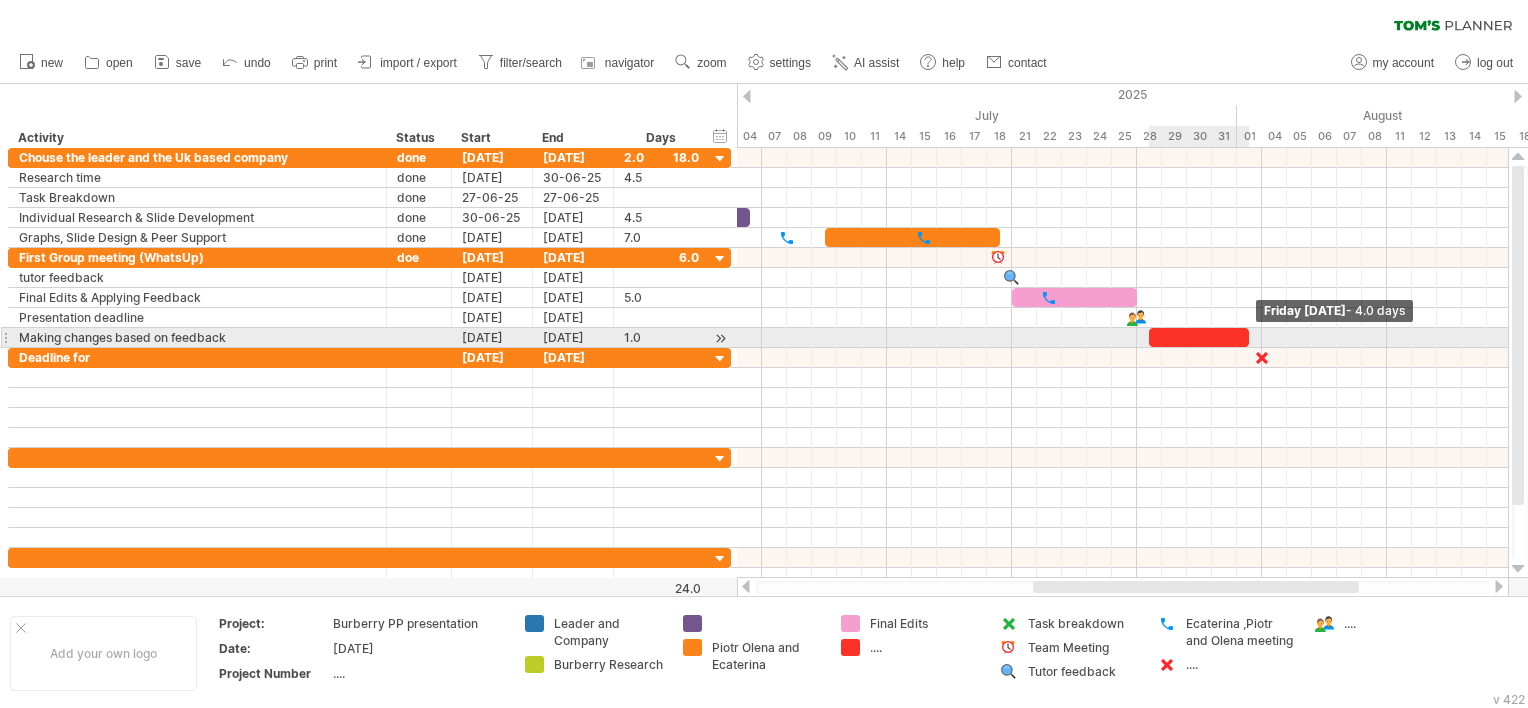 drag, startPoint x: 1176, startPoint y: 337, endPoint x: 1255, endPoint y: 333, distance: 79.101204 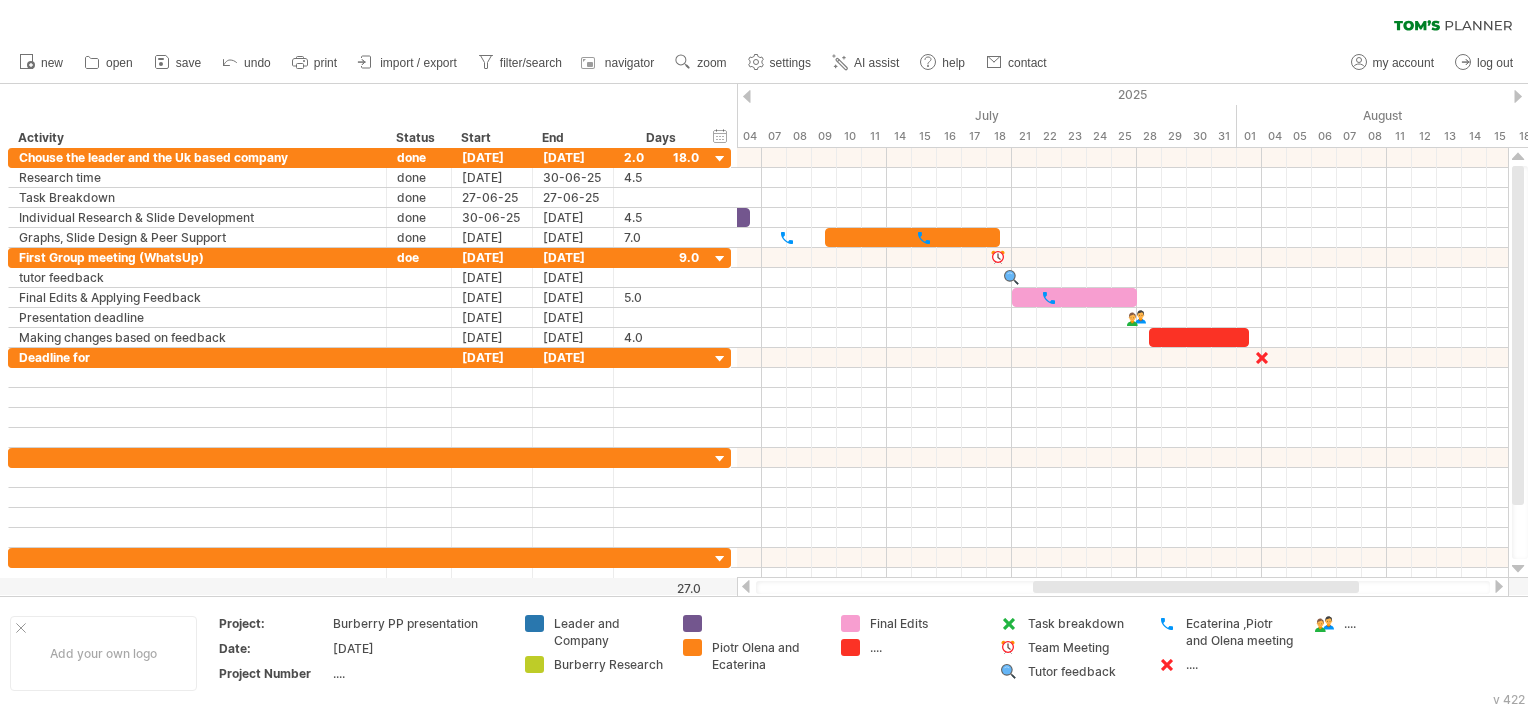 click at bounding box center (1196, 587) 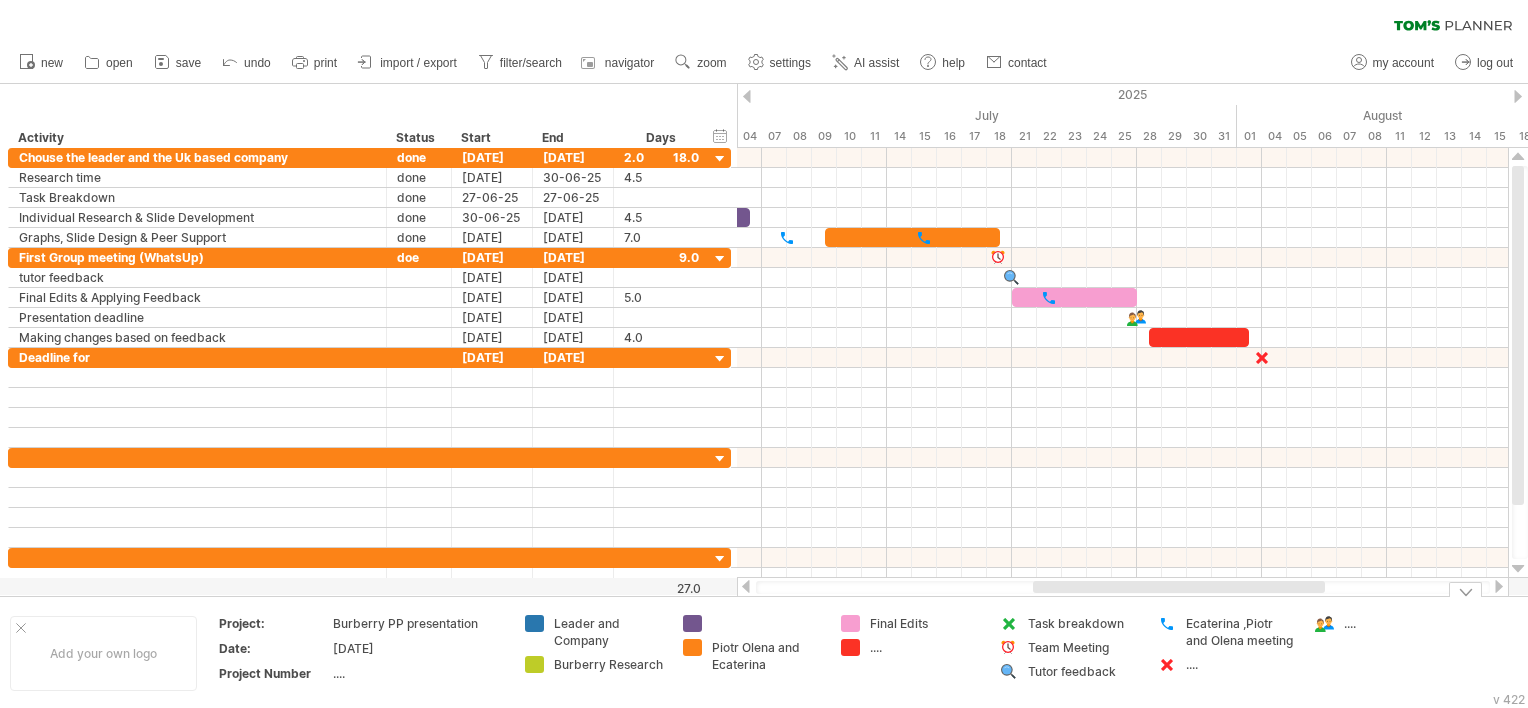 click on "...." at bounding box center (1398, 623) 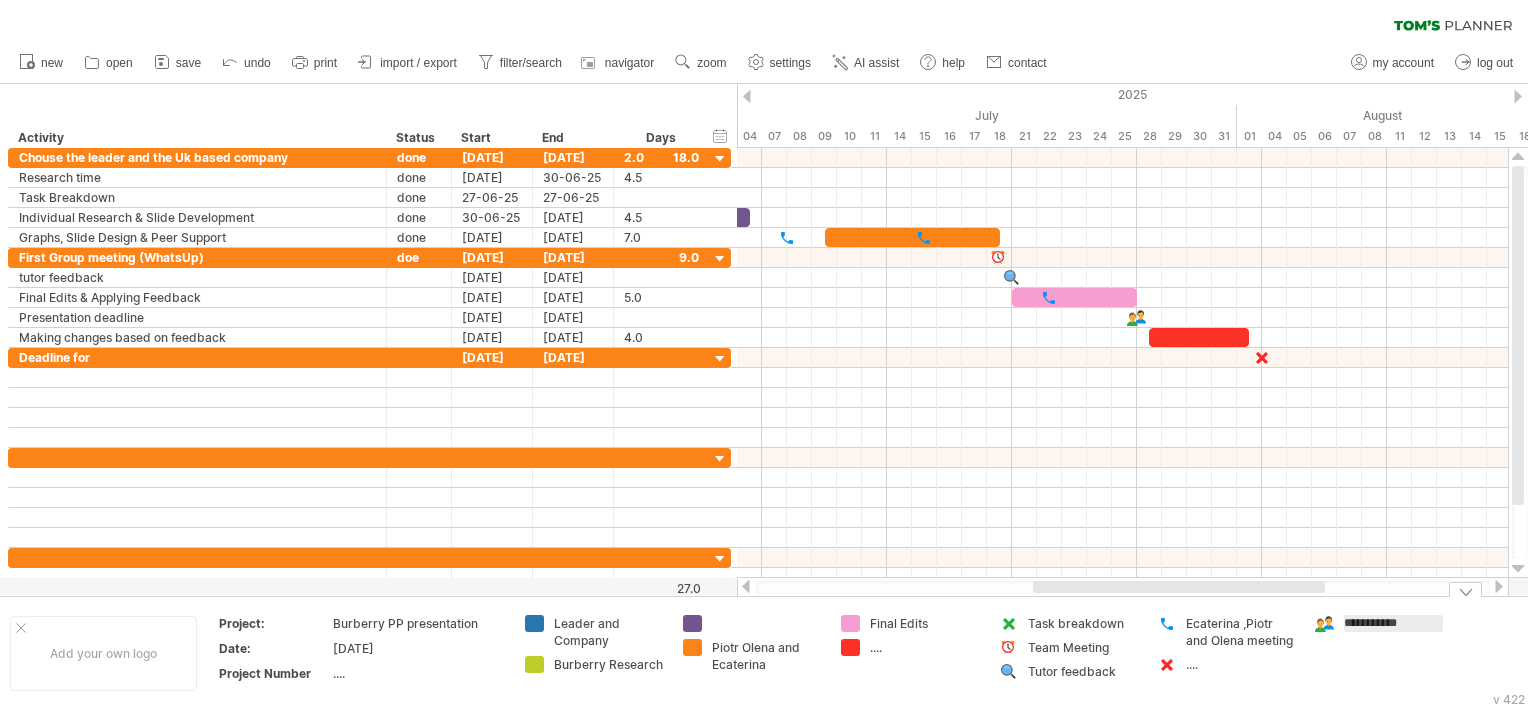 type on "**********" 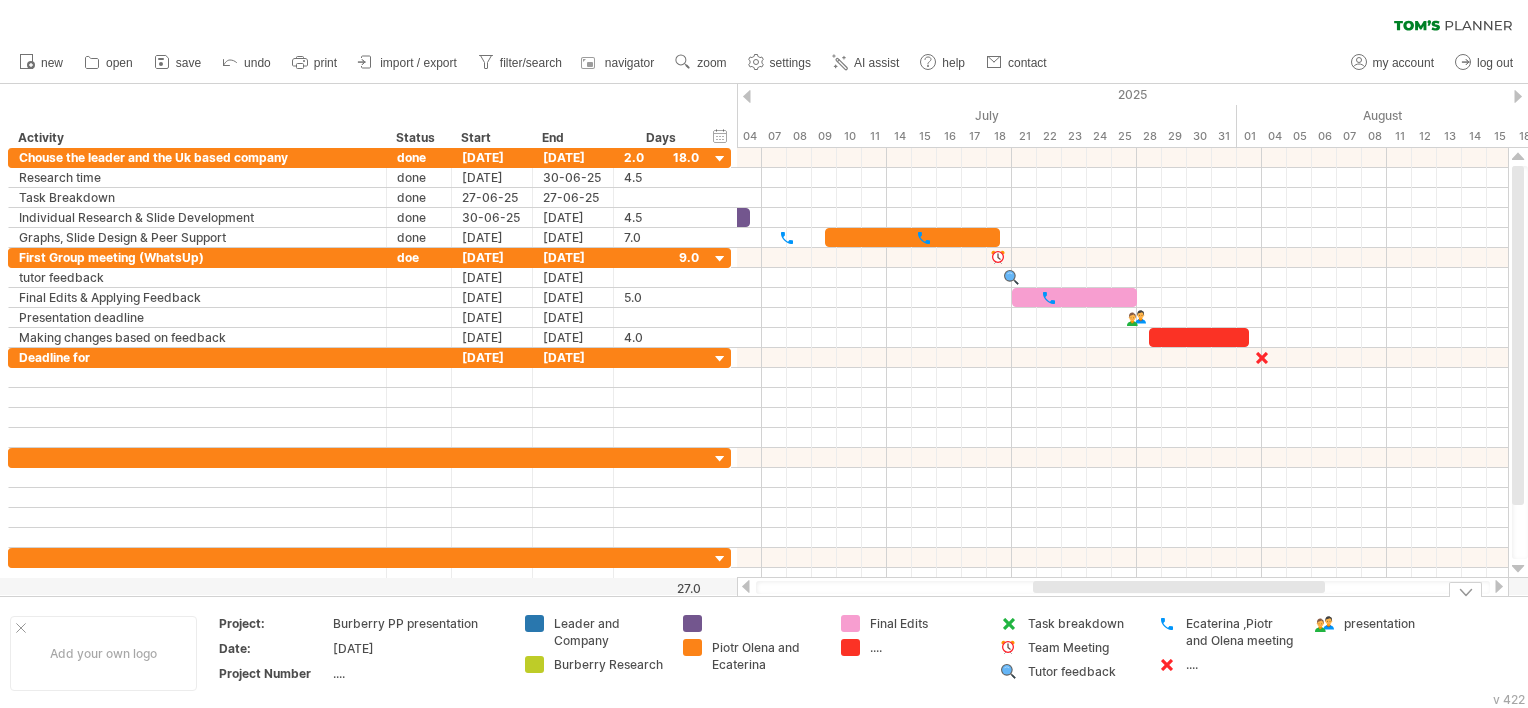 click on "presentation" at bounding box center [1384, 653] 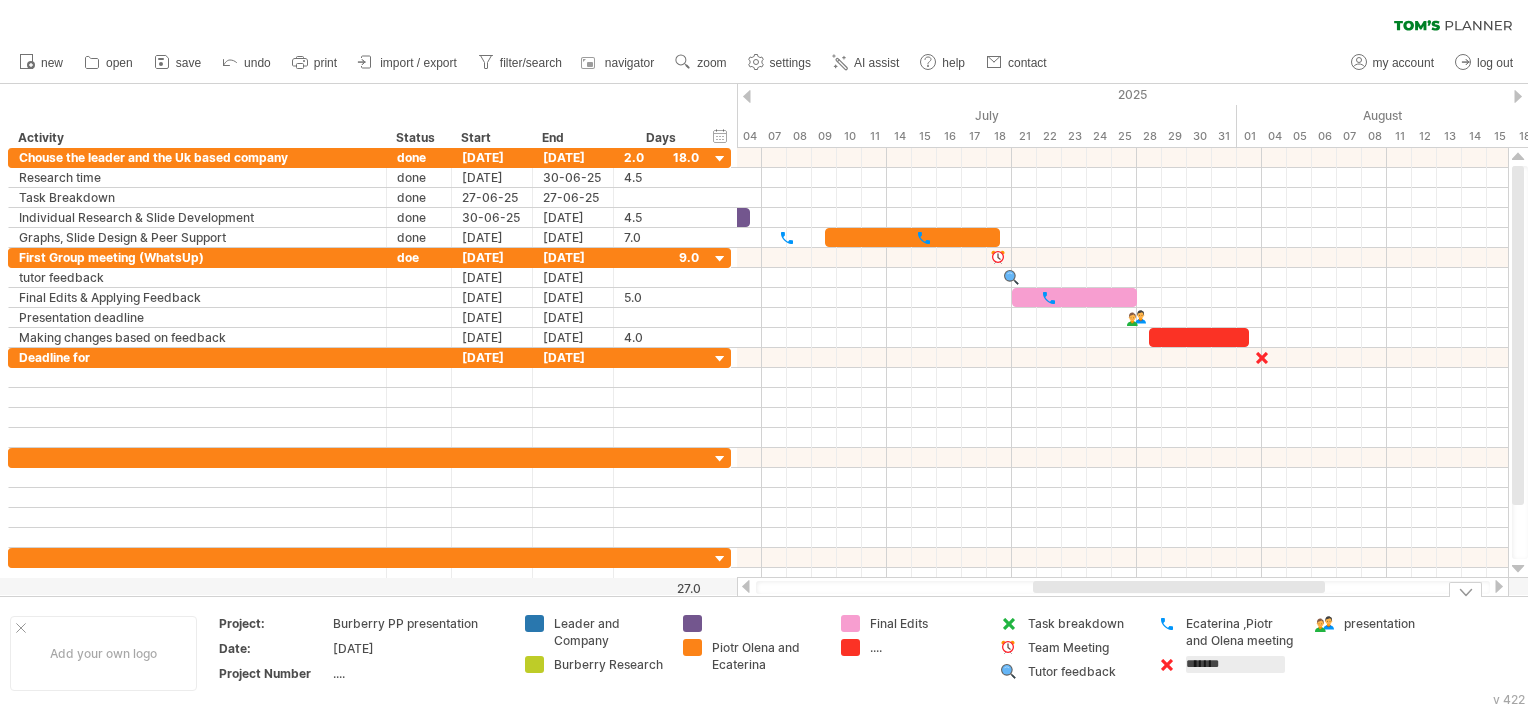 click on "*******" at bounding box center (1235, 664) 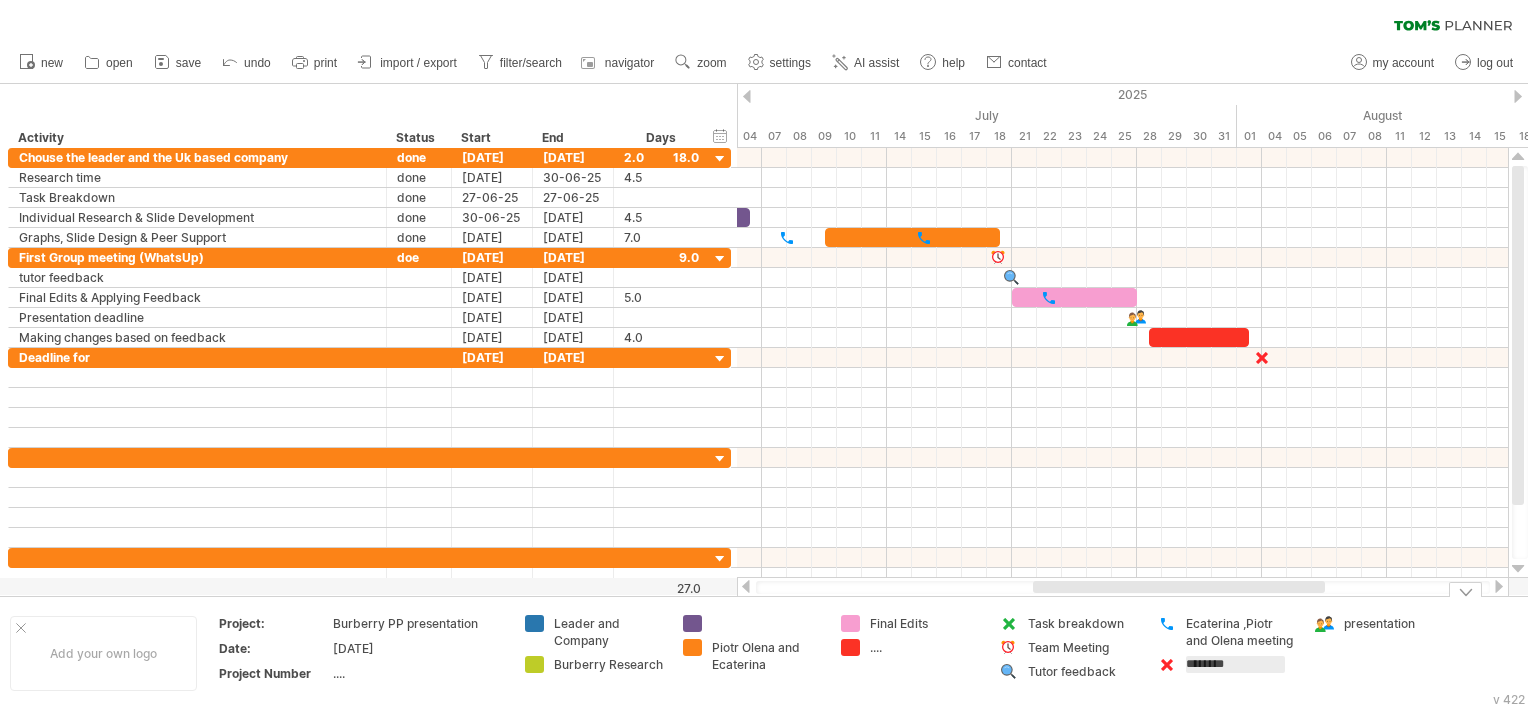 type on "********" 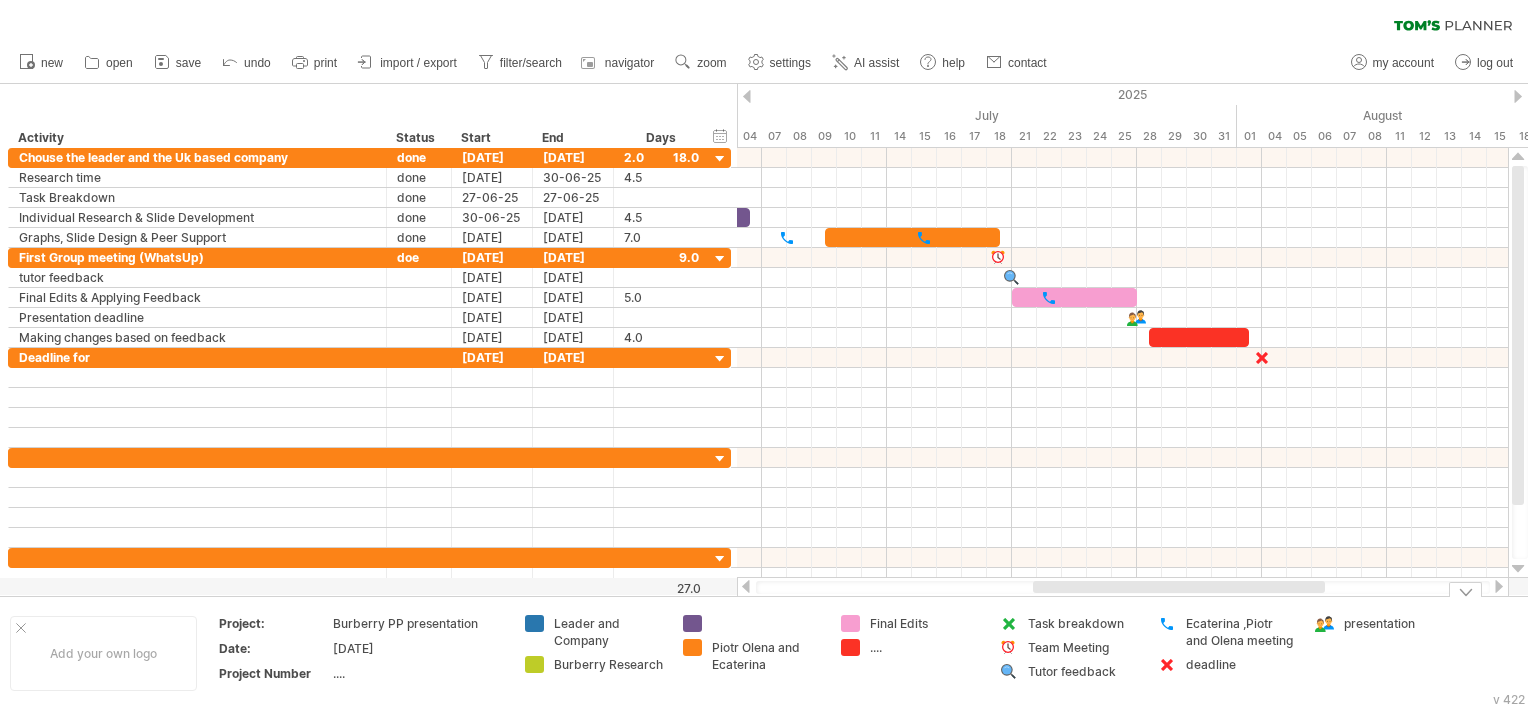 click on "presentation" at bounding box center [1384, 653] 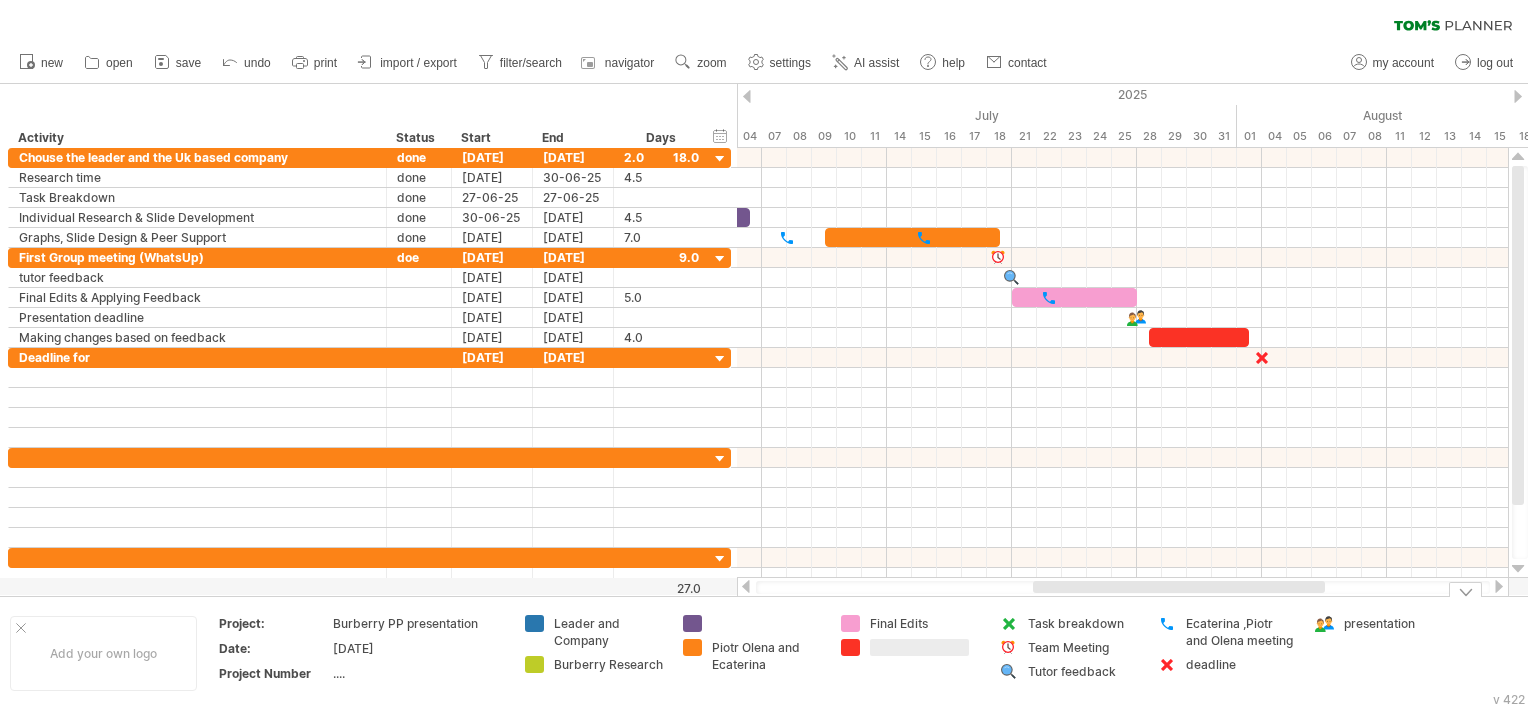 click at bounding box center (919, 647) 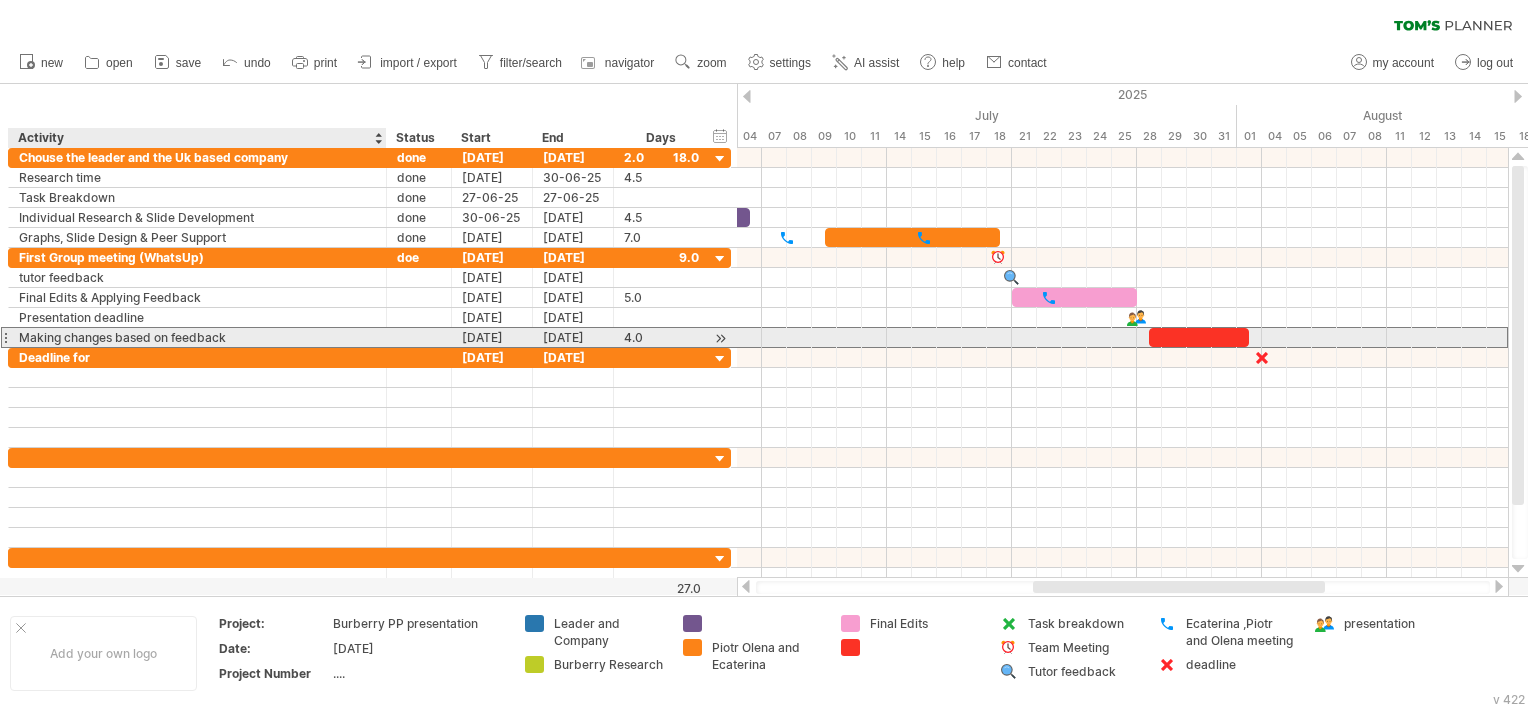 click on "Making changes based on feedback" at bounding box center [197, 337] 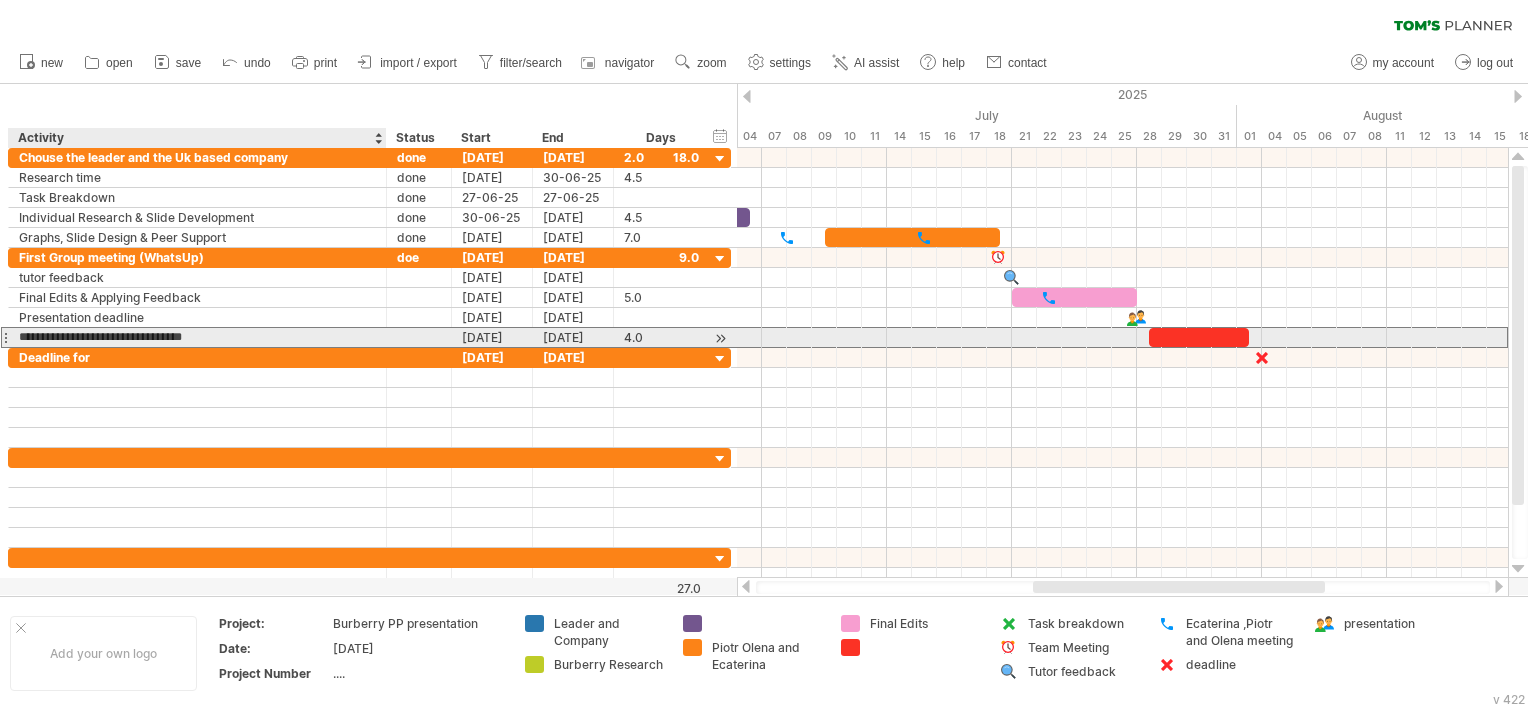 click on "**********" at bounding box center (197, 337) 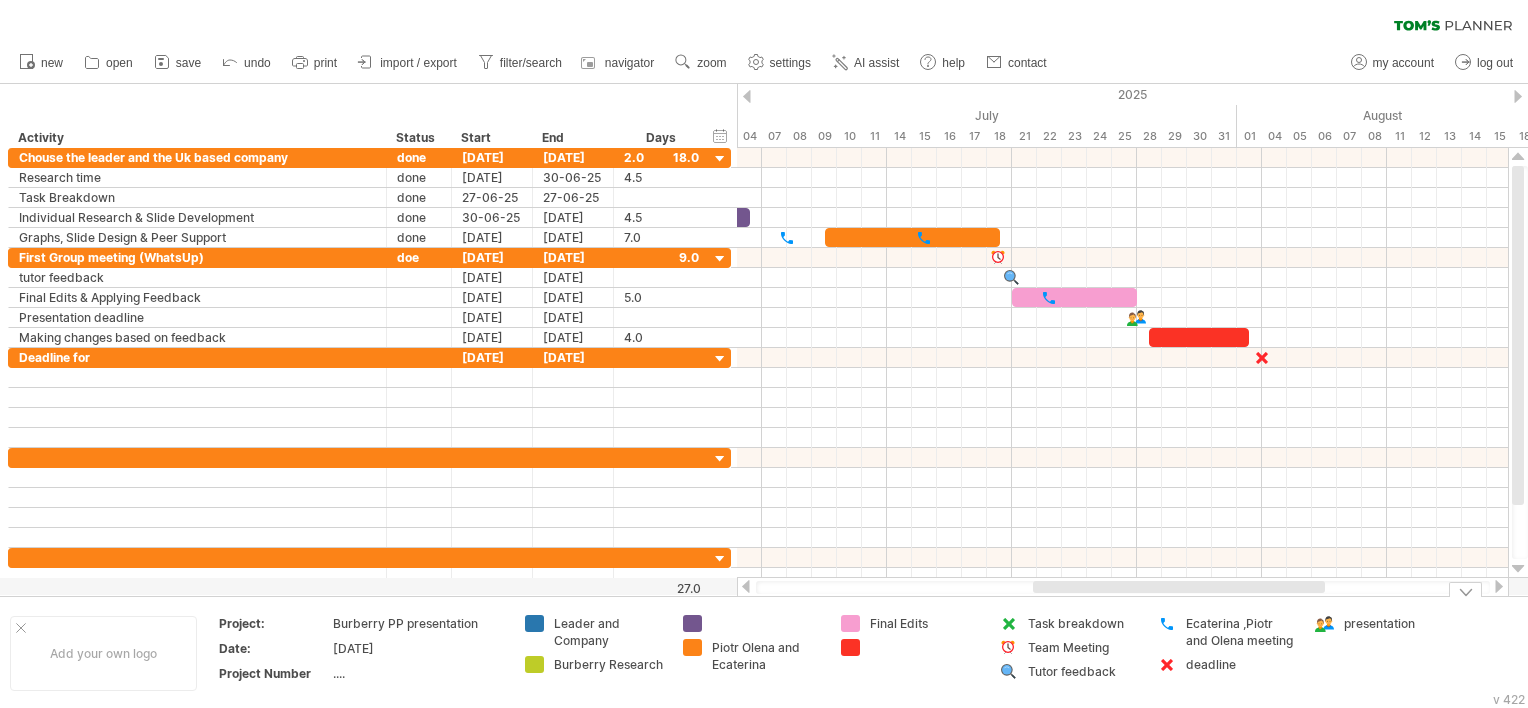 click at bounding box center (924, 647) 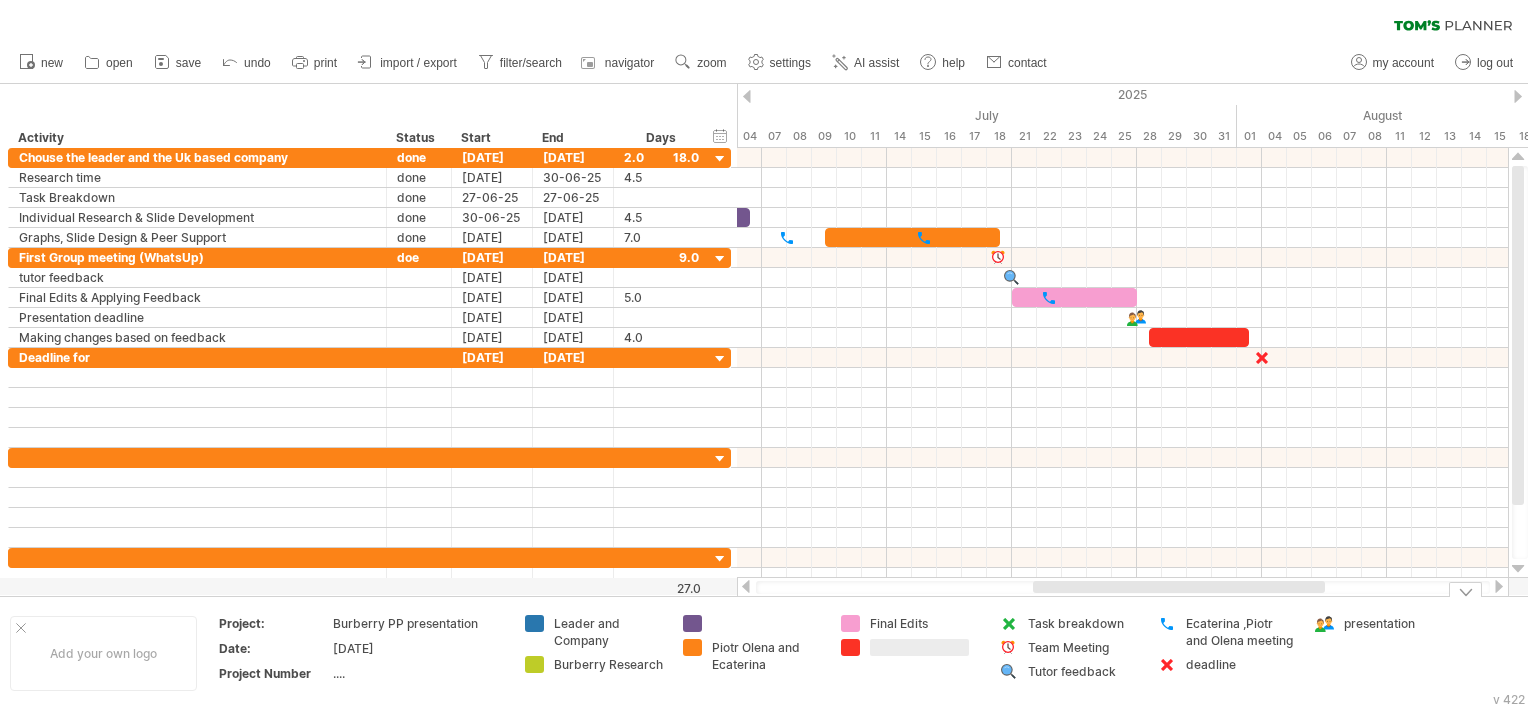 type on "*******" 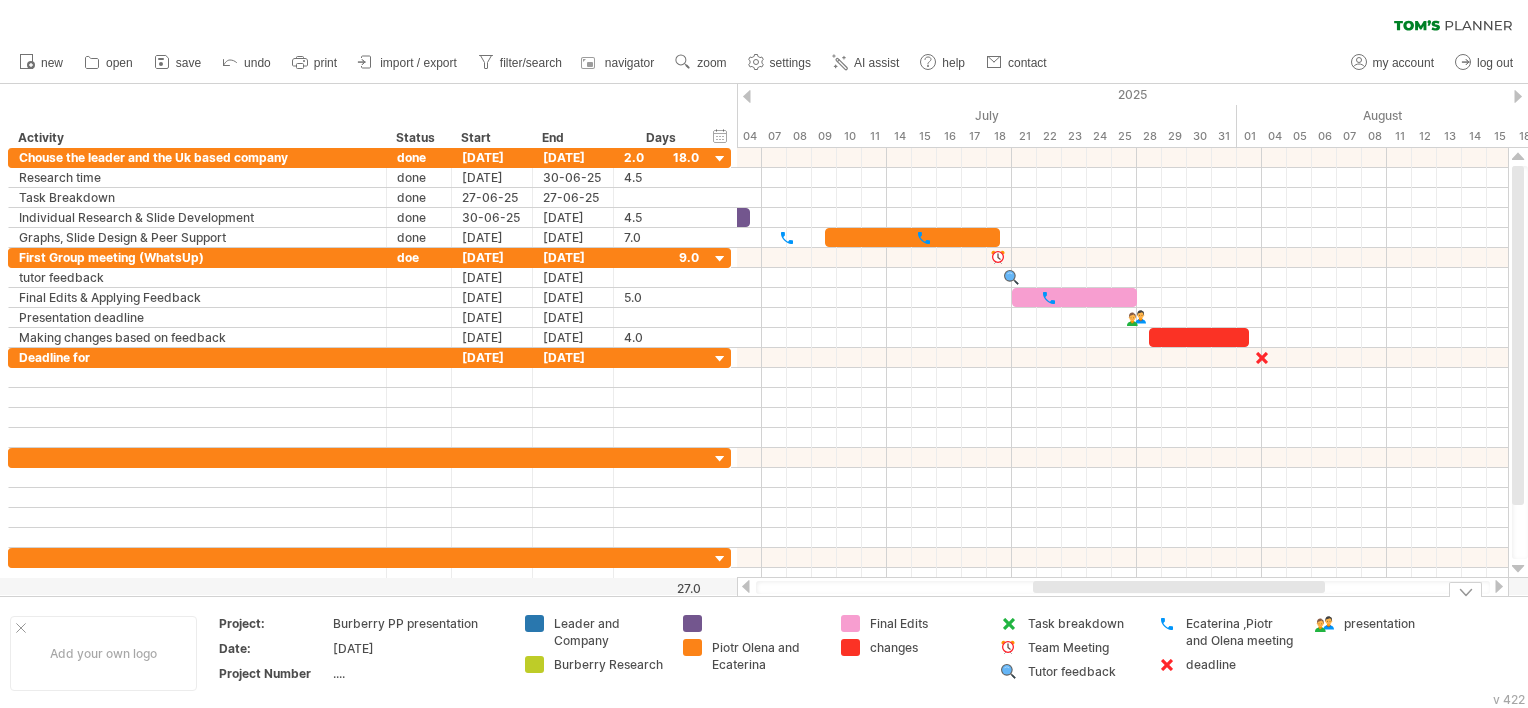 click on "Final Edits changes" at bounding box center (910, 653) 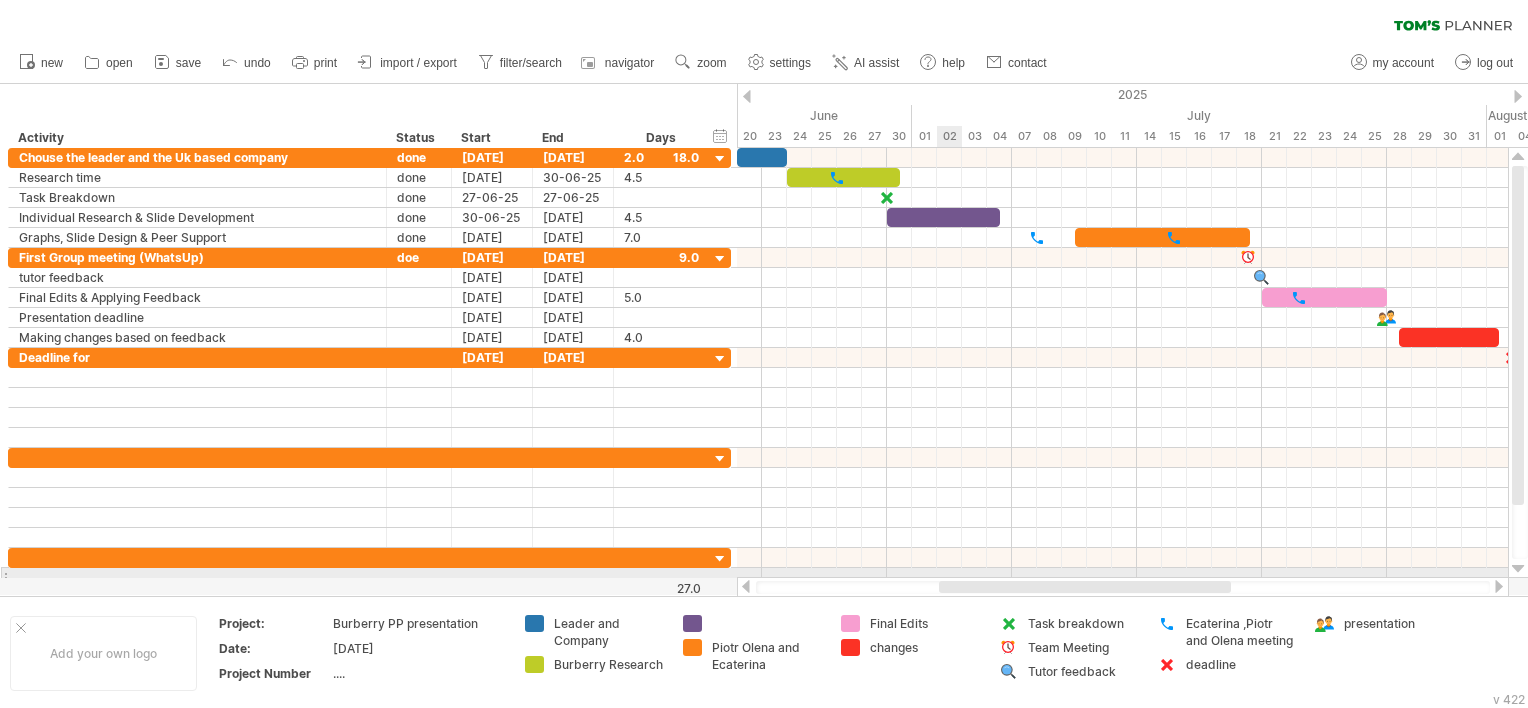 drag, startPoint x: 1054, startPoint y: 584, endPoint x: 960, endPoint y: 576, distance: 94.33981 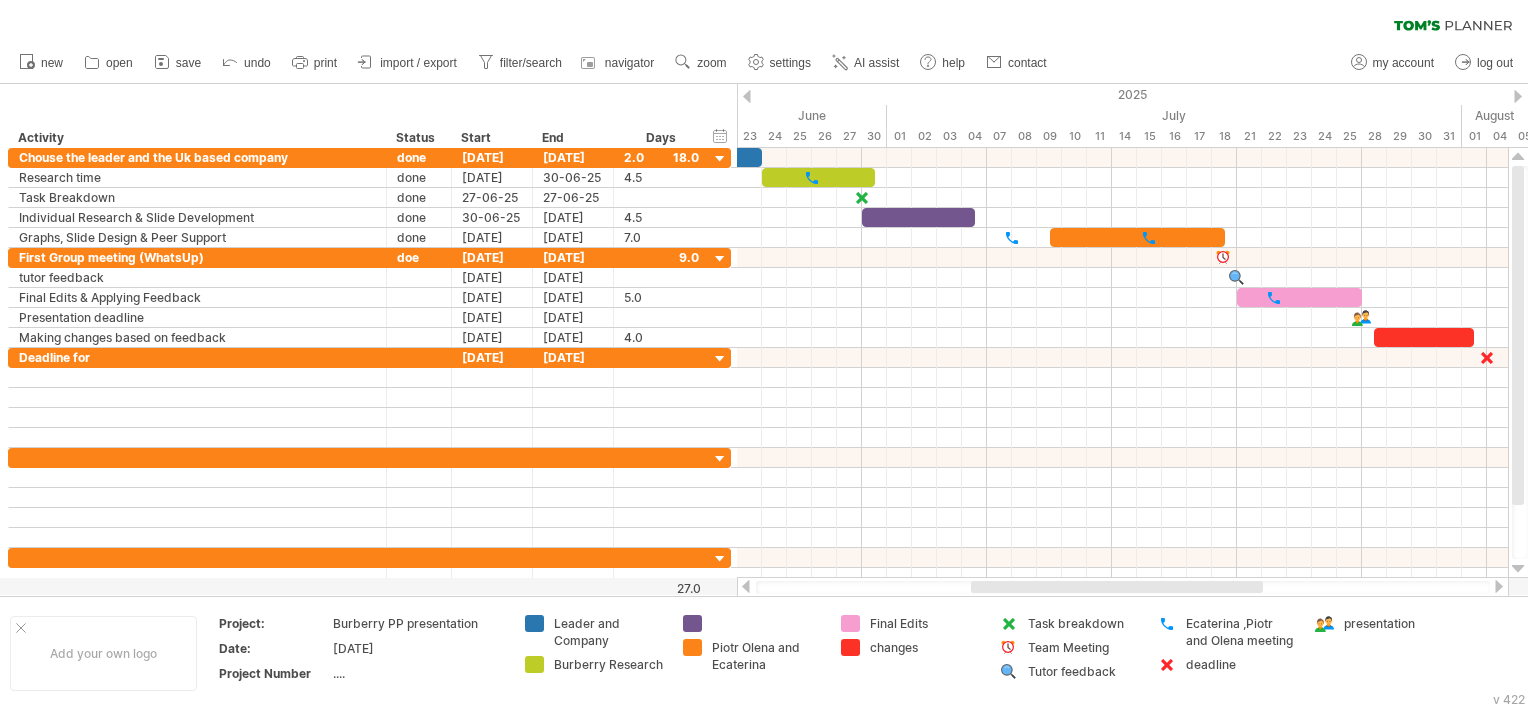 click at bounding box center [1117, 587] 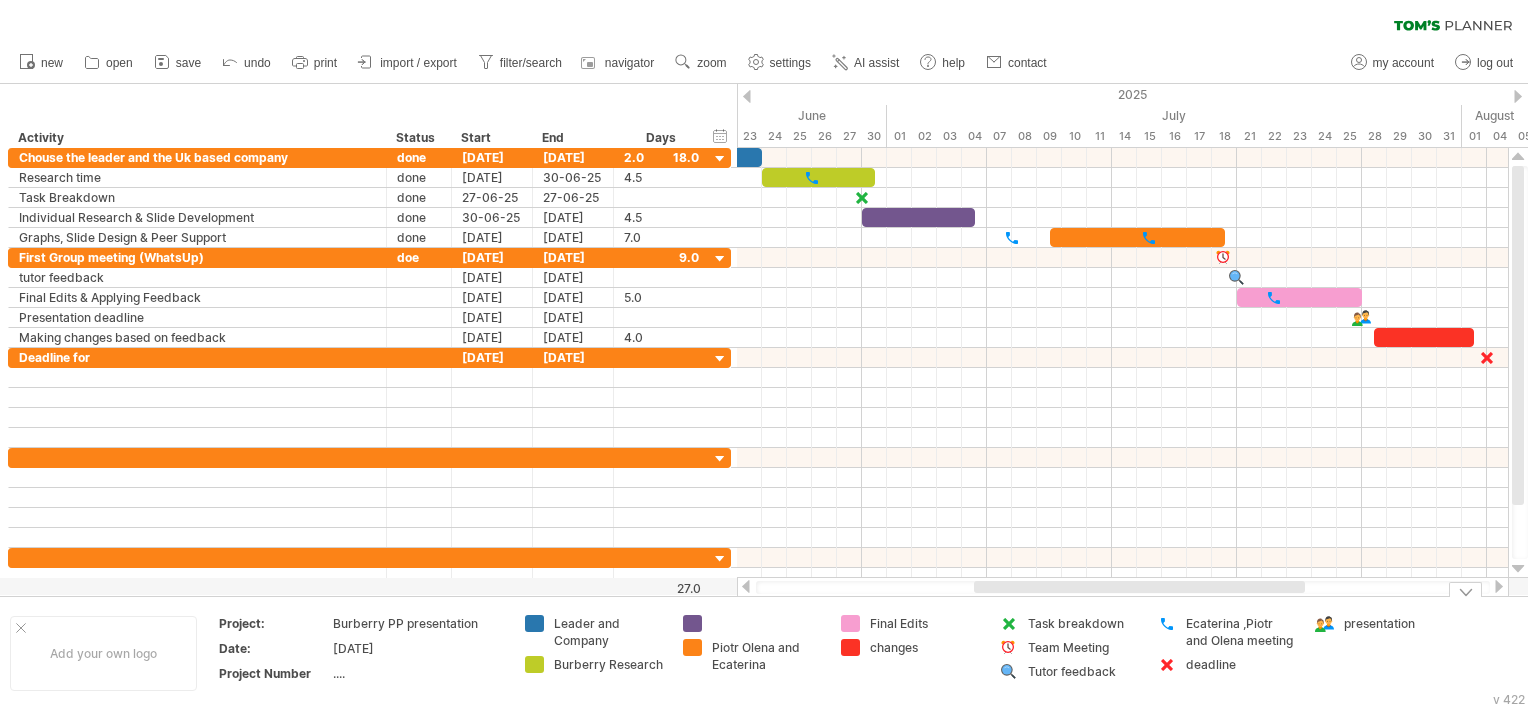 click on "deadline" at bounding box center (1240, 664) 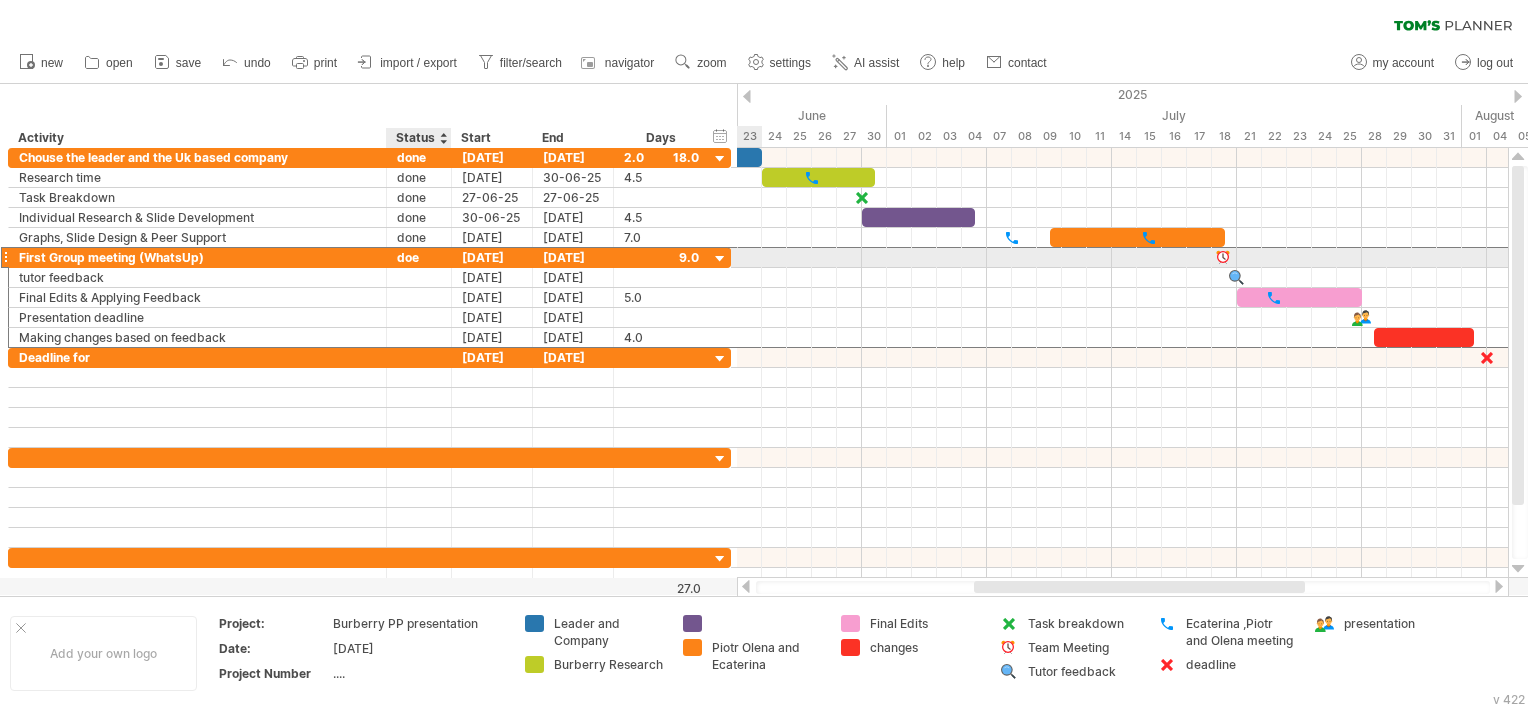 click on "doe" at bounding box center (419, 257) 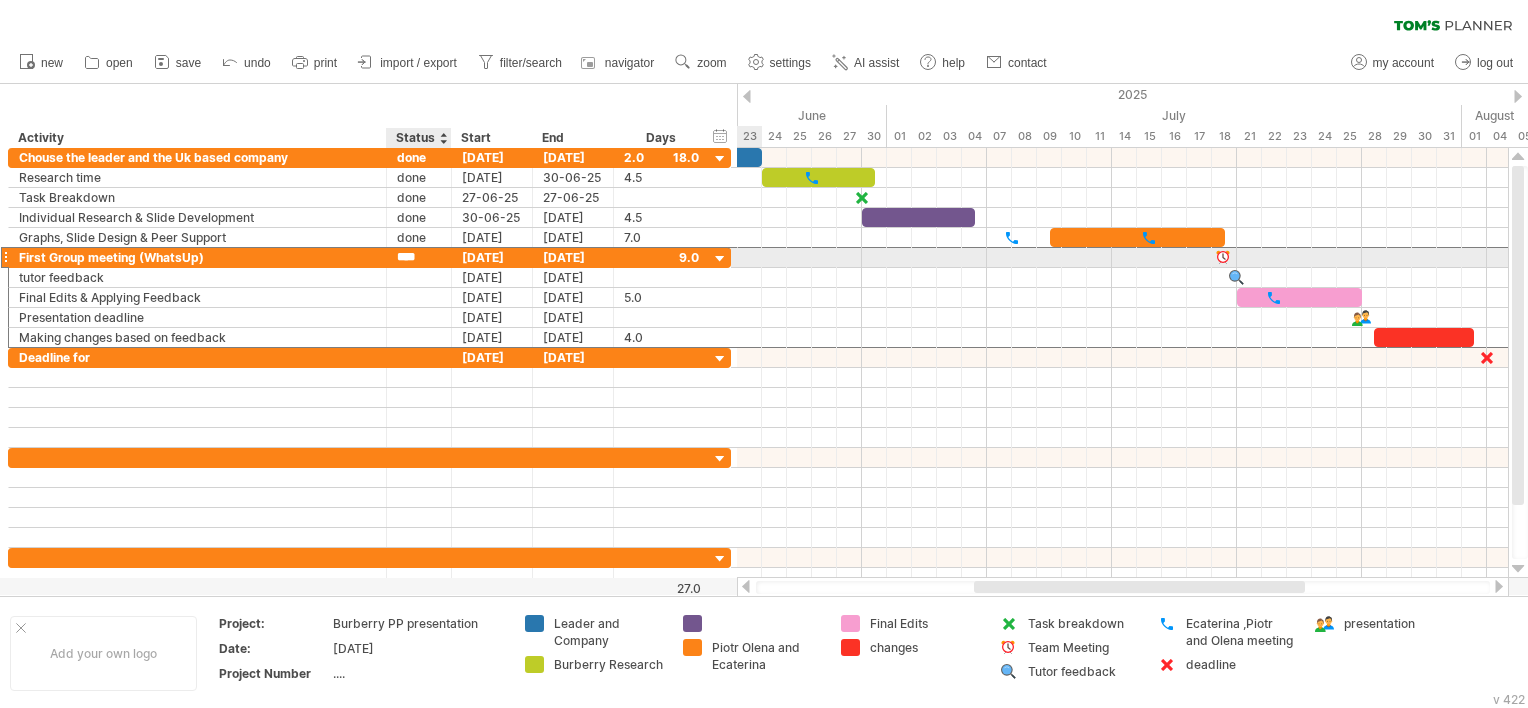 click on "***" at bounding box center (419, 257) 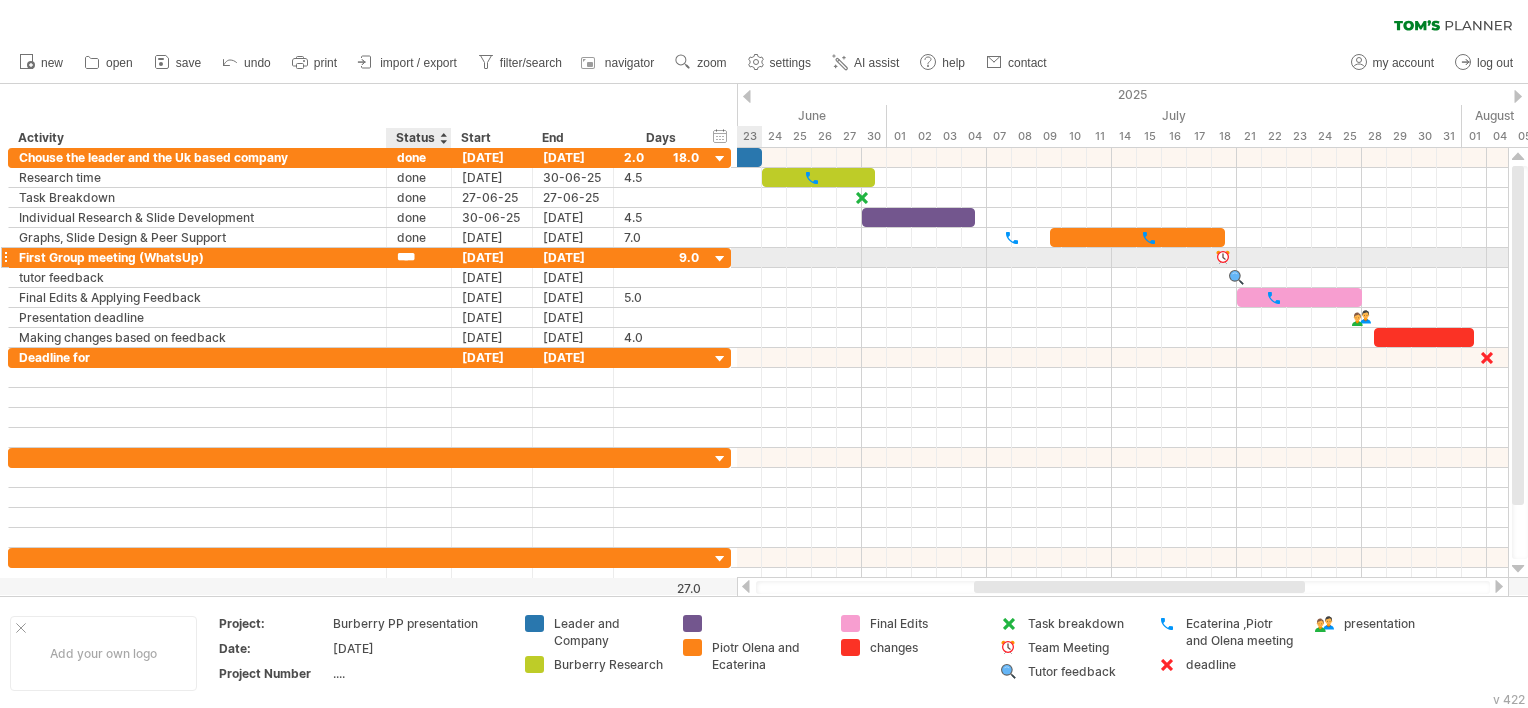 type on "****" 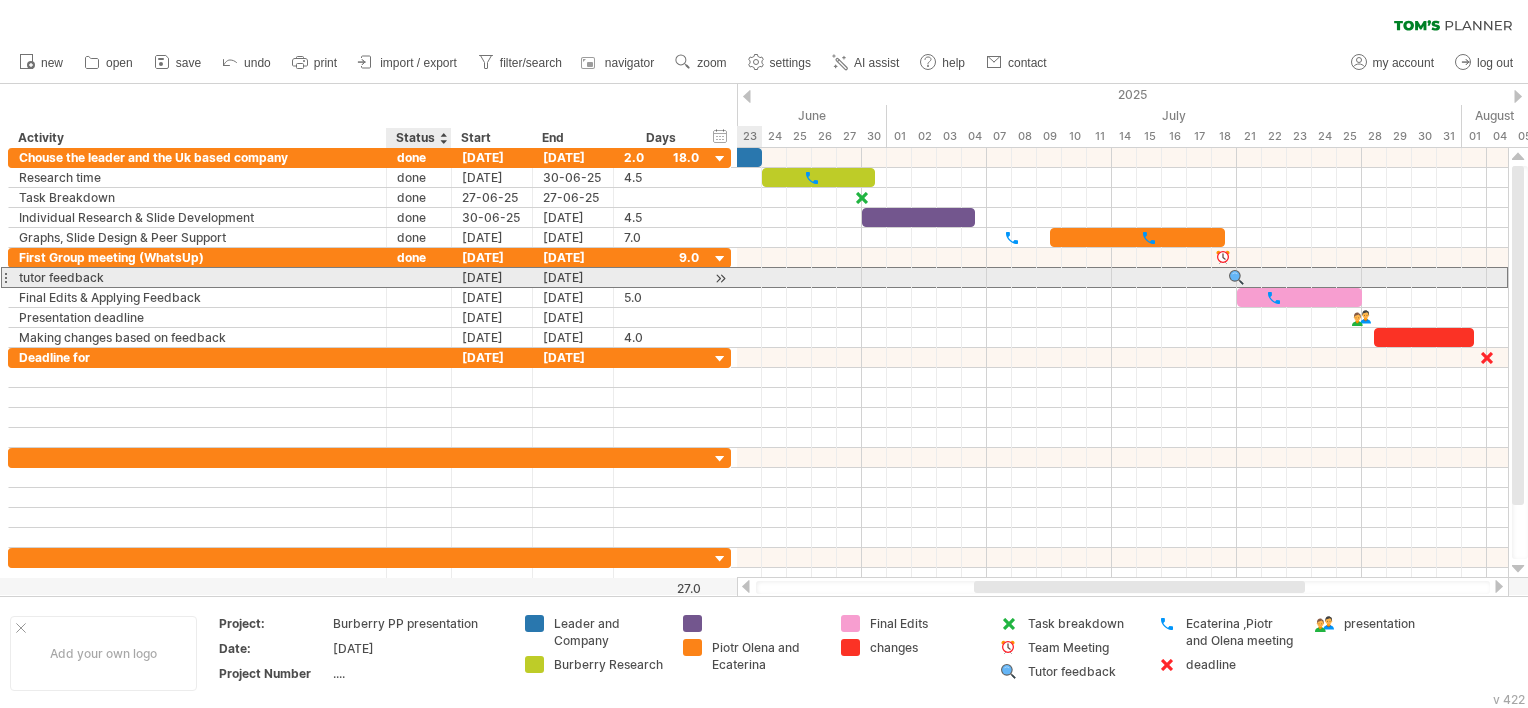 click at bounding box center (419, 277) 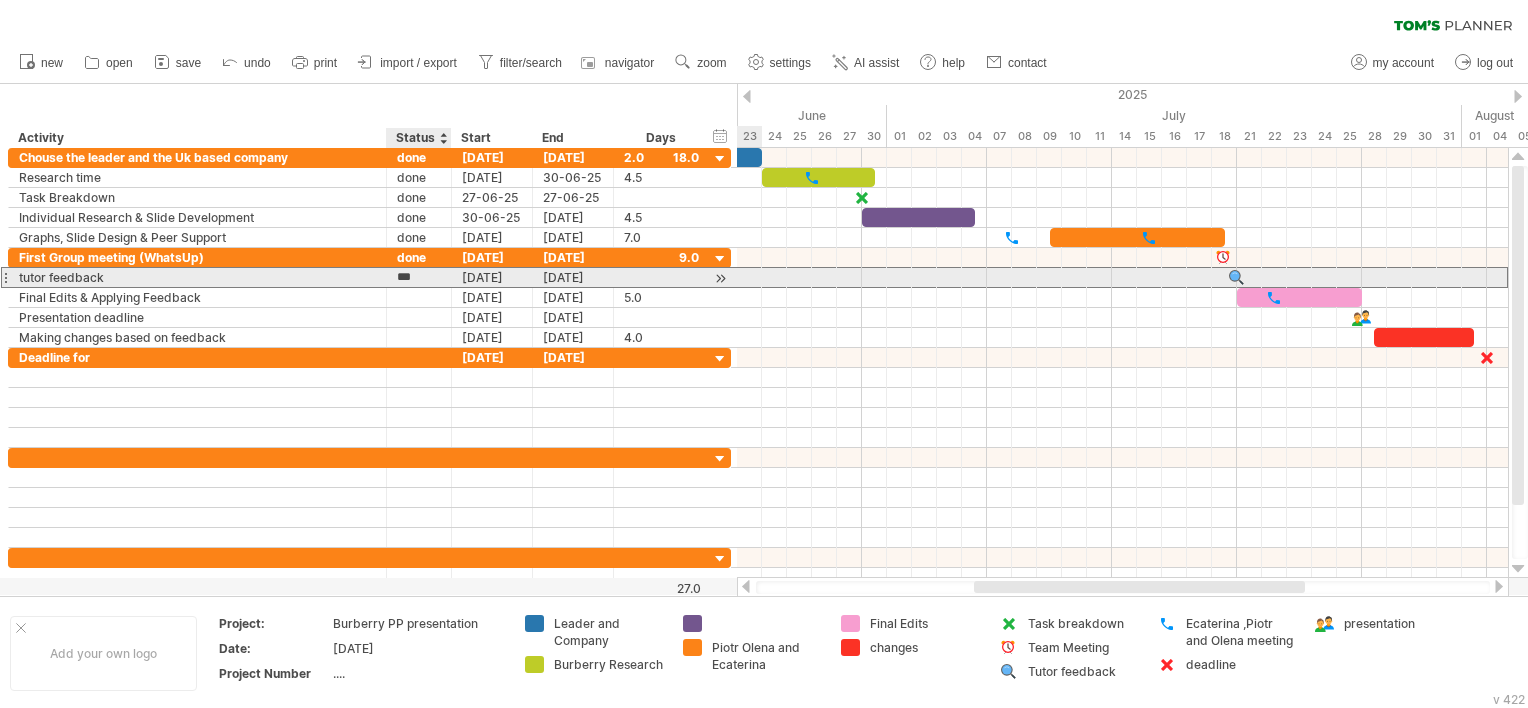 type on "****" 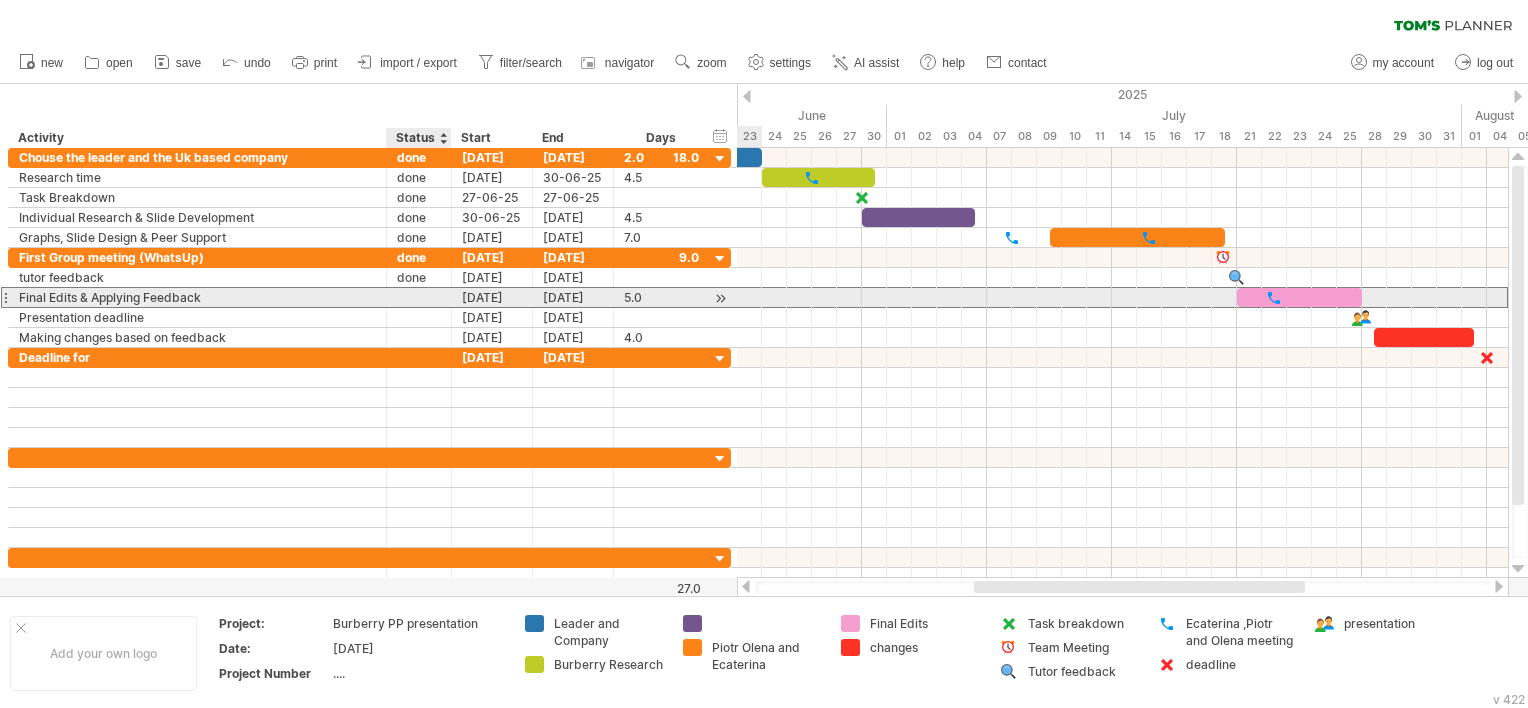click at bounding box center (419, 297) 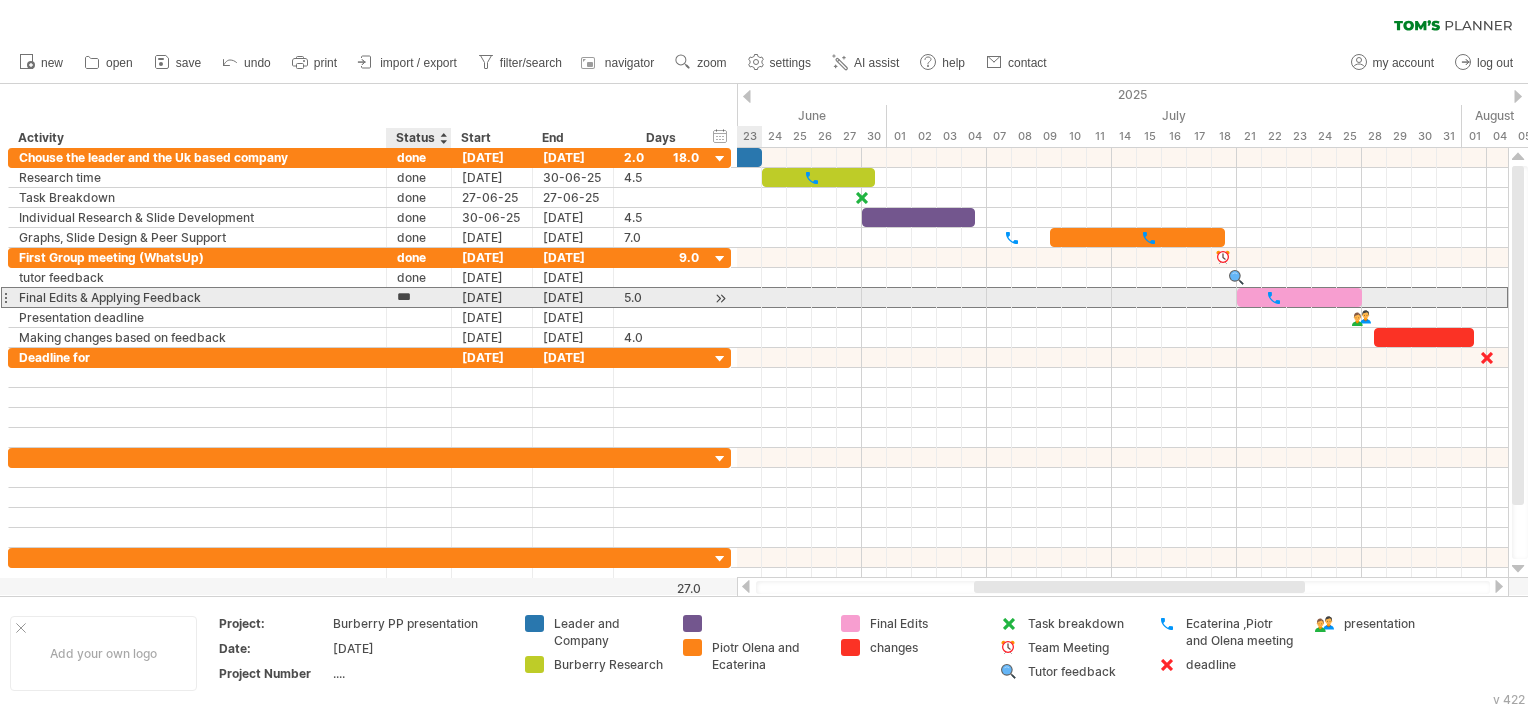 type on "****" 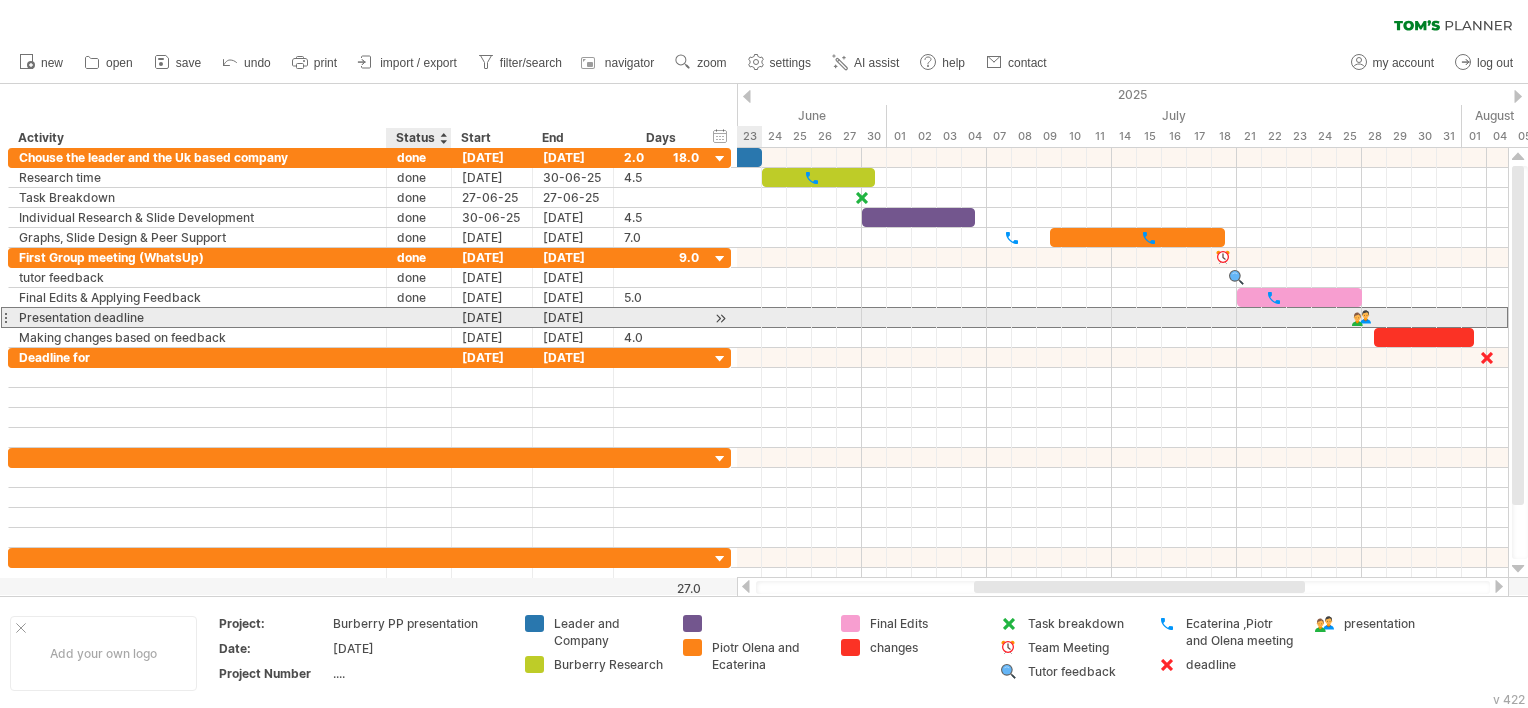 click at bounding box center [419, 317] 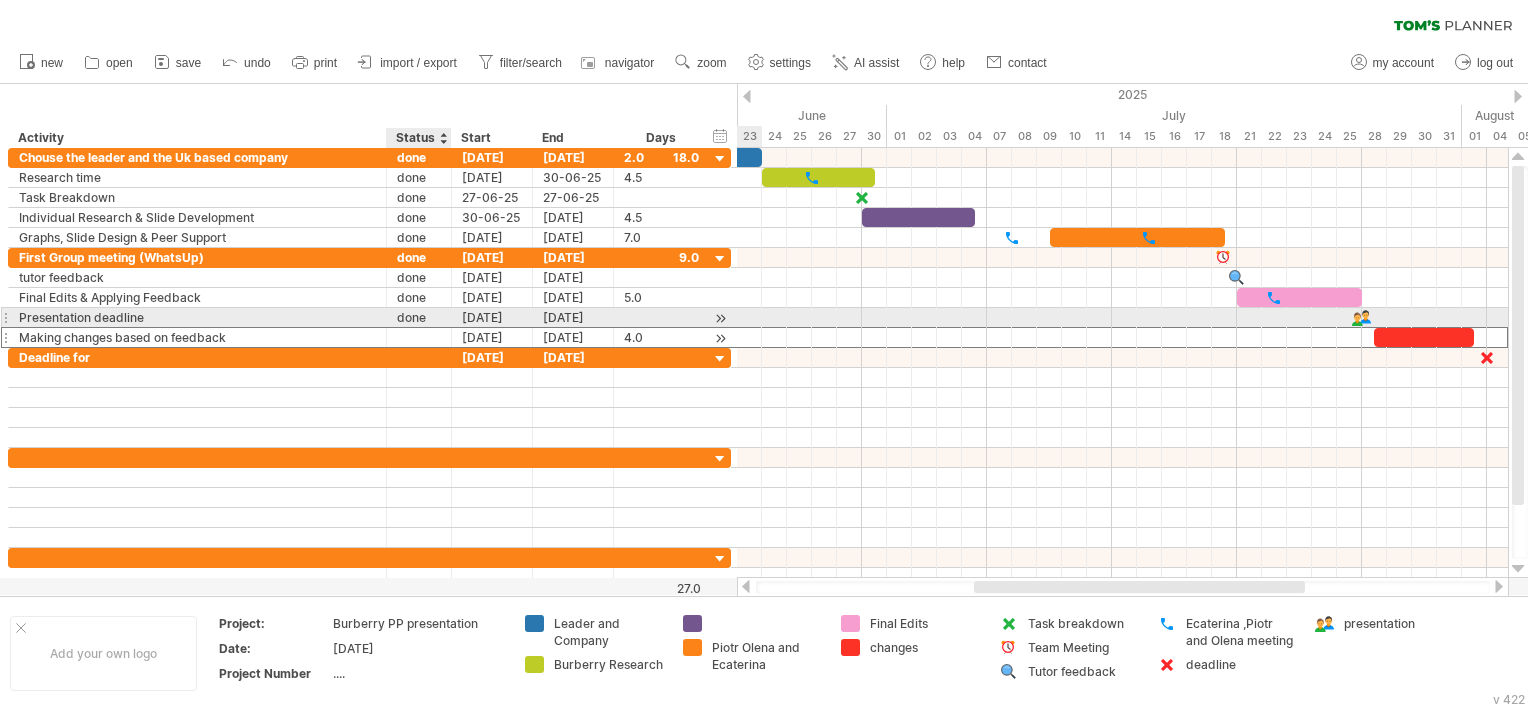 click at bounding box center [419, 337] 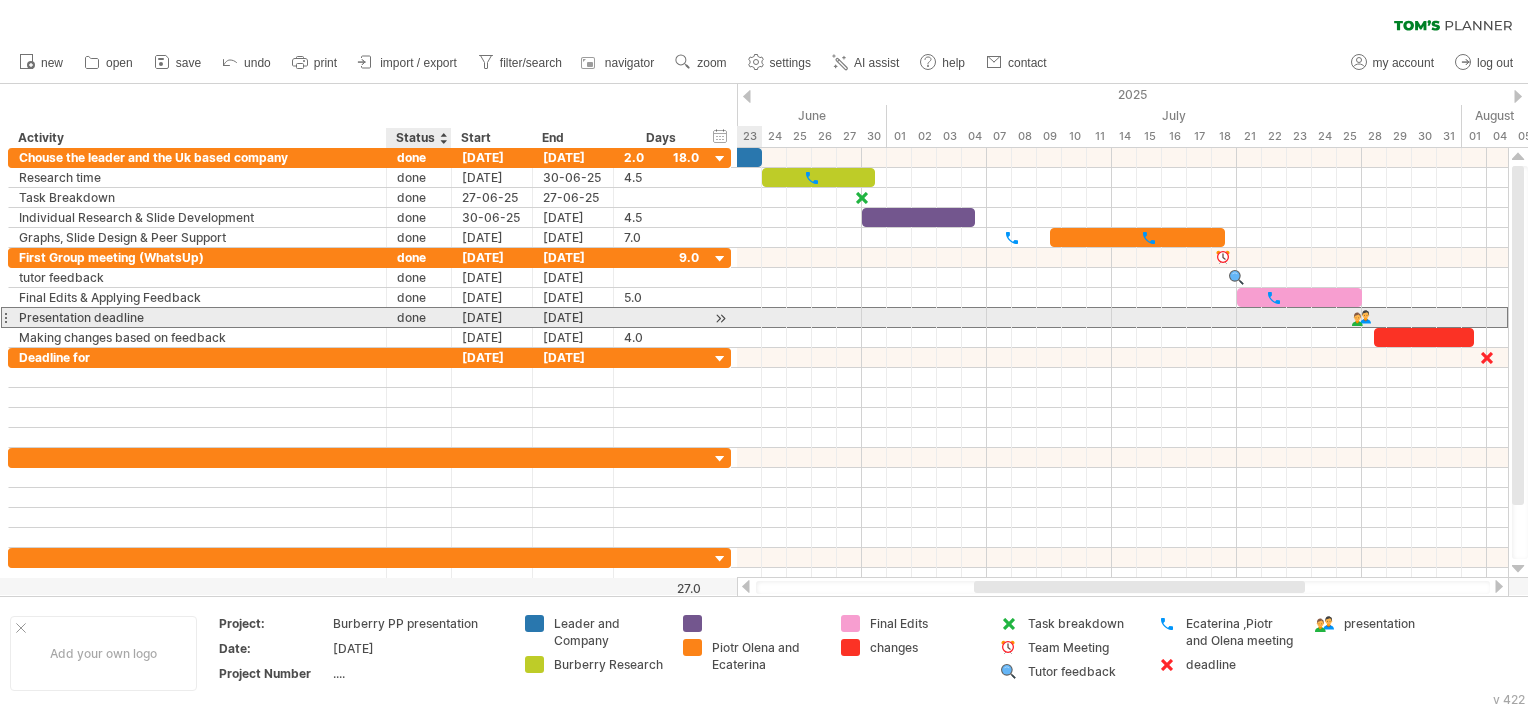 click on "done" at bounding box center (419, 317) 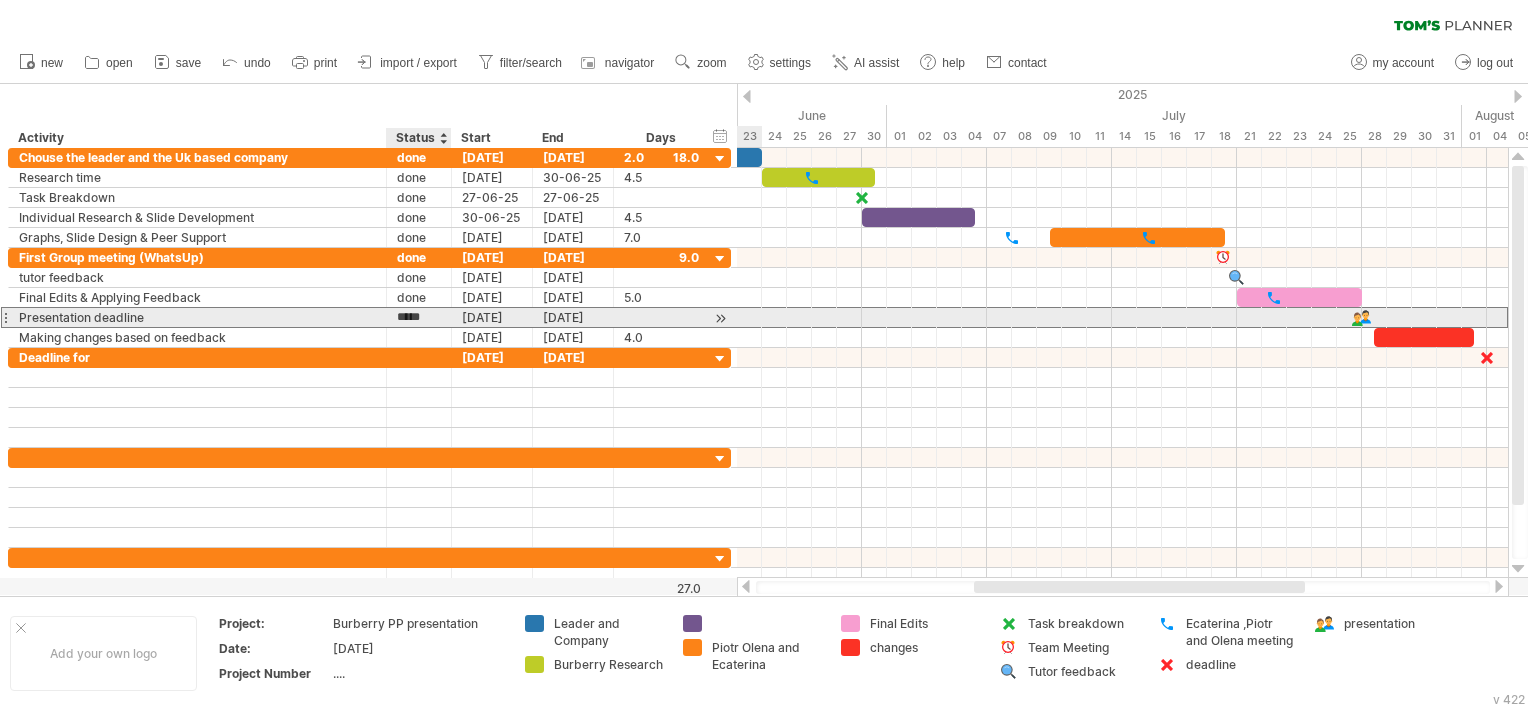drag, startPoint x: 427, startPoint y: 316, endPoint x: 390, endPoint y: 319, distance: 37.12142 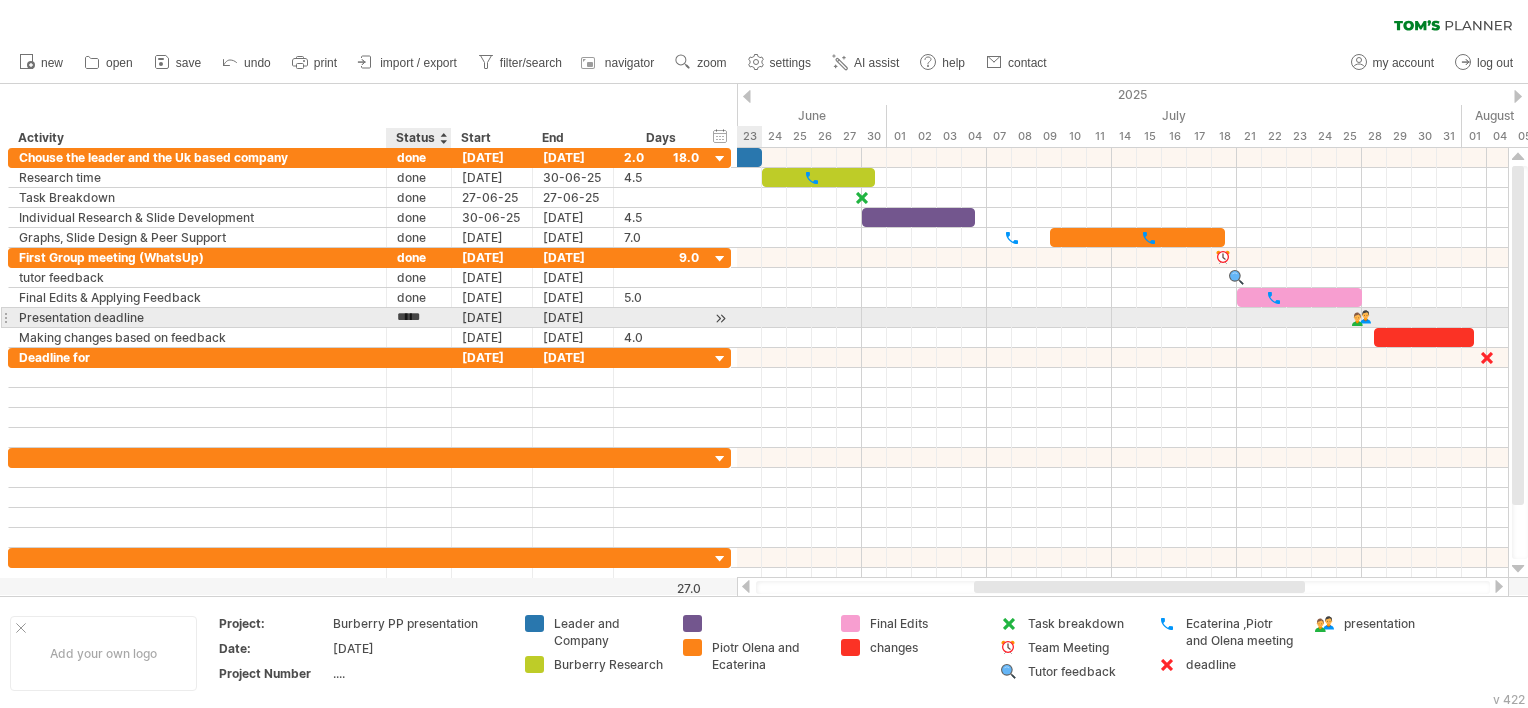 type on "*" 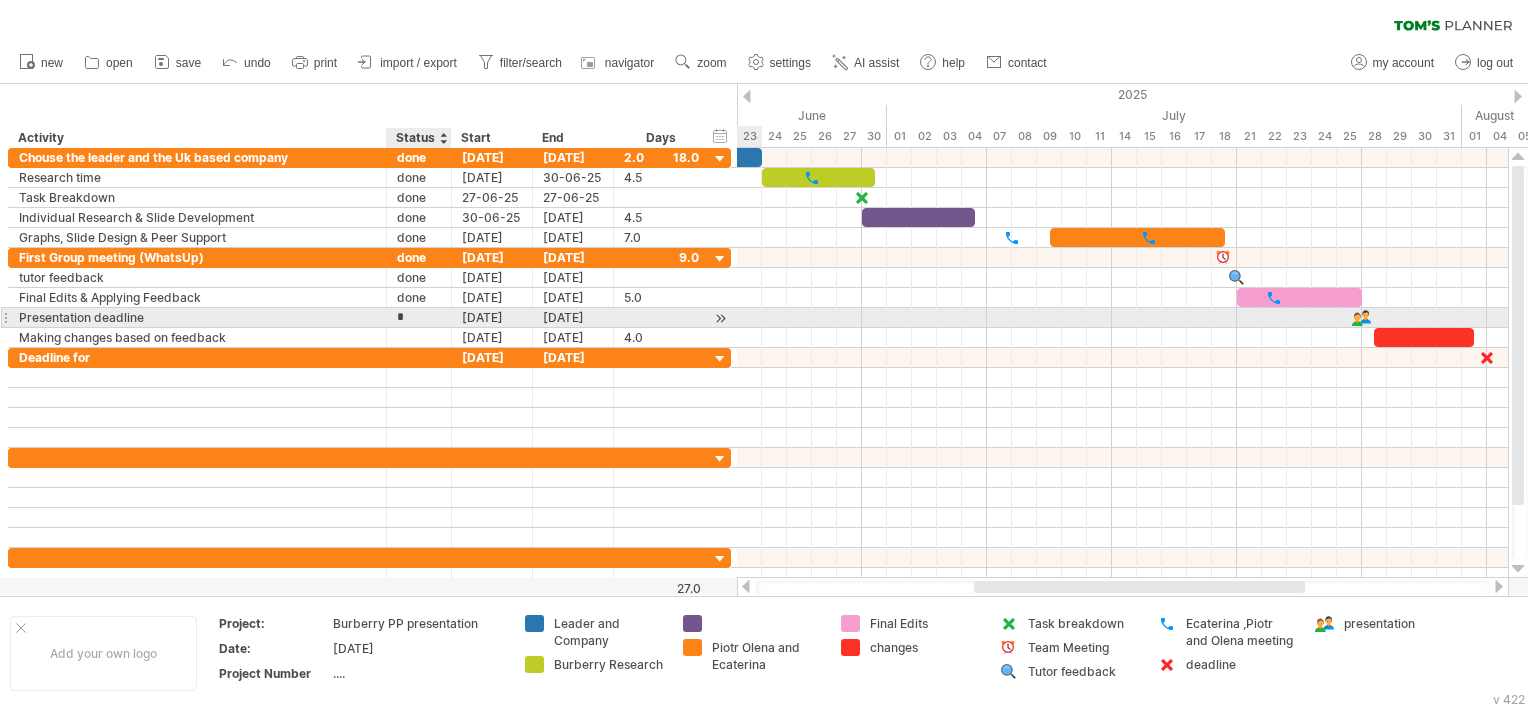 type 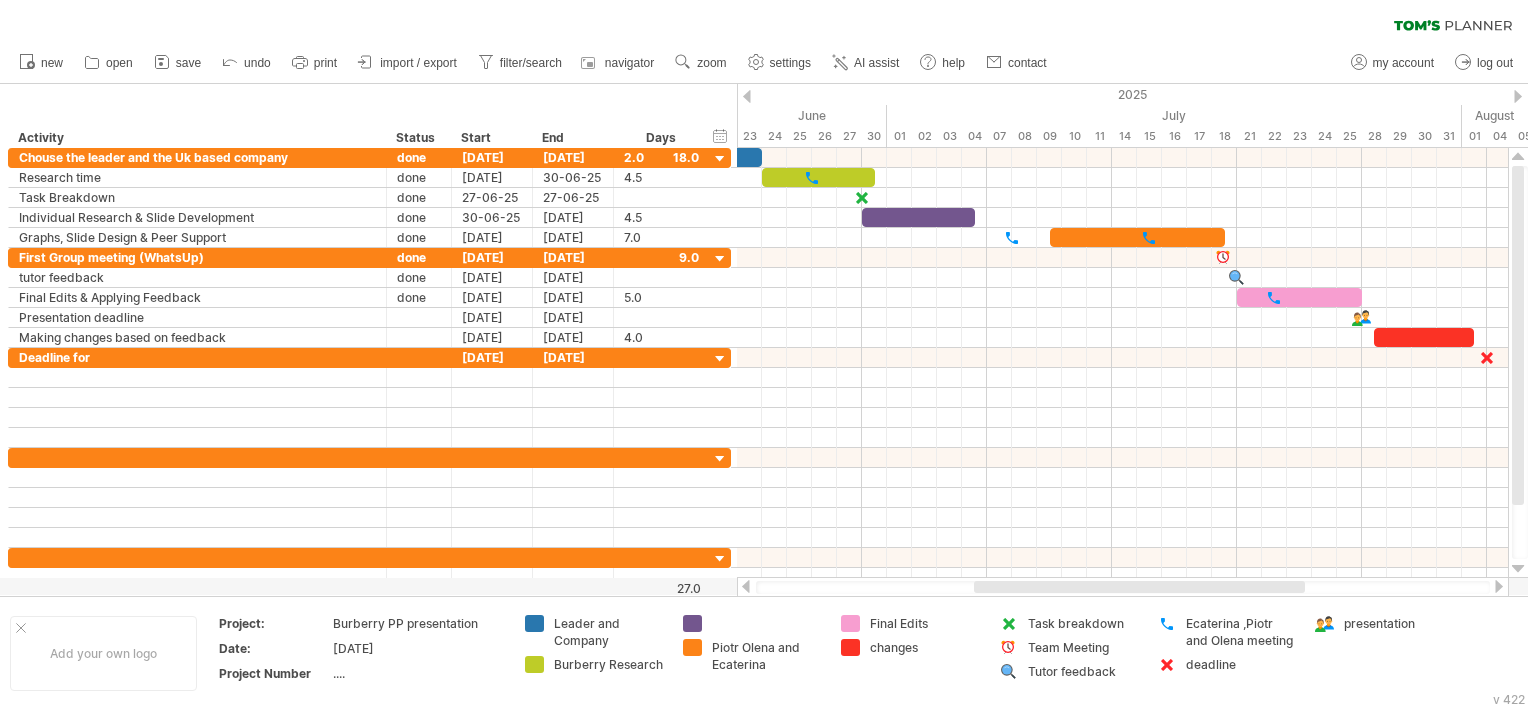 click on "clear filter
reapply filter" at bounding box center [764, 21] 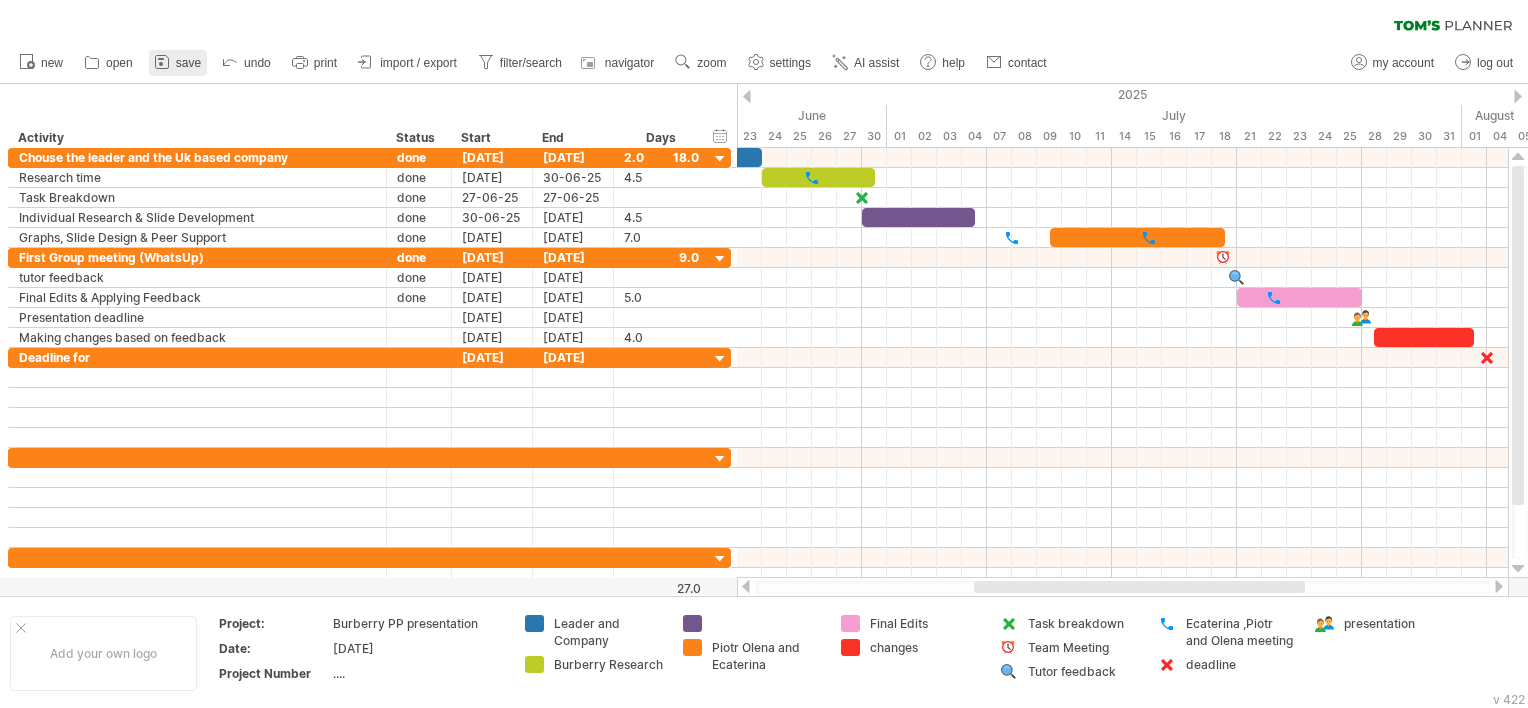 click on "save" at bounding box center (188, 63) 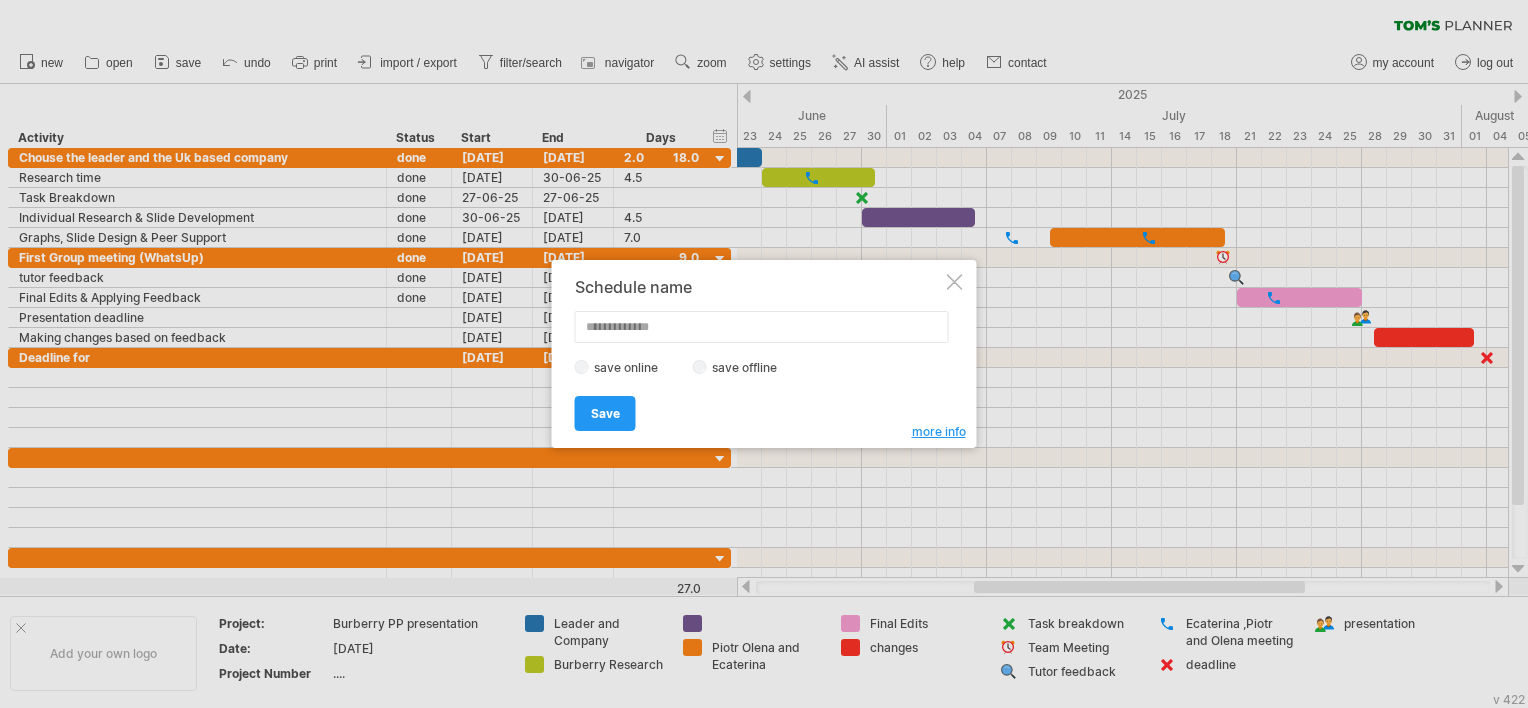 click at bounding box center (762, 327) 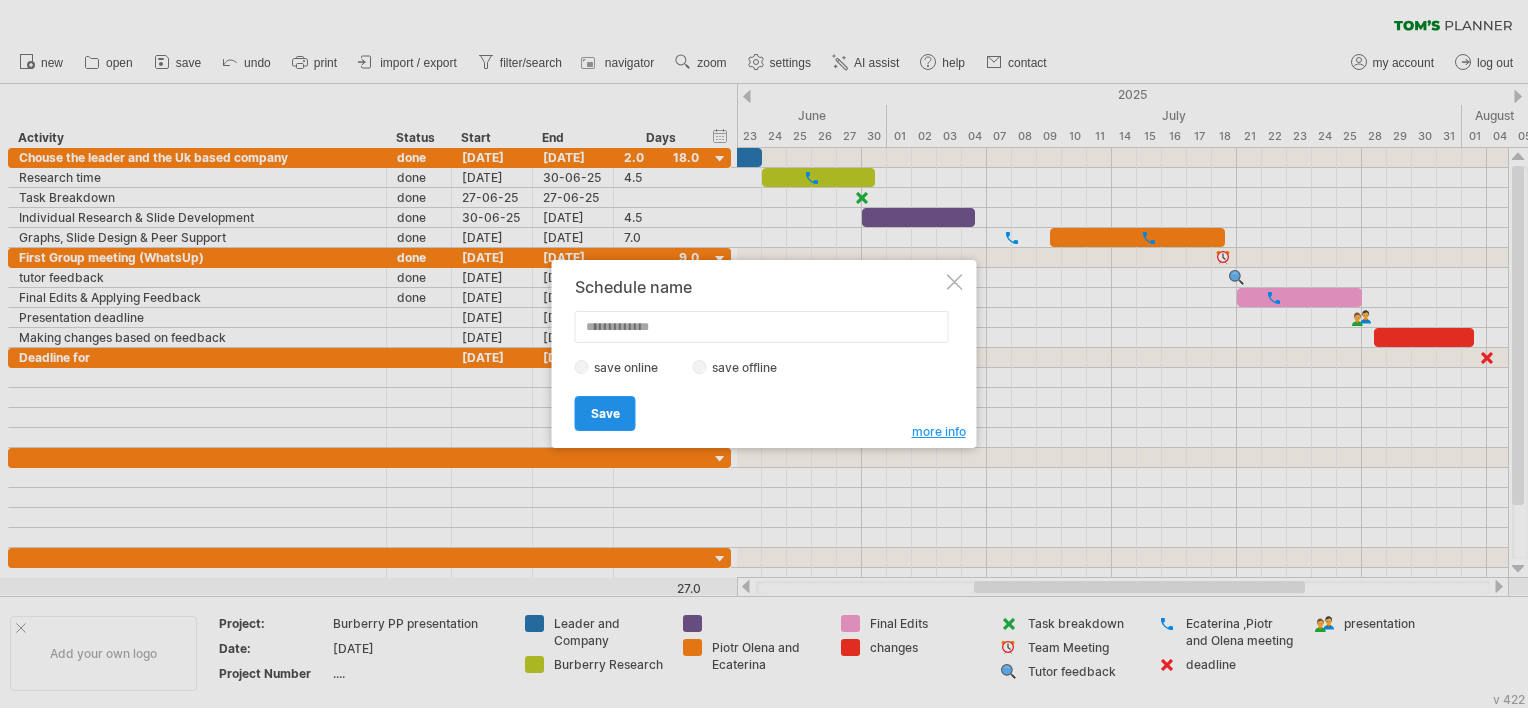 click on "Save" at bounding box center [605, 413] 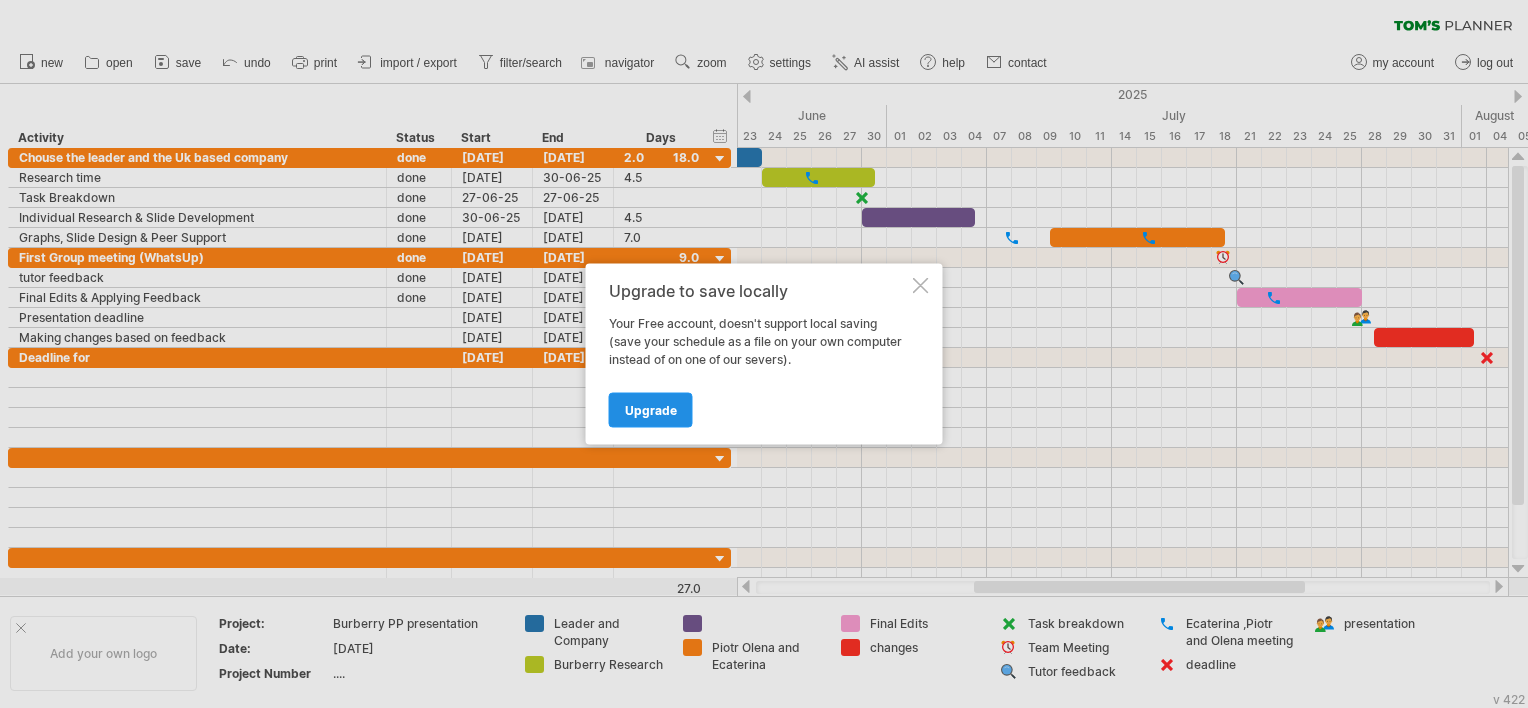 click on "Upgrade" at bounding box center [651, 410] 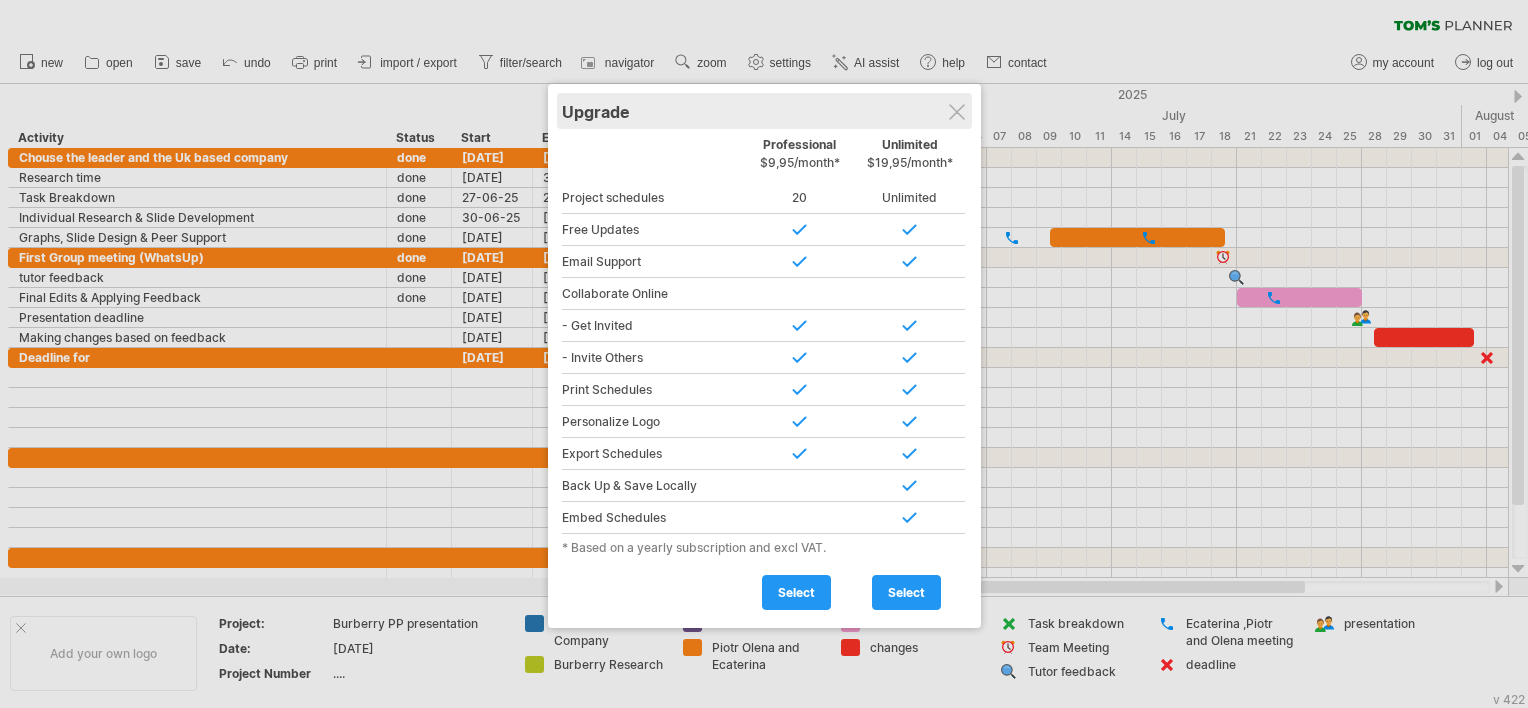 click on "Upgrade" at bounding box center [764, 111] 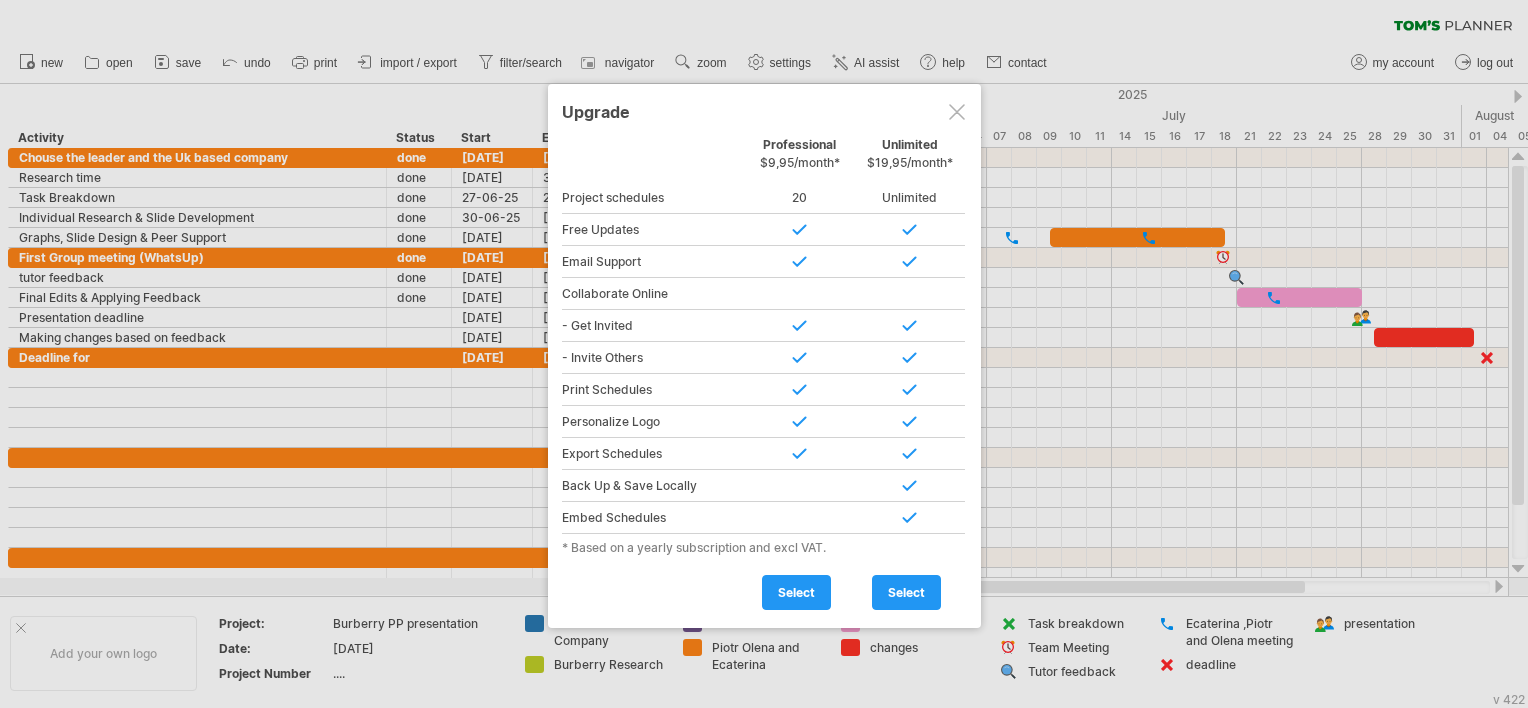 click at bounding box center (957, 112) 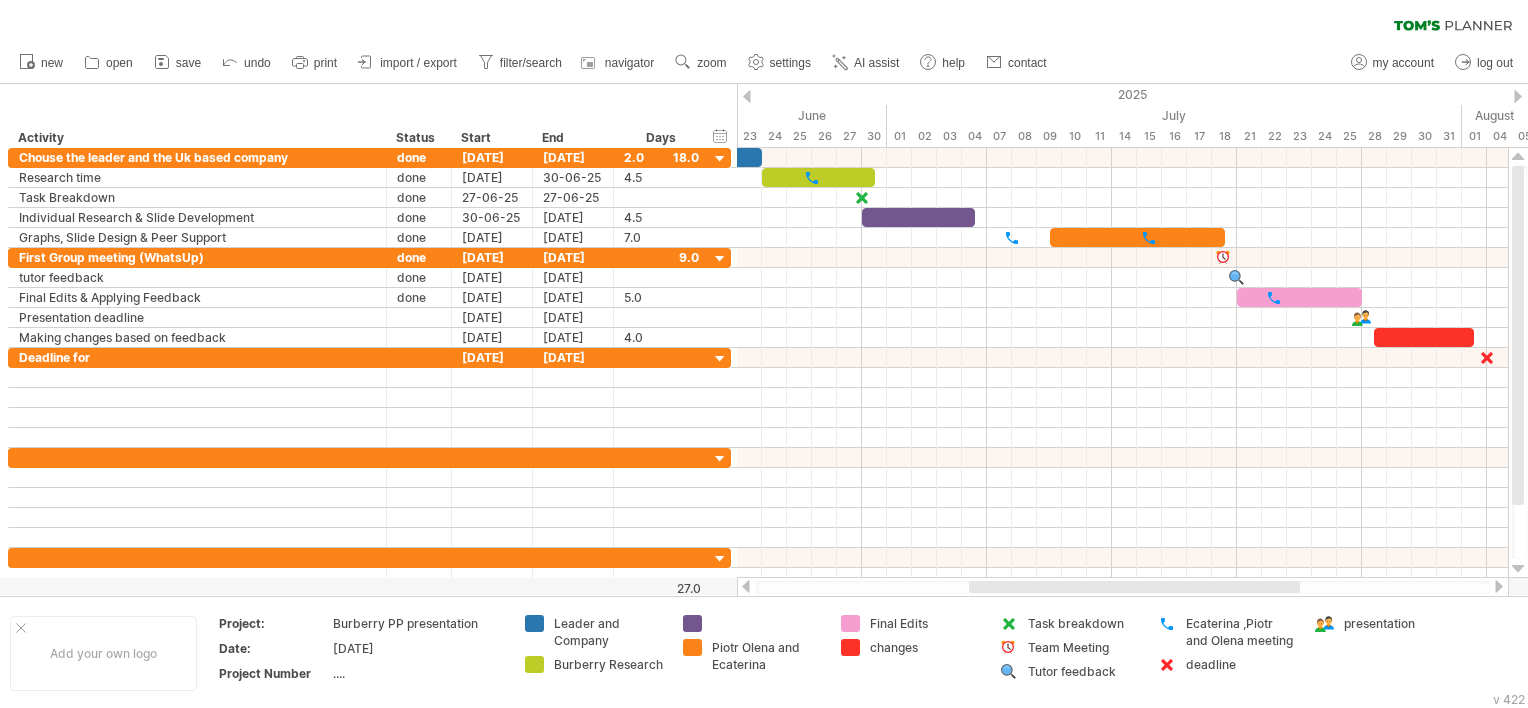 click at bounding box center [1123, 587] 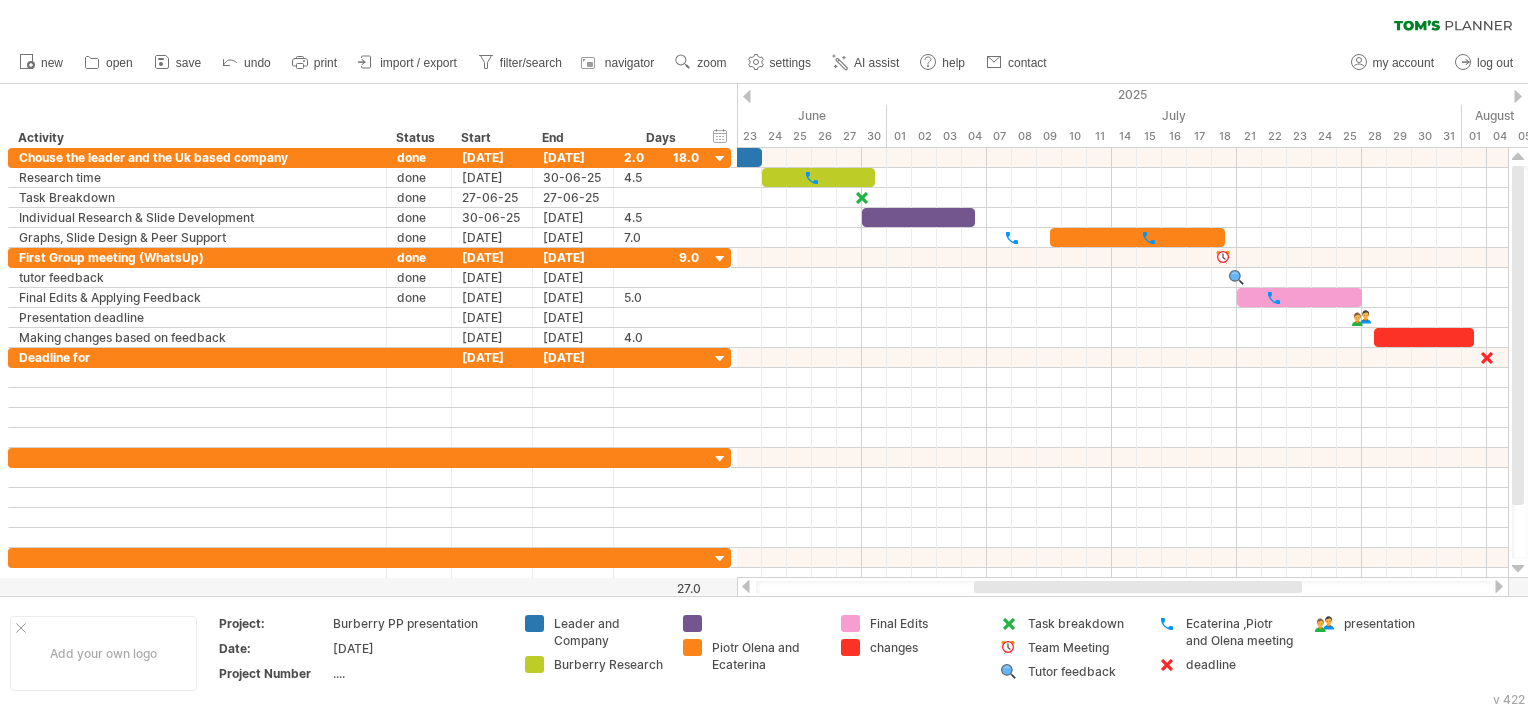 click at bounding box center (746, 586) 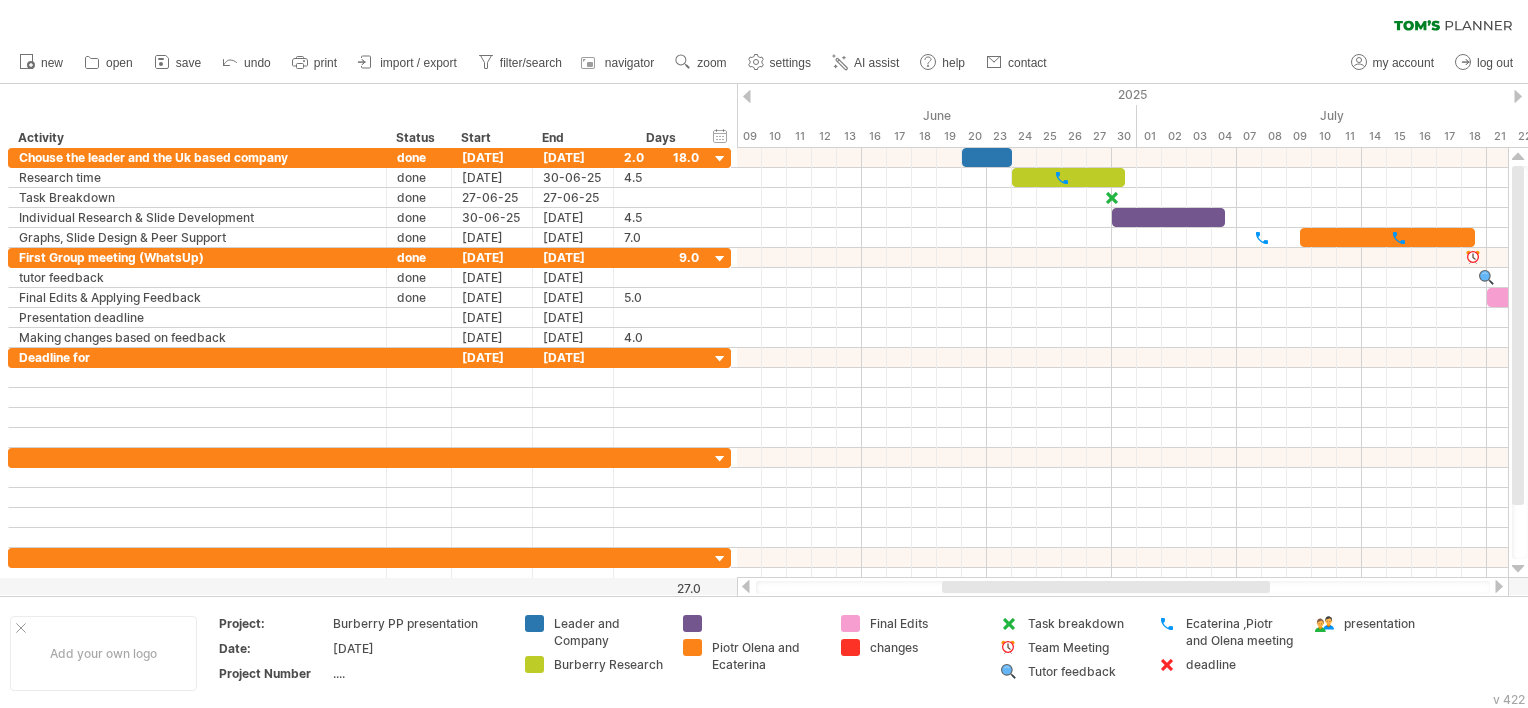 click at bounding box center [1123, 587] 